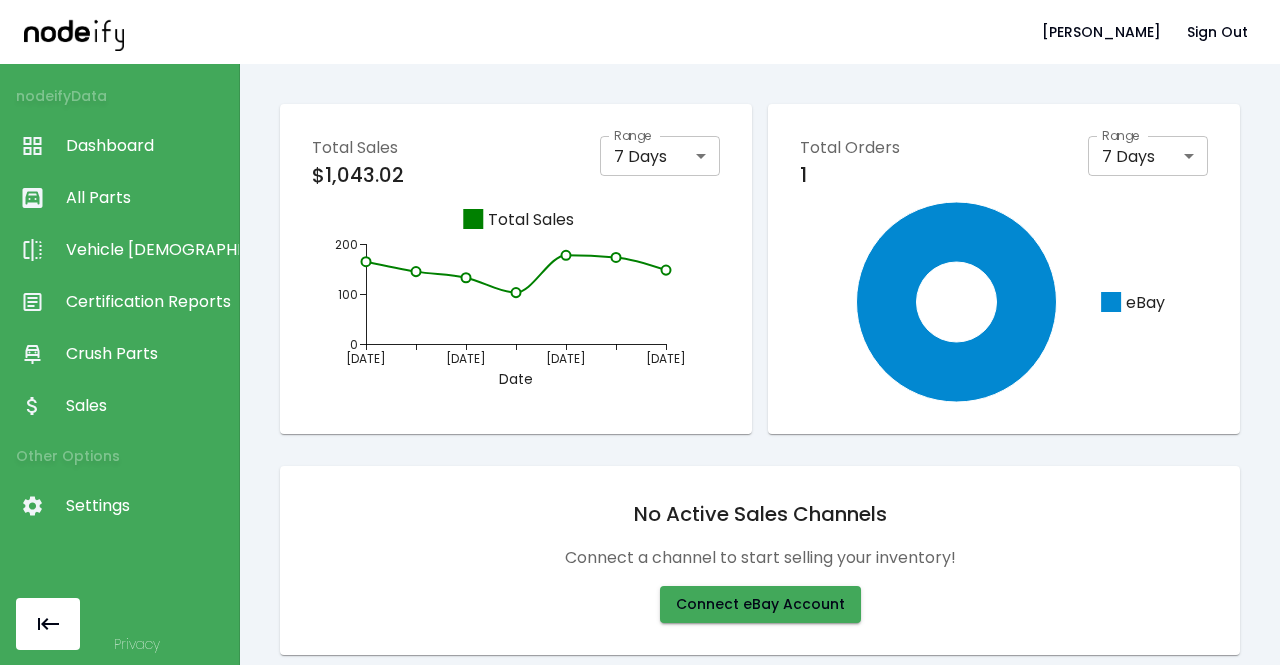 scroll, scrollTop: 0, scrollLeft: 0, axis: both 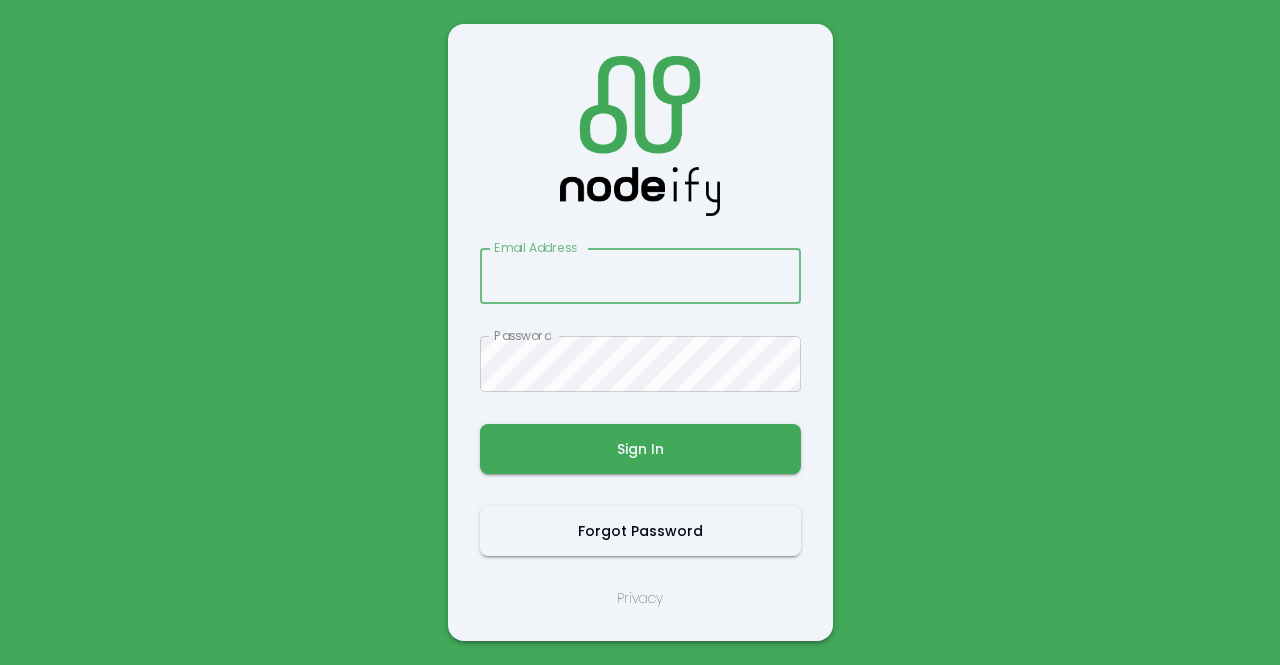 type on "**********" 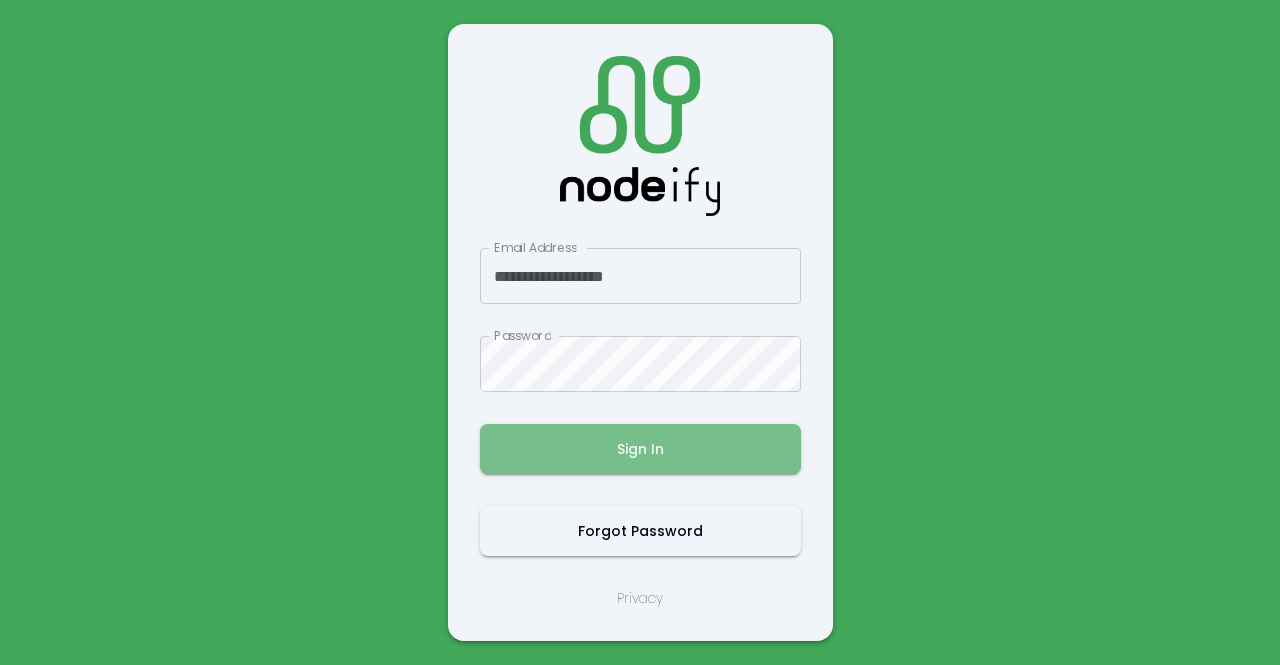 click on "Sign In" at bounding box center [640, 449] 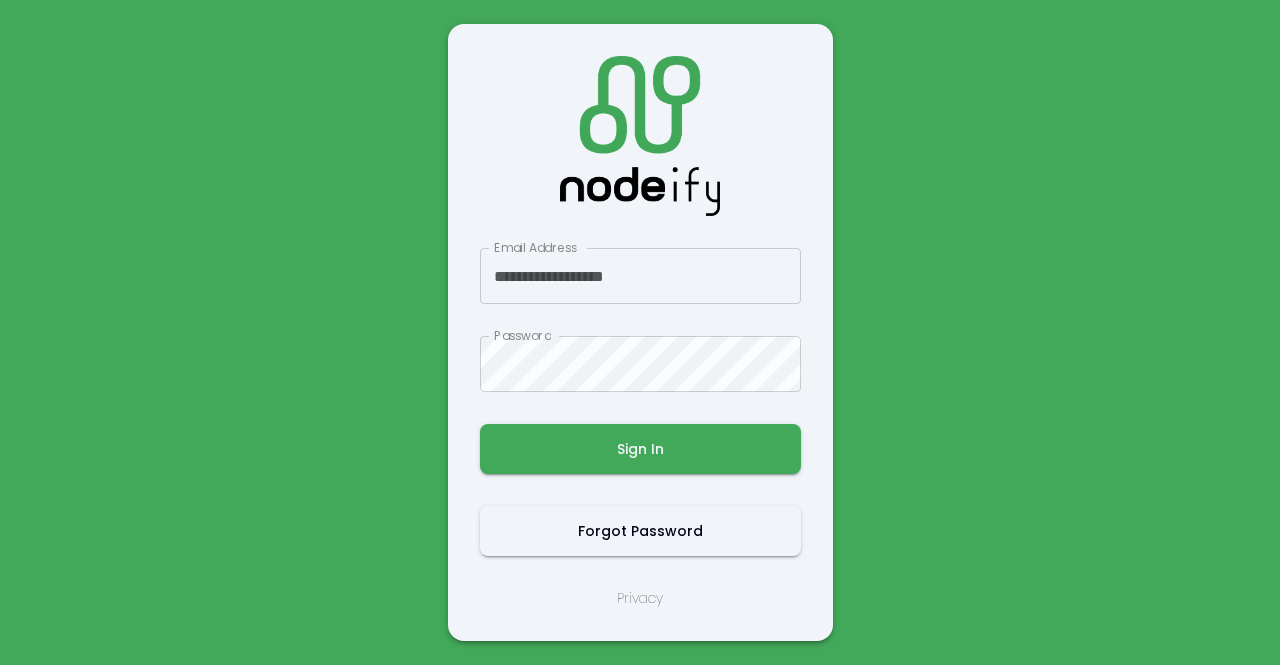 click on "**********" at bounding box center [640, 332] 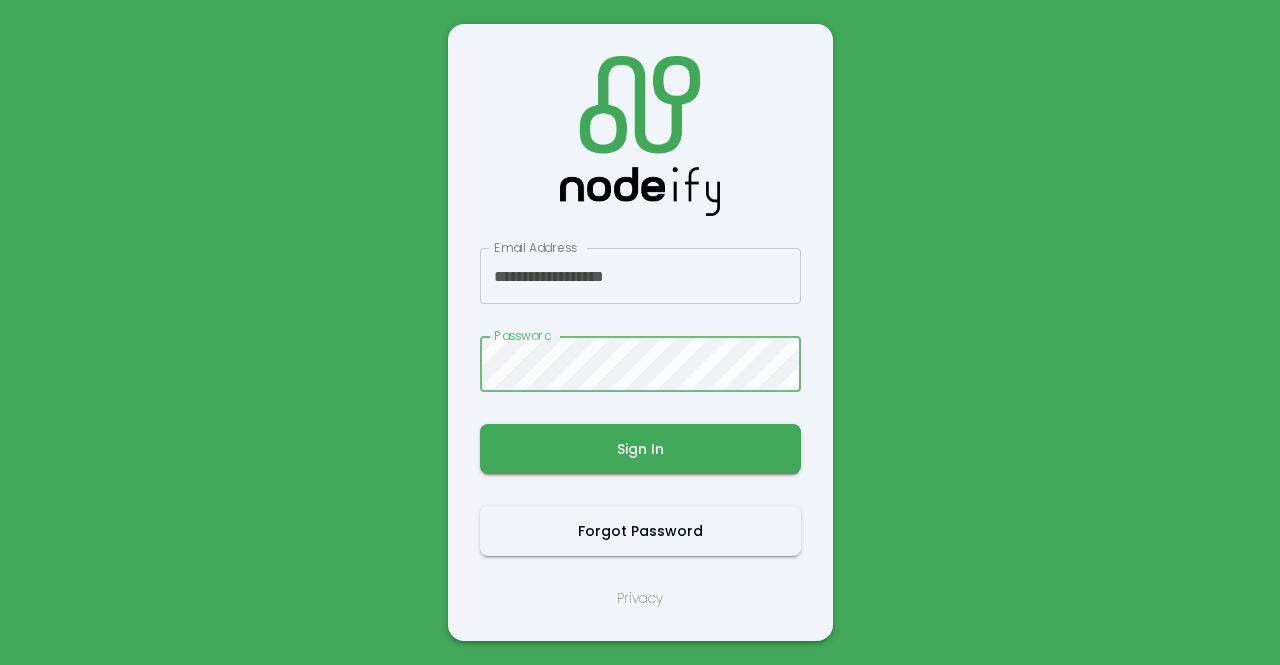 click on "Sign In" at bounding box center [640, 449] 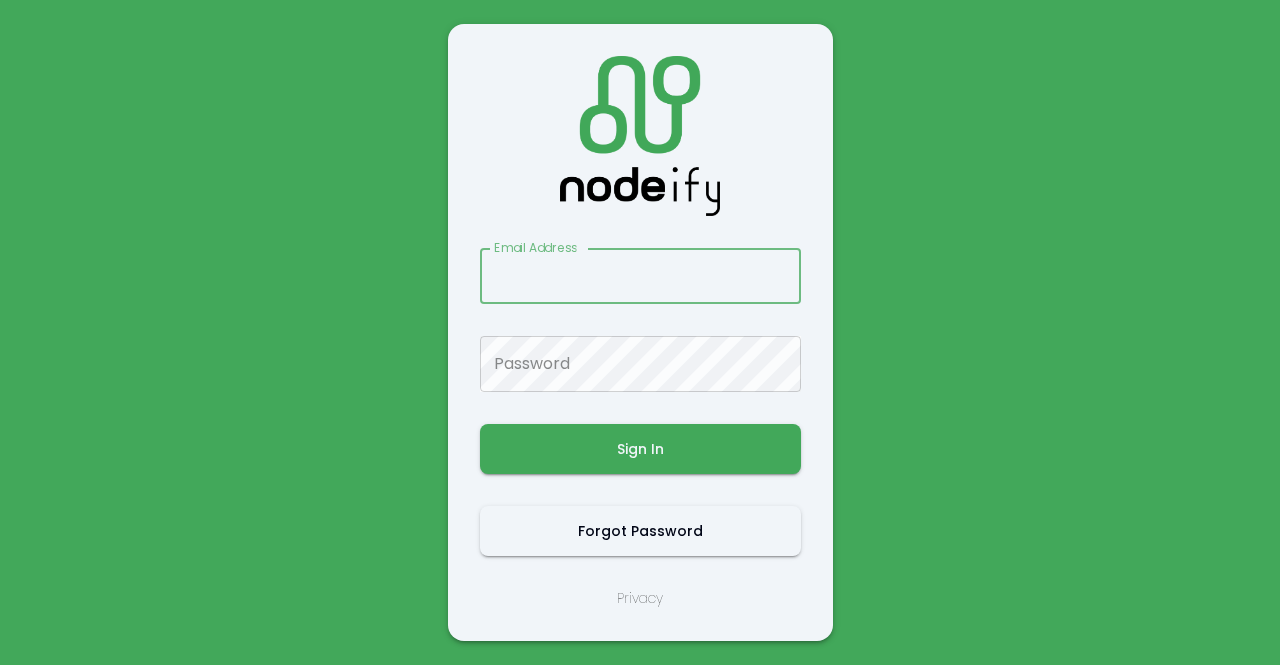 type on "**********" 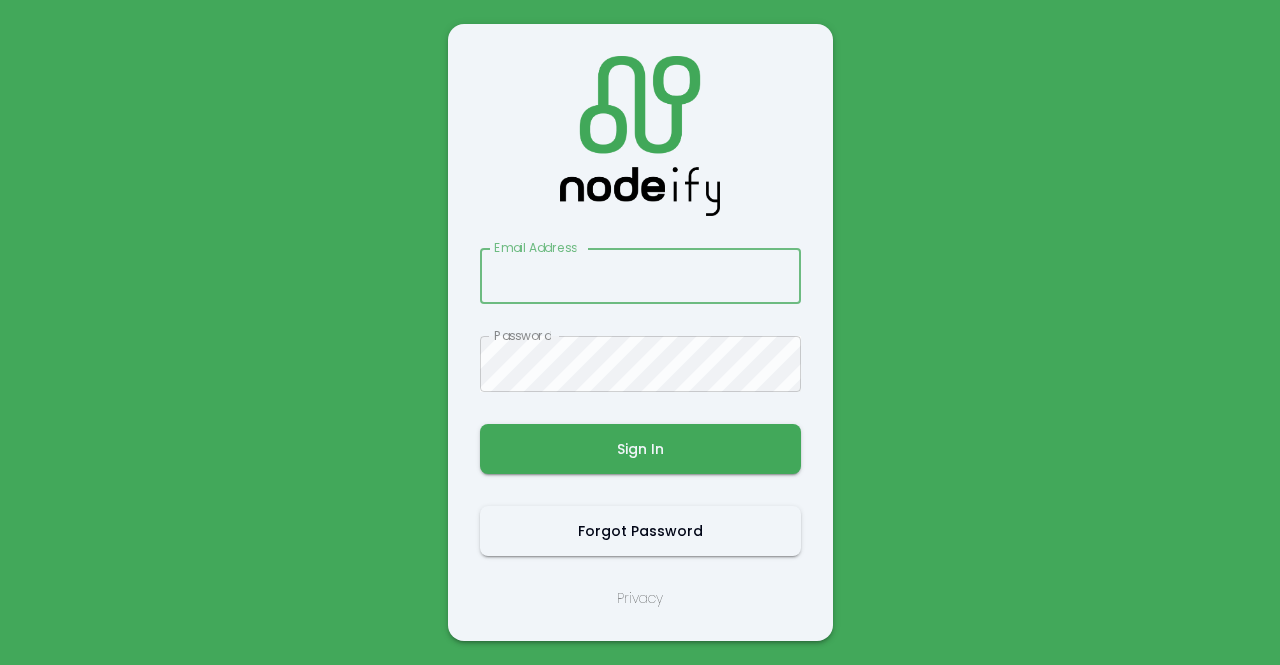 type on "**********" 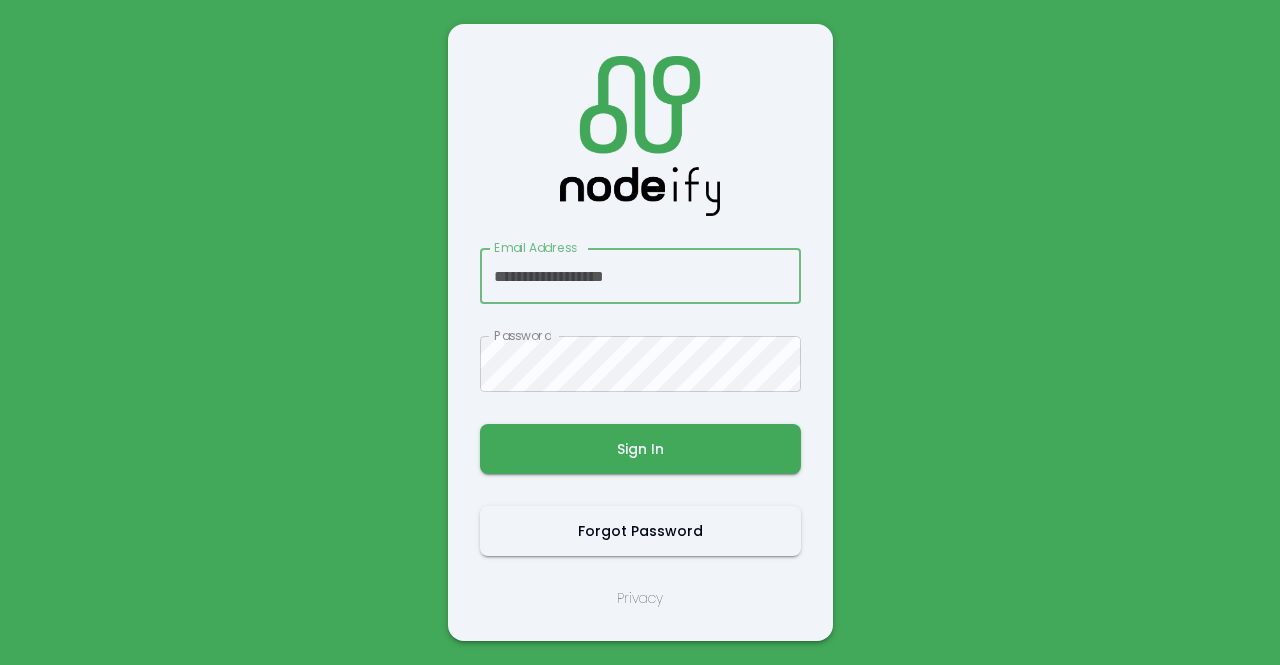 click on "Sign In" at bounding box center (640, 449) 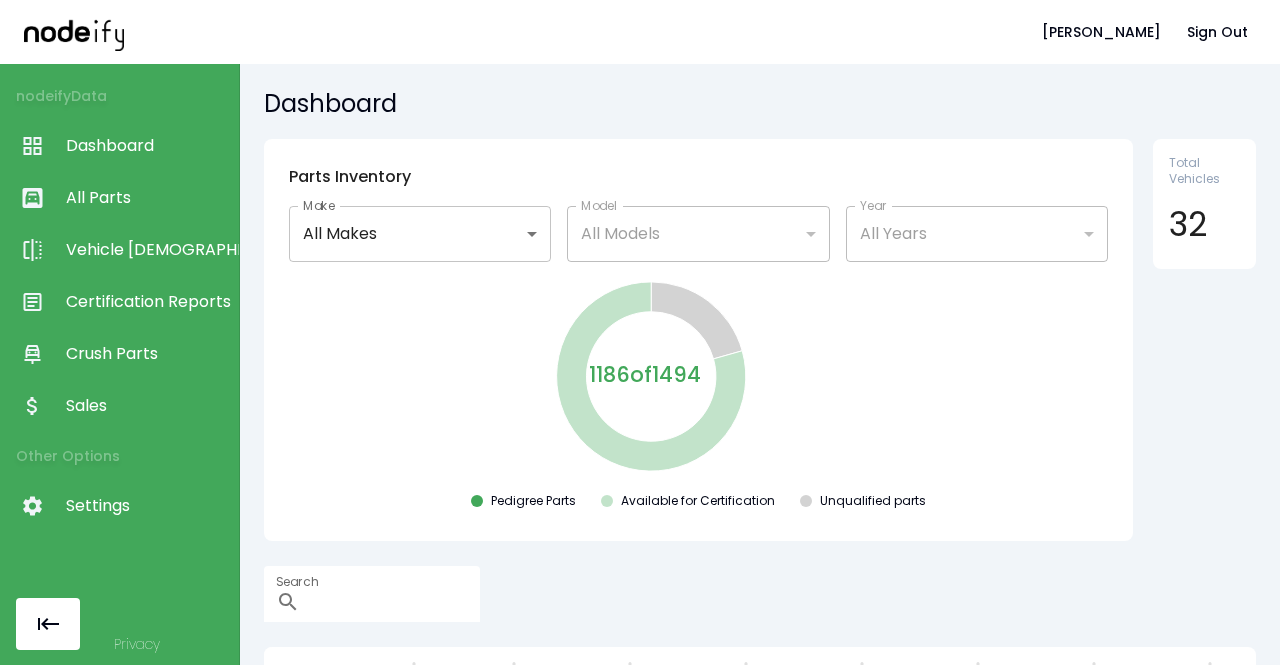 click on "Sales" at bounding box center [147, 406] 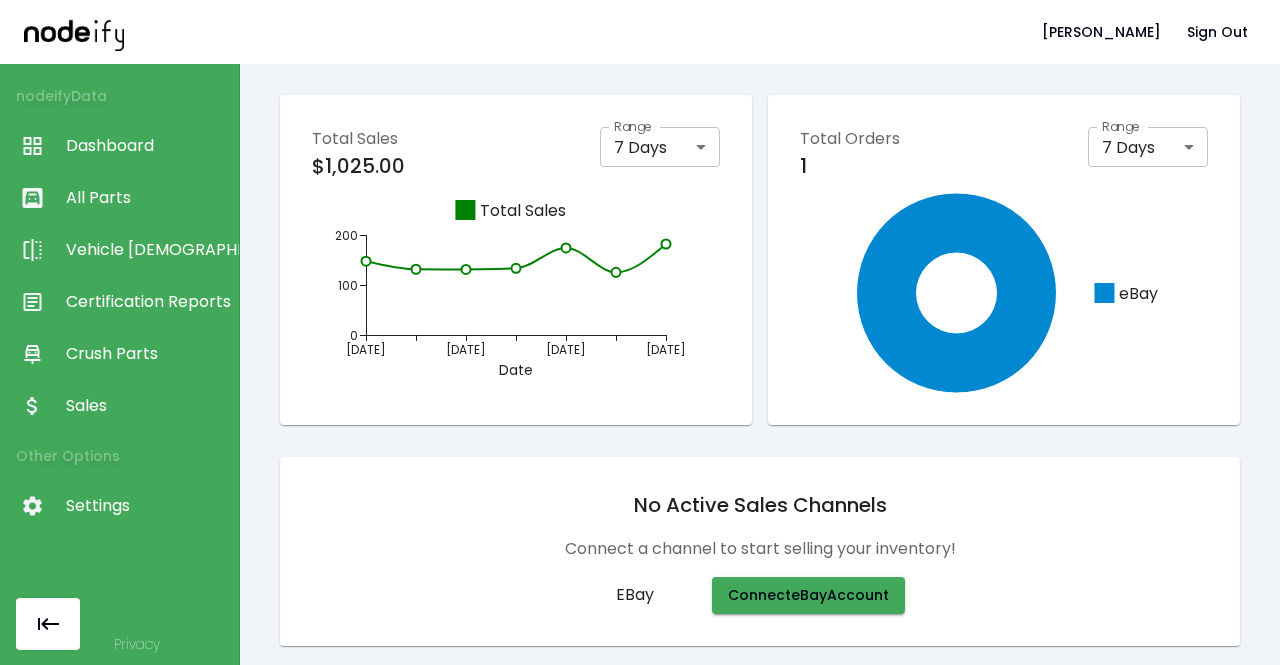 scroll, scrollTop: 10, scrollLeft: 0, axis: vertical 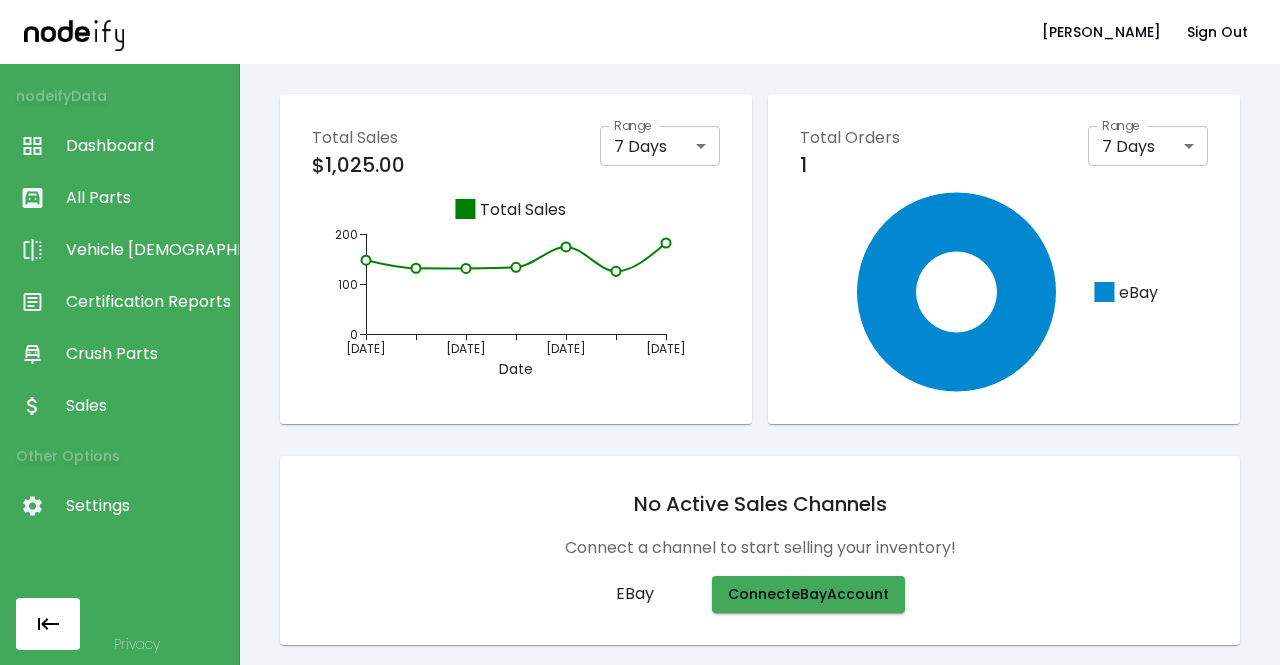 click on "Certification Reports" at bounding box center [147, 302] 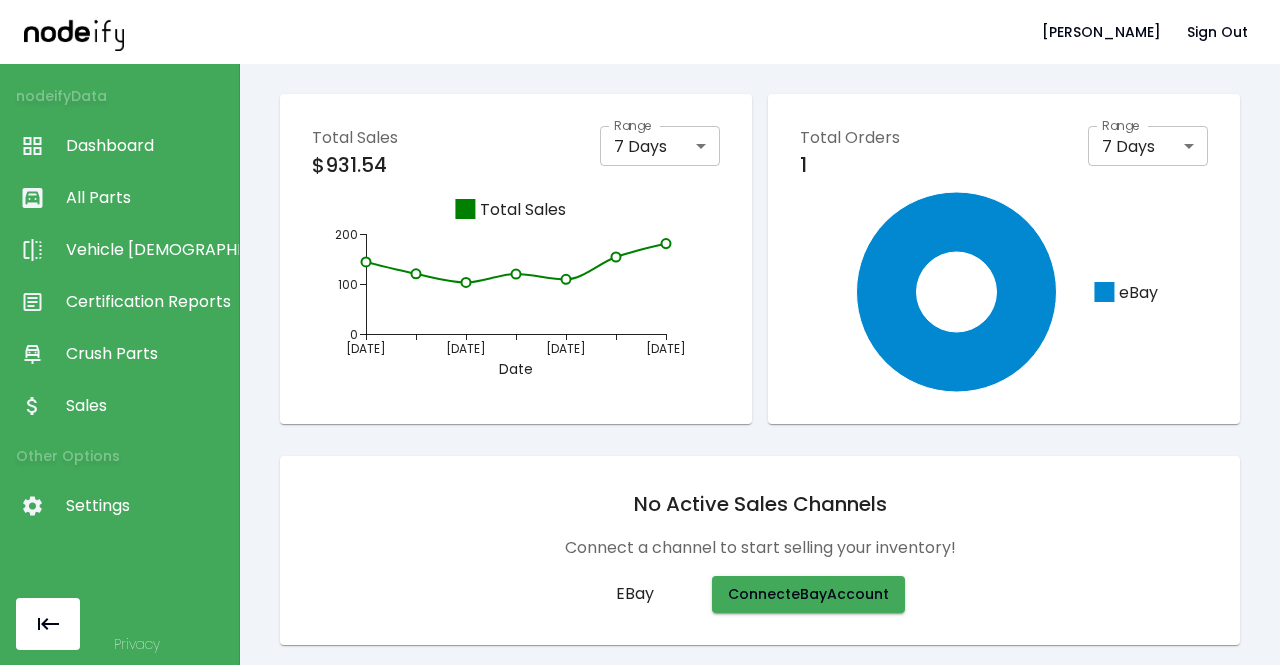 click on "Crush Parts" at bounding box center [119, 354] 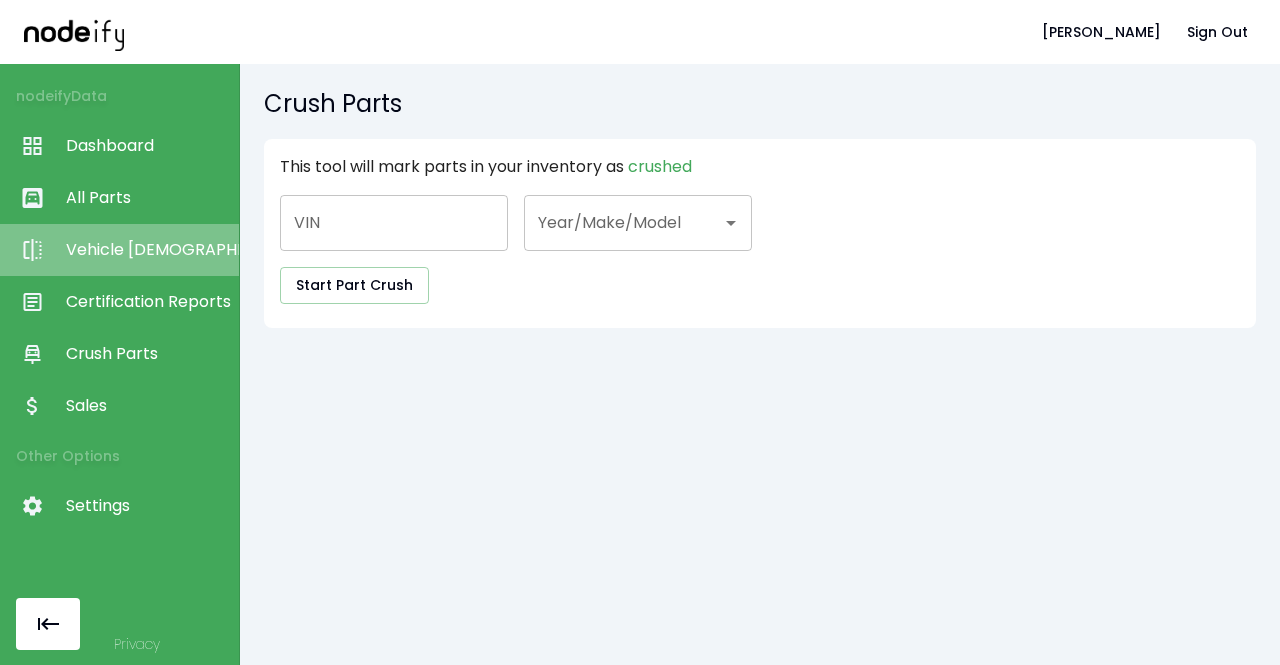 click on "Vehicle [DEMOGRAPHIC_DATA]" at bounding box center [147, 250] 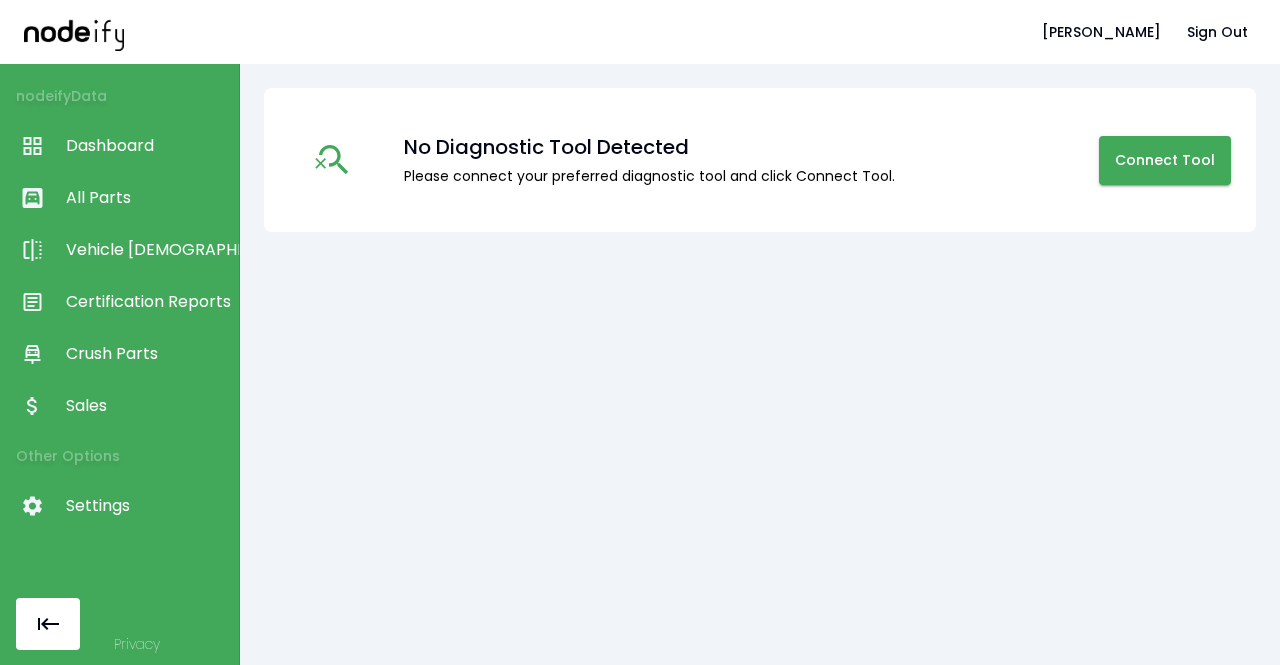 click on "All Parts" at bounding box center [119, 198] 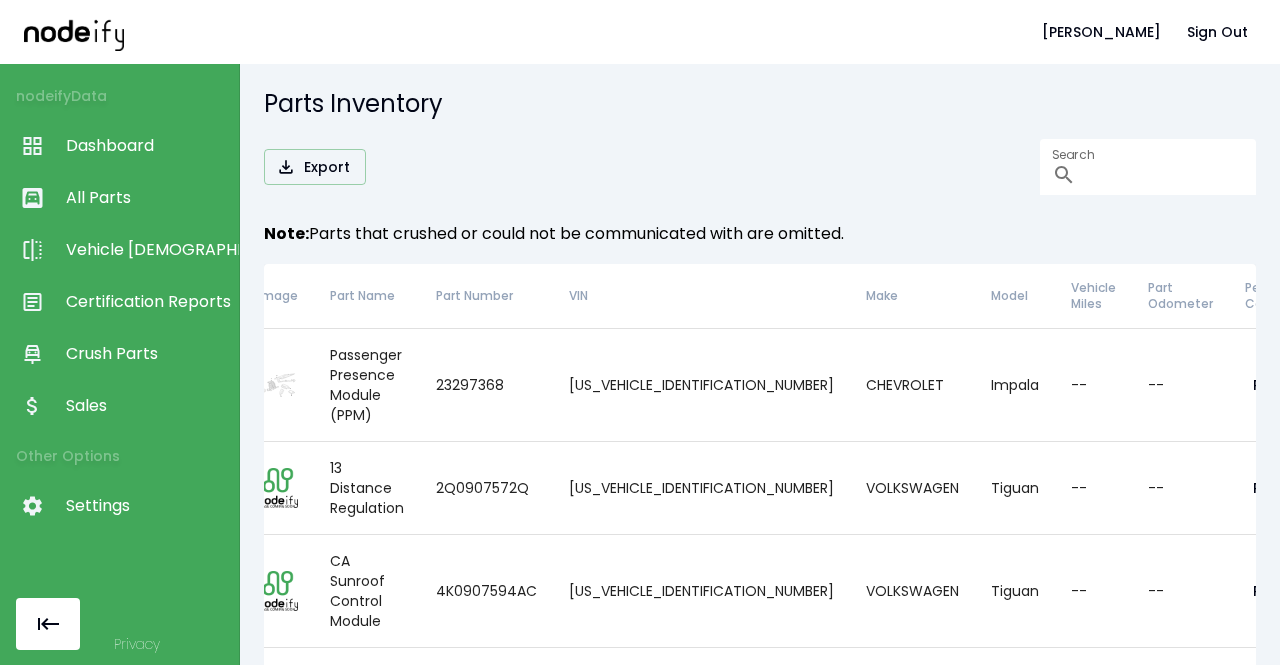 scroll, scrollTop: 0, scrollLeft: 0, axis: both 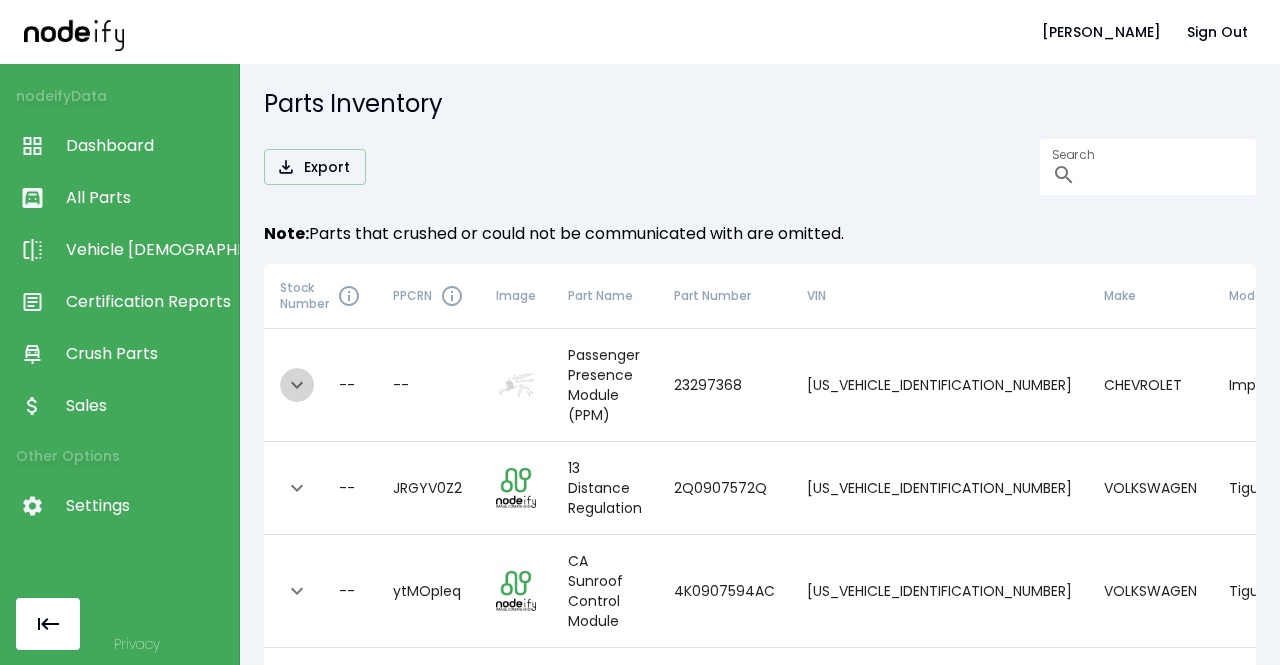 click at bounding box center (297, 385) 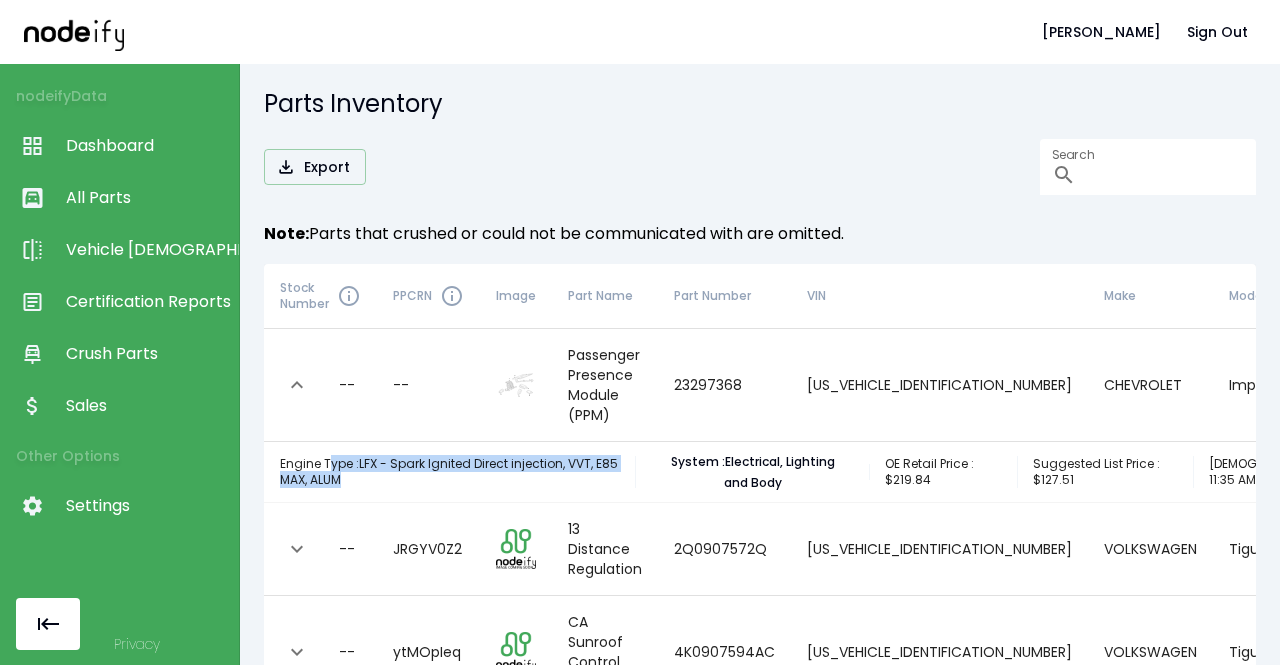 drag, startPoint x: 327, startPoint y: 461, endPoint x: 472, endPoint y: 485, distance: 146.9728 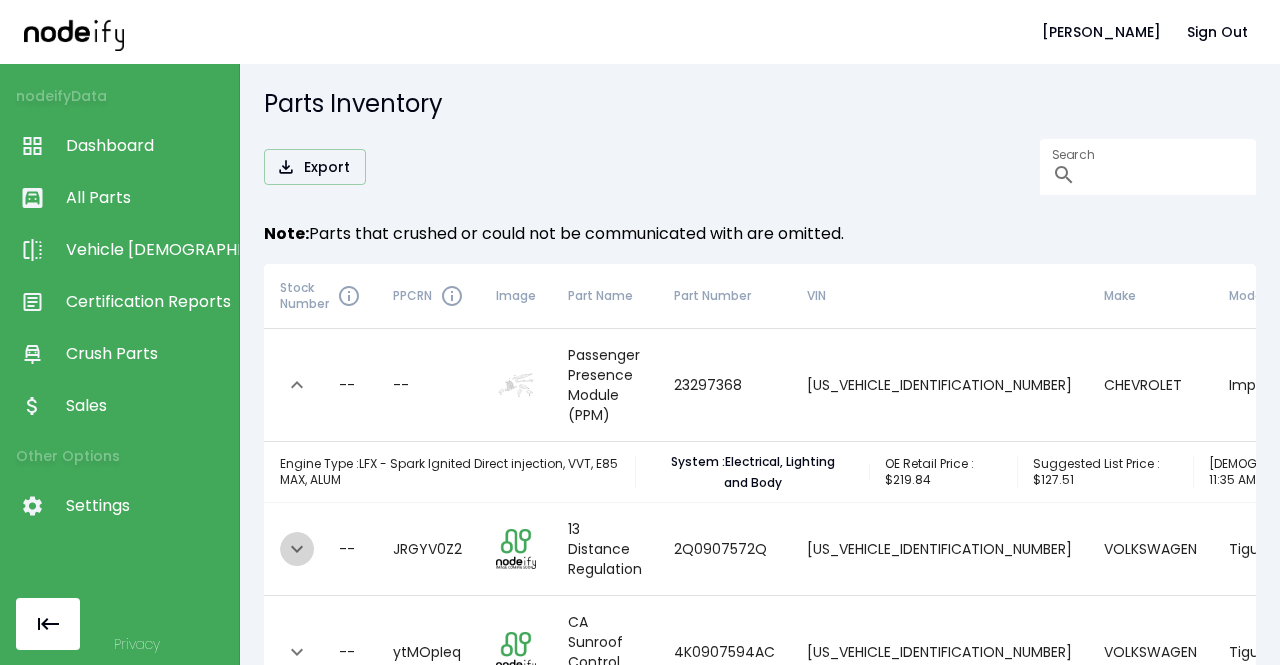 click 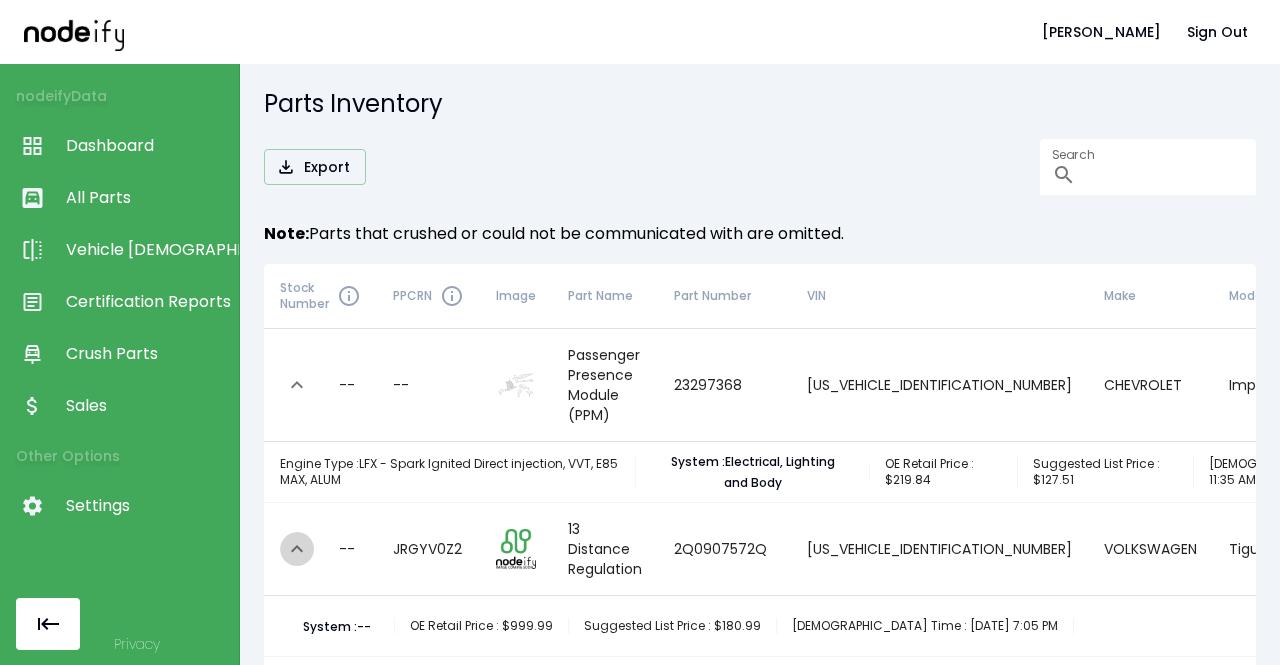 click 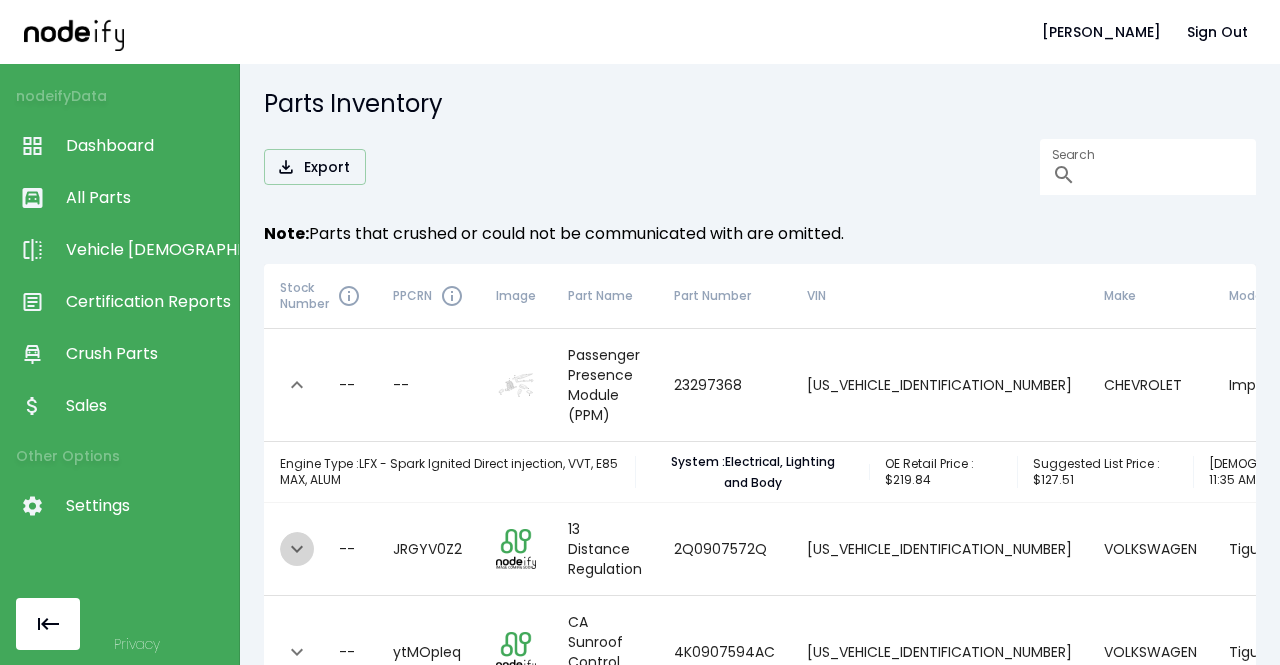click 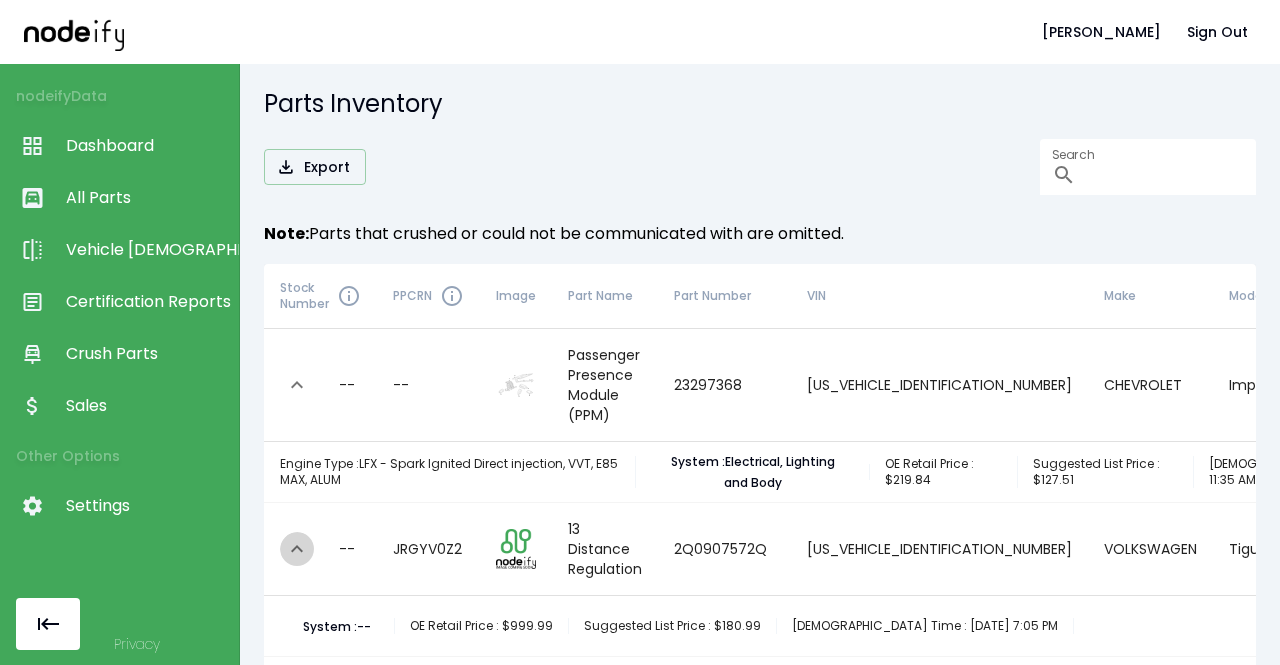 click 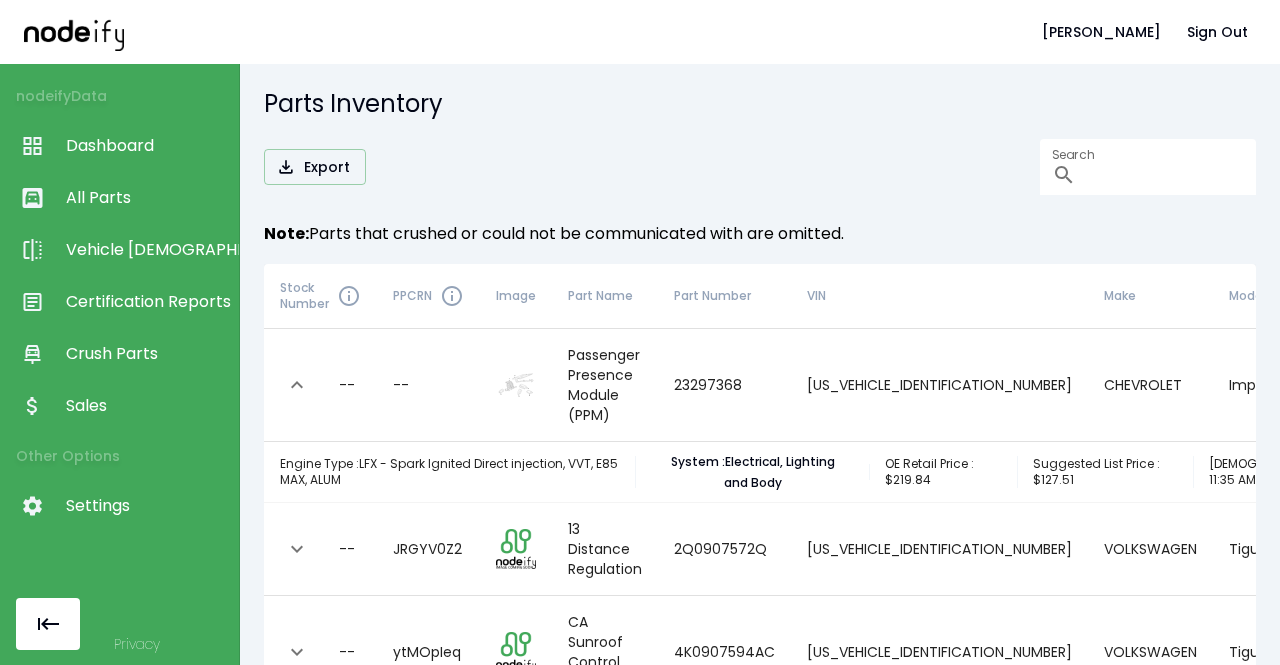scroll, scrollTop: 76, scrollLeft: 0, axis: vertical 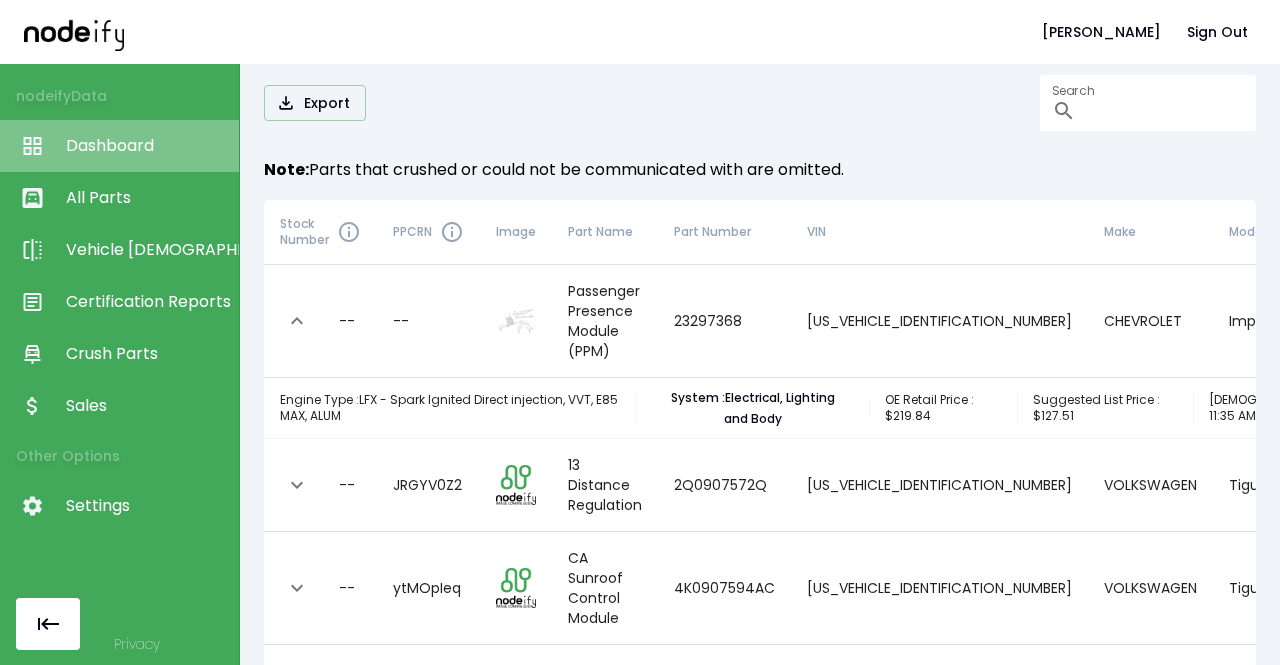 click on "Dashboard" at bounding box center (147, 146) 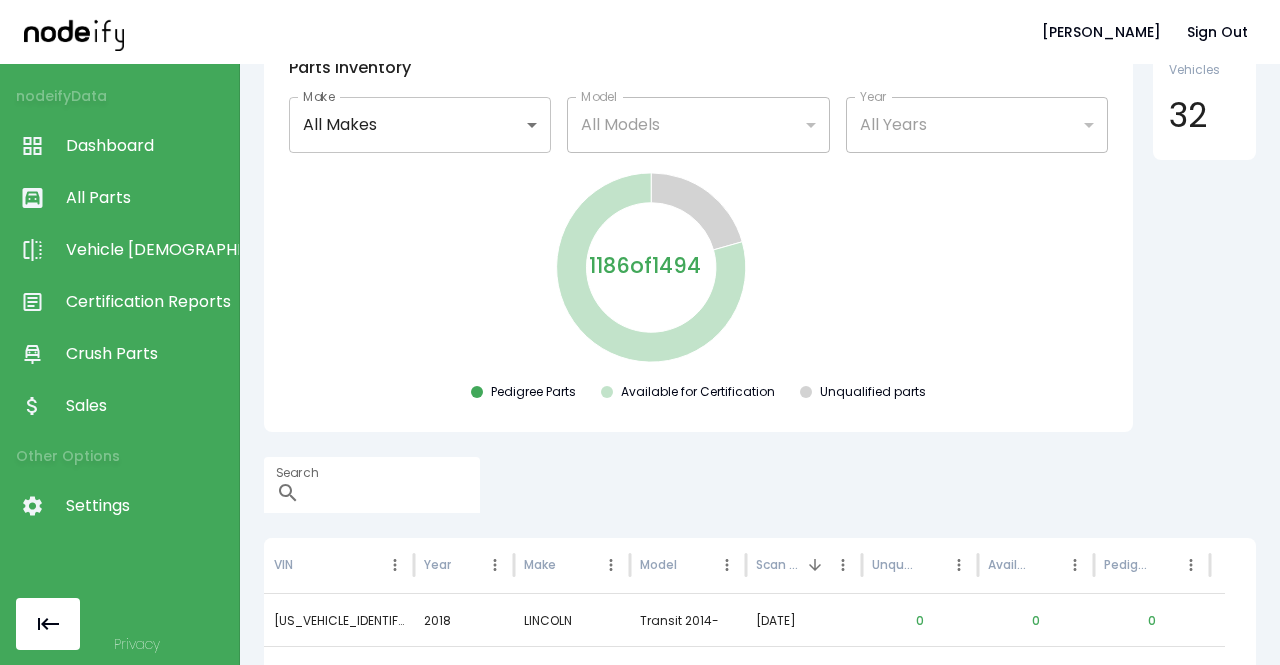 scroll, scrollTop: 326, scrollLeft: 0, axis: vertical 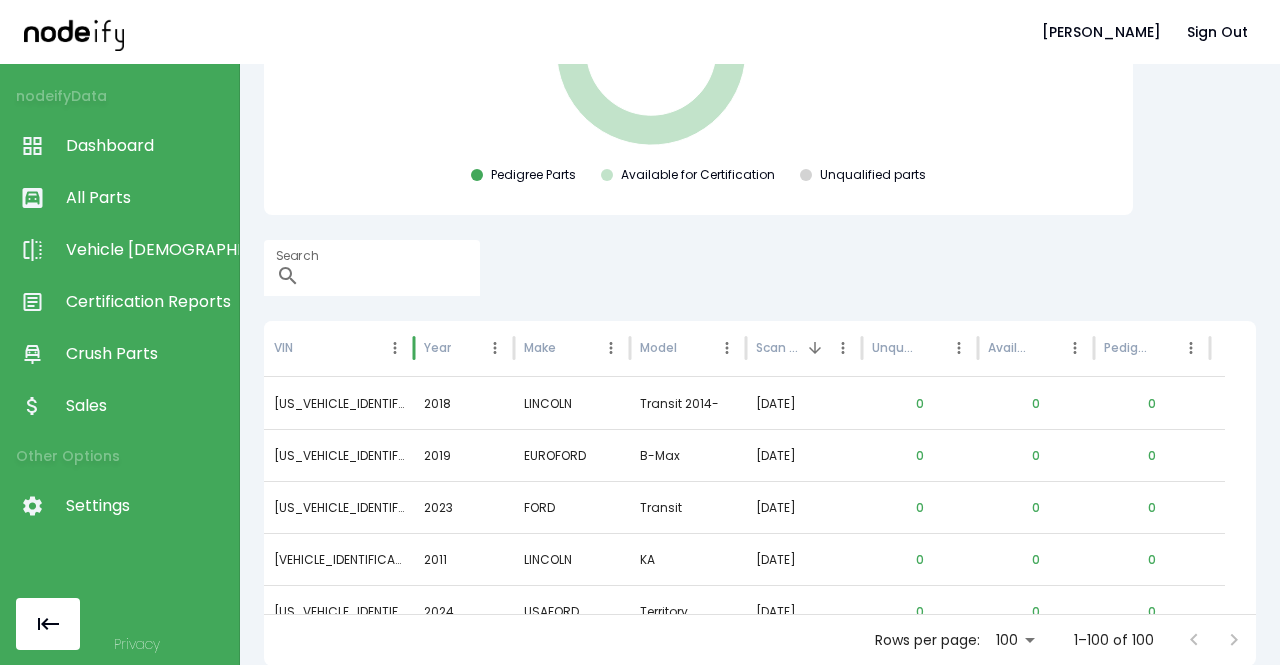 drag, startPoint x: 410, startPoint y: 339, endPoint x: 598, endPoint y: 364, distance: 189.65495 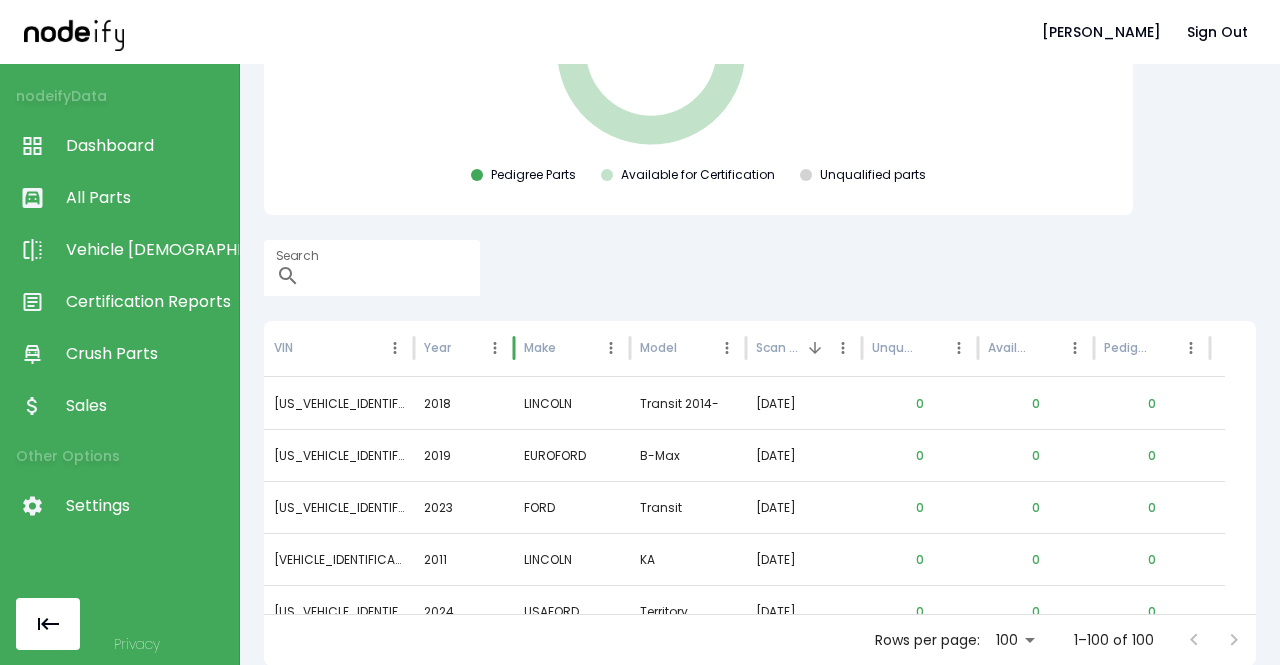drag, startPoint x: 516, startPoint y: 343, endPoint x: 542, endPoint y: 345, distance: 26.076809 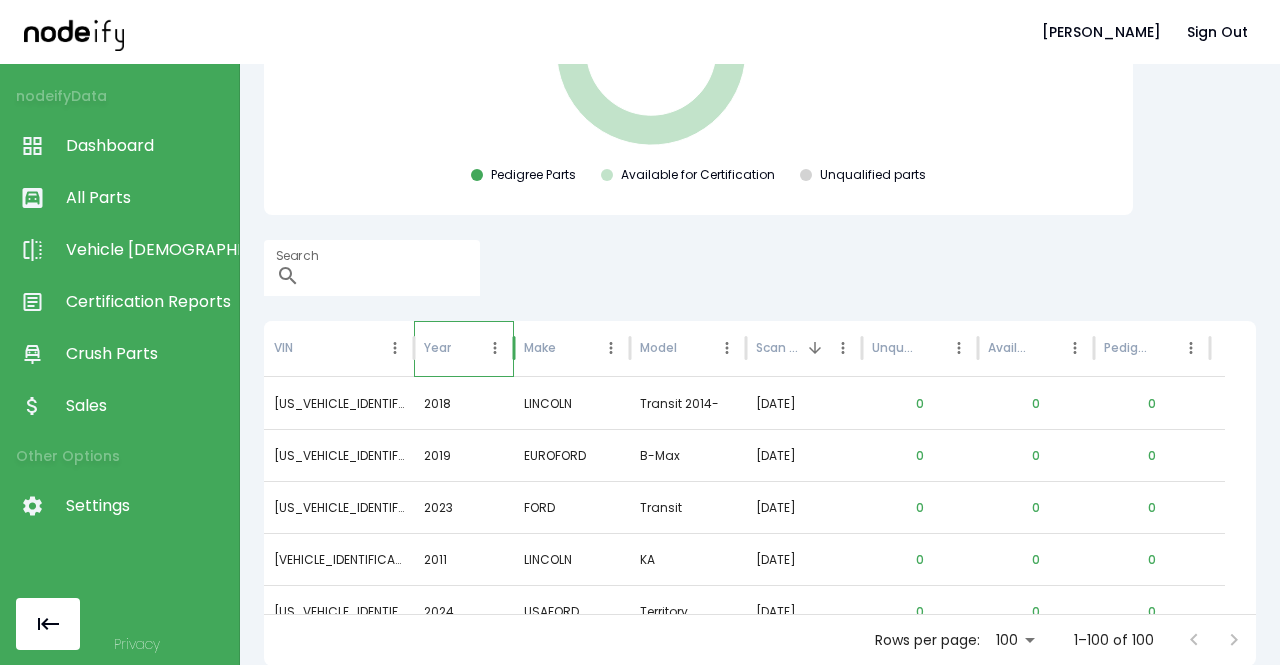 click on "Year" at bounding box center [437, 348] 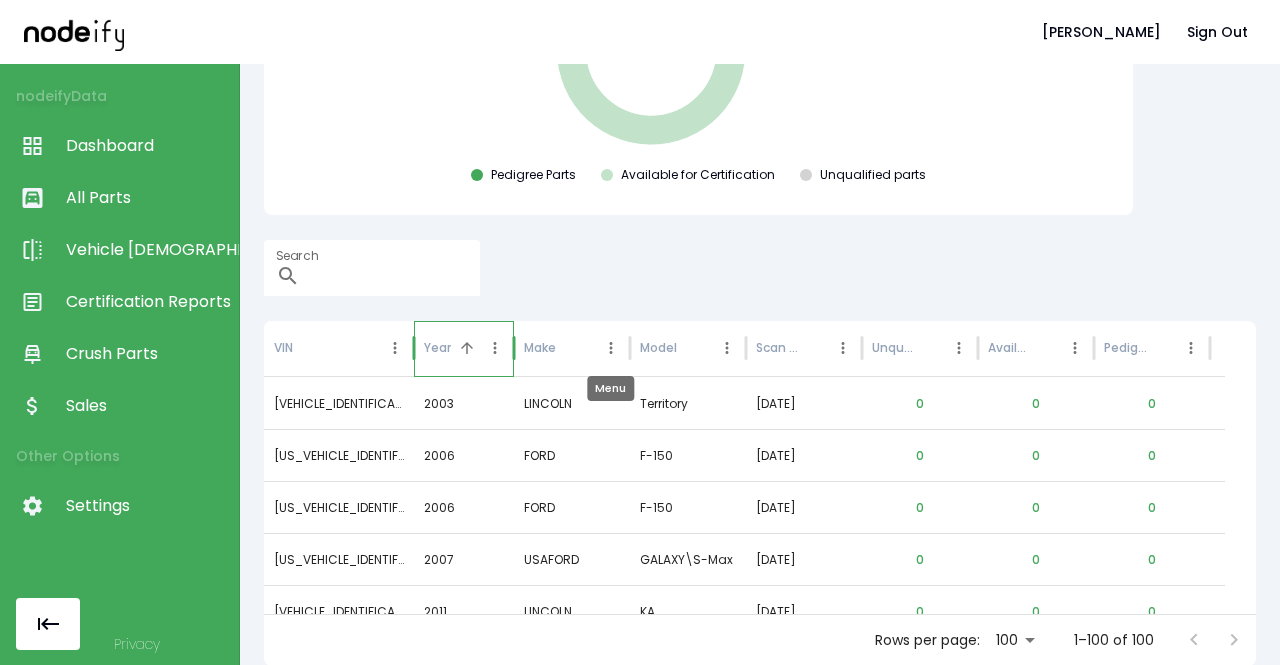 drag, startPoint x: 510, startPoint y: 347, endPoint x: 613, endPoint y: 349, distance: 103.01942 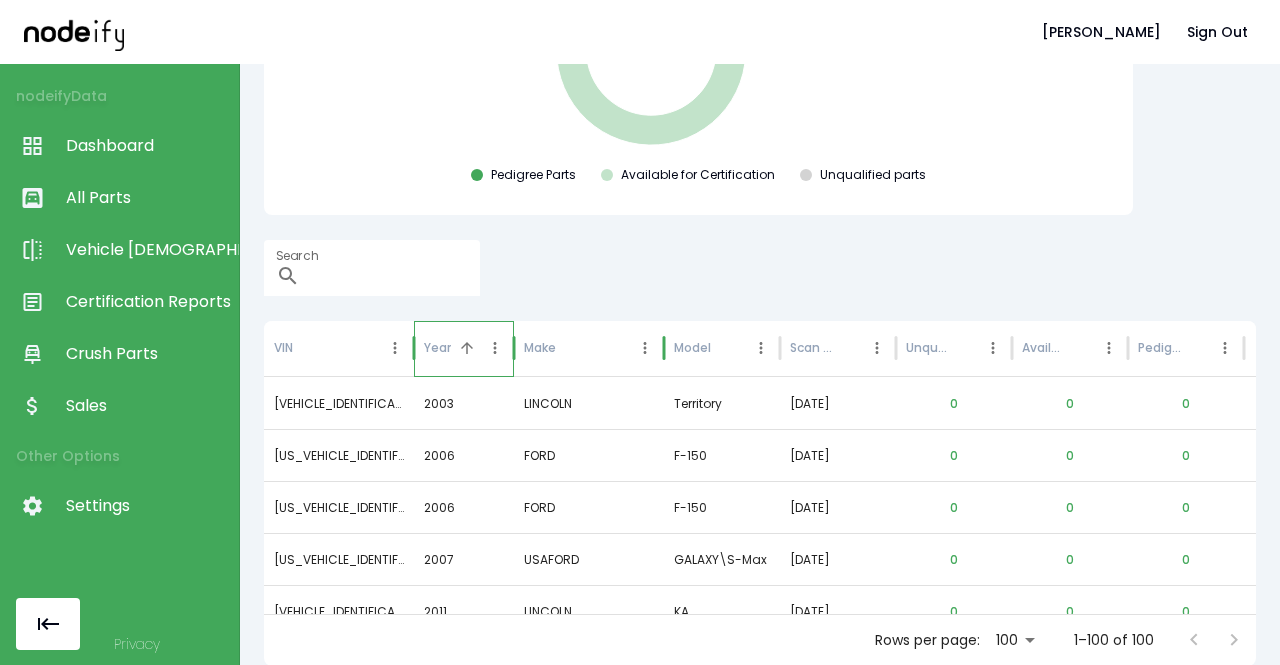drag, startPoint x: 628, startPoint y: 342, endPoint x: 731, endPoint y: 343, distance: 103.00485 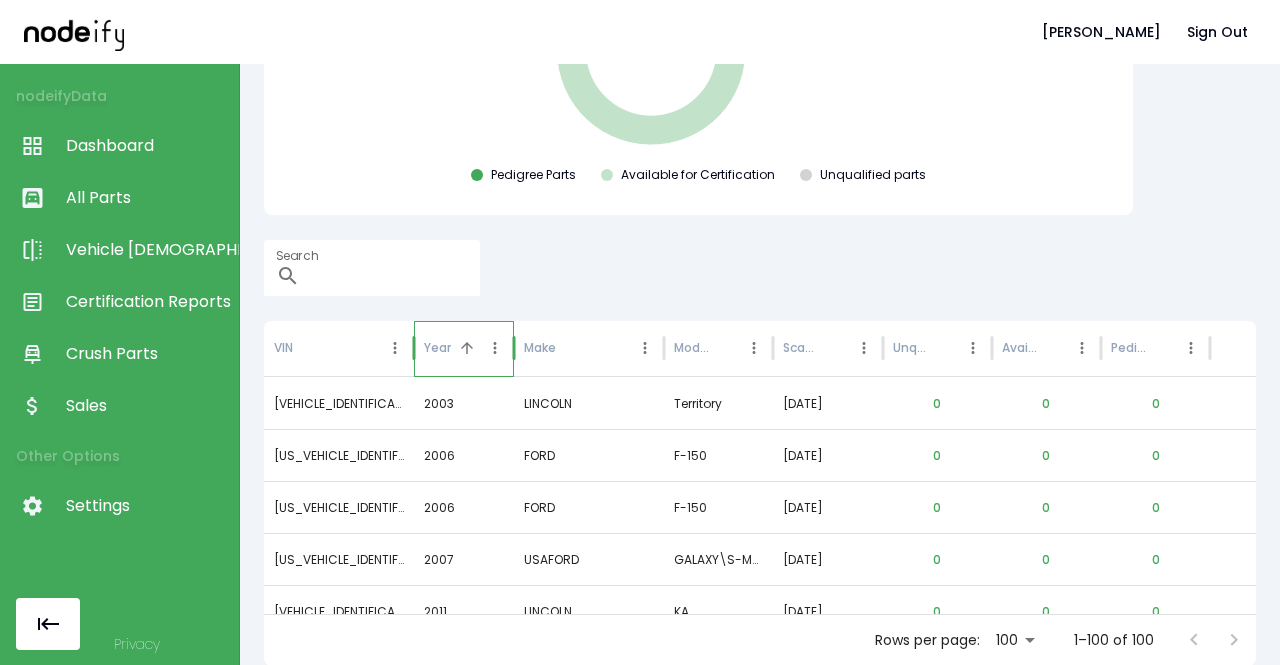 drag, startPoint x: 513, startPoint y: 345, endPoint x: 577, endPoint y: 339, distance: 64.28063 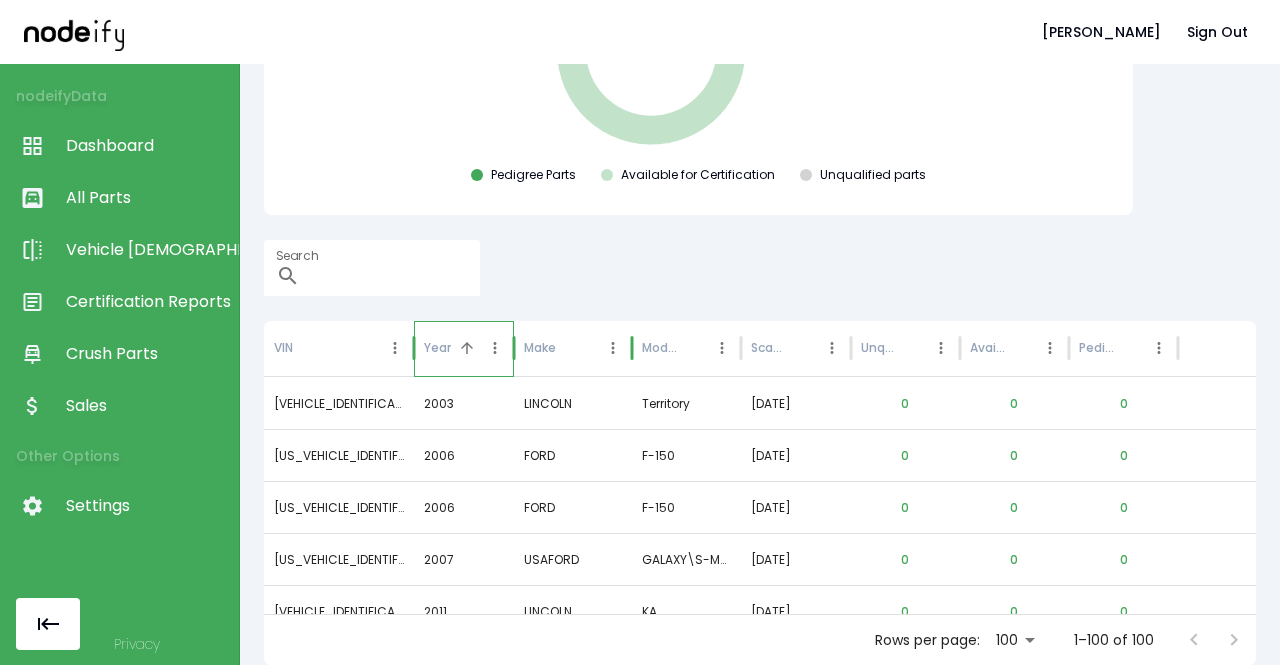 drag, startPoint x: 661, startPoint y: 339, endPoint x: 629, endPoint y: 343, distance: 32.24903 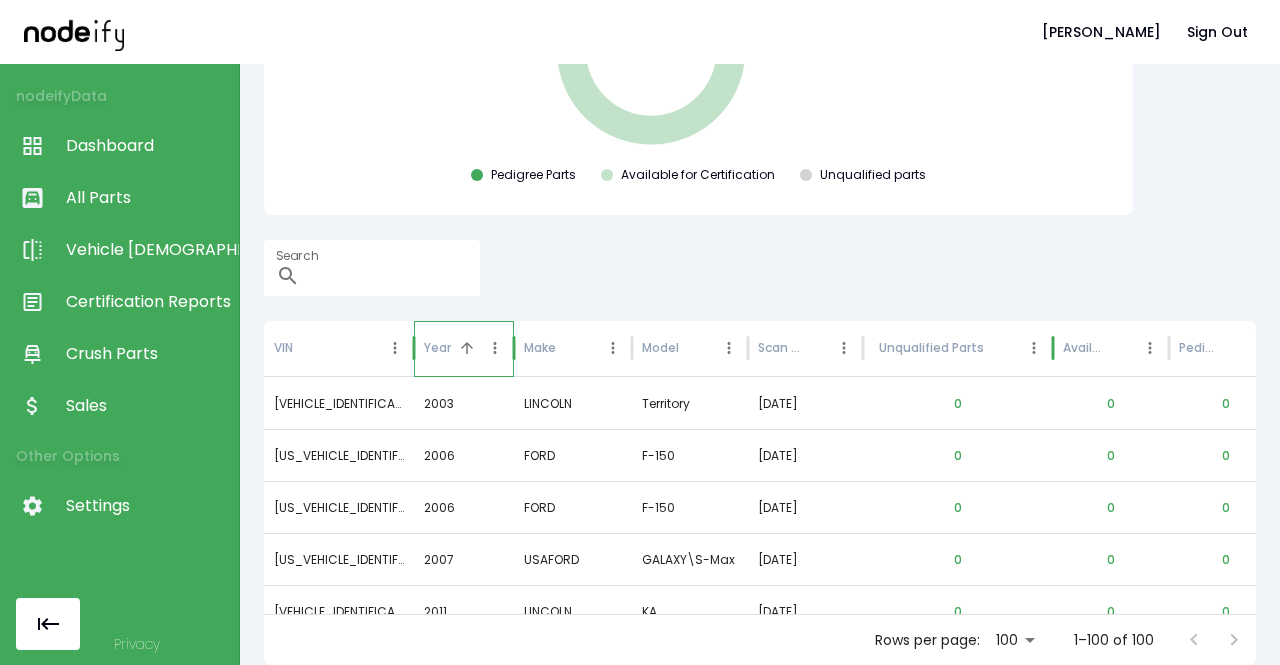 drag, startPoint x: 978, startPoint y: 339, endPoint x: 1052, endPoint y: 337, distance: 74.02702 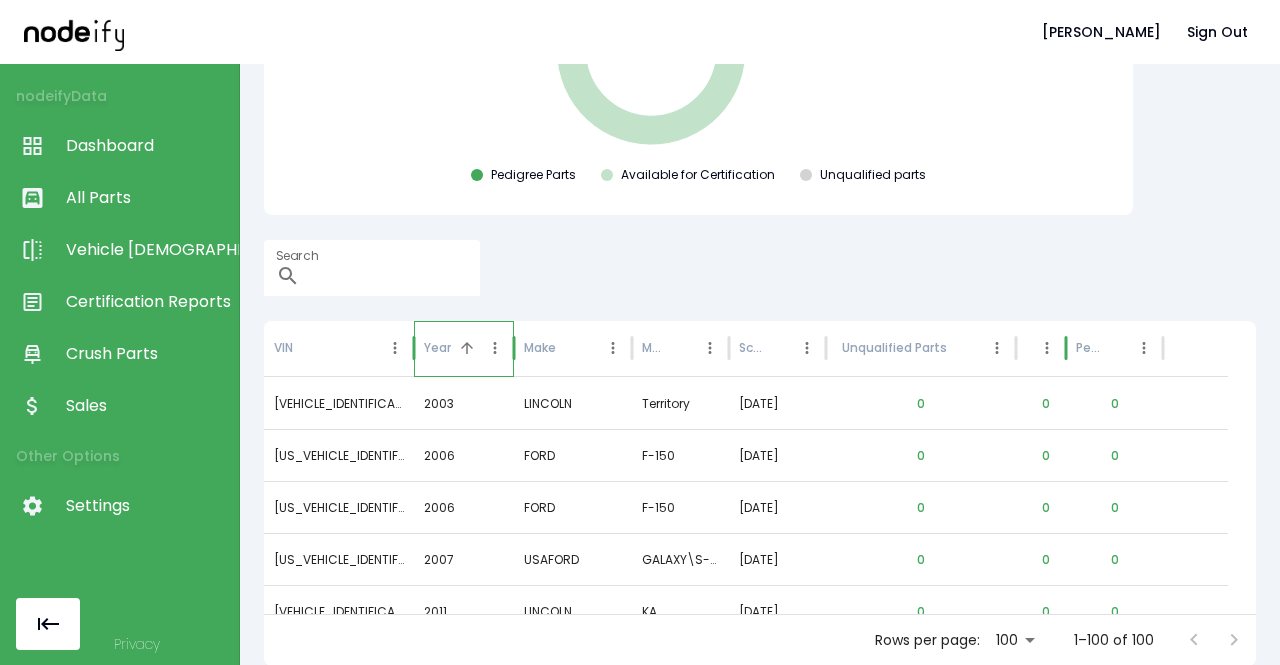 drag, startPoint x: 1116, startPoint y: 339, endPoint x: 1007, endPoint y: 335, distance: 109.07337 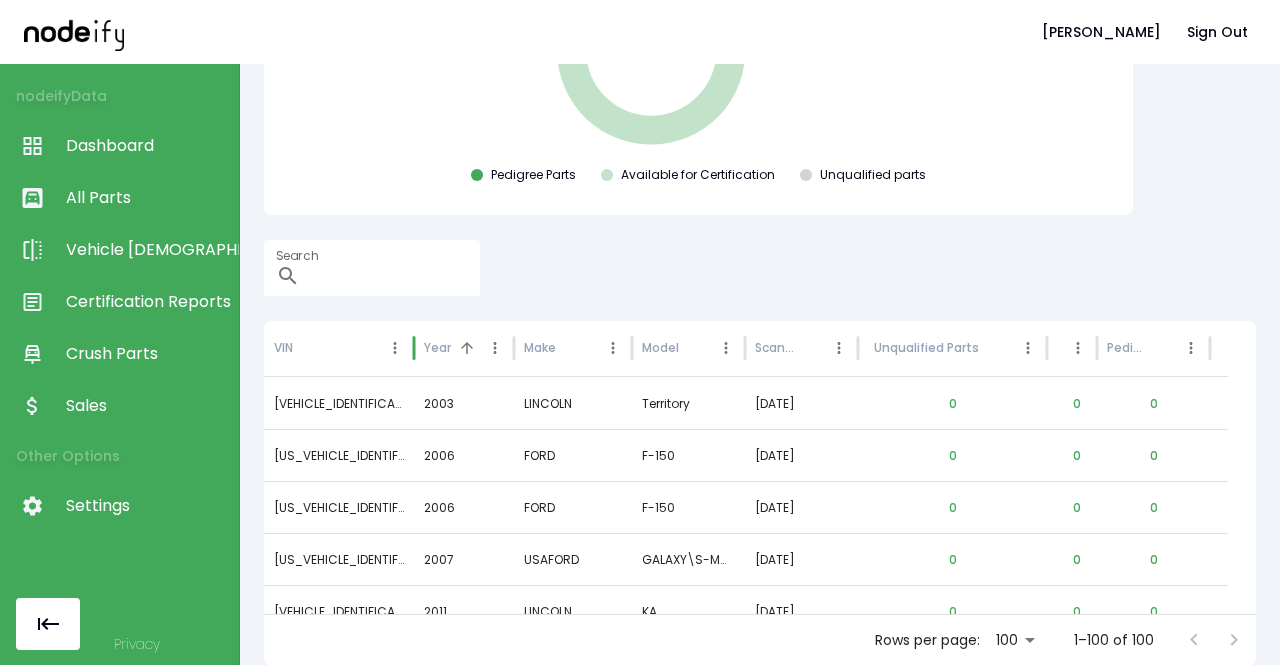 click at bounding box center (1214, 640) 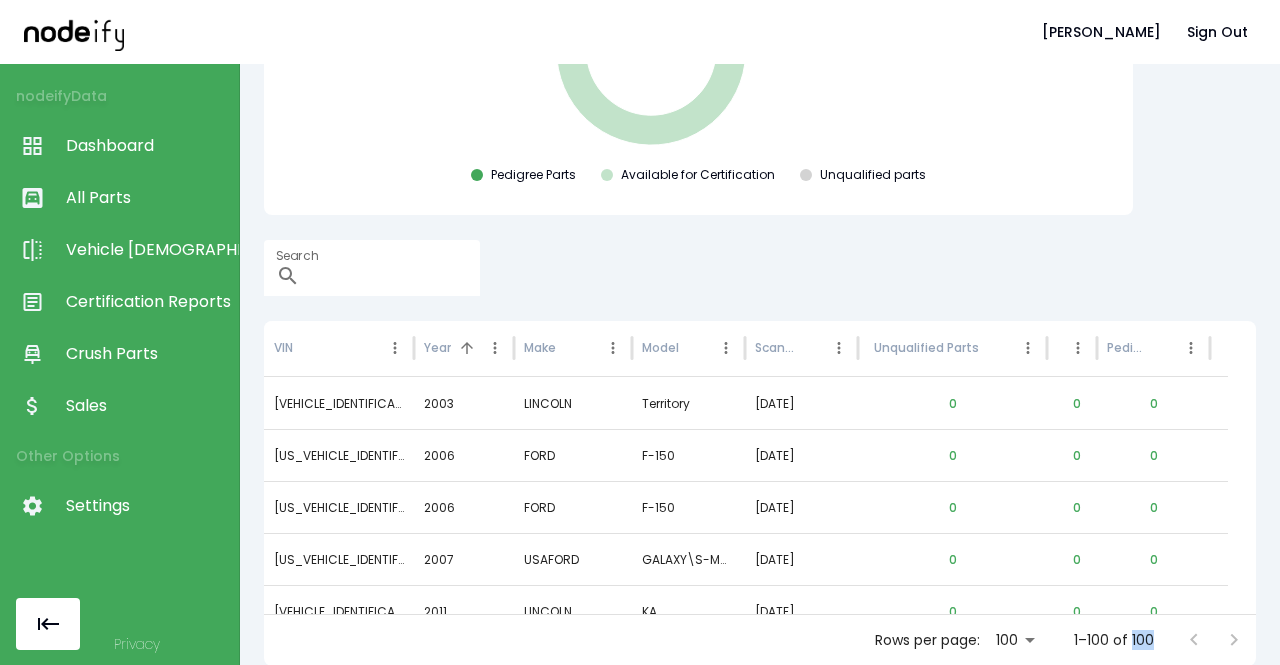 click at bounding box center (1214, 640) 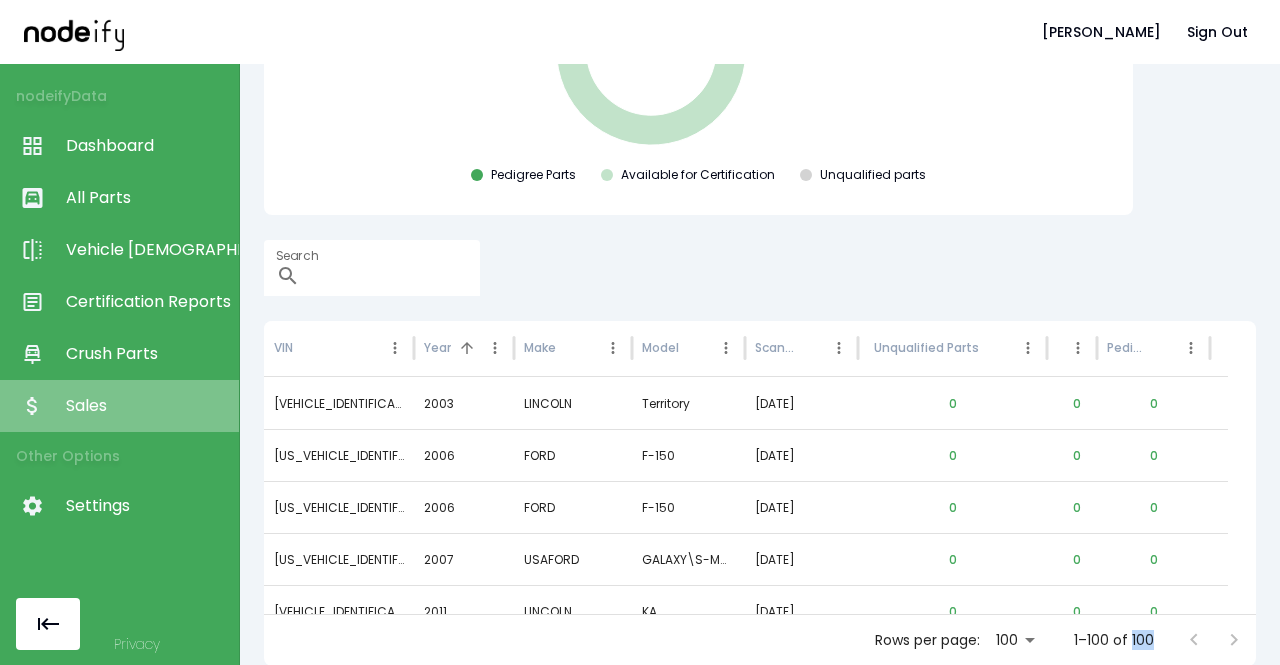 click on "Sales" at bounding box center [147, 406] 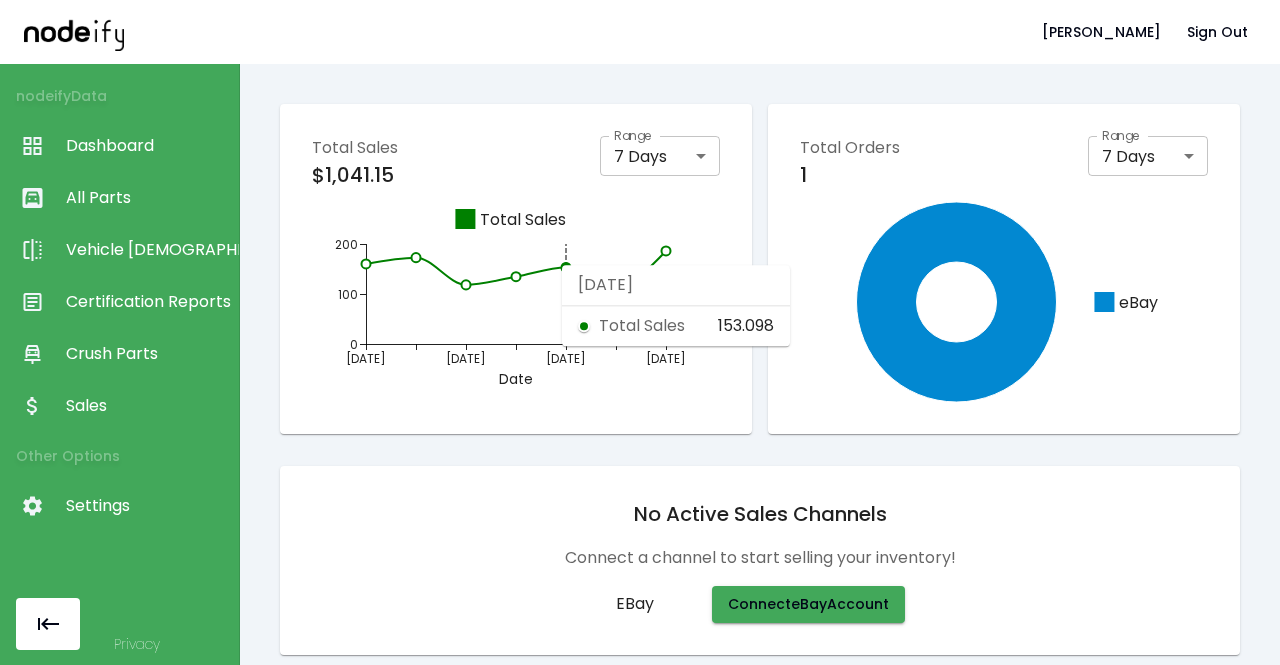 scroll, scrollTop: 29, scrollLeft: 0, axis: vertical 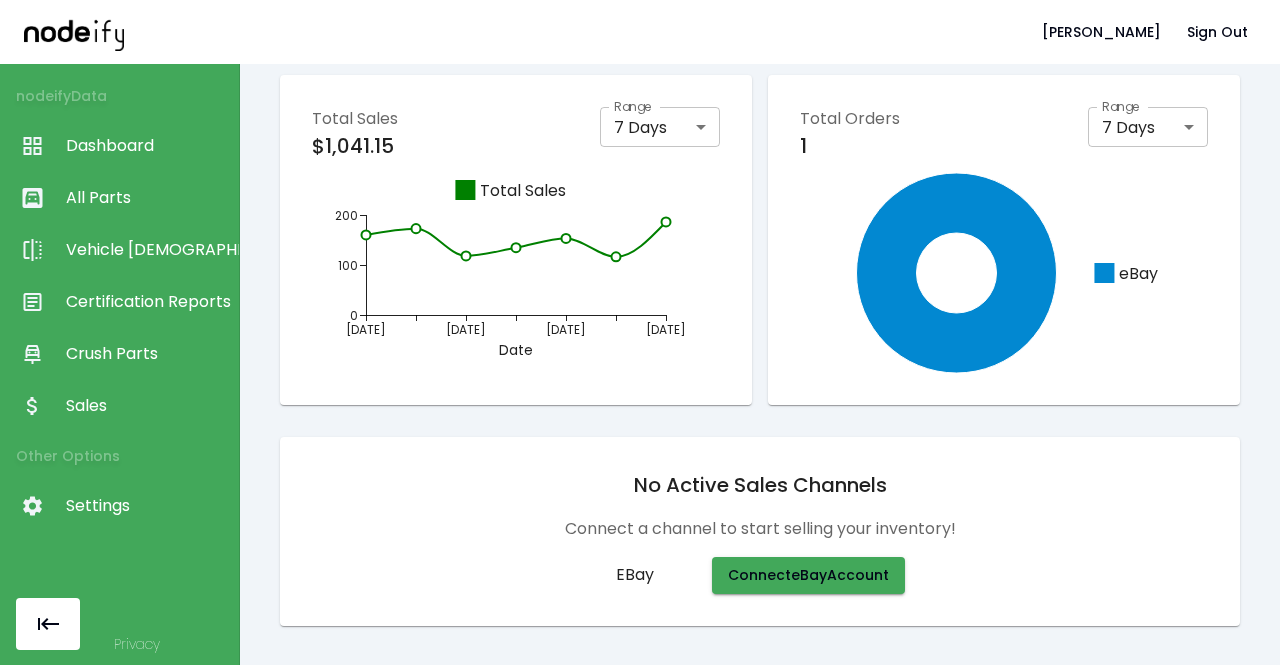 drag, startPoint x: 622, startPoint y: 568, endPoint x: 603, endPoint y: 571, distance: 19.235384 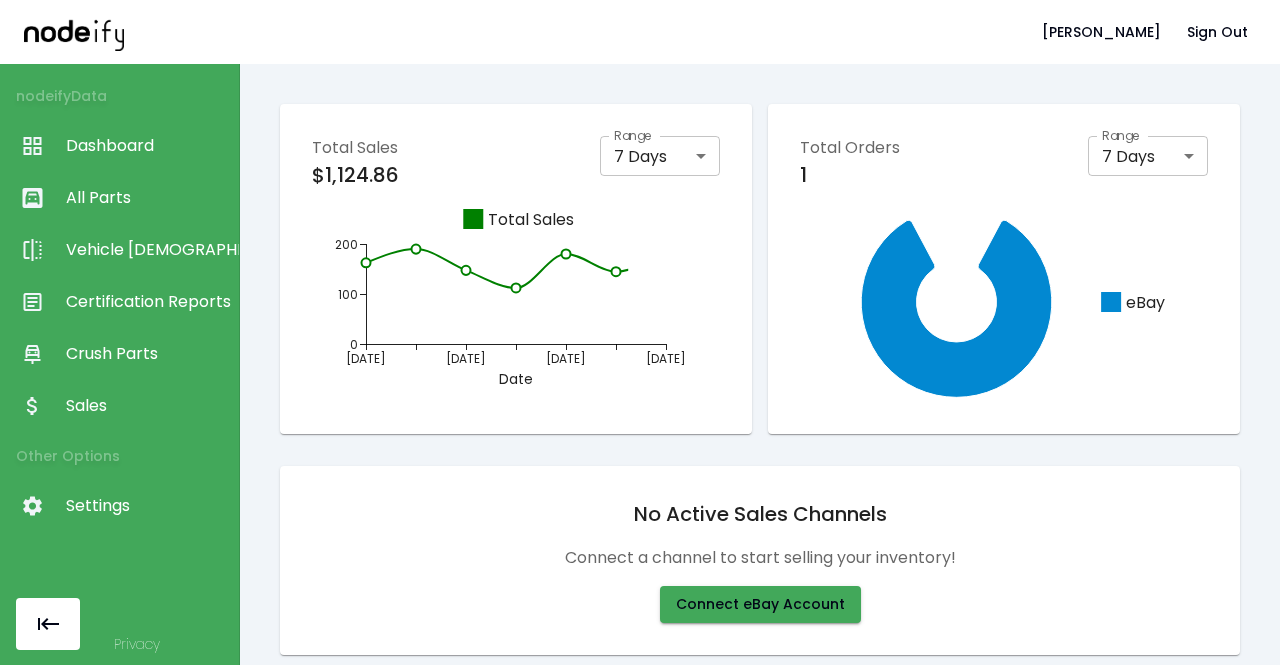 scroll, scrollTop: 0, scrollLeft: 0, axis: both 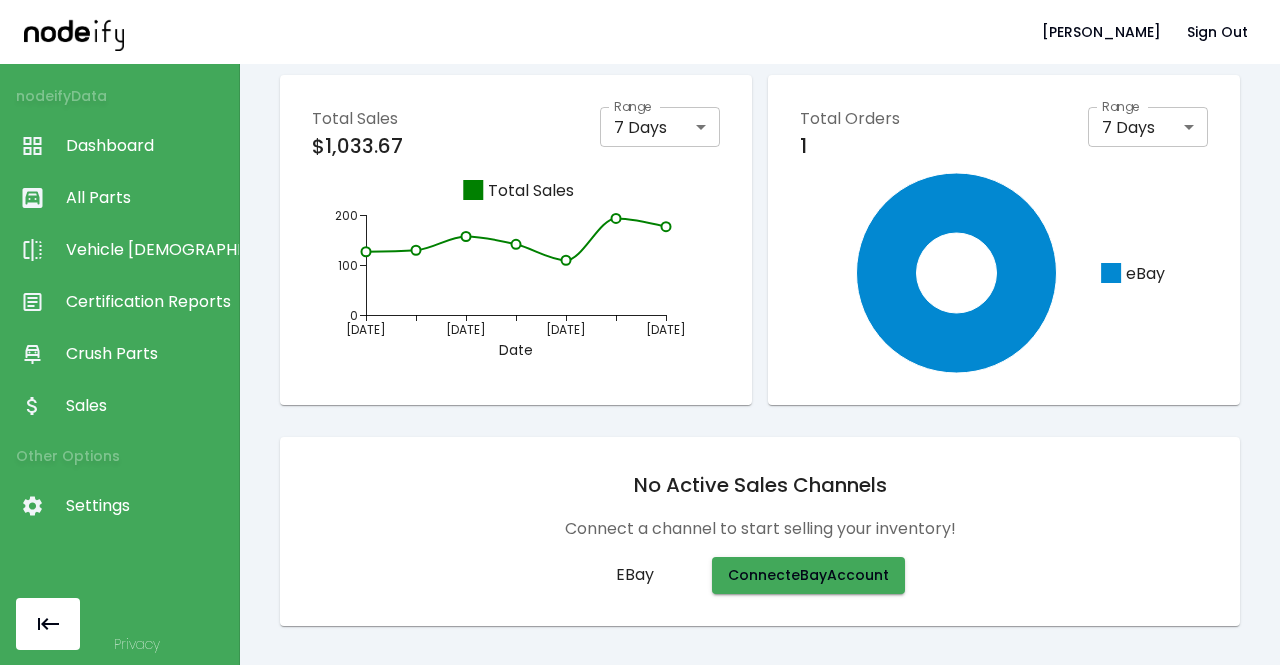 click on "eBay" at bounding box center (656, 575) 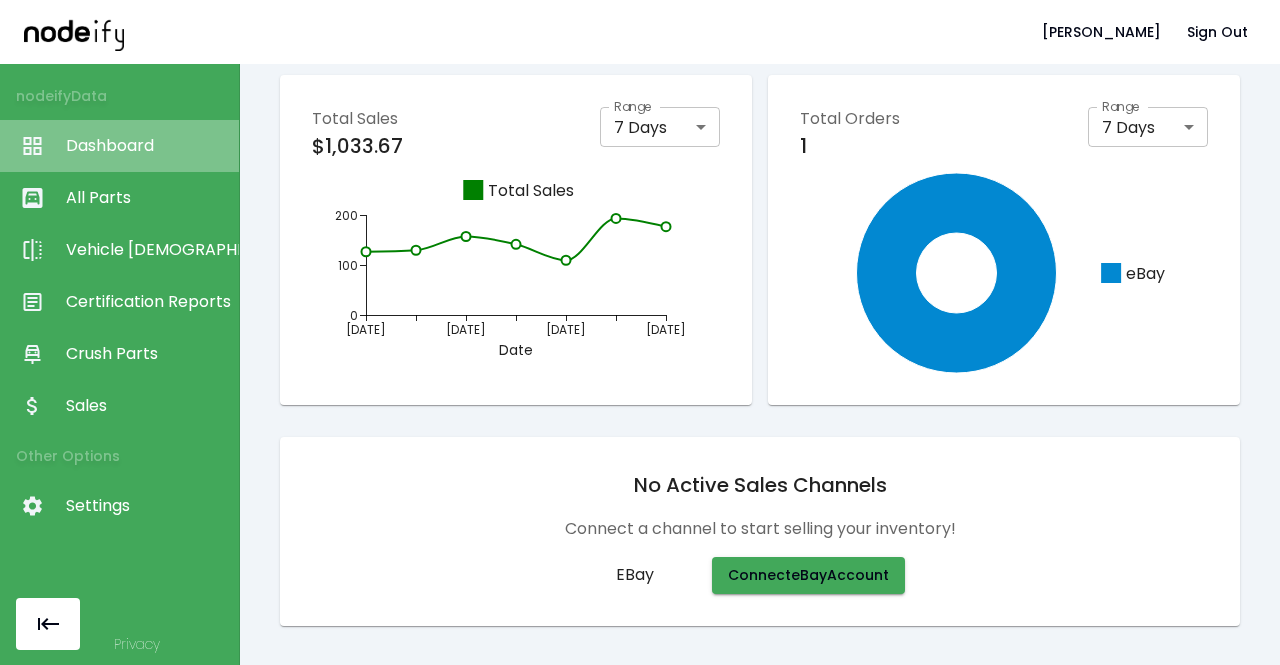 click on "Dashboard" at bounding box center [147, 146] 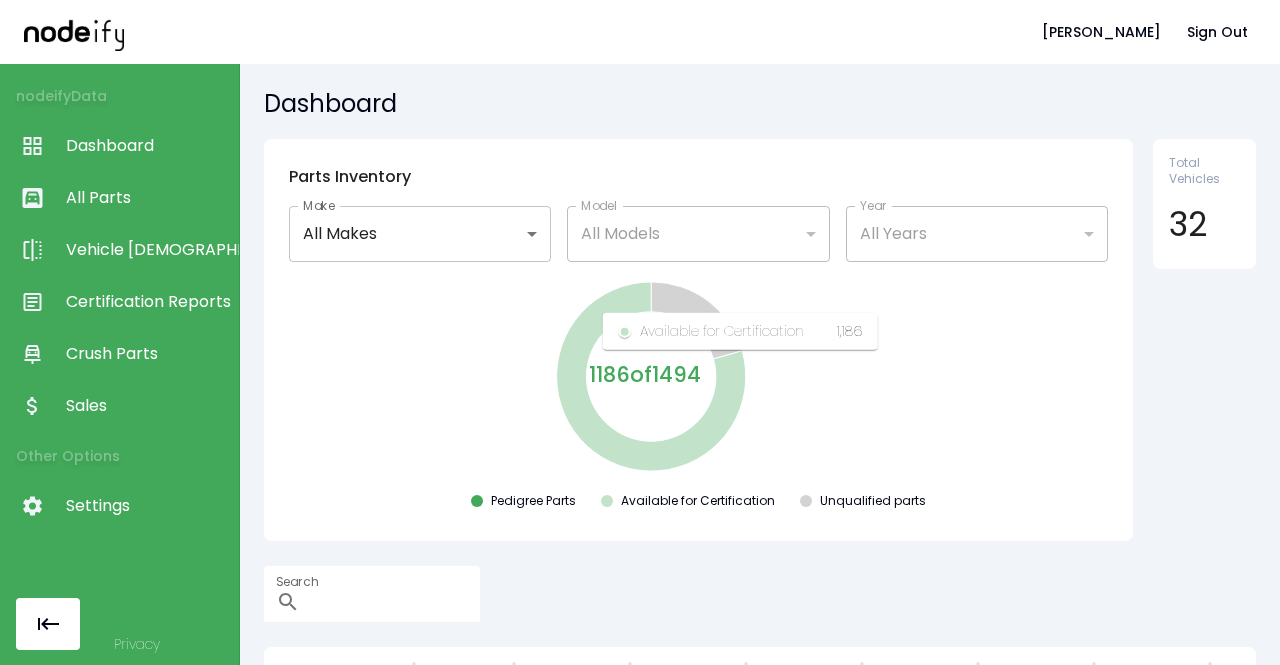 scroll, scrollTop: 326, scrollLeft: 0, axis: vertical 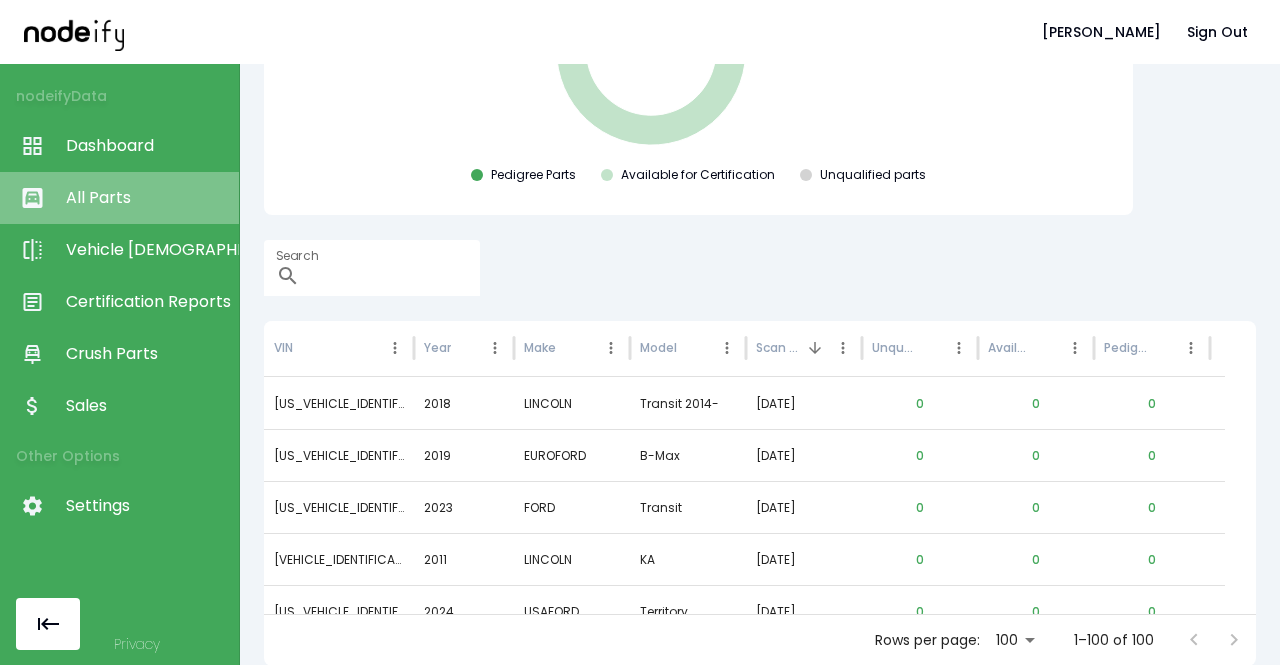 click on "All Parts" at bounding box center [147, 198] 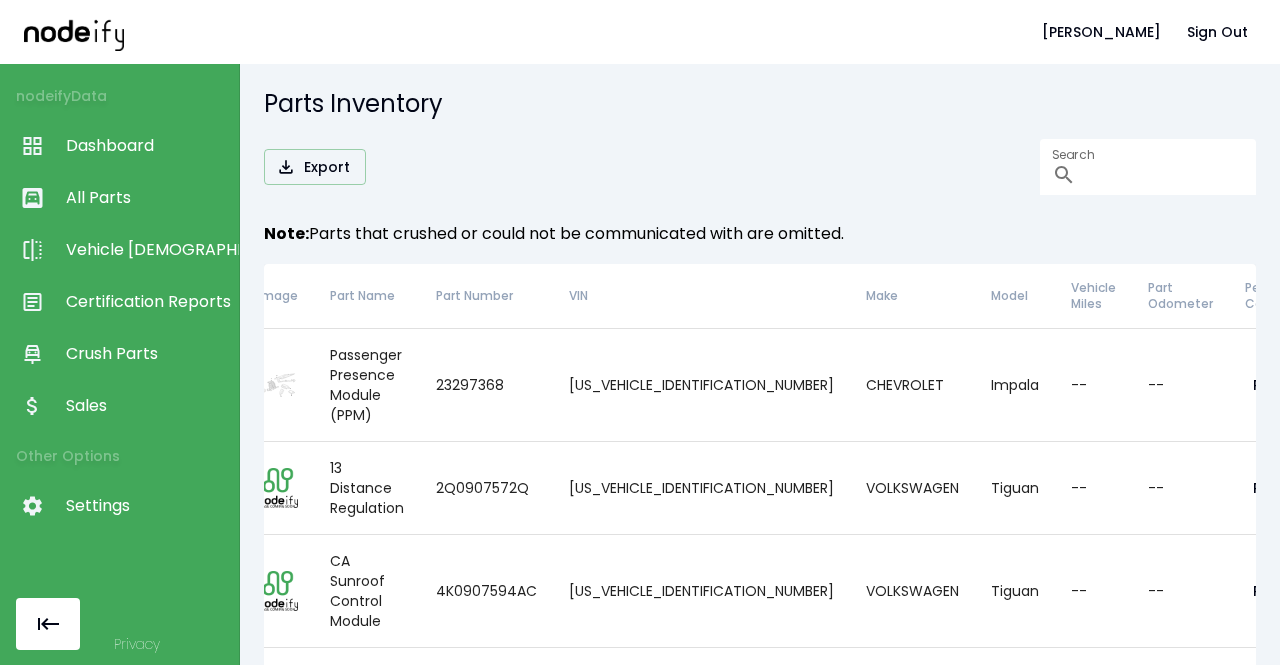 scroll, scrollTop: 0, scrollLeft: 0, axis: both 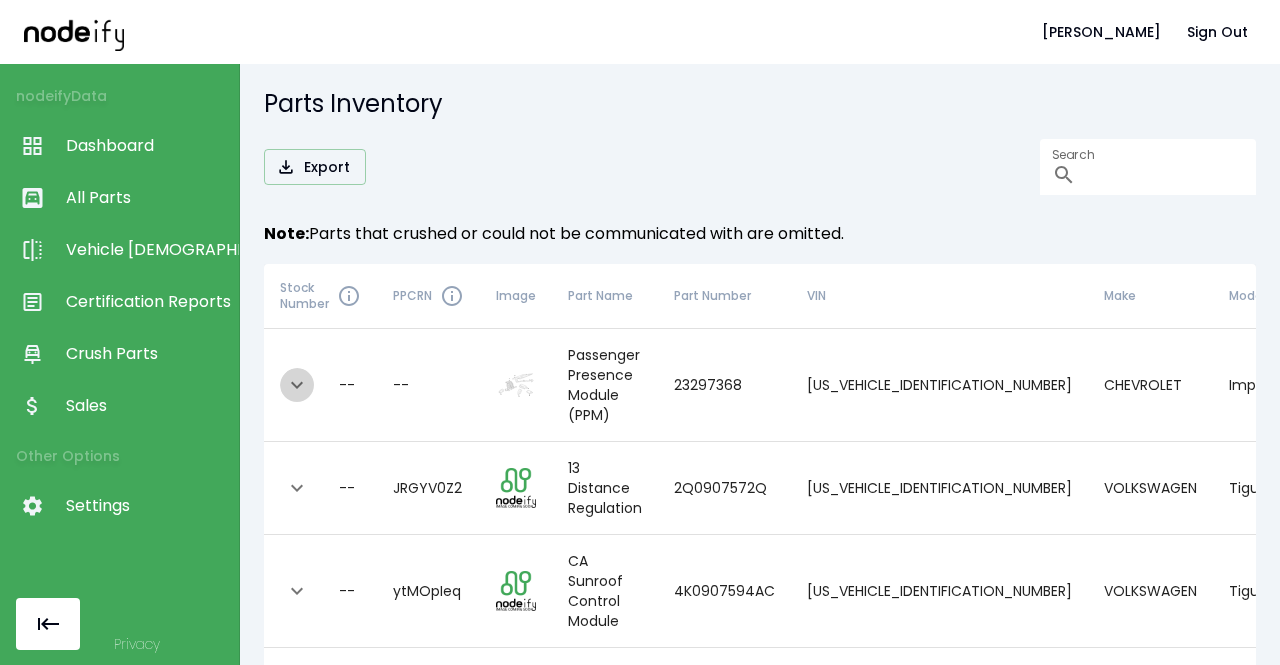 click 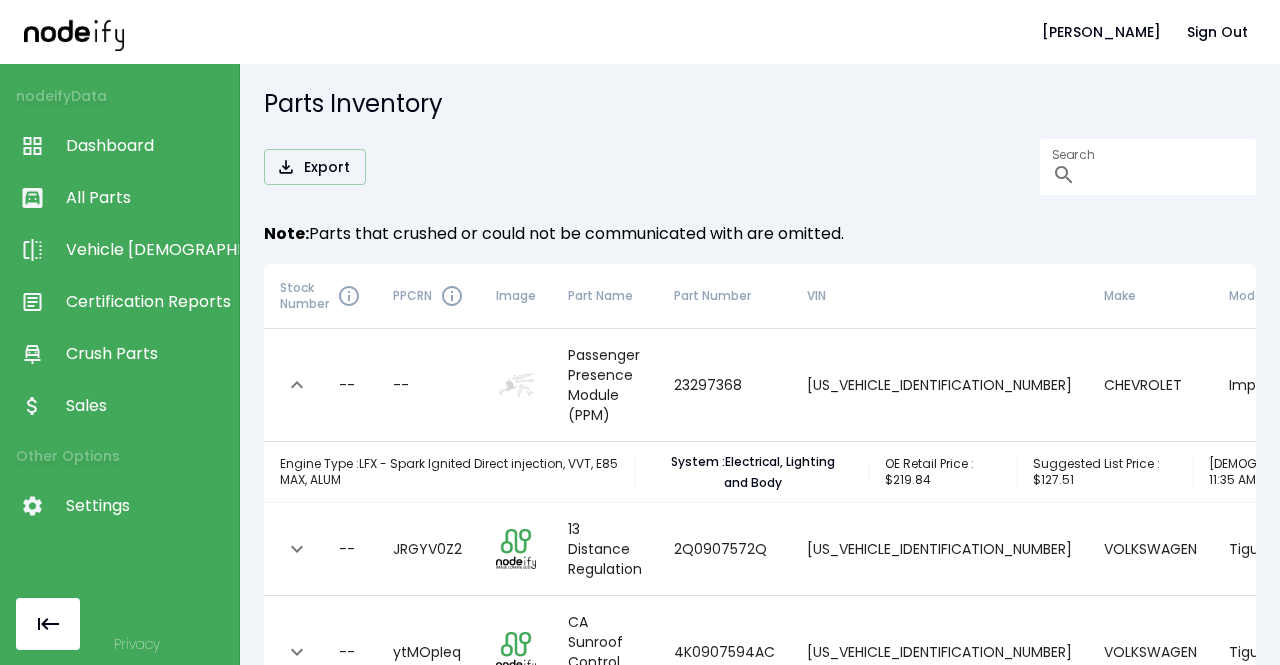 click on "System :  Electrical, Lighting and Body" at bounding box center (753, 472) 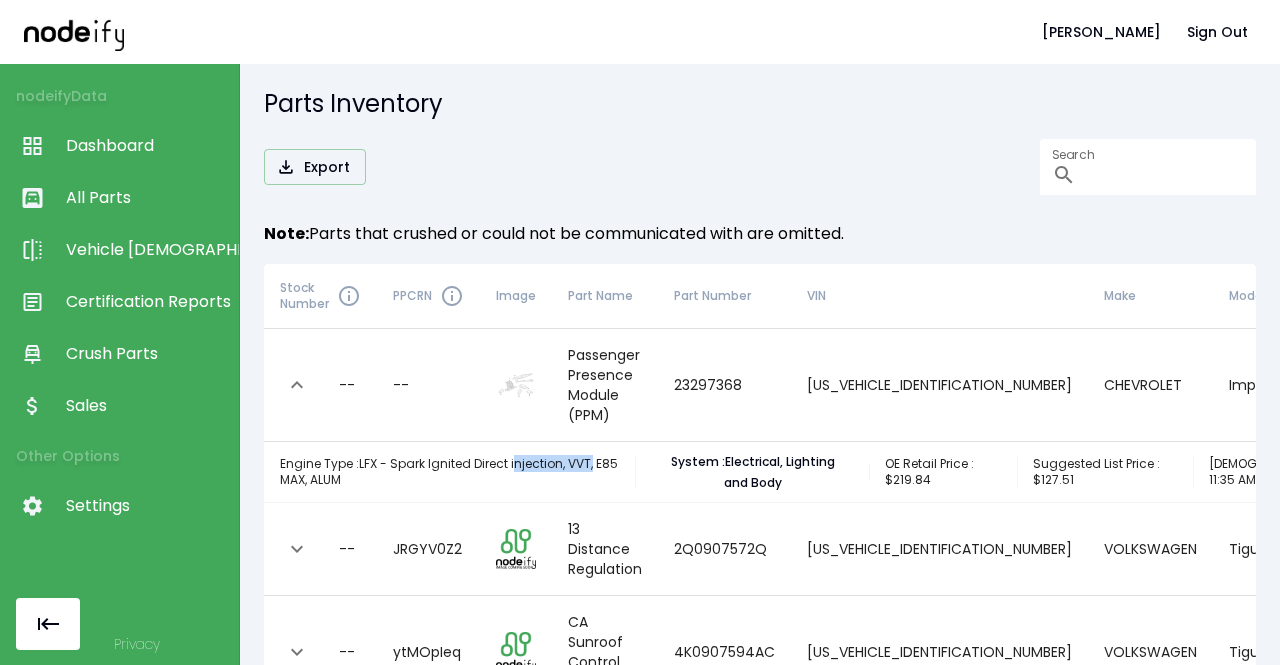 drag, startPoint x: 619, startPoint y: 468, endPoint x: 518, endPoint y: 462, distance: 101.17806 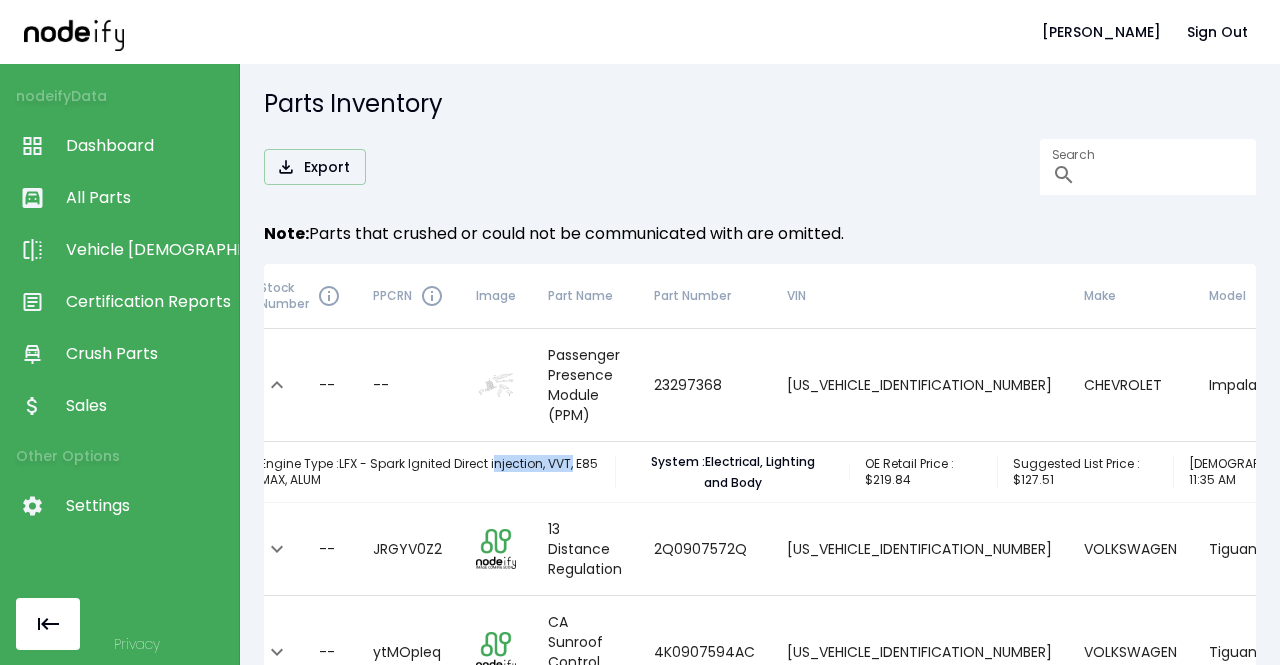 scroll, scrollTop: 0, scrollLeft: 0, axis: both 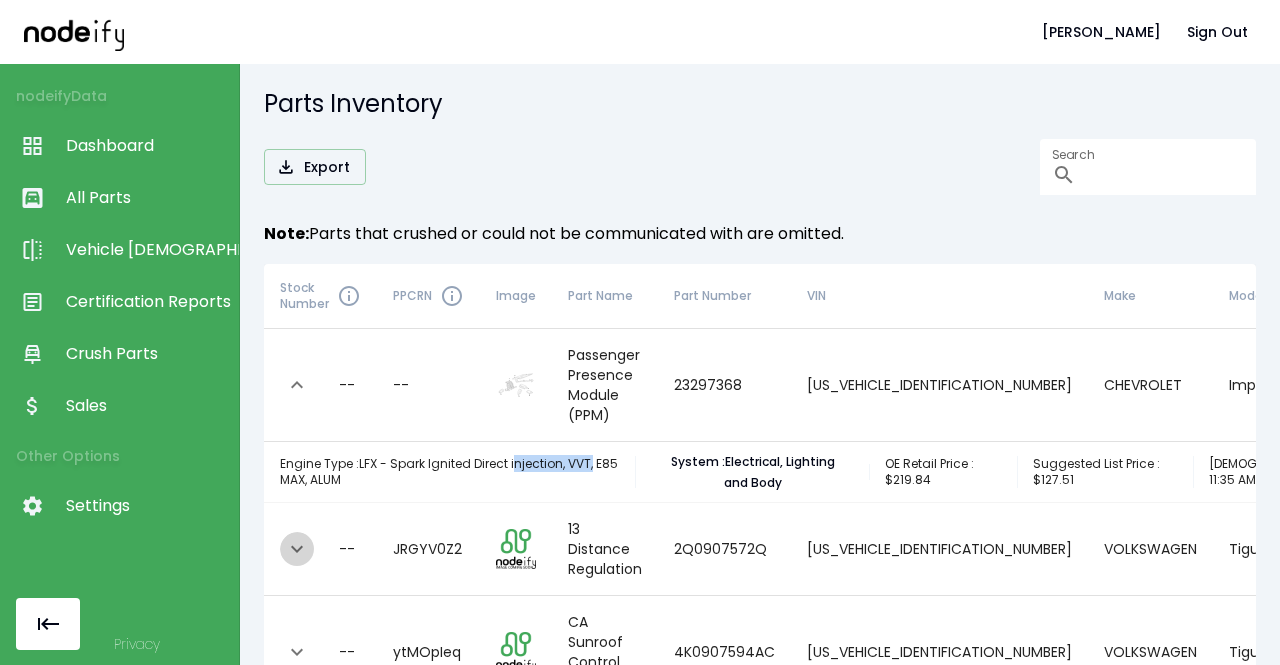 click 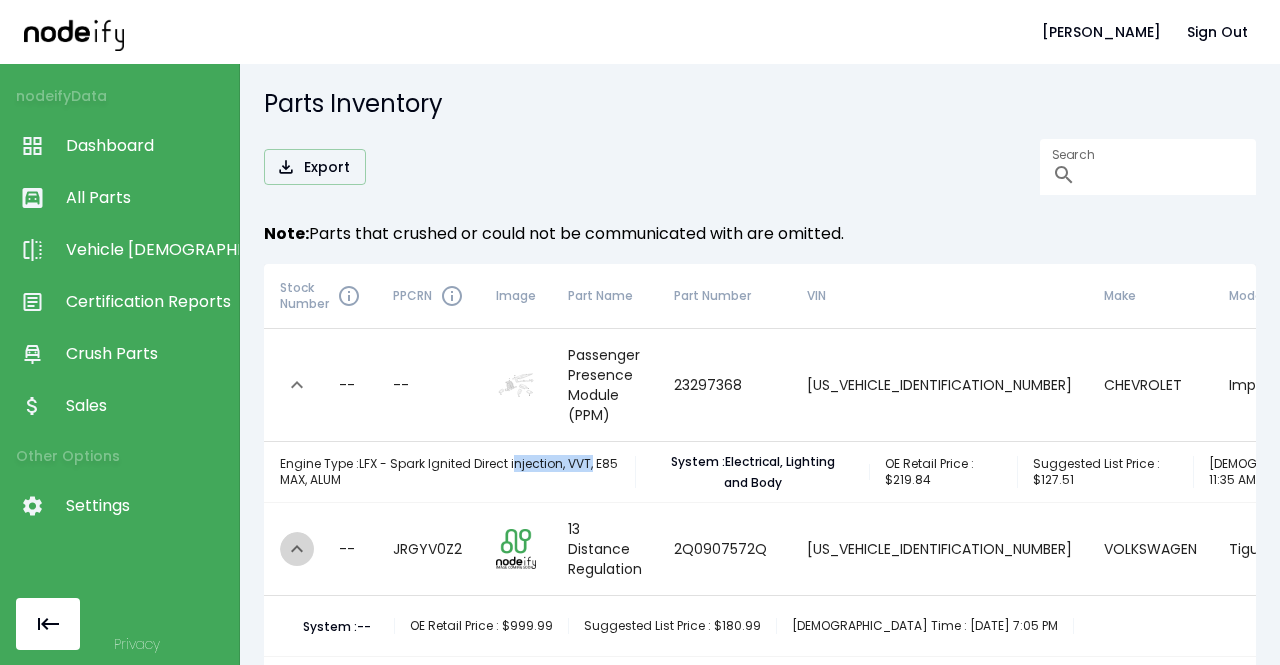 click 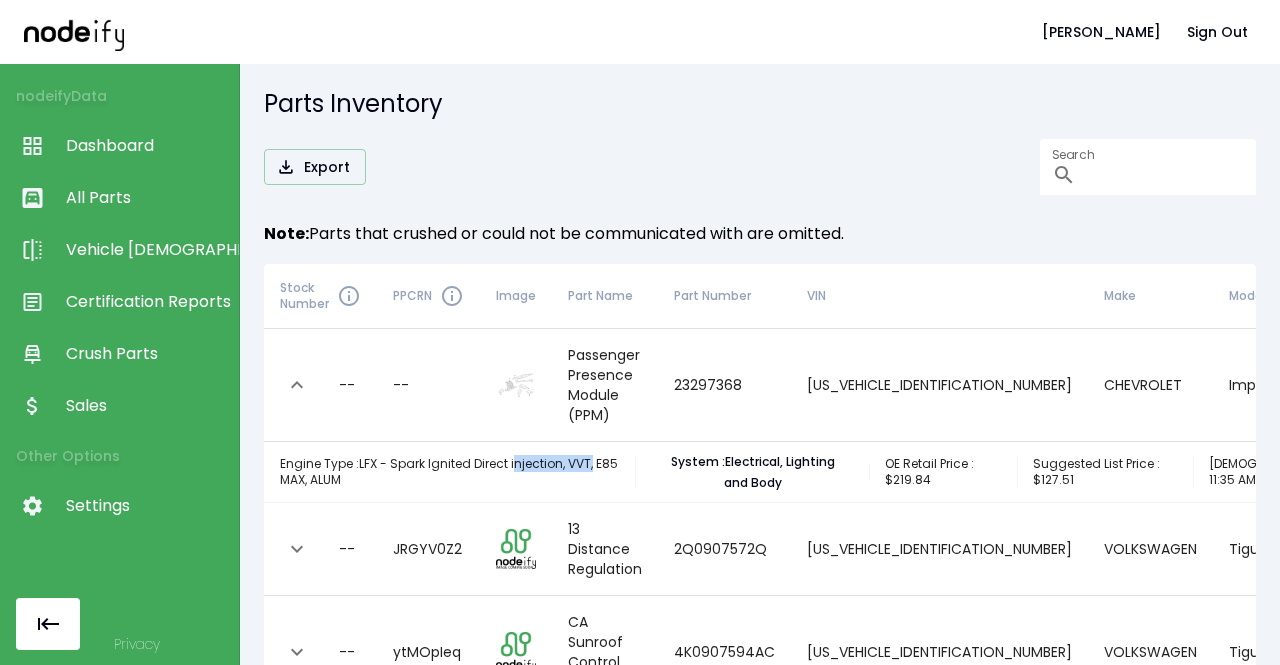 click on "All Parts" at bounding box center [147, 198] 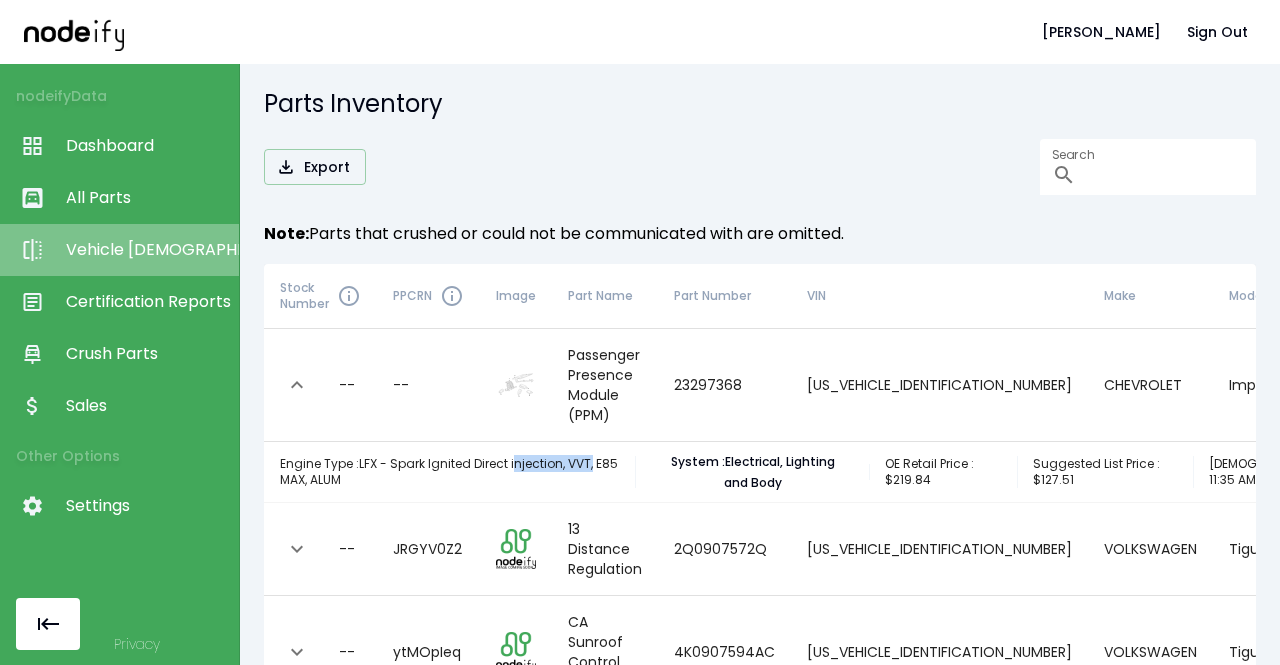 click on "Vehicle [DEMOGRAPHIC_DATA]" at bounding box center (147, 250) 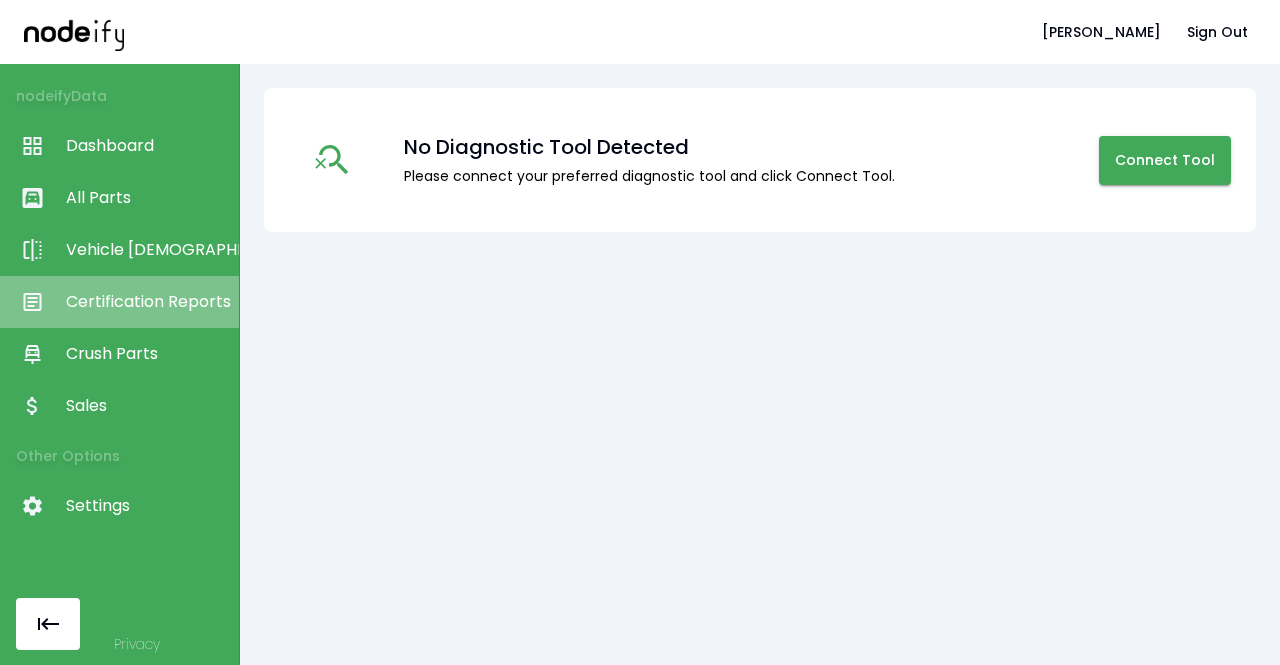 click on "Certification Reports" at bounding box center [147, 302] 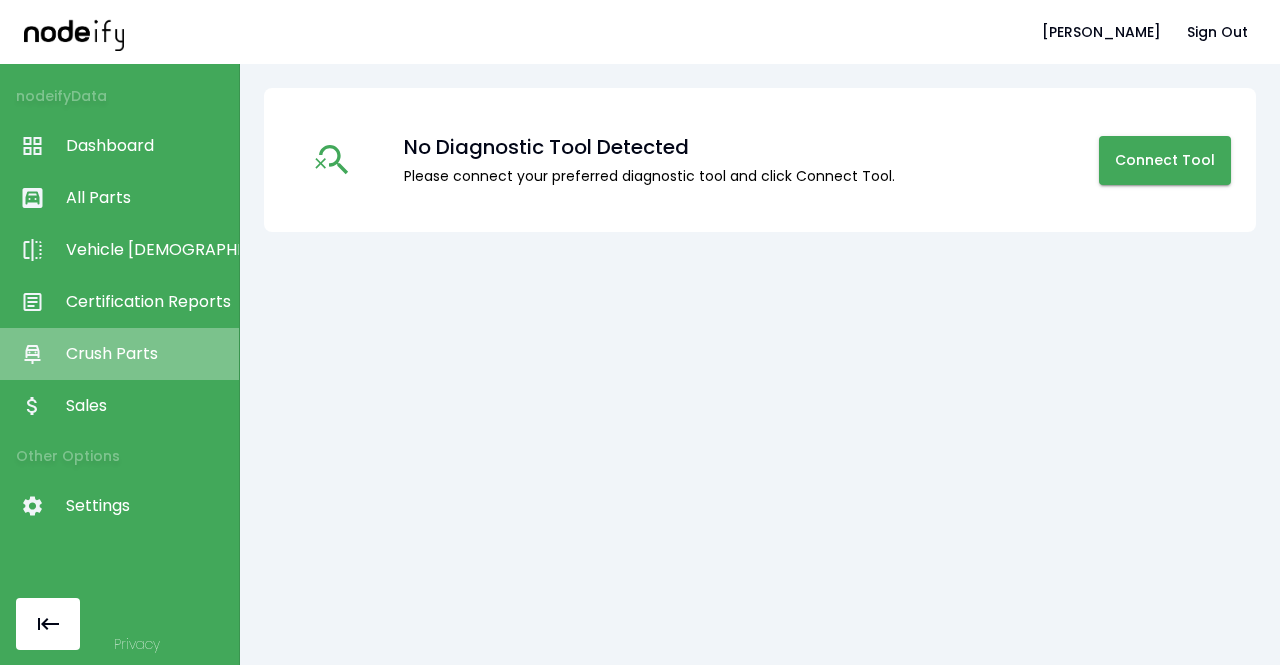 click on "Crush Parts" at bounding box center [147, 354] 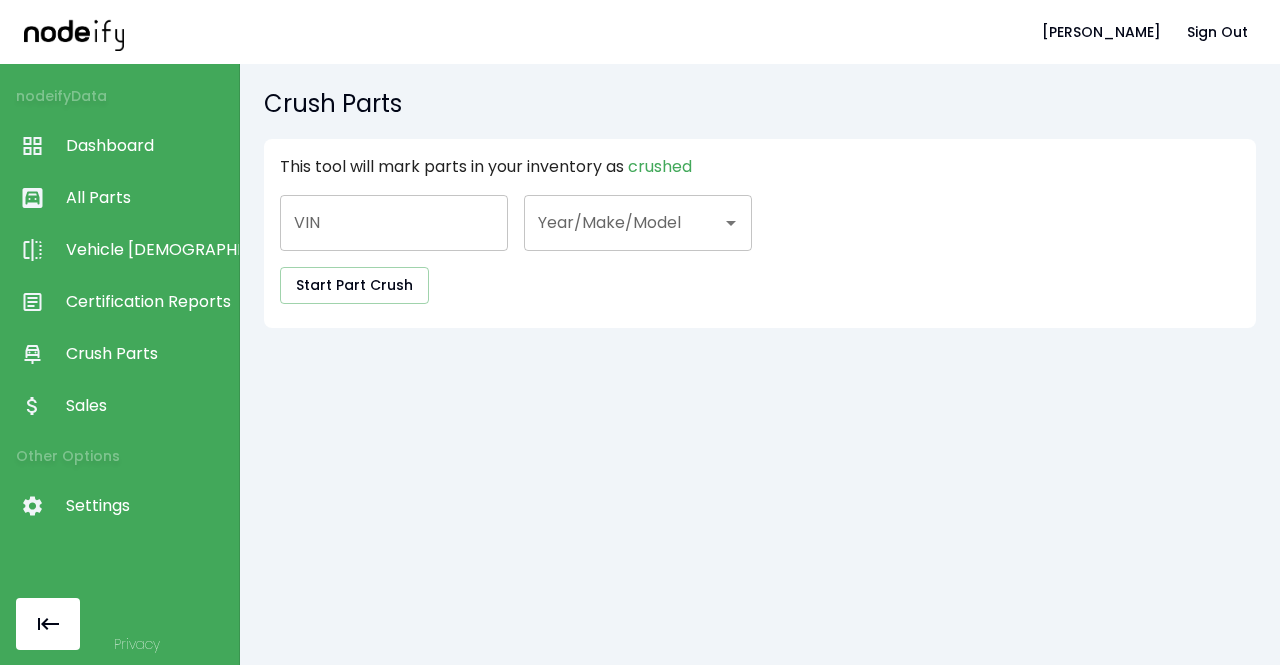 click on "Sales" at bounding box center [147, 406] 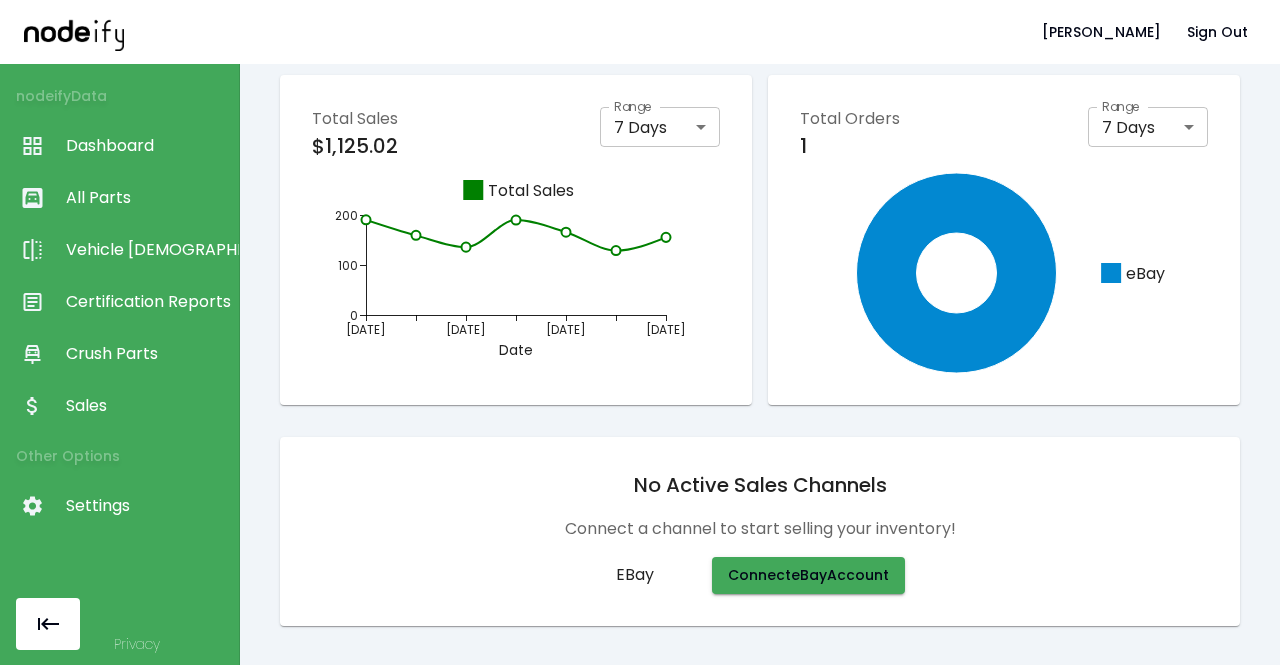 scroll, scrollTop: 0, scrollLeft: 0, axis: both 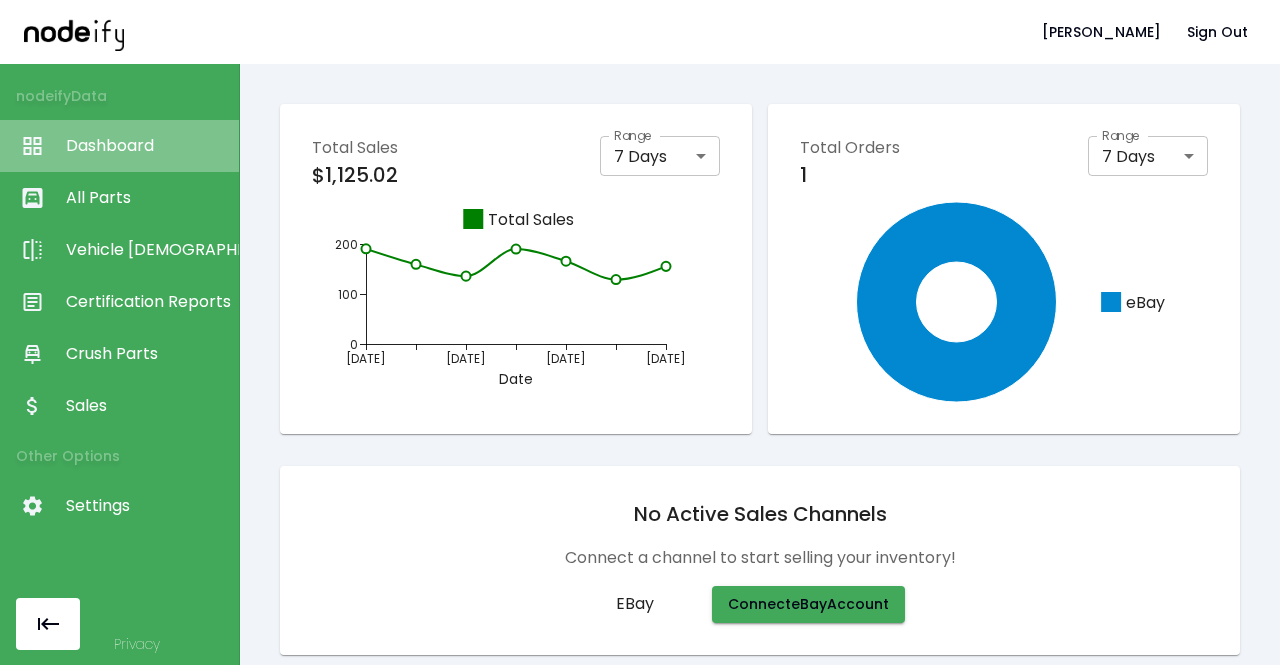 click on "Dashboard" at bounding box center [147, 146] 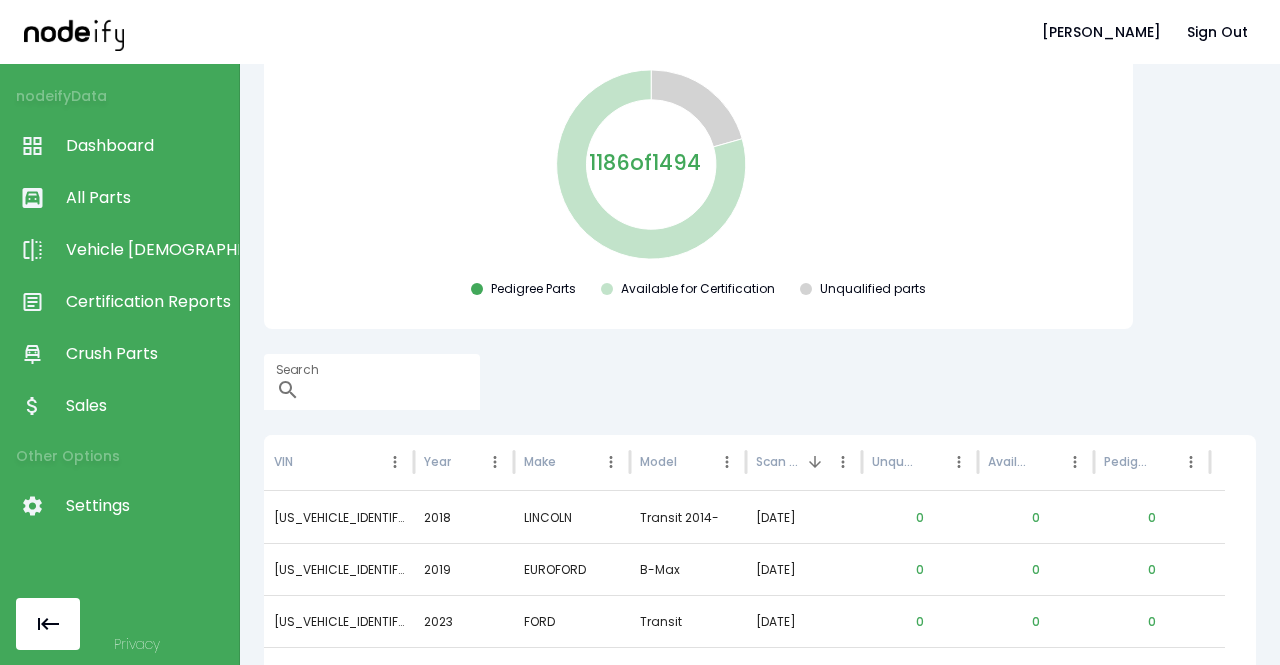 scroll, scrollTop: 219, scrollLeft: 0, axis: vertical 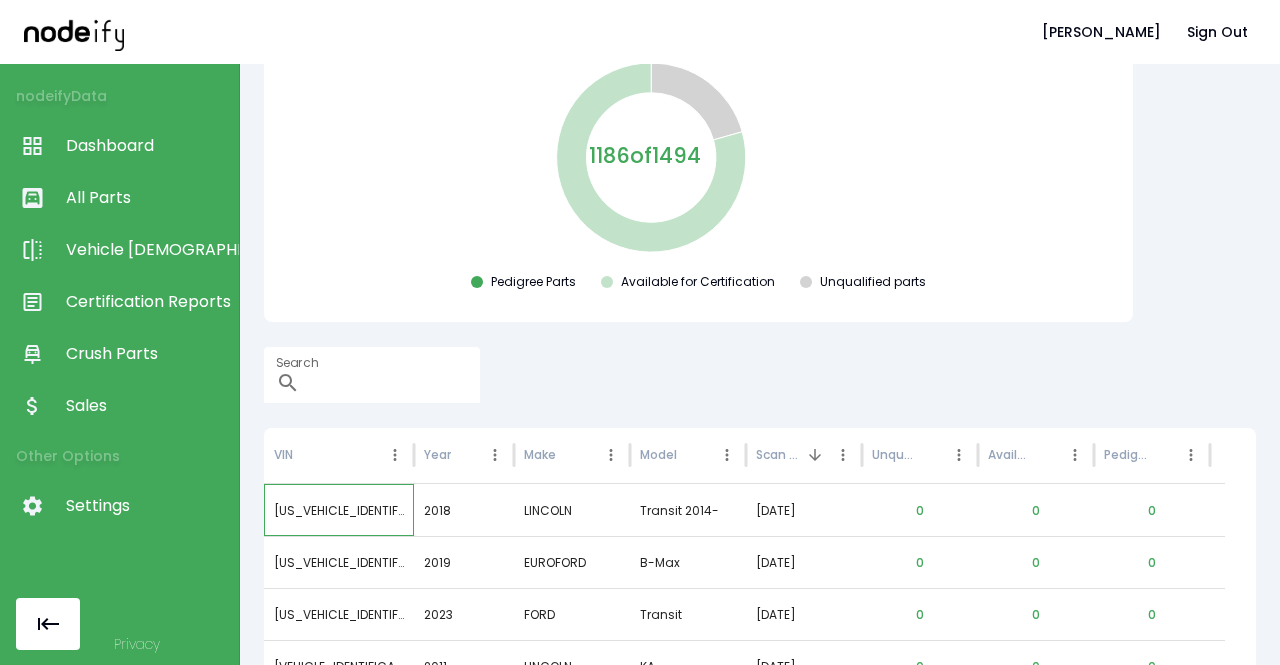 click on "[US_VEHICLE_IDENTIFICATION_NUMBER]" at bounding box center [339, 510] 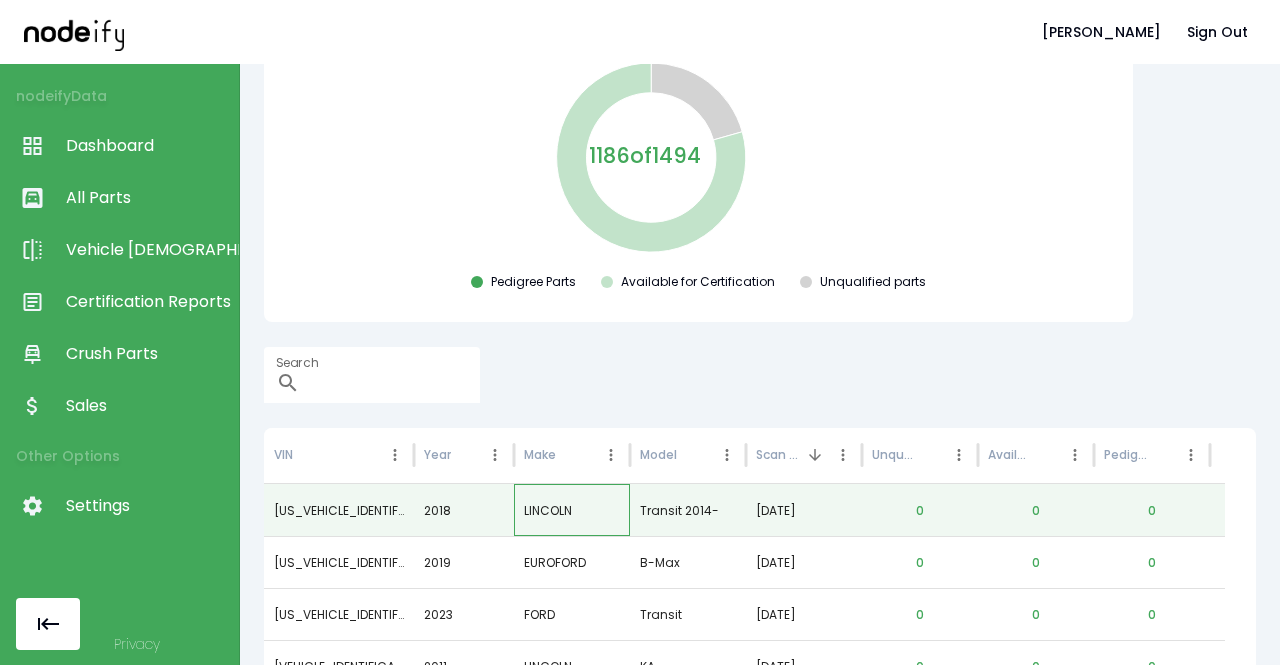 click on "LINCOLN" at bounding box center (572, 510) 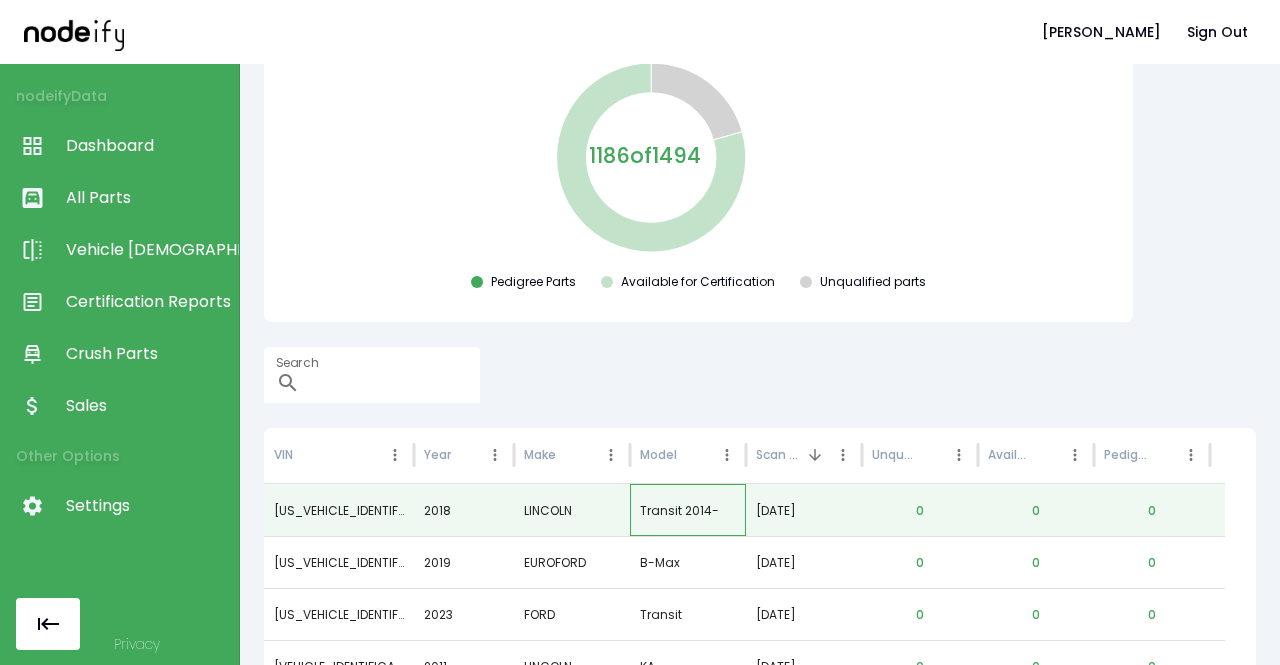 click on "Transit 2014-" at bounding box center (688, 510) 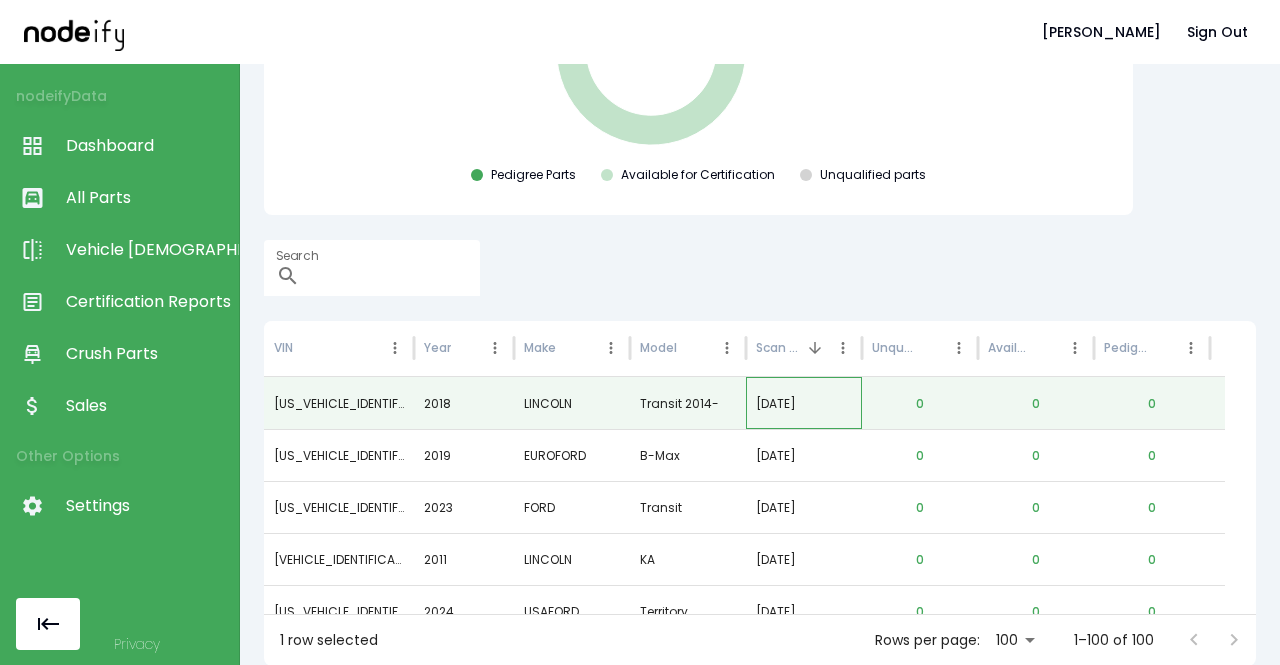 click on "[DATE]" at bounding box center [804, 403] 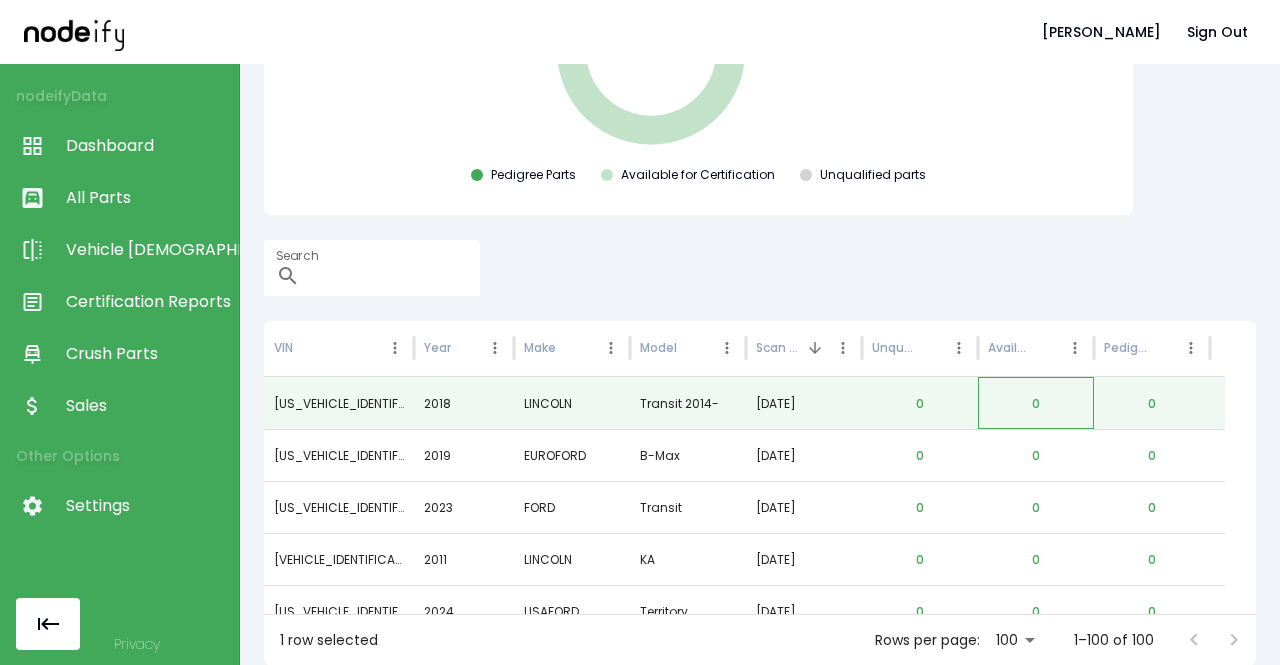click on "0" at bounding box center (1036, 403) 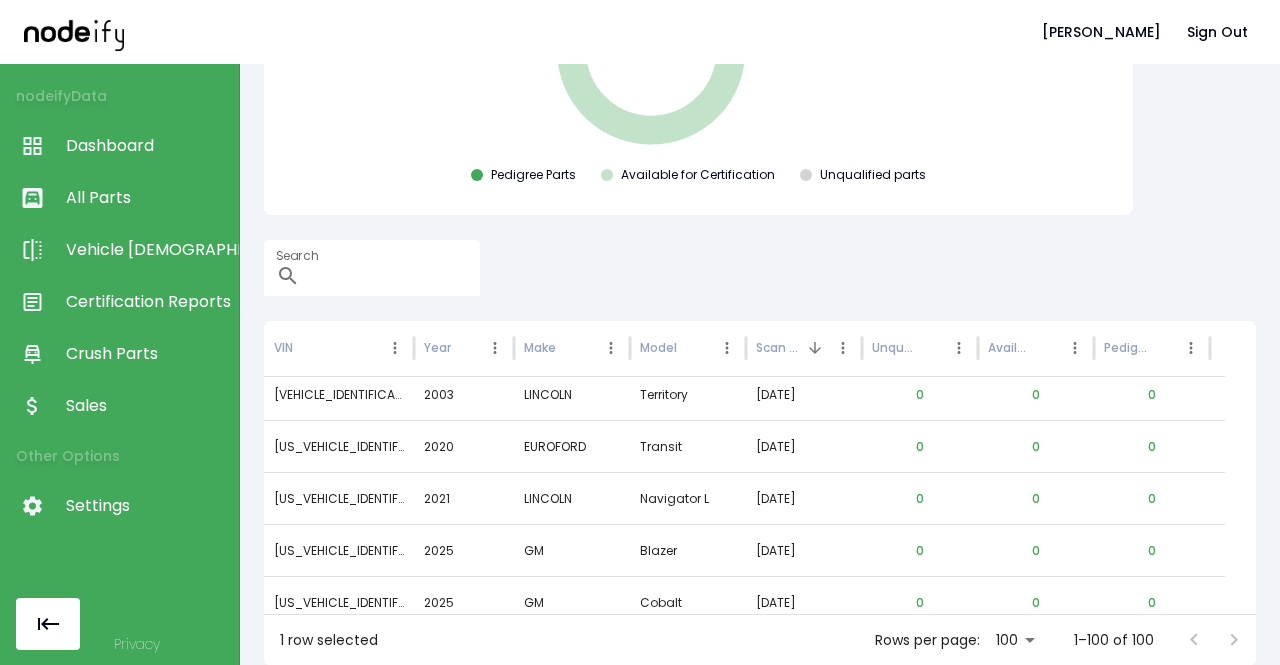 scroll, scrollTop: 393, scrollLeft: 0, axis: vertical 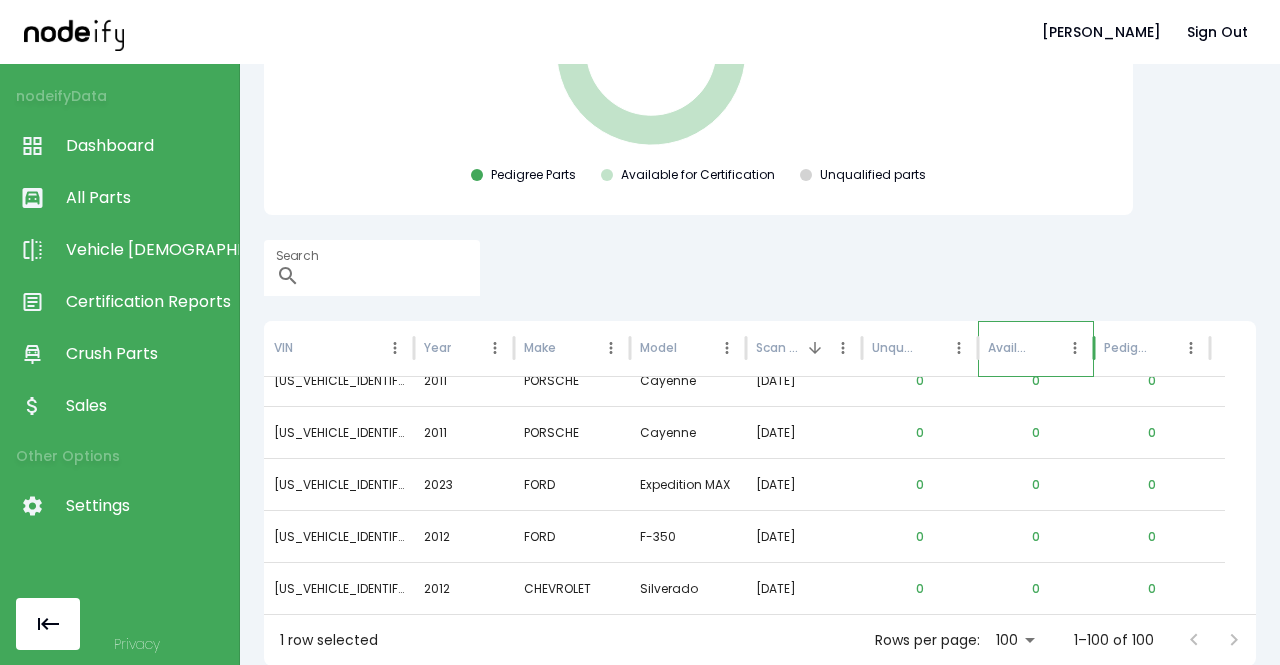click on "Available for Certification" at bounding box center [1024, 348] 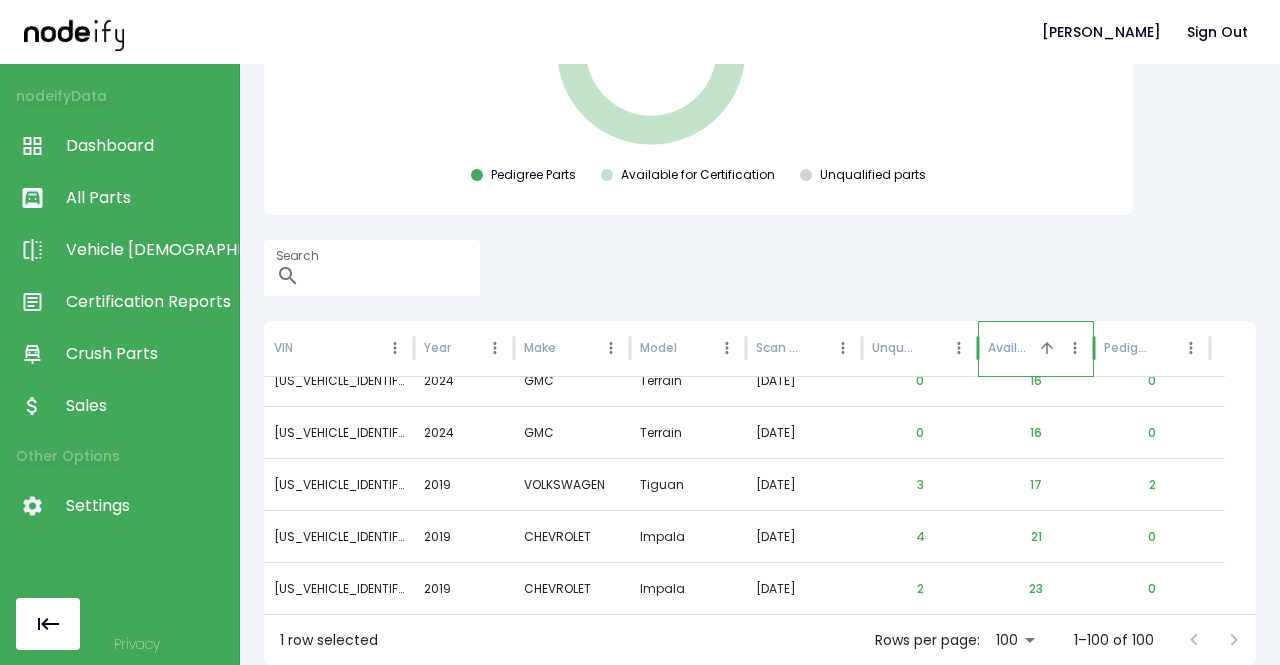 click on "Available for Certification" at bounding box center [1024, 348] 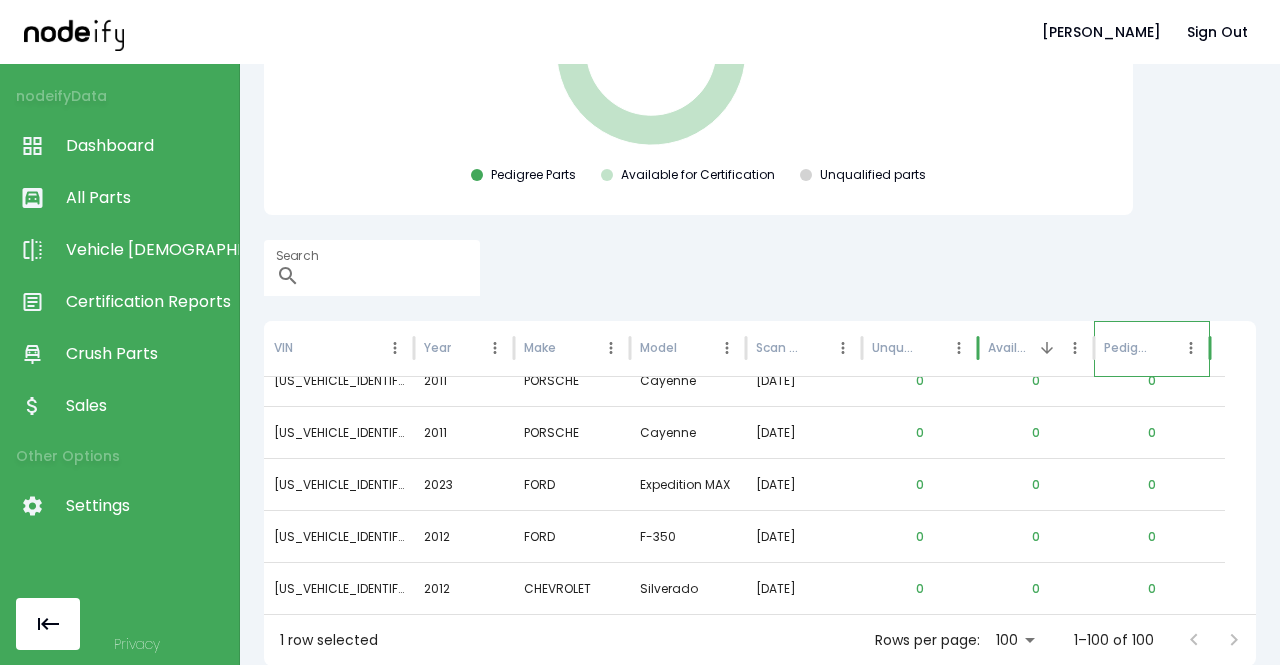 click on "Pedigree Parts" at bounding box center (1140, 348) 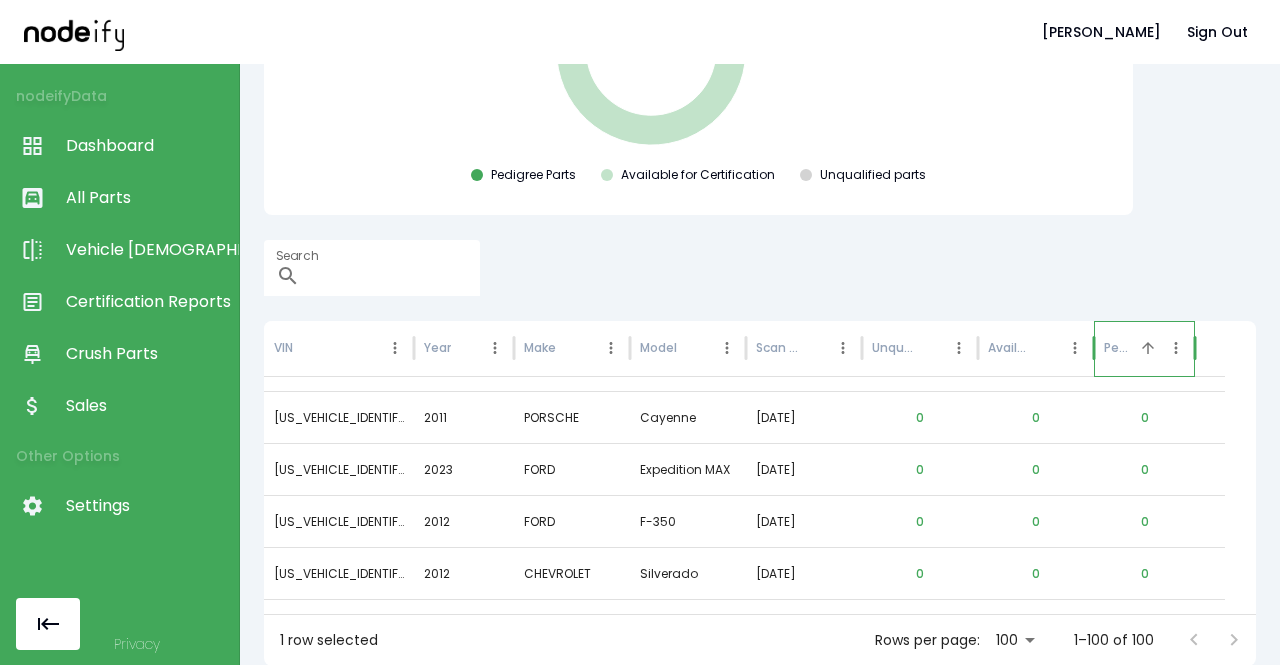 drag, startPoint x: 1208, startPoint y: 342, endPoint x: 1193, endPoint y: 373, distance: 34.43835 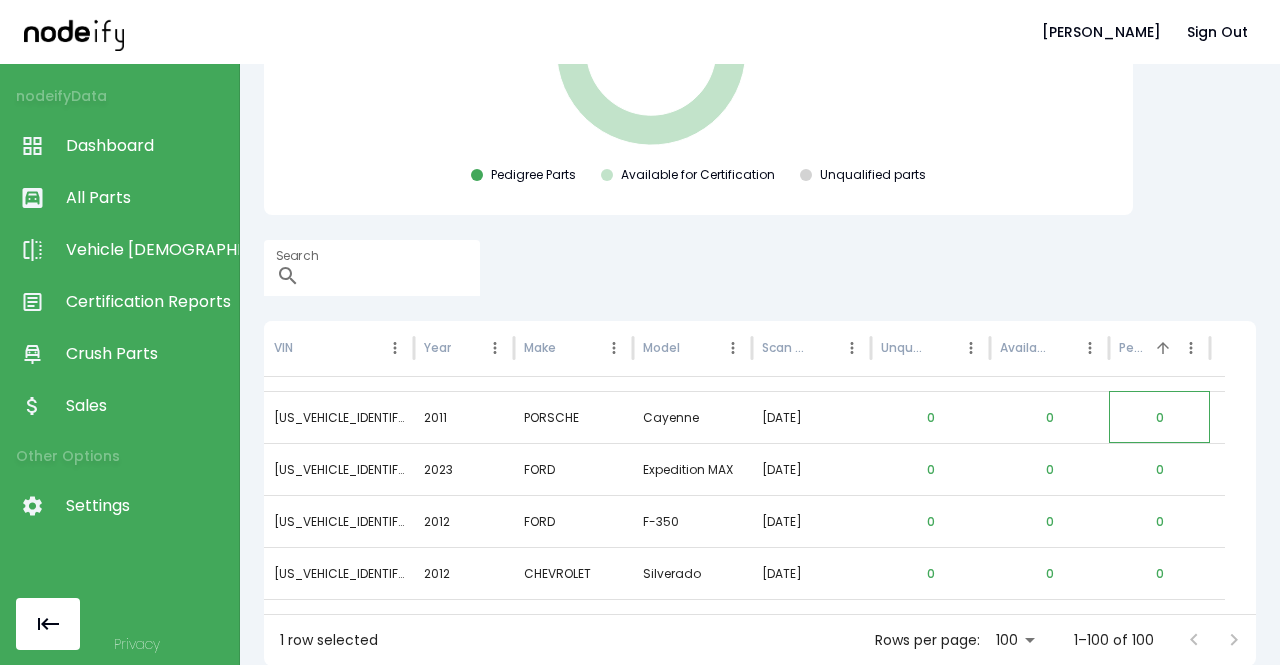 click on "0" at bounding box center (1159, 417) 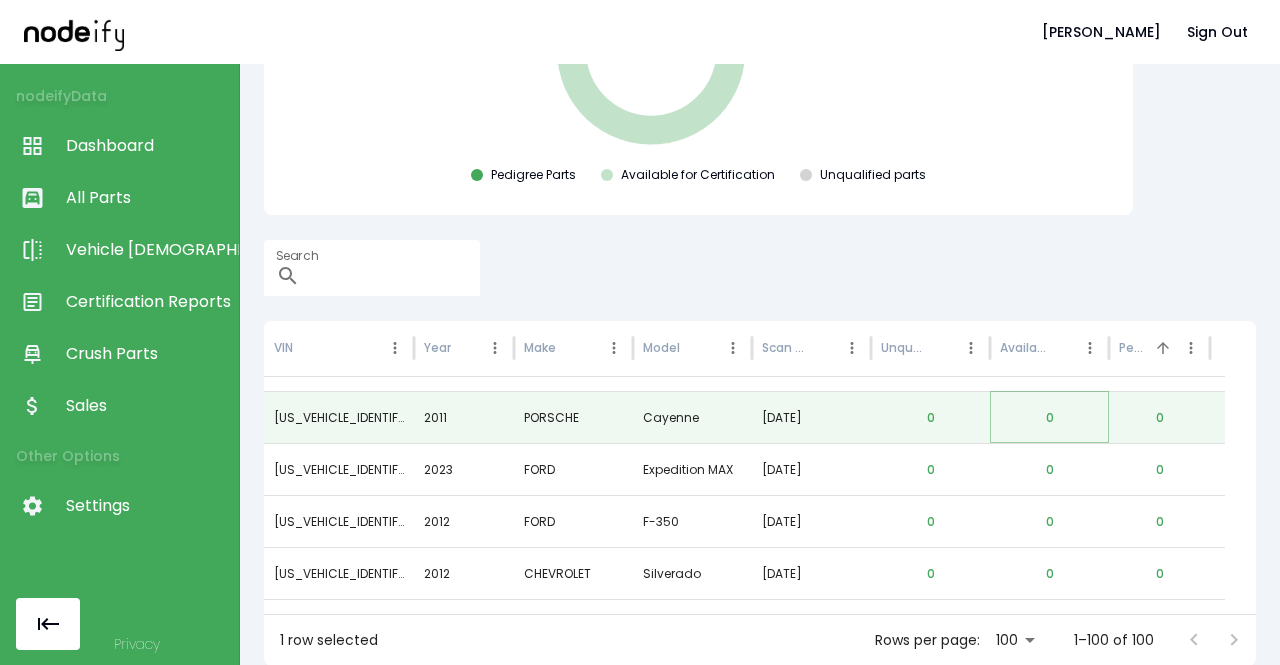 click on "0" at bounding box center [1050, 418] 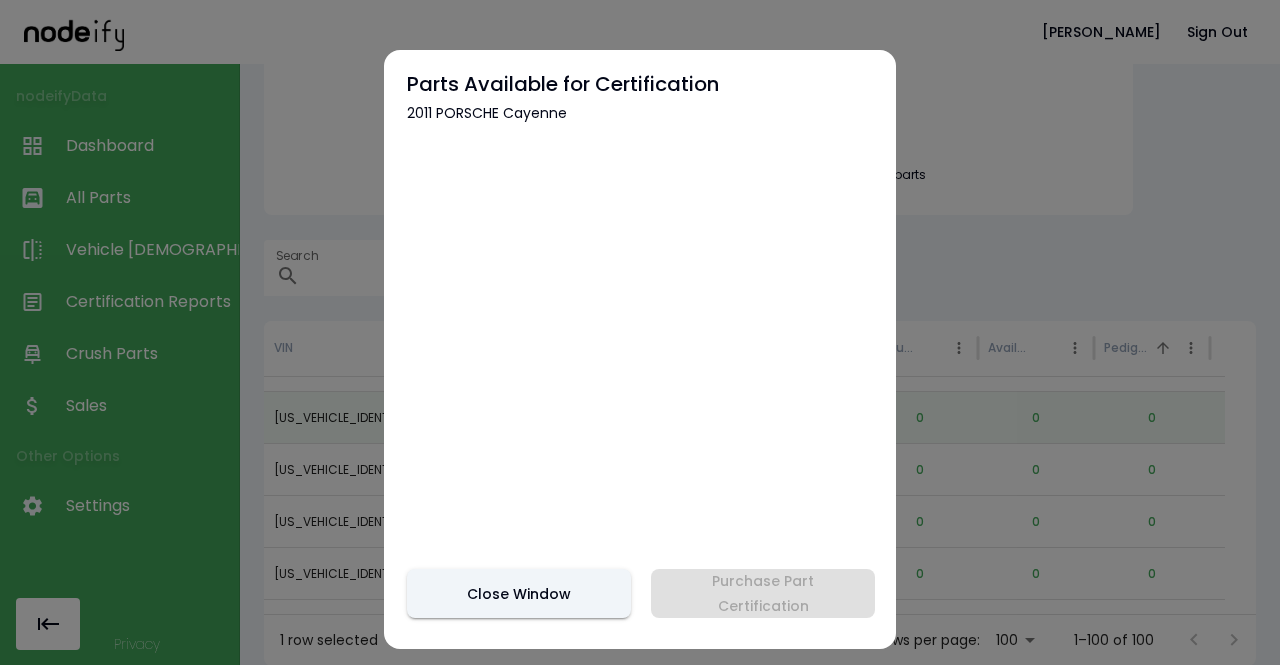 click at bounding box center [640, 360] 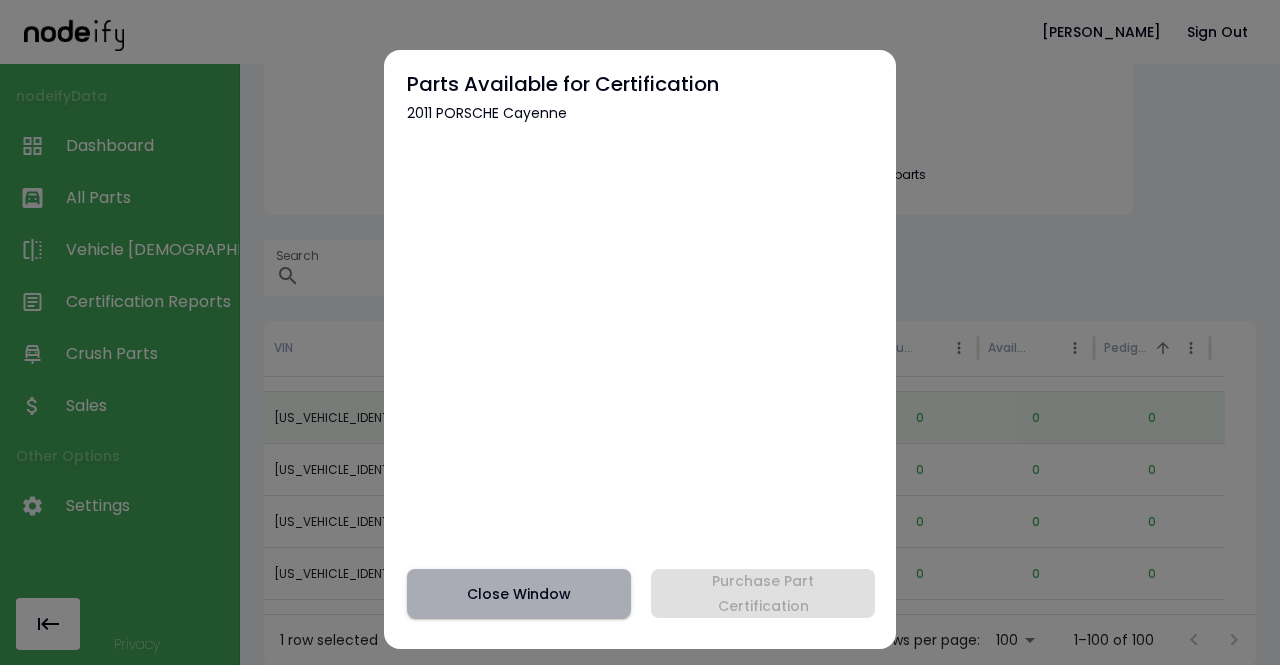 click on "Close Window" at bounding box center (519, 593) 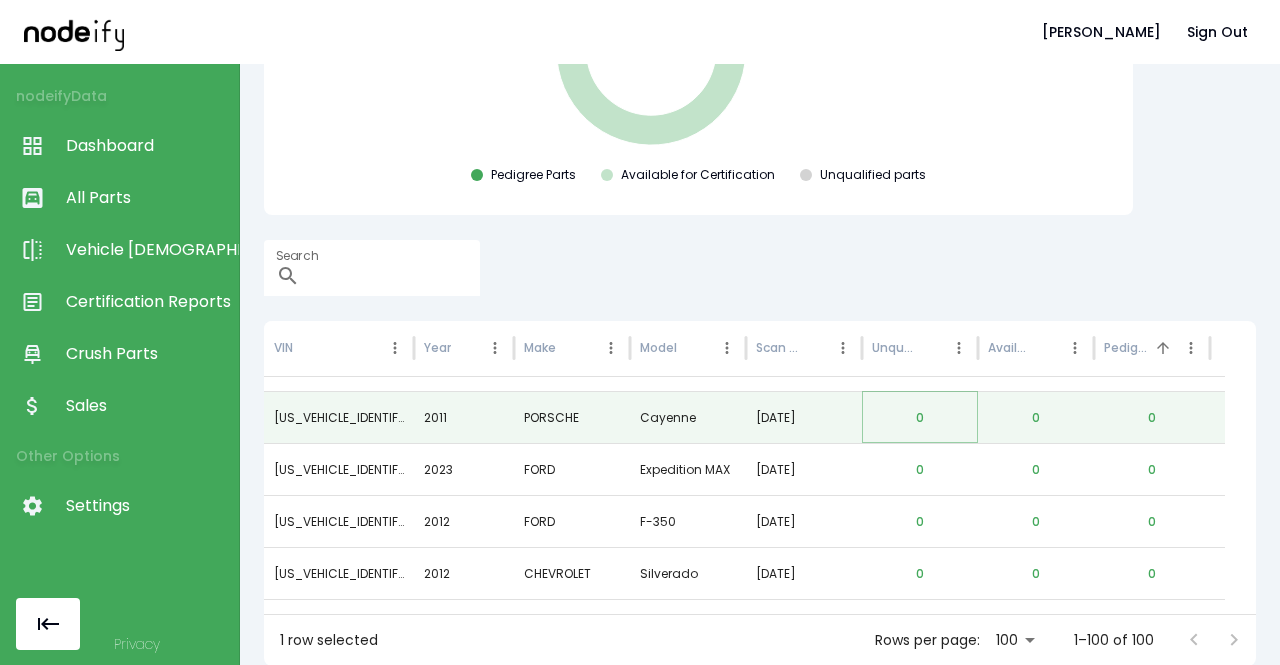 click on "0" at bounding box center [920, 418] 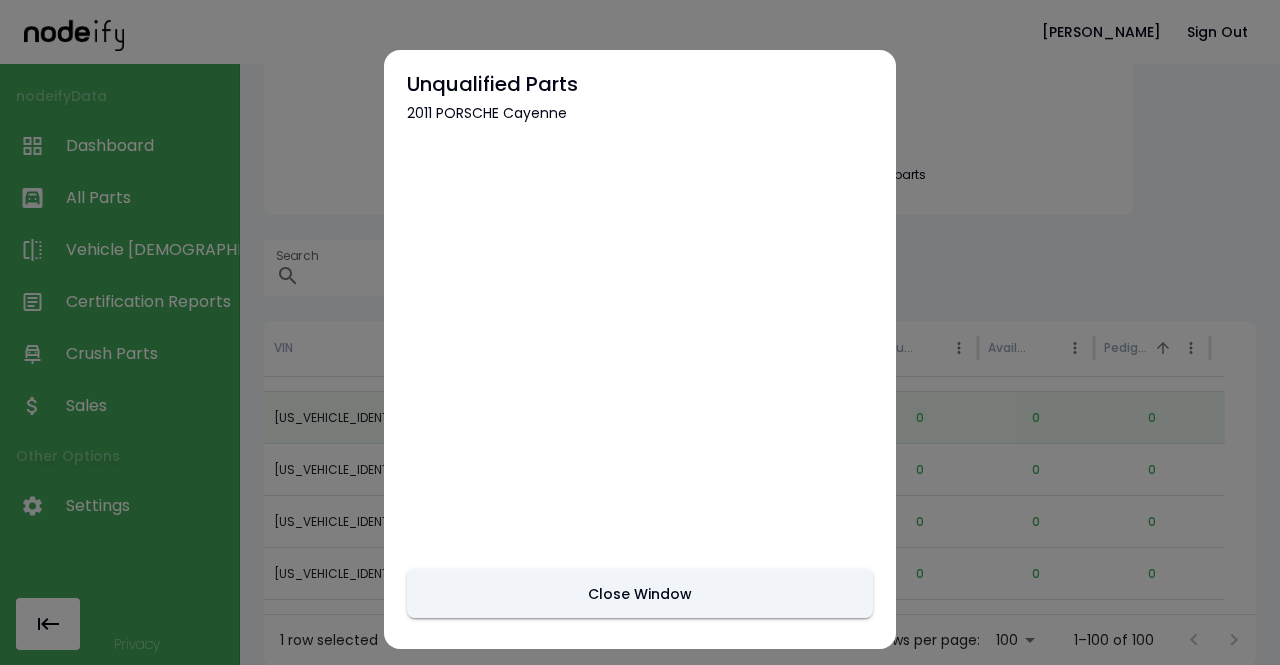 click at bounding box center (640, 360) 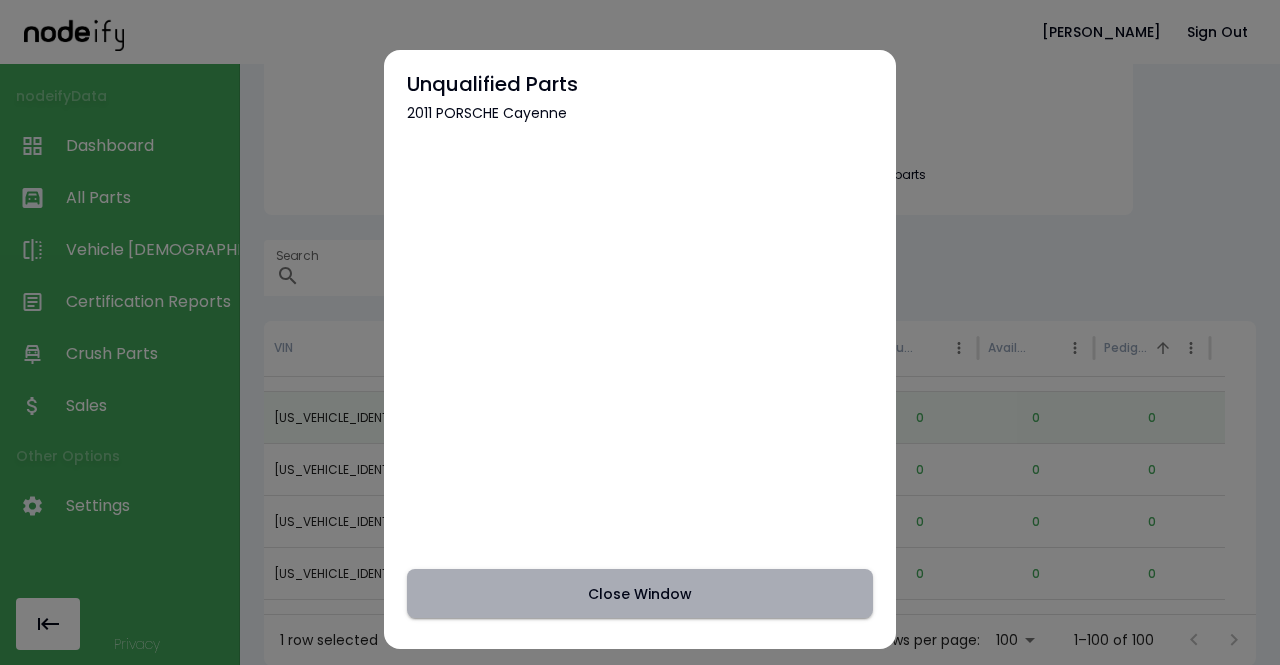click on "Close Window" at bounding box center (640, 593) 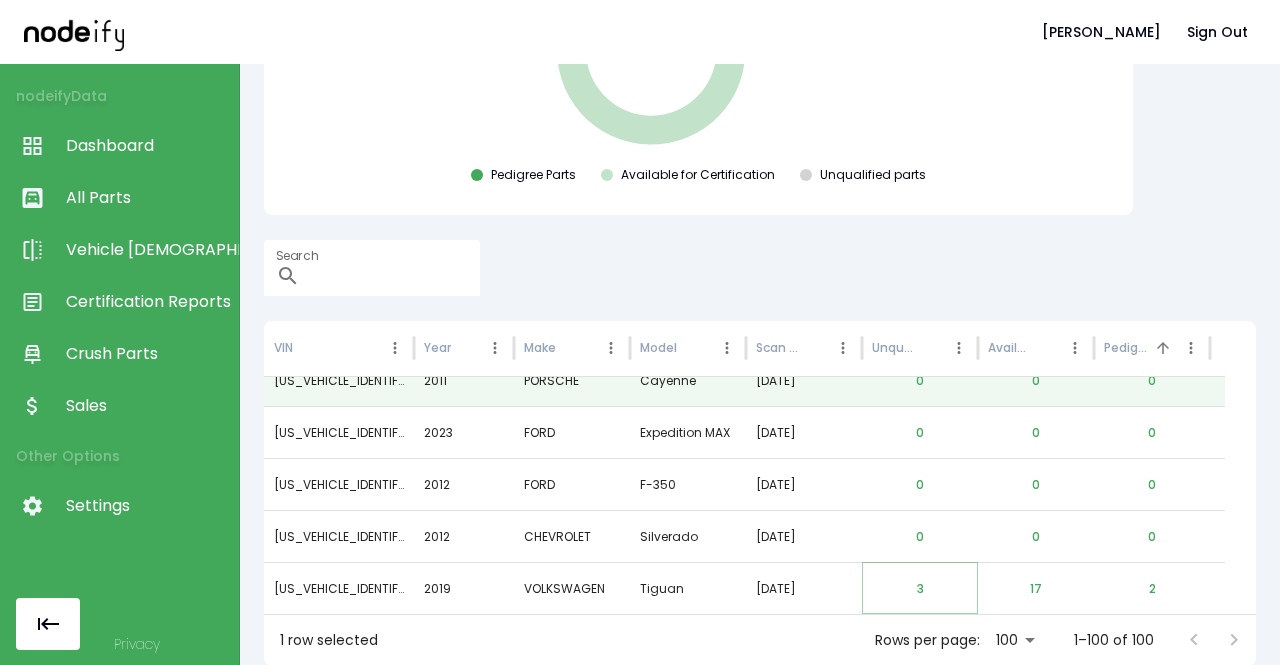 click on "3" at bounding box center [920, 589] 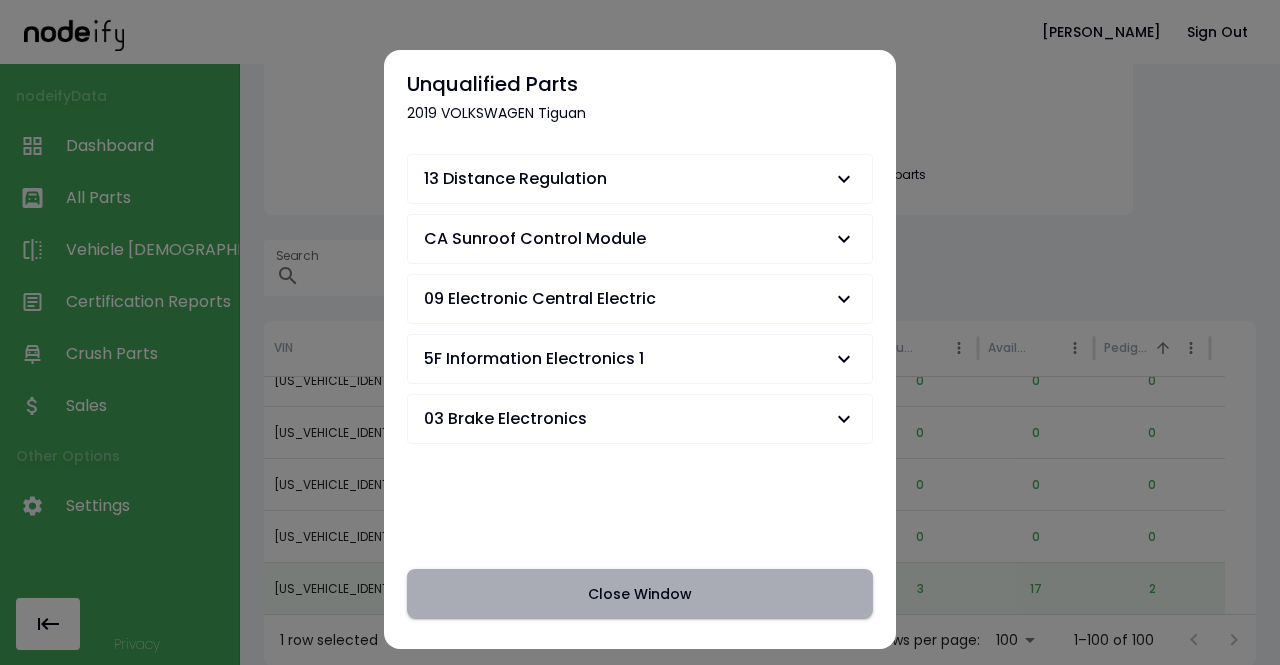 click on "Close Window" at bounding box center (640, 593) 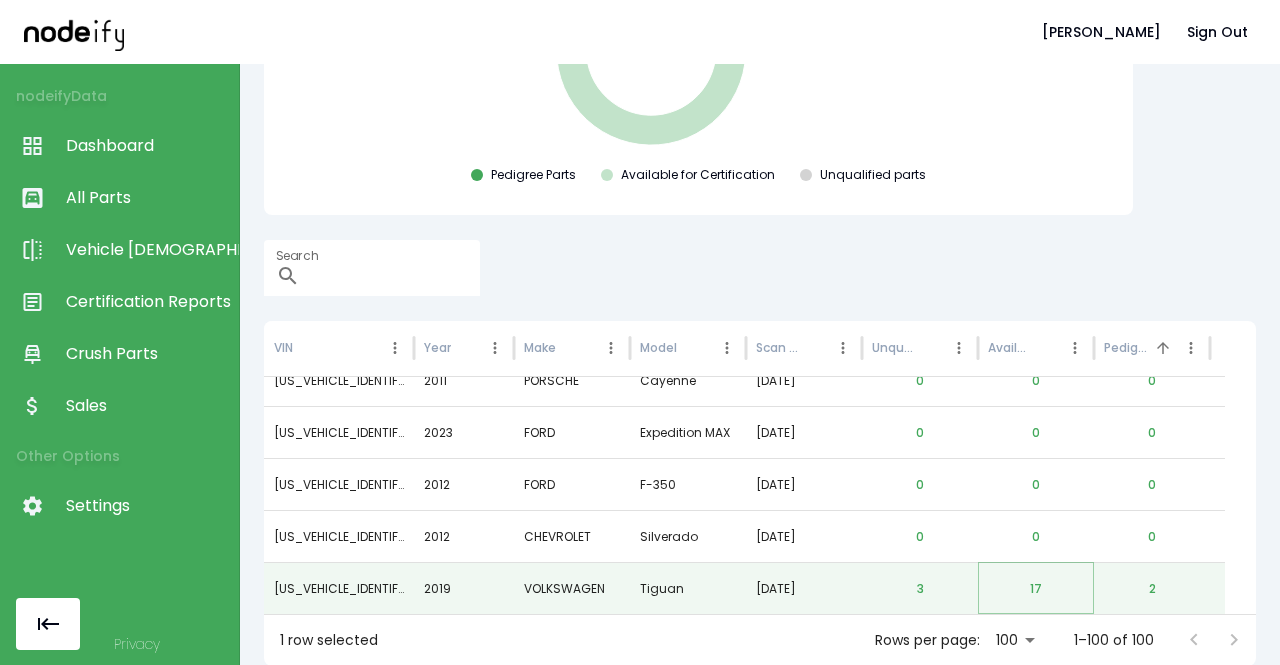 click on "17" at bounding box center (1036, 589) 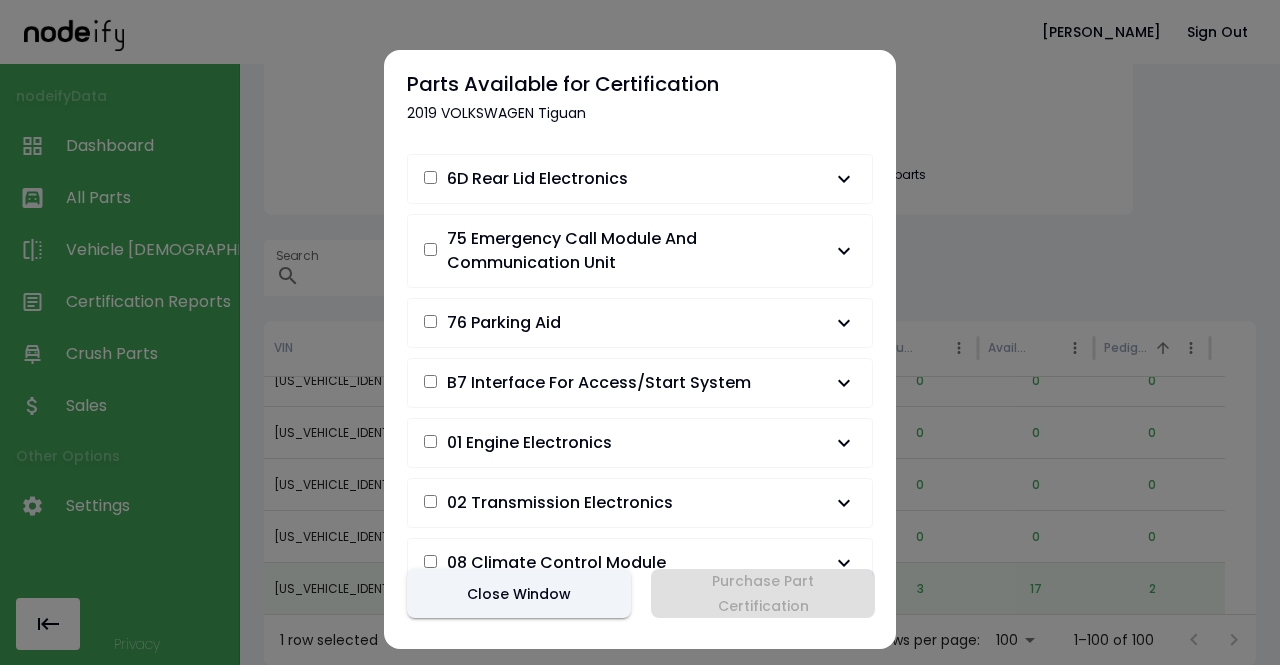 click on "Close Window" at bounding box center (519, 593) 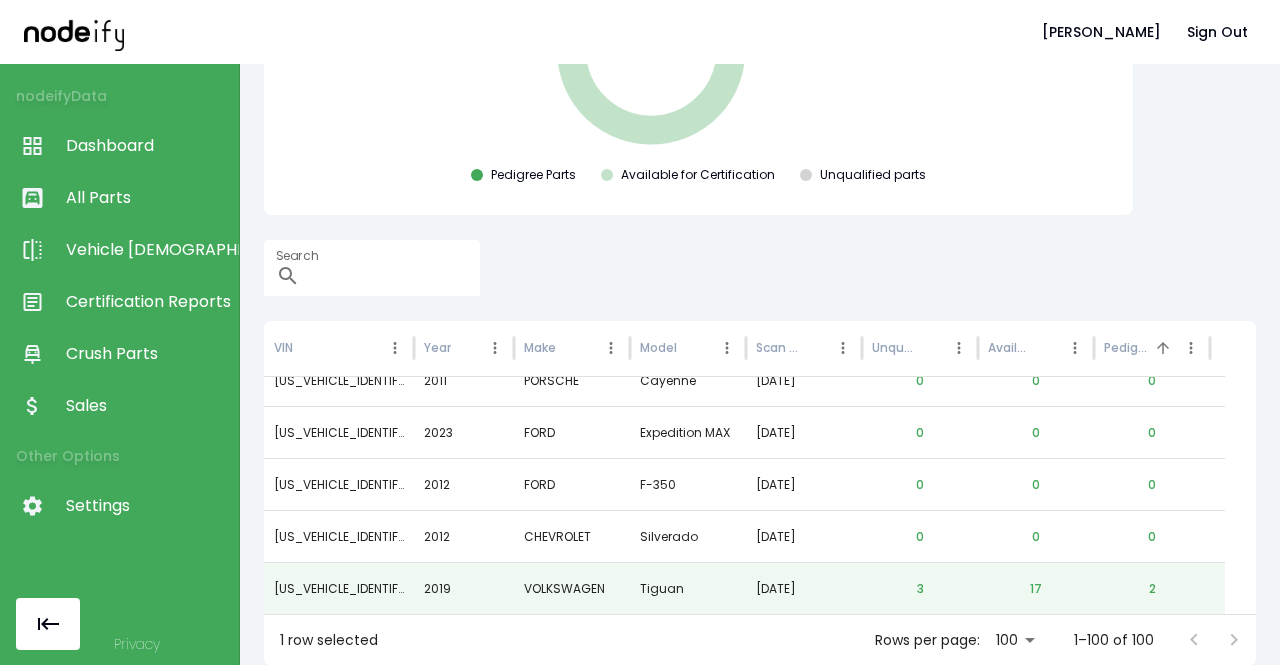 click on "All Parts" at bounding box center (147, 198) 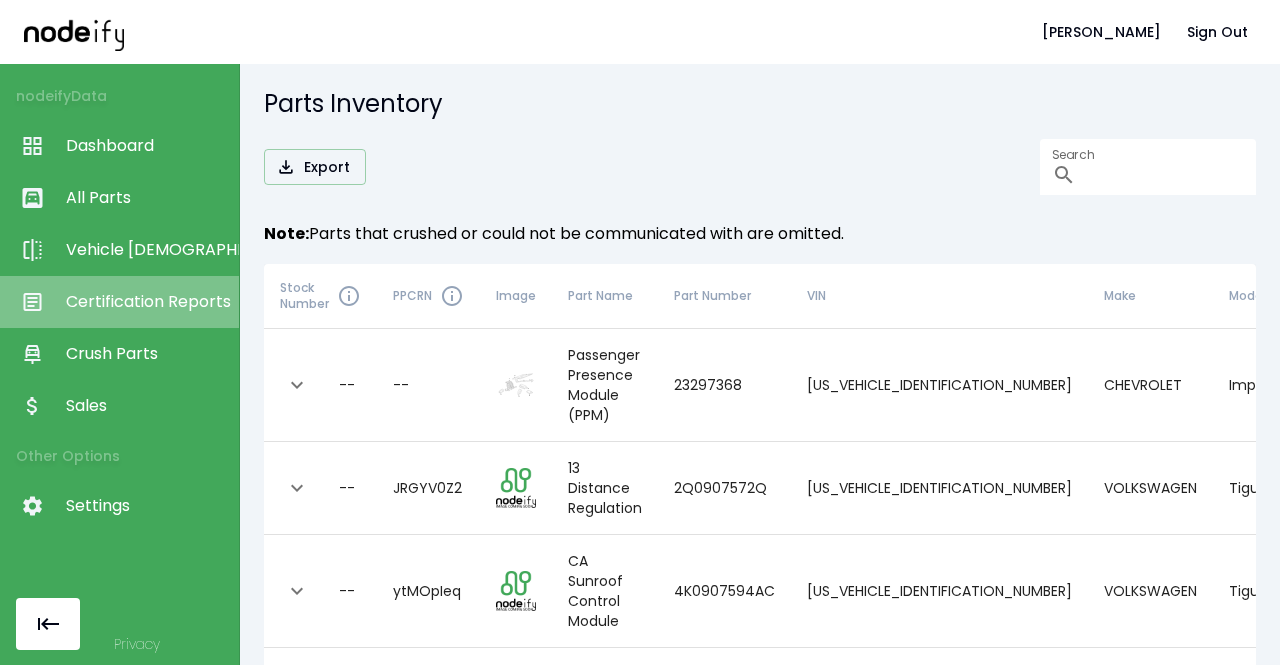 click on "Certification Reports" at bounding box center [147, 302] 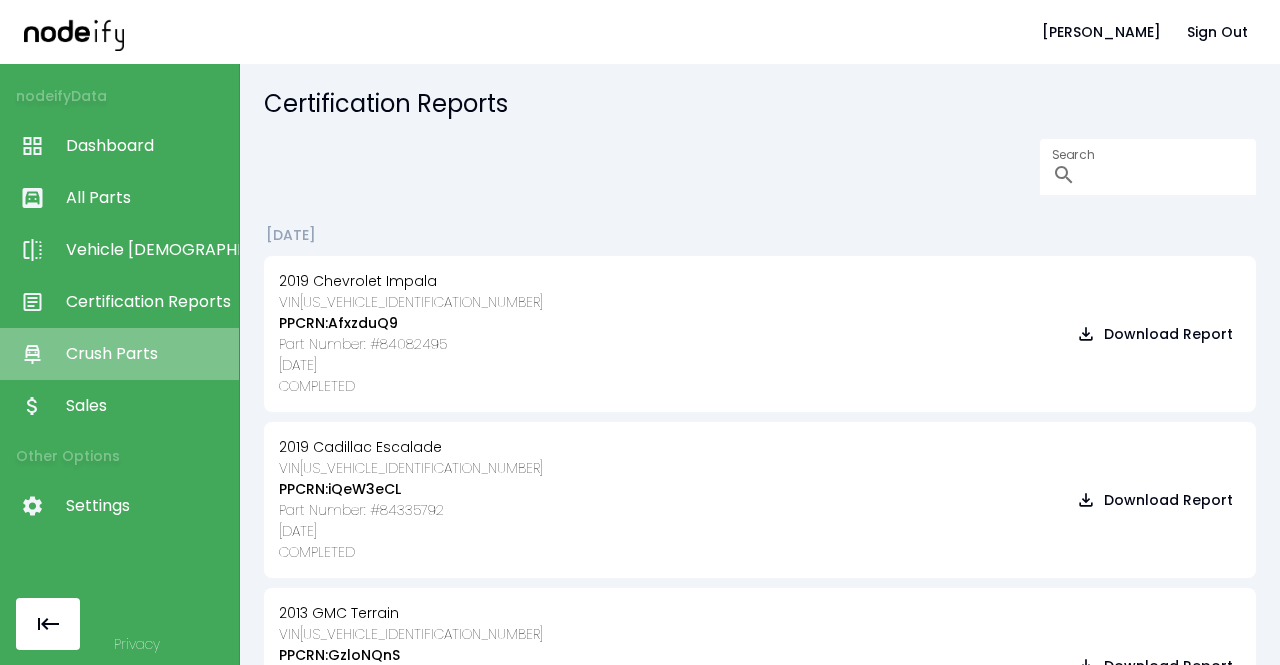 click on "Crush Parts" at bounding box center [147, 354] 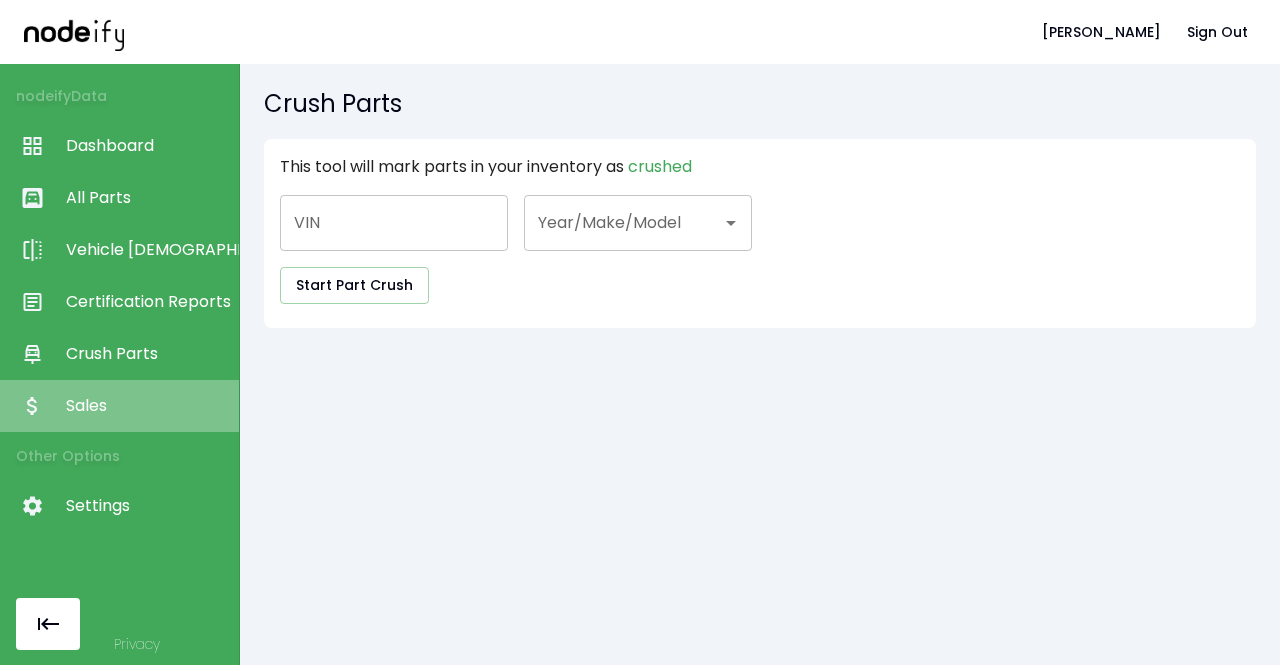click on "Sales" at bounding box center [147, 406] 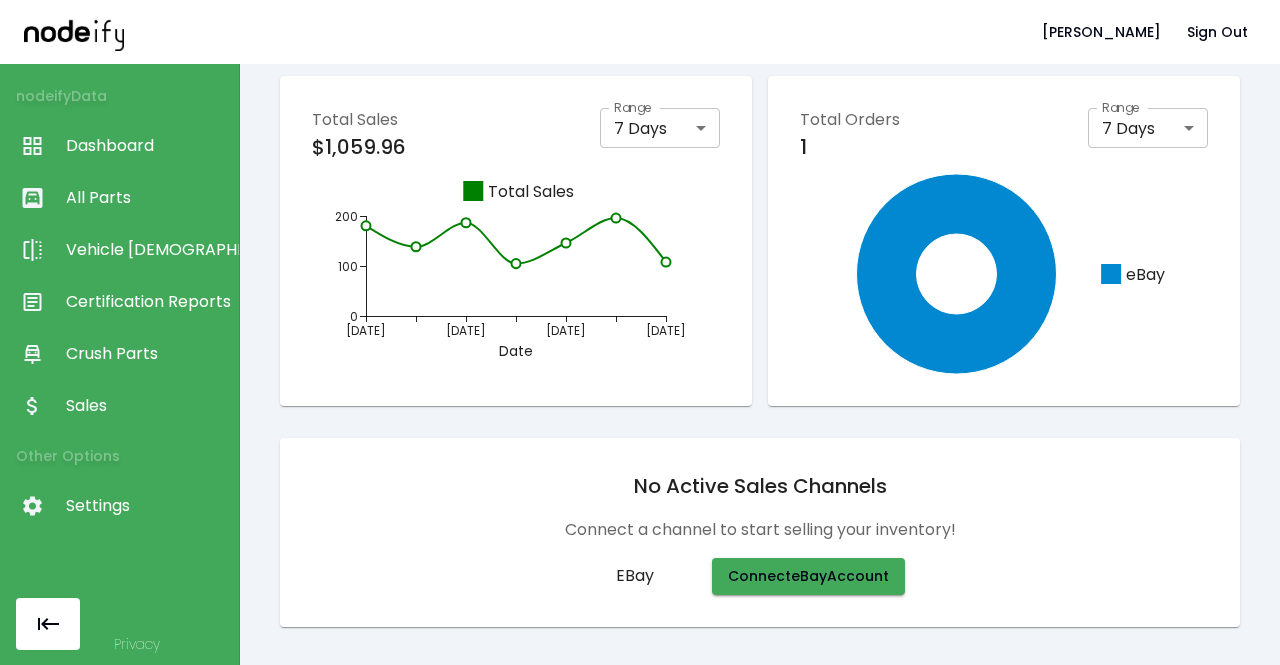 click on "eBay" at bounding box center [656, 576] 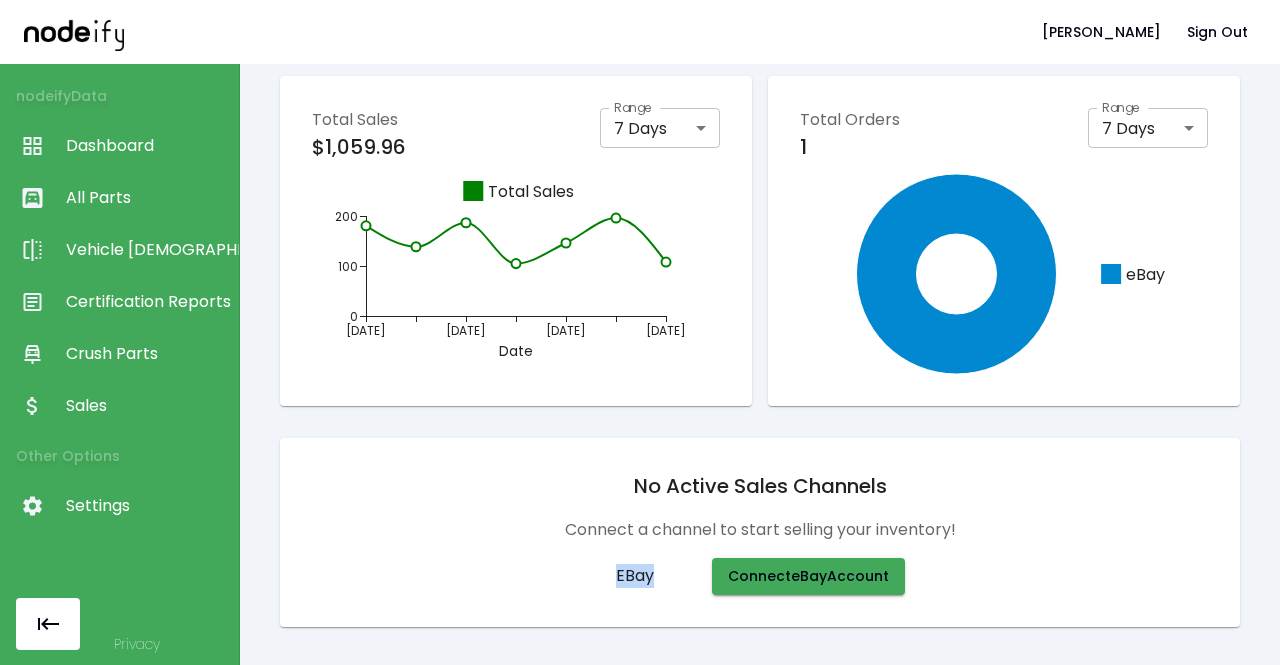 click on "eBay" at bounding box center (656, 576) 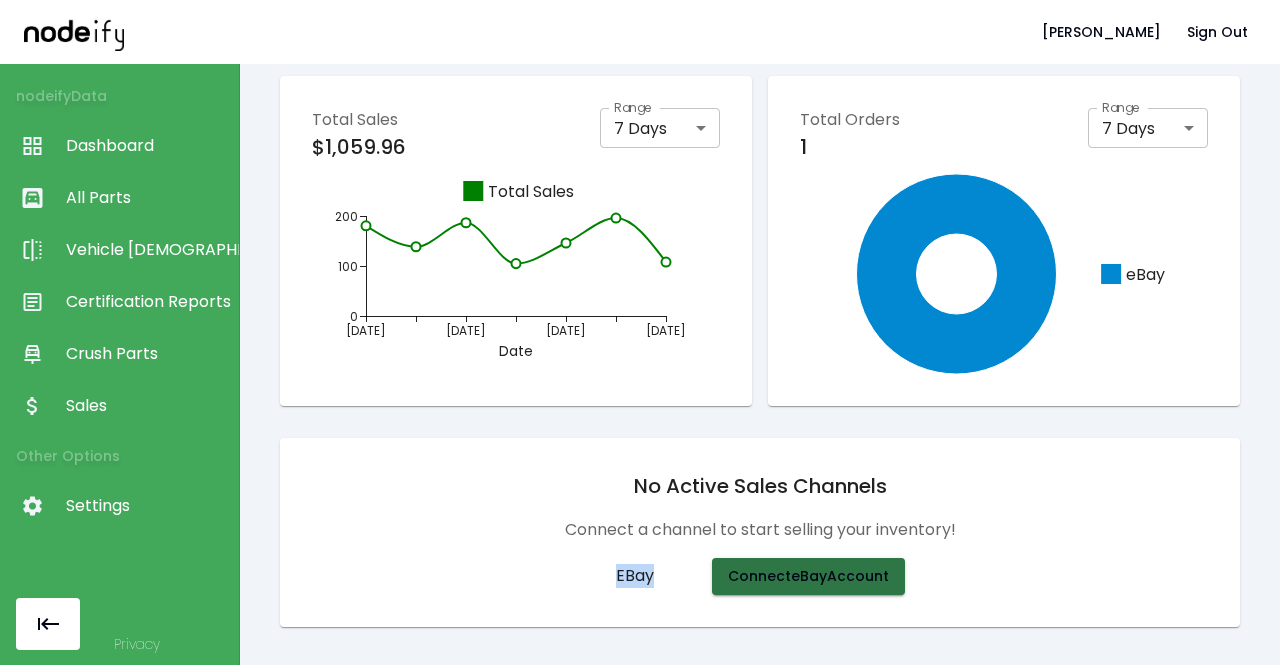 click on "Connect  eBay  Account" at bounding box center (808, 576) 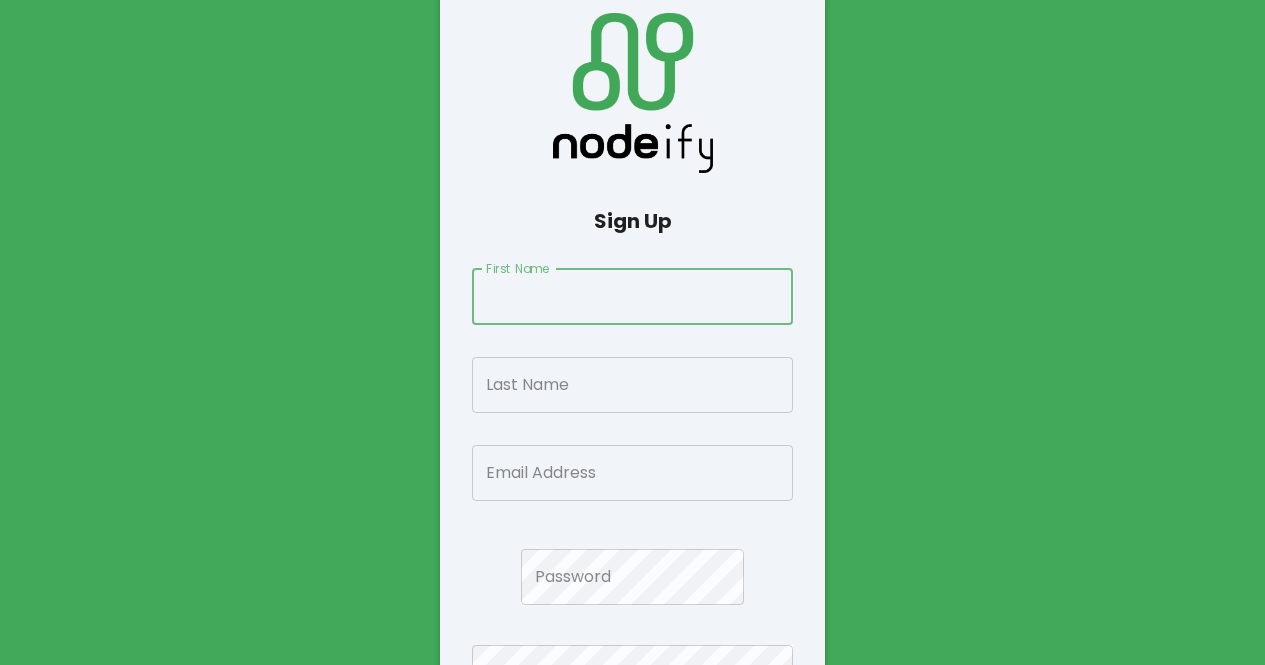 scroll, scrollTop: 0, scrollLeft: 0, axis: both 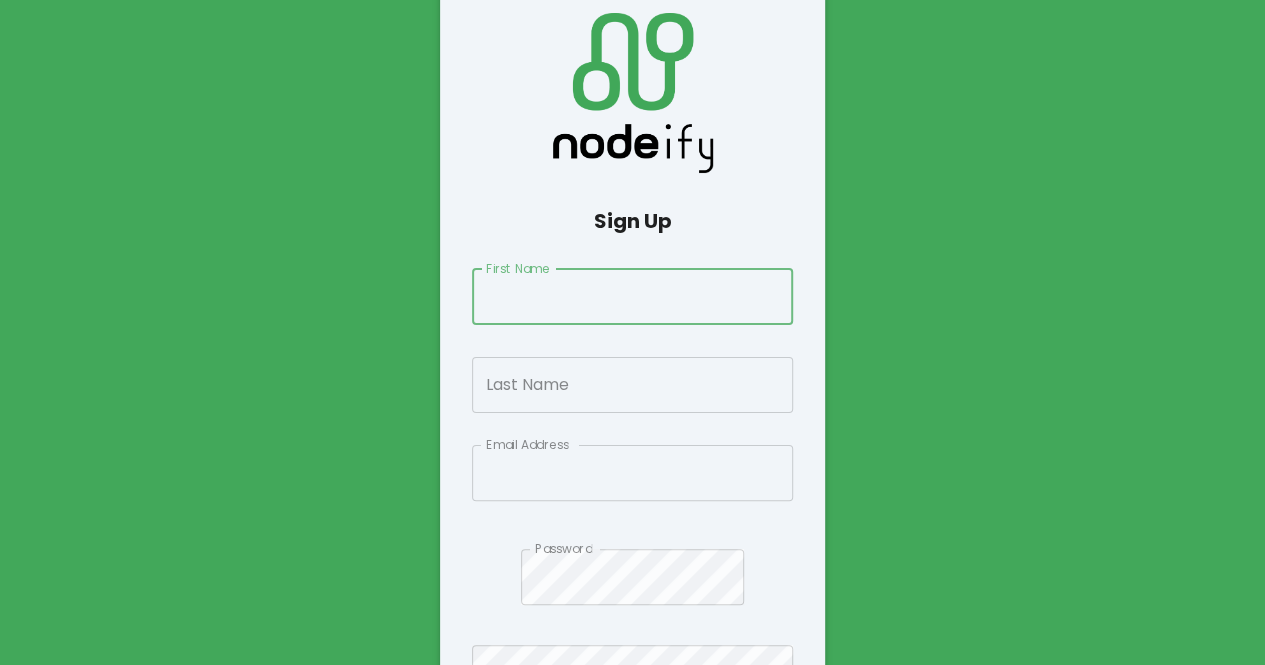 type on "**********" 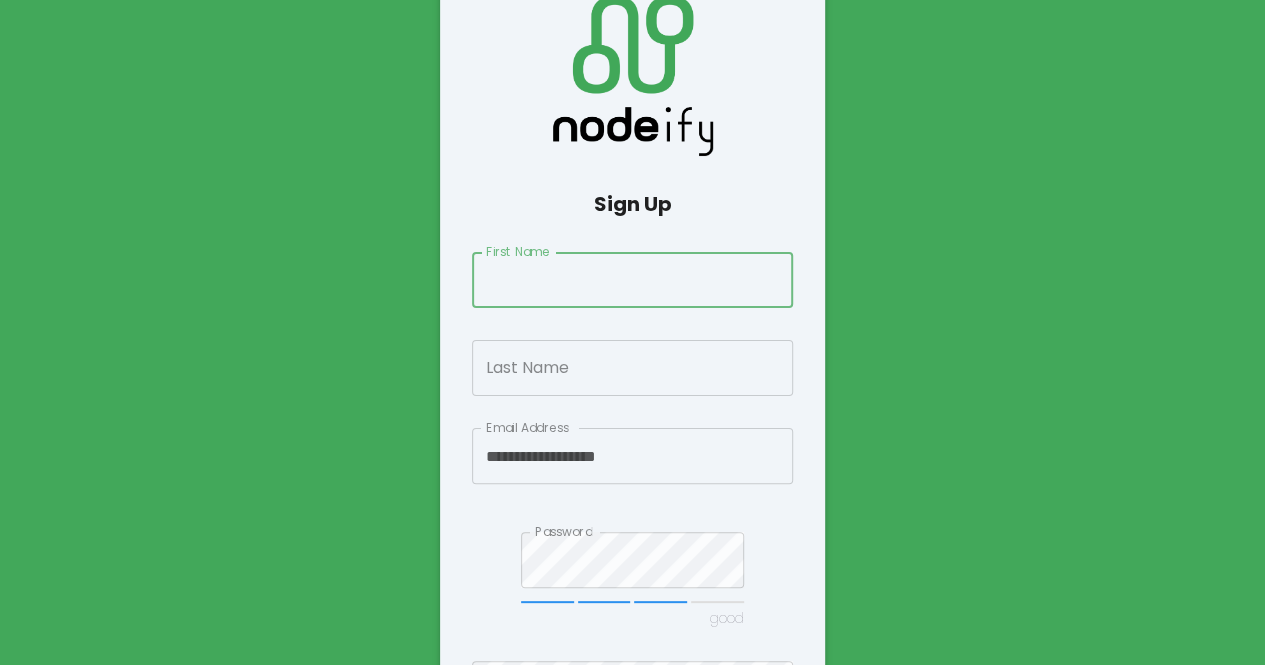 click on "**********" at bounding box center [632, 397] 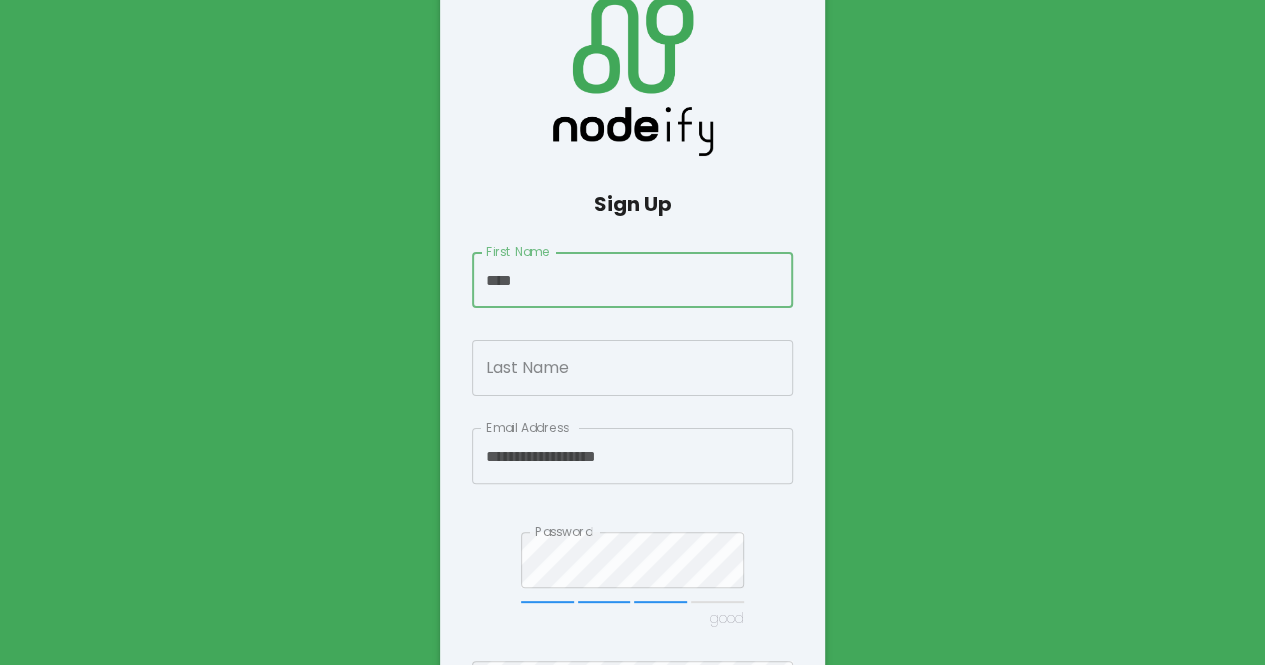 type on "****" 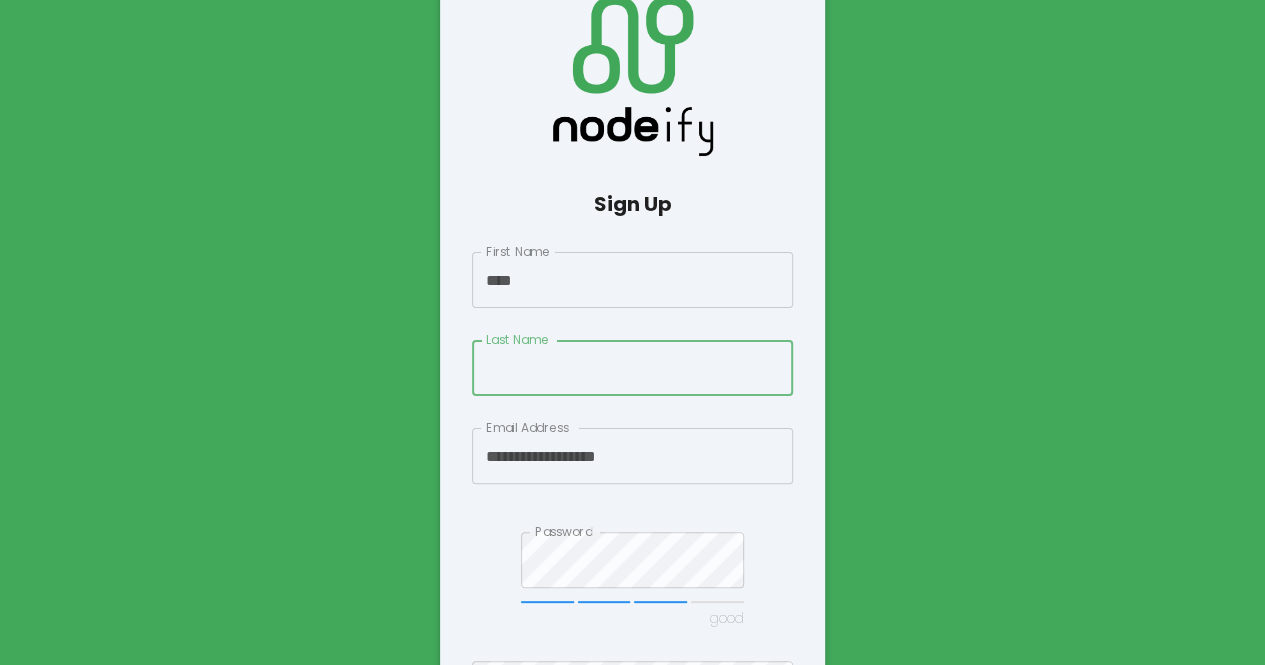 type on "*" 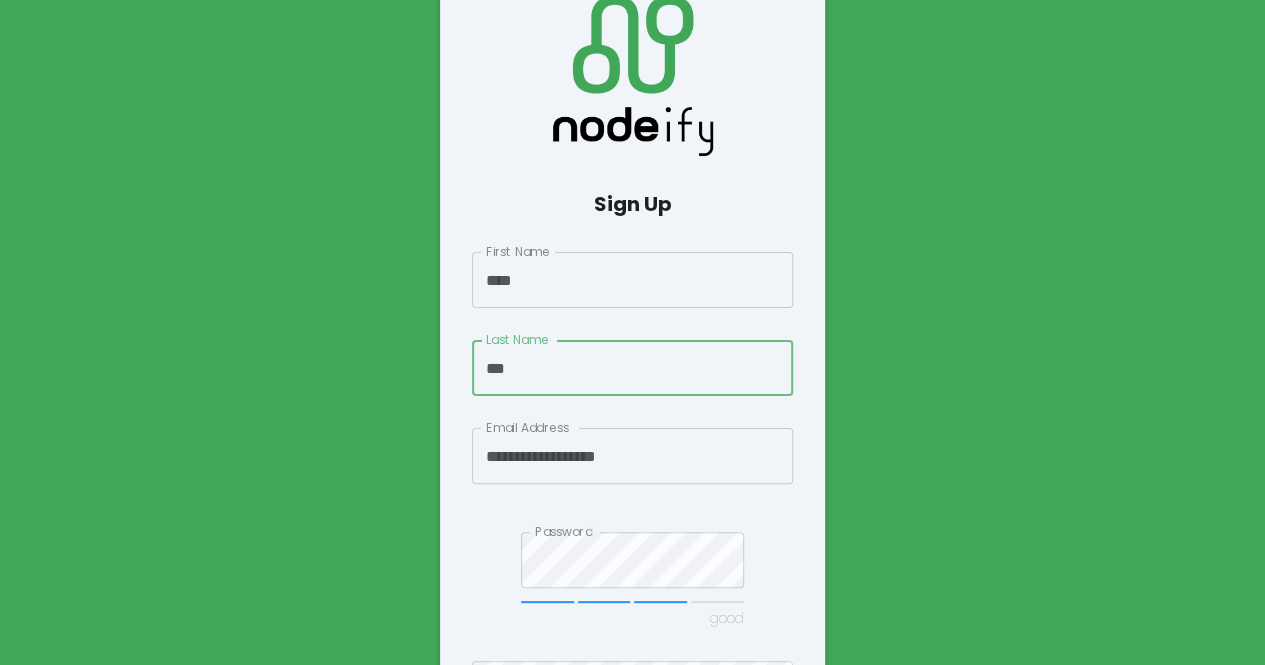 type on "***" 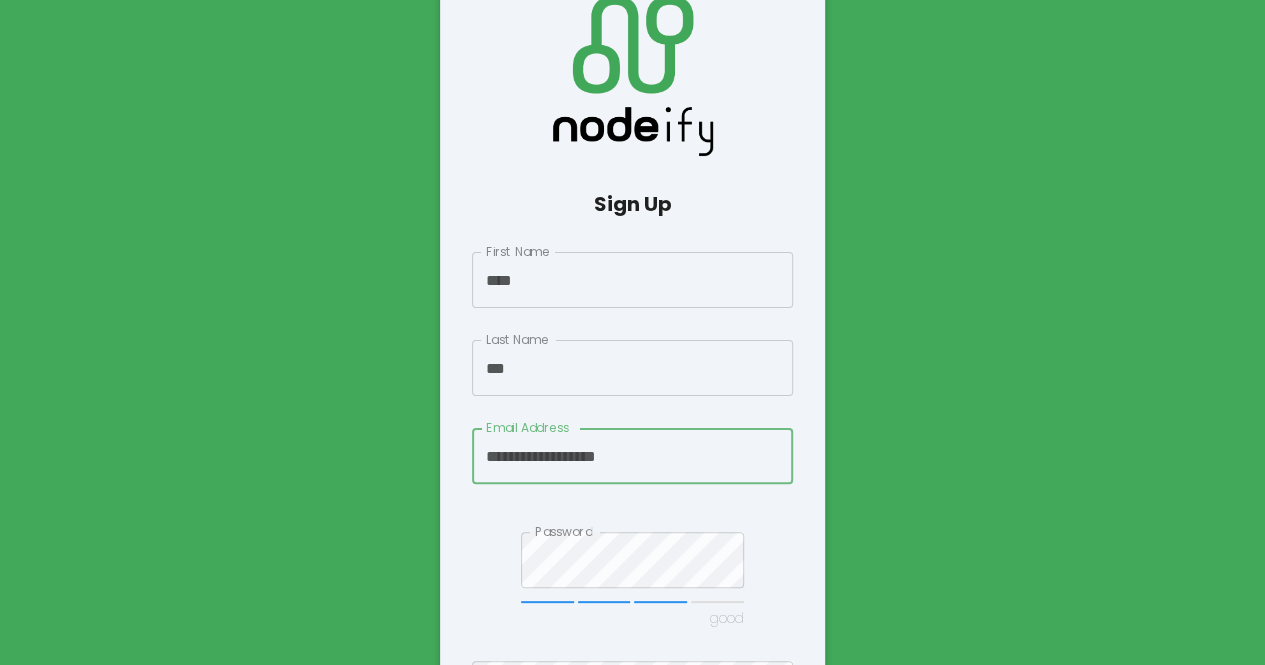 scroll, scrollTop: 166, scrollLeft: 0, axis: vertical 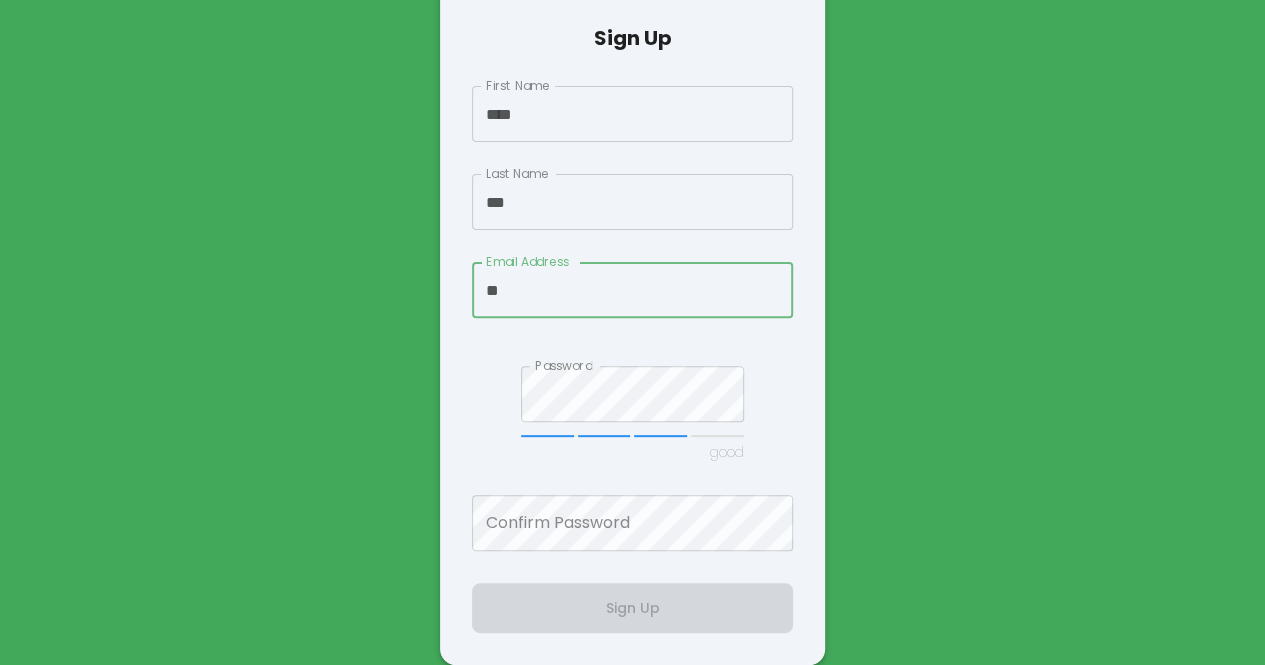 type on "*" 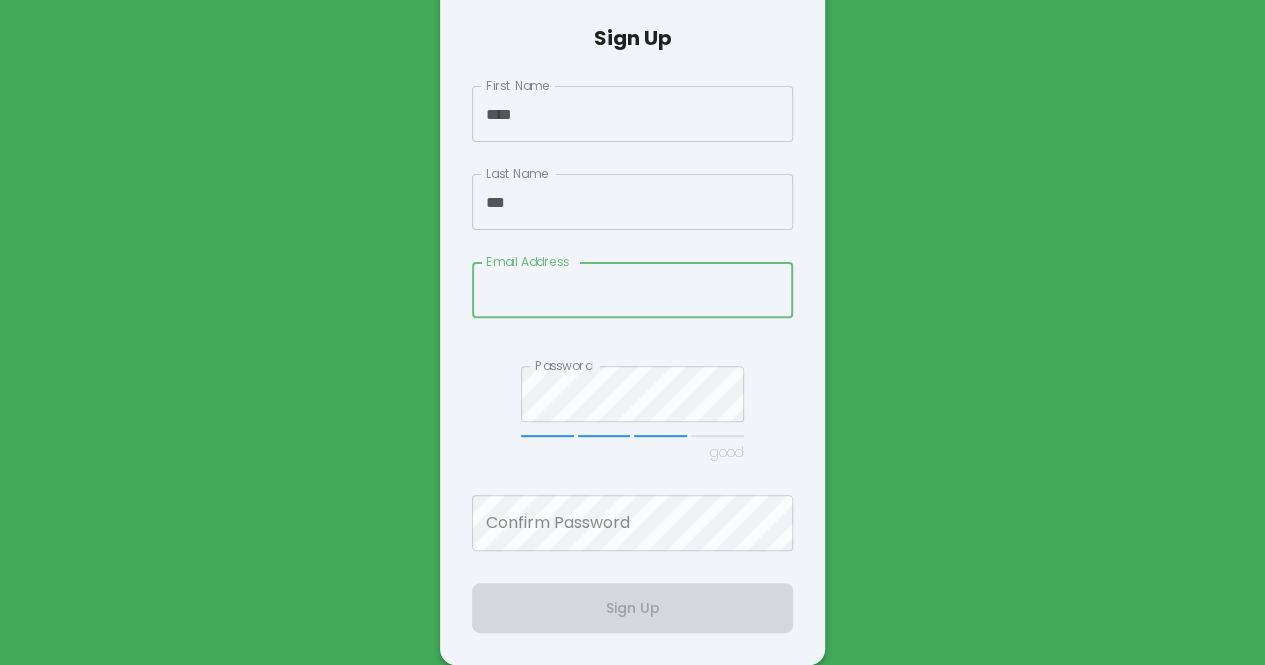 paste on "**********" 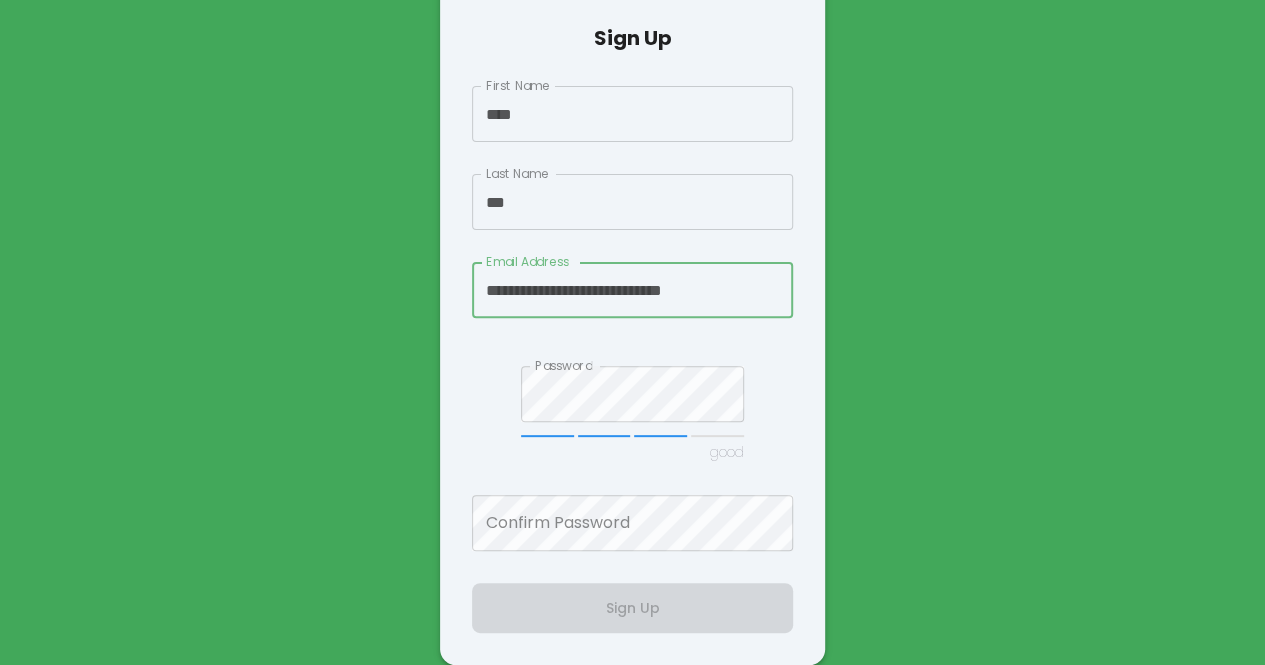 click on "**********" at bounding box center (632, 290) 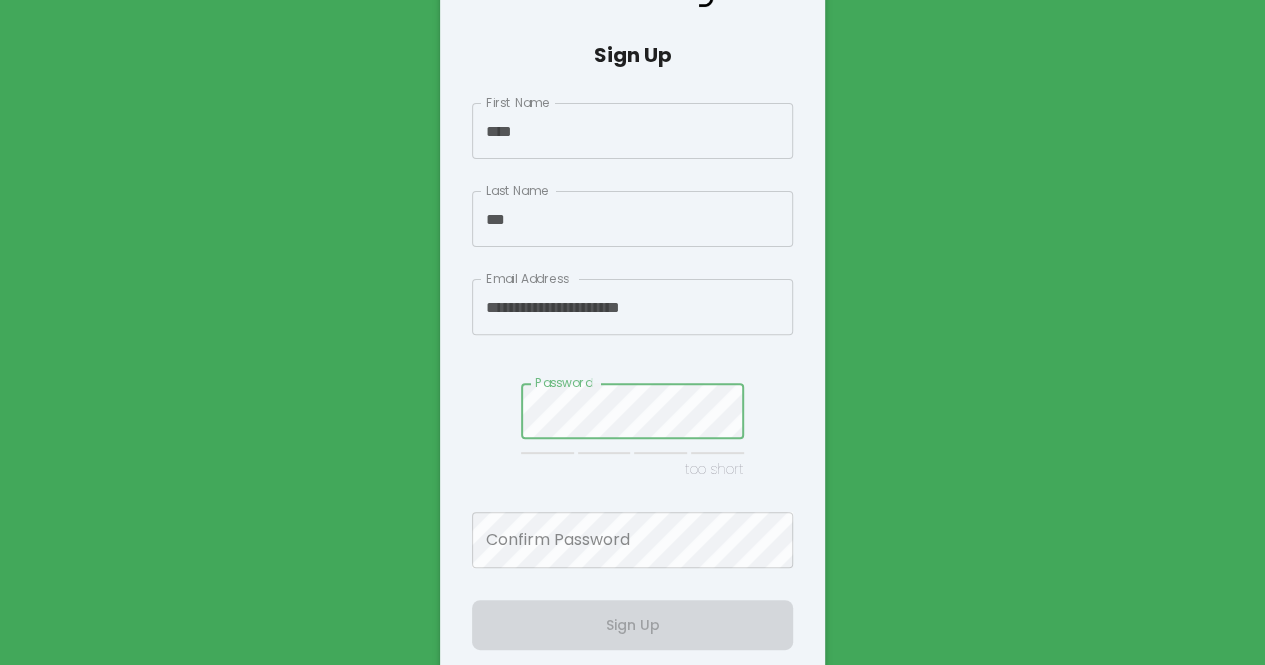 scroll, scrollTop: 166, scrollLeft: 0, axis: vertical 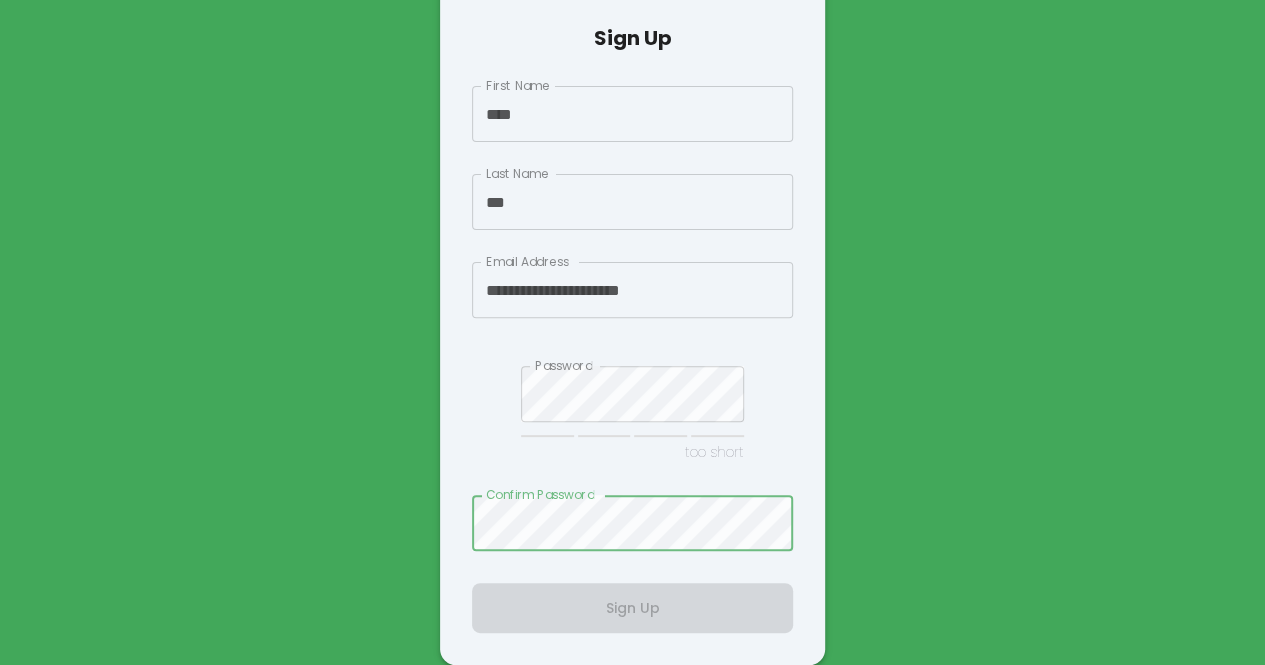 click on "**********" at bounding box center [632, 231] 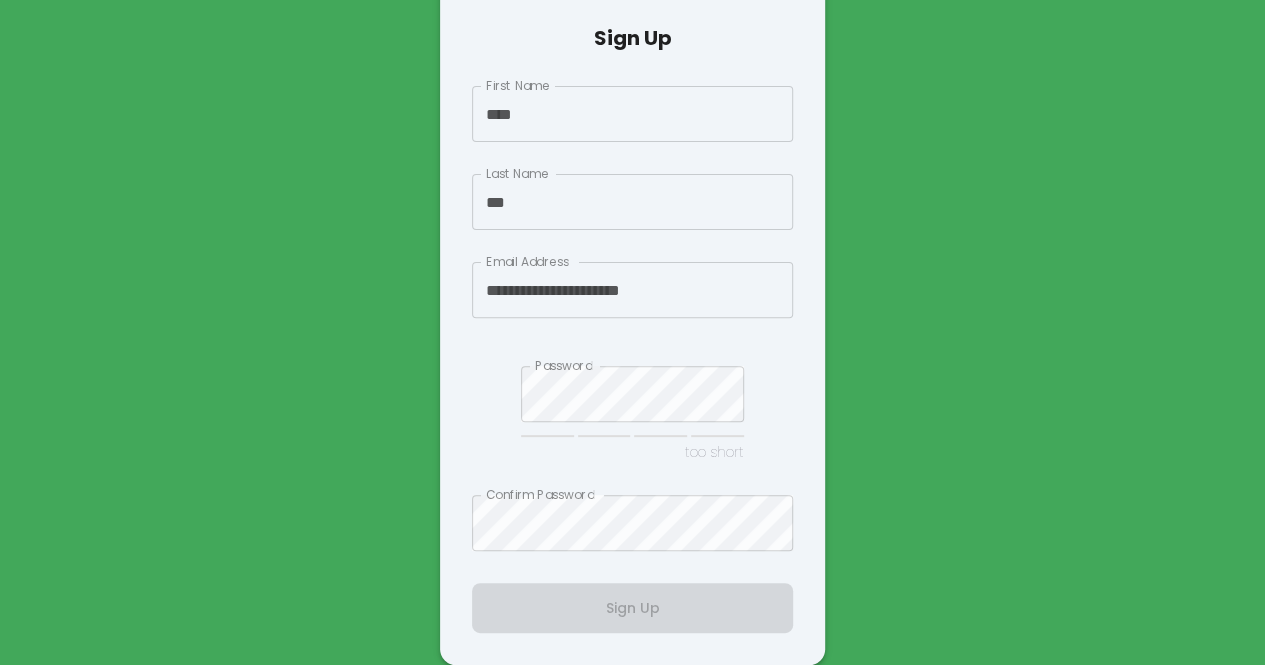 click on "**********" at bounding box center (632, 231) 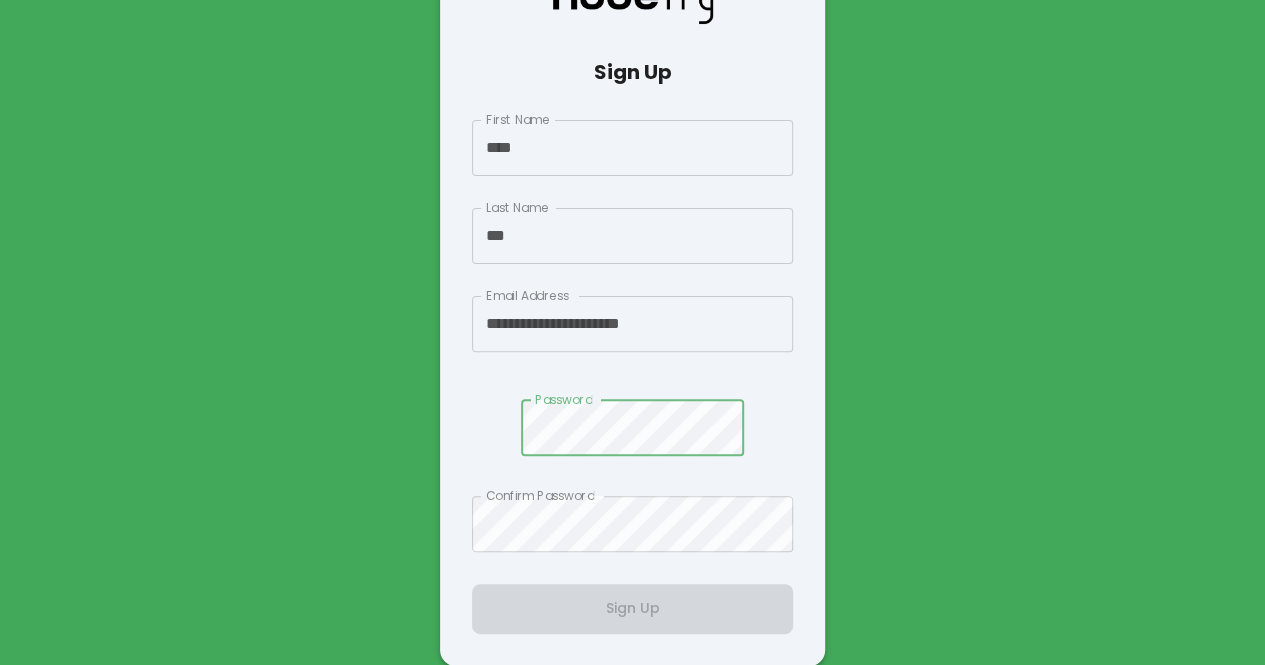 scroll, scrollTop: 166, scrollLeft: 0, axis: vertical 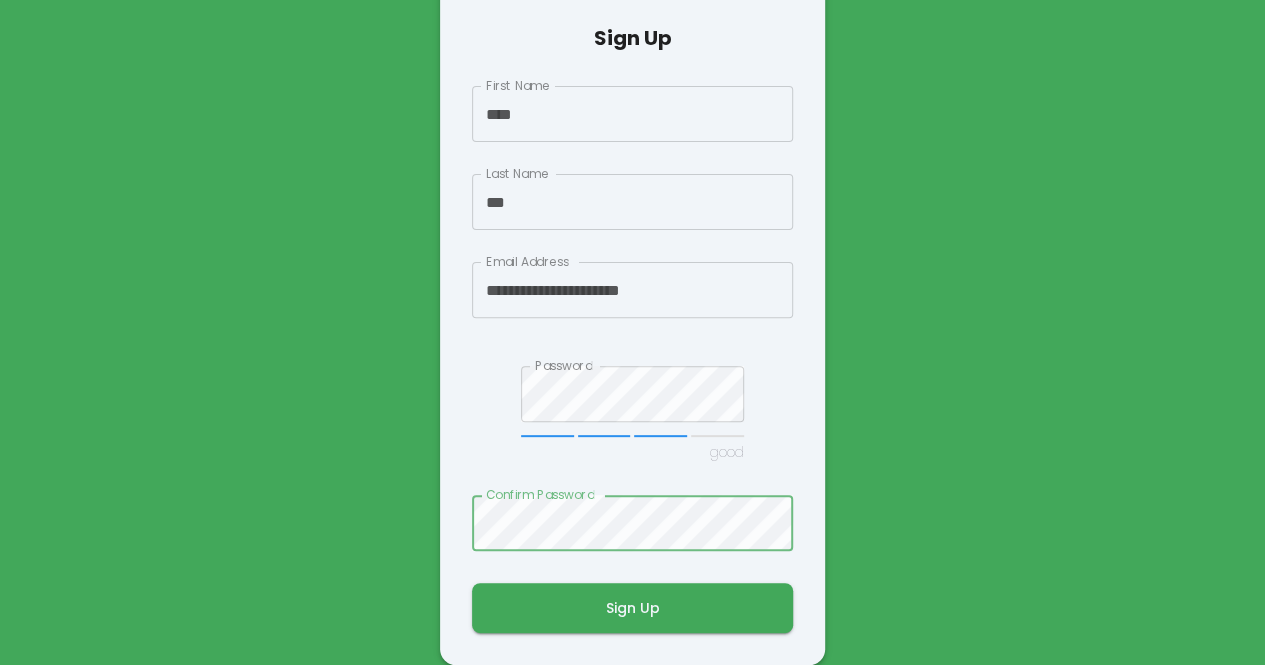 click on "Sign Up" at bounding box center (632, 608) 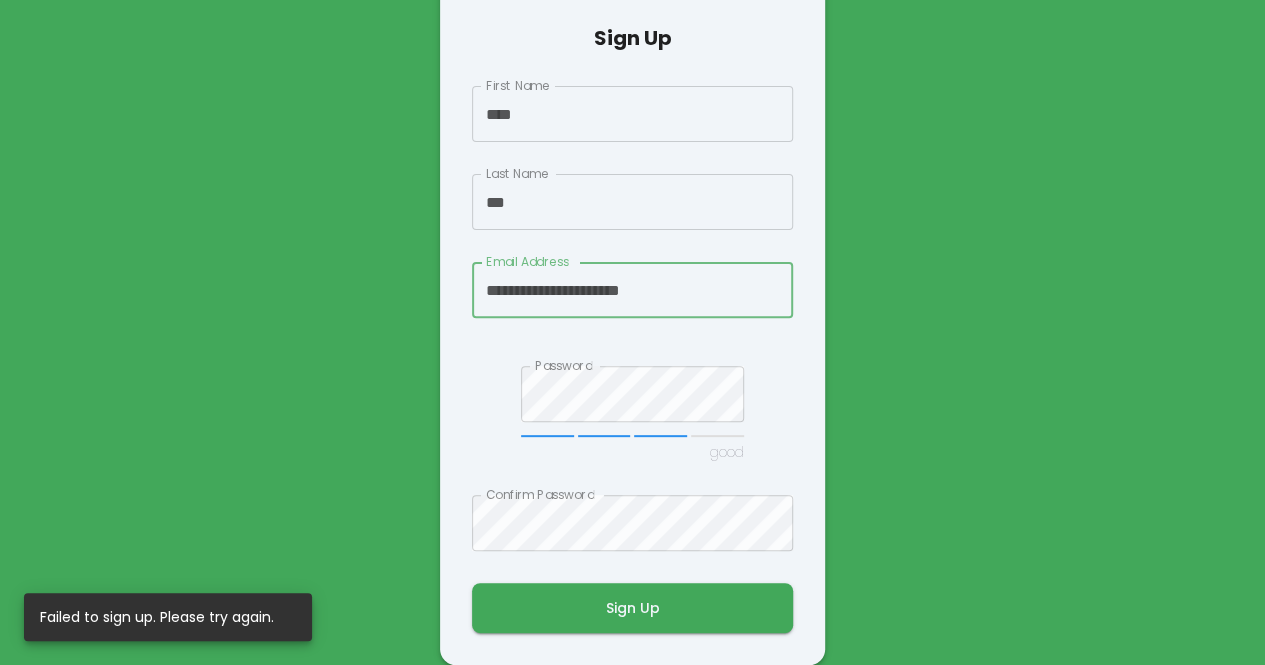 drag, startPoint x: 740, startPoint y: 296, endPoint x: 358, endPoint y: 279, distance: 382.37808 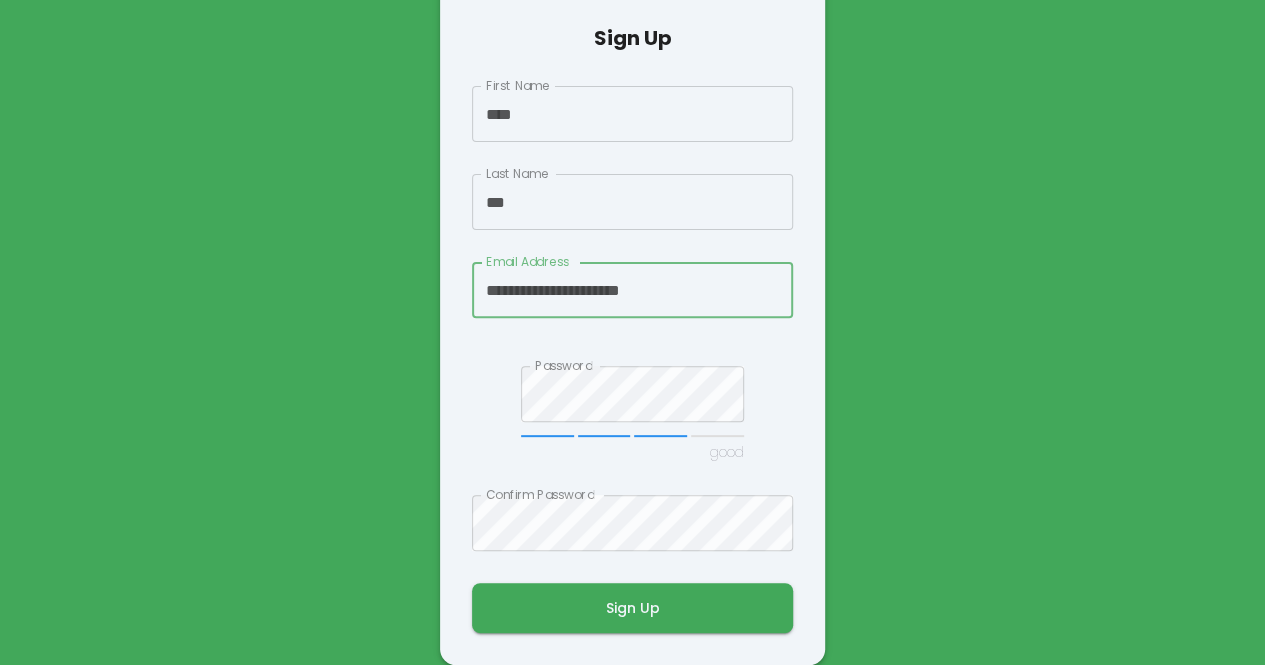 paste on "*******" 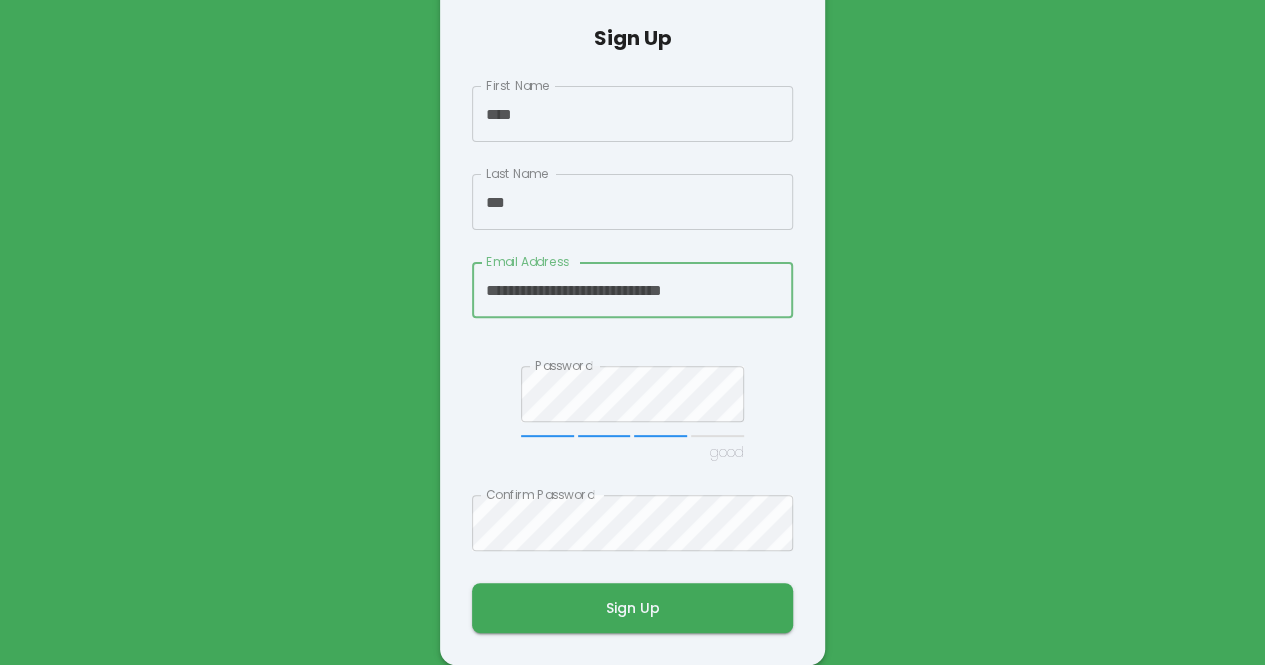 type on "**********" 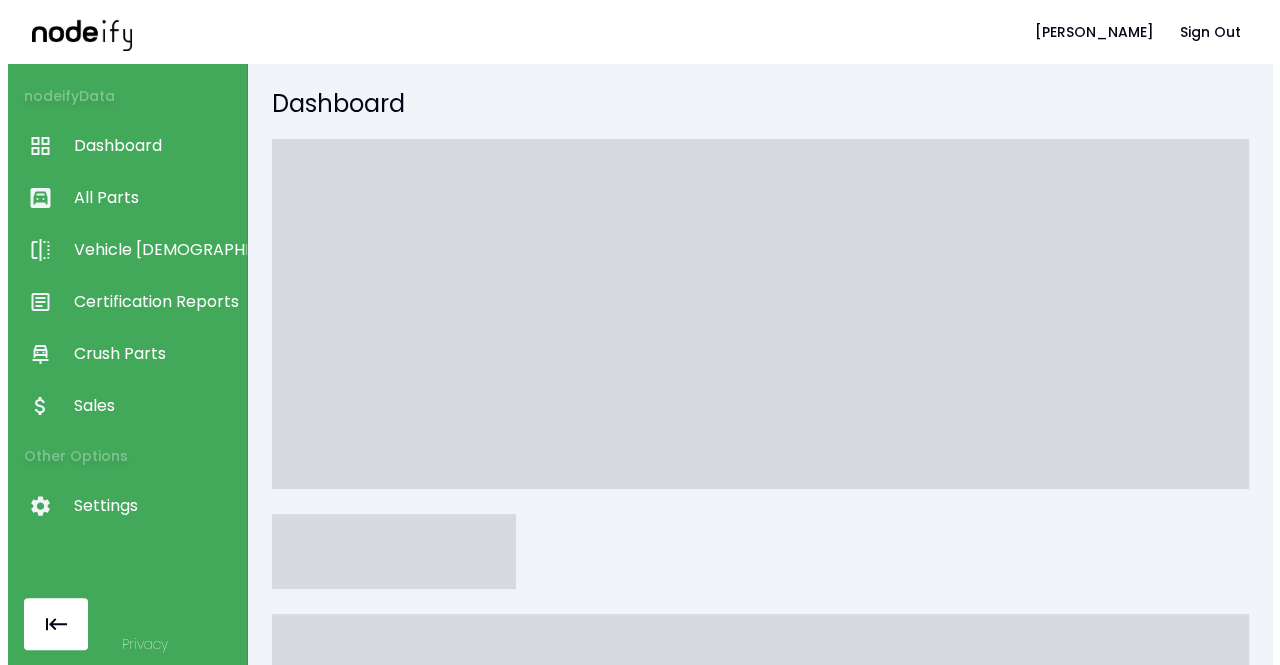 scroll, scrollTop: 0, scrollLeft: 0, axis: both 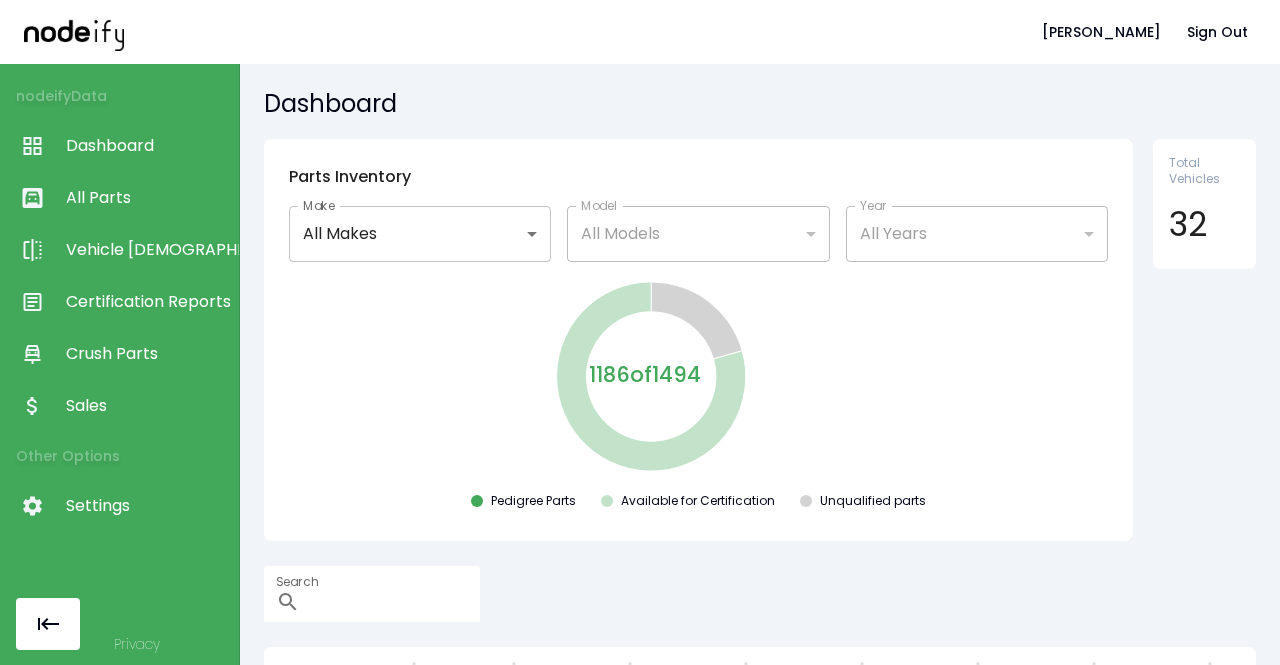 click on "Dashboard" at bounding box center (147, 146) 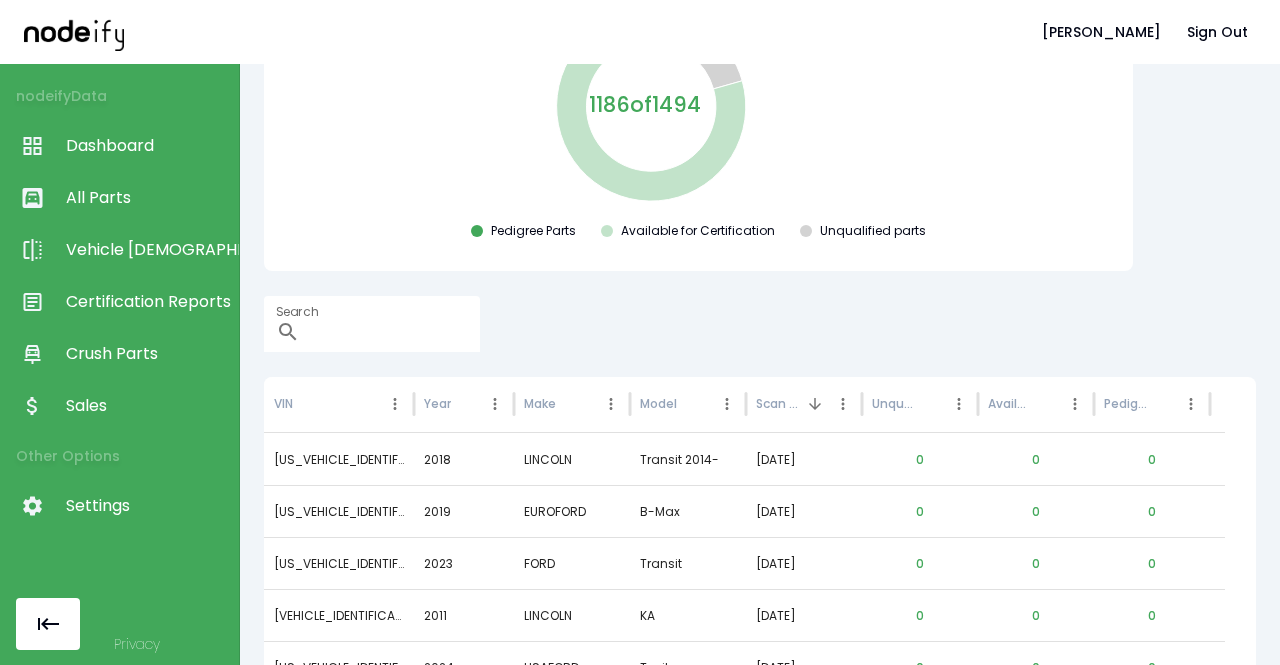 scroll, scrollTop: 0, scrollLeft: 0, axis: both 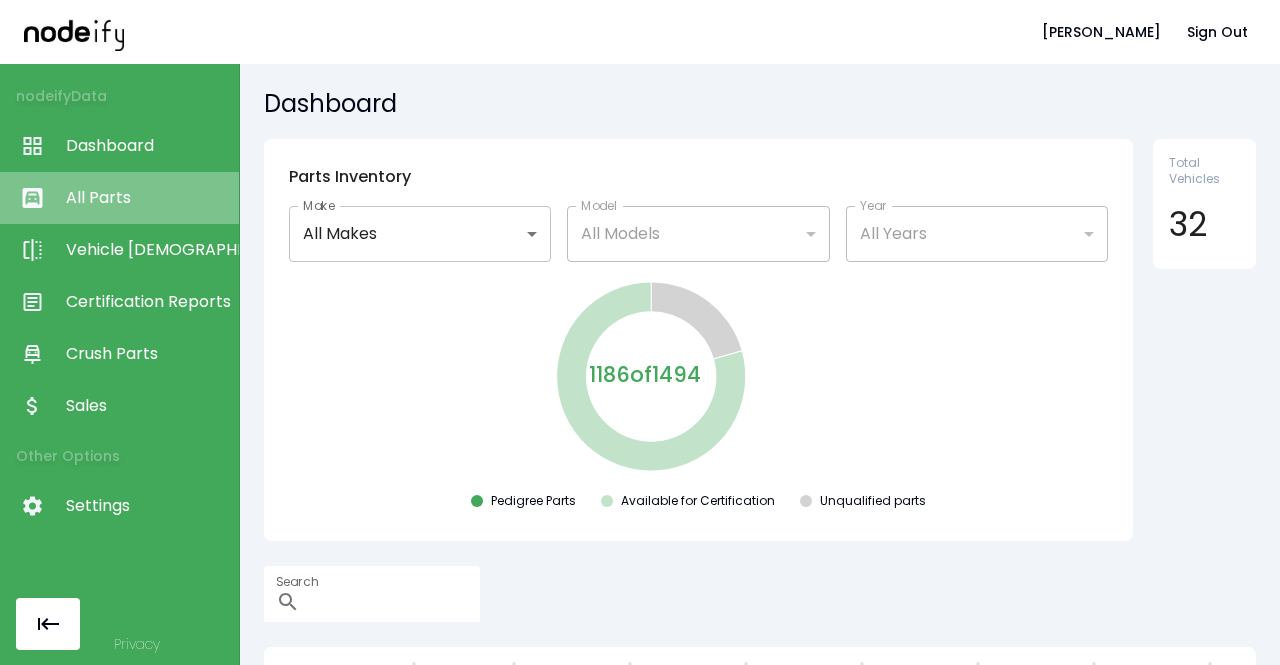 click on "All Parts" at bounding box center (147, 198) 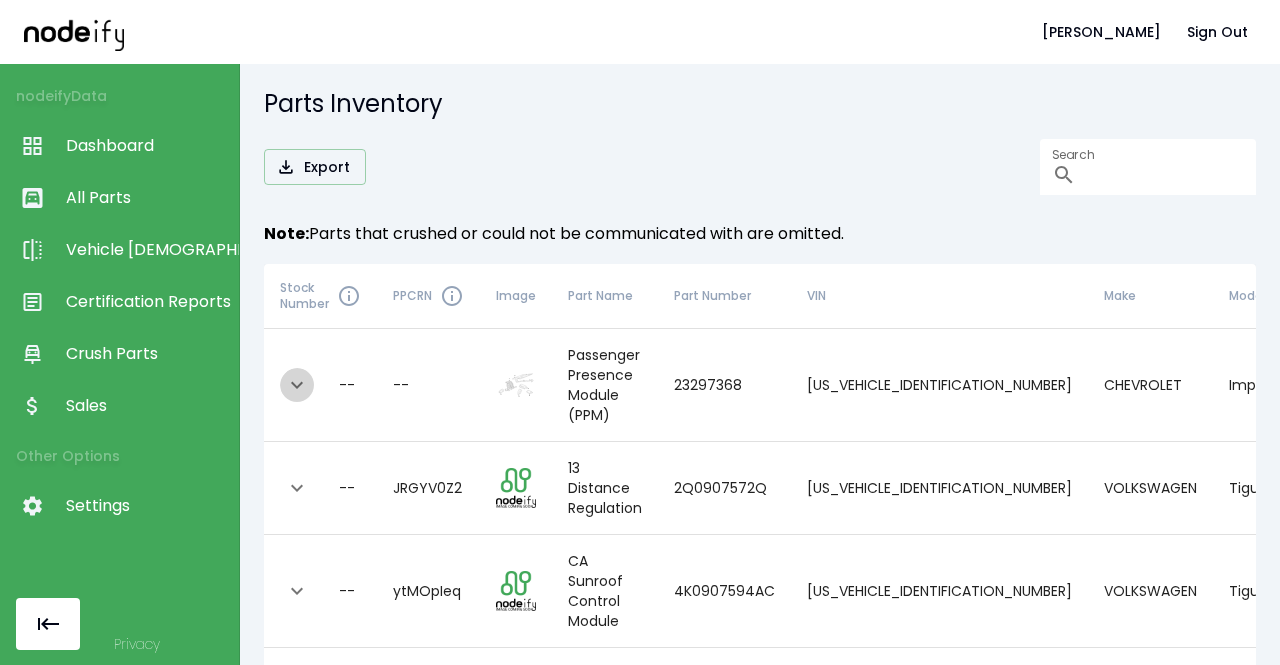 click 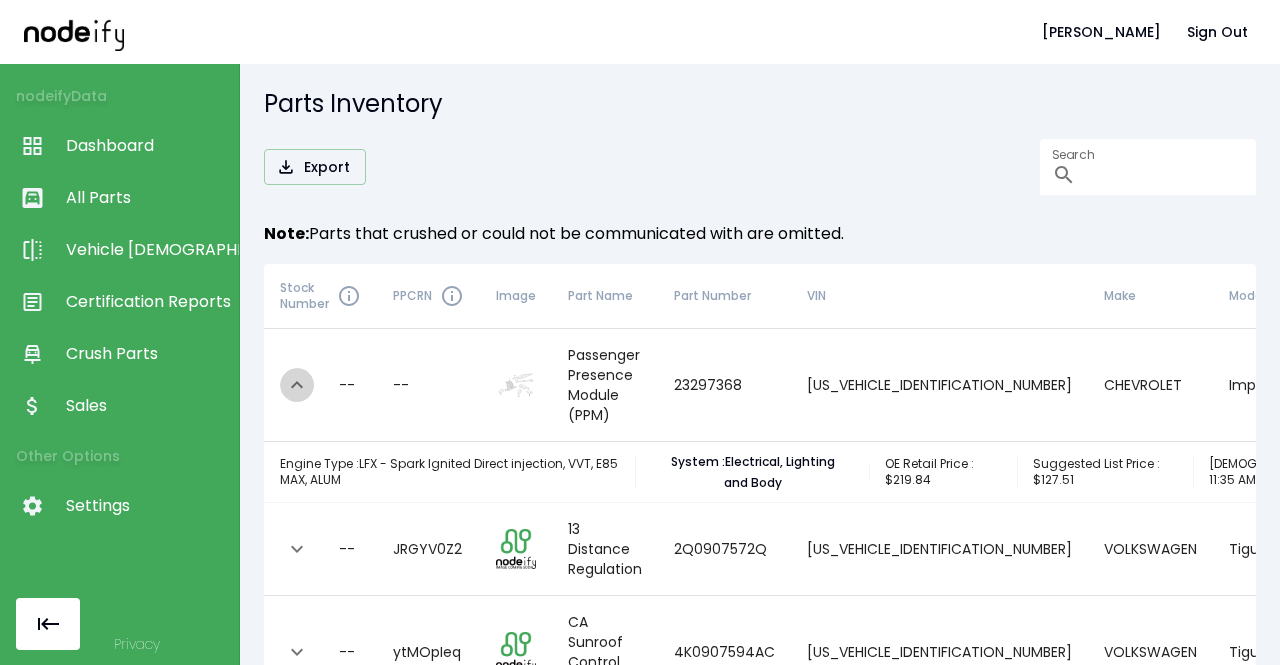 click 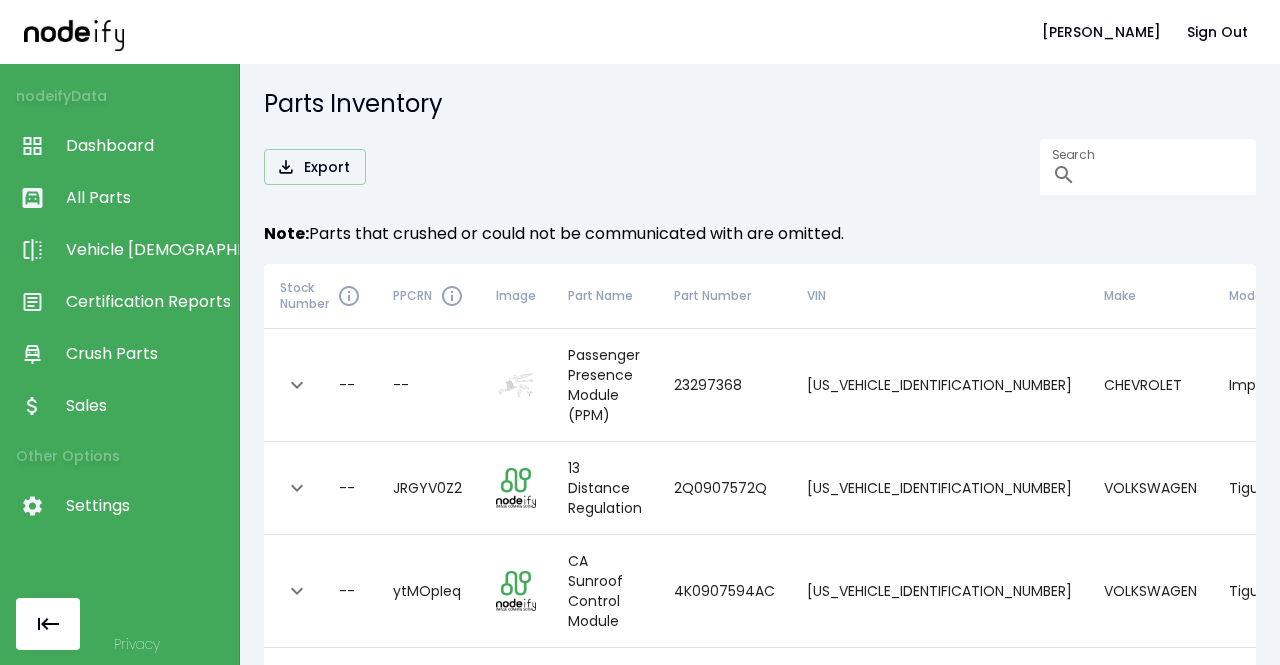 scroll, scrollTop: 0, scrollLeft: 0, axis: both 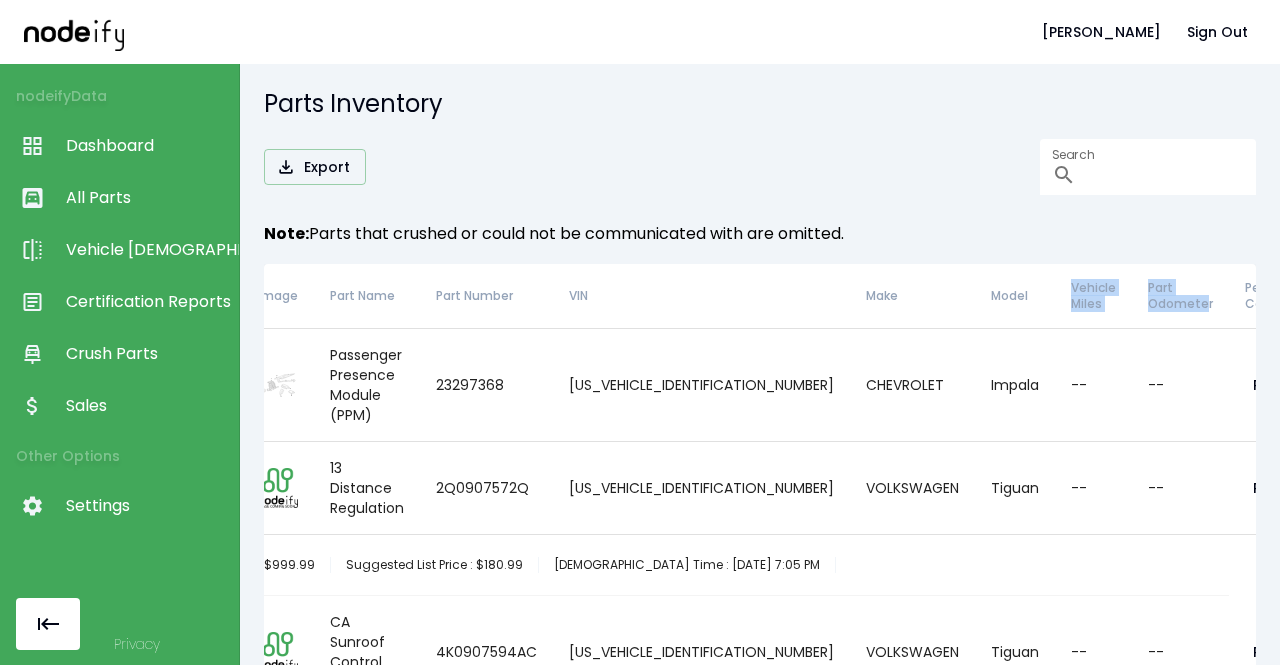 drag, startPoint x: 959, startPoint y: 287, endPoint x: 1088, endPoint y: 309, distance: 130.86252 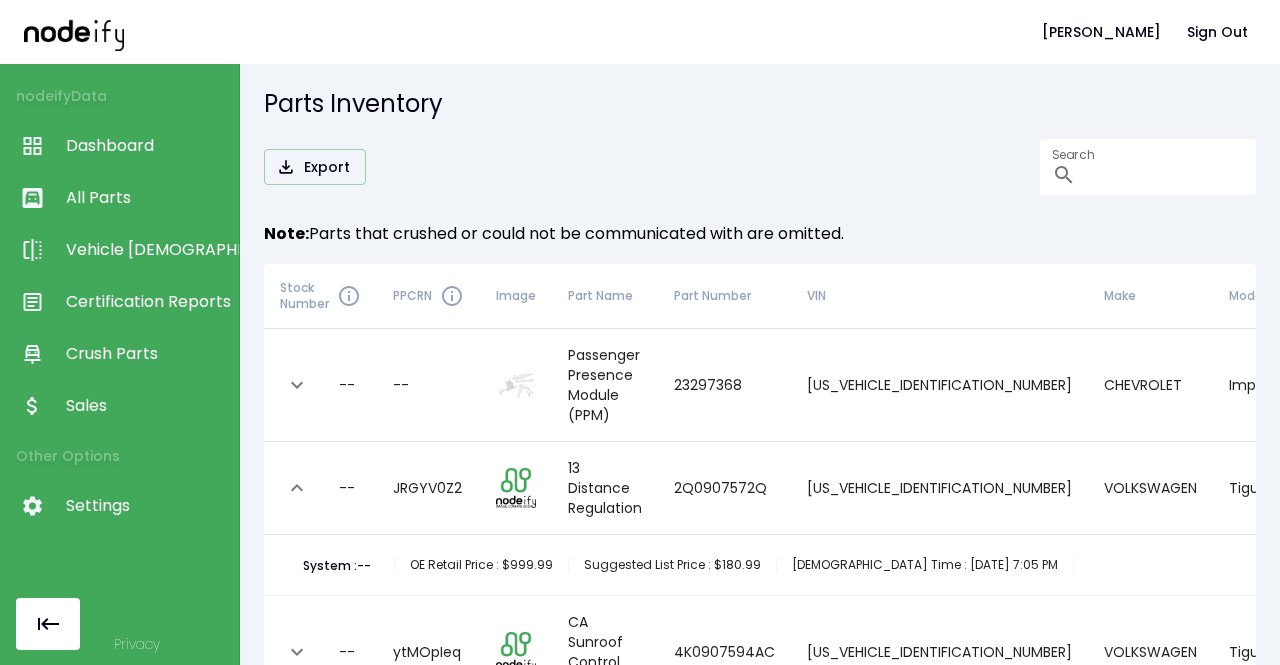 click on "Sales" at bounding box center [147, 406] 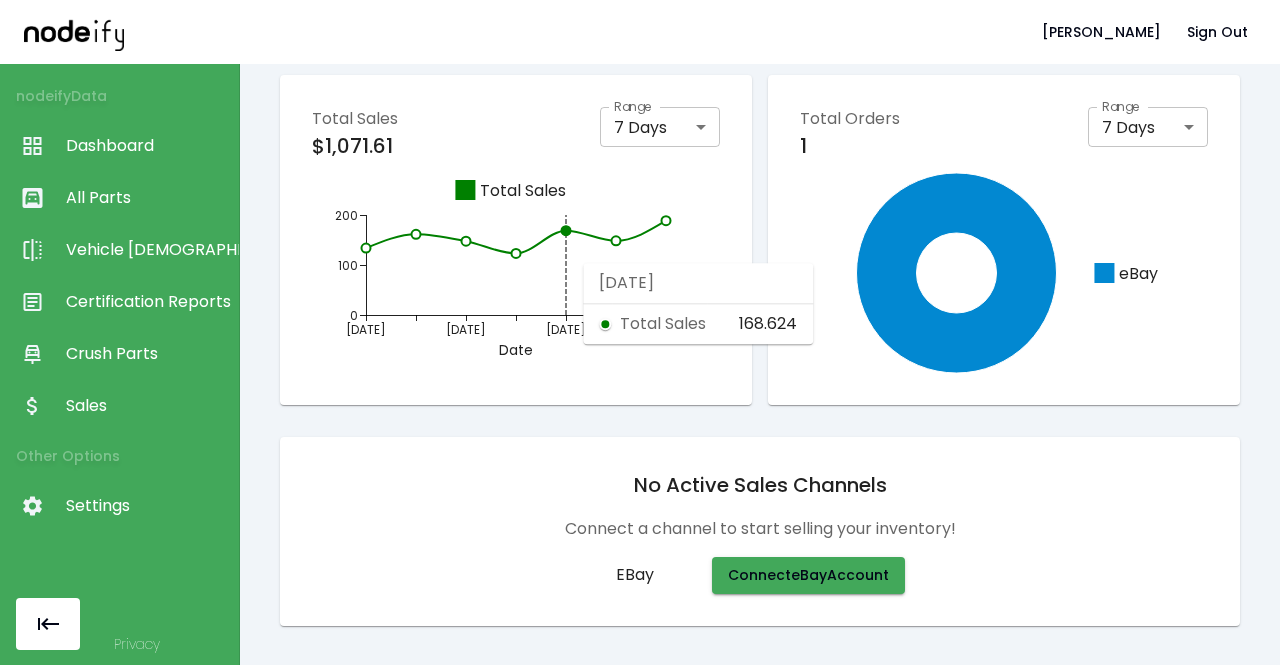 scroll, scrollTop: 0, scrollLeft: 0, axis: both 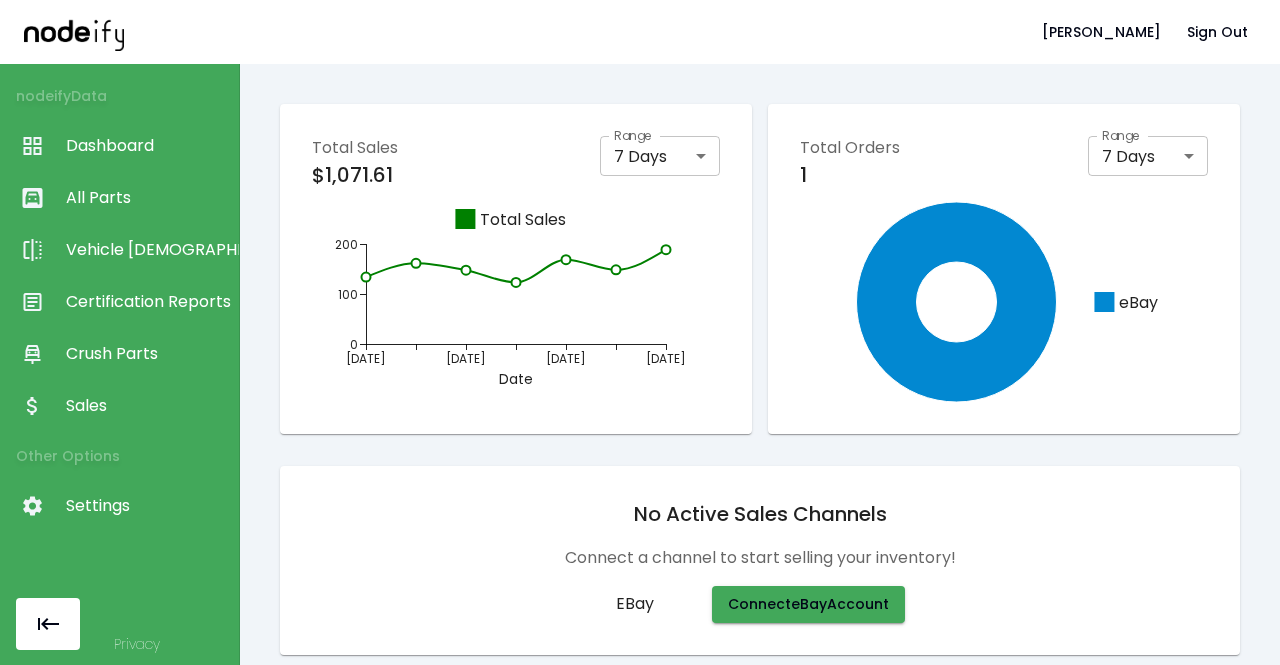 click on "eBay" at bounding box center [656, 604] 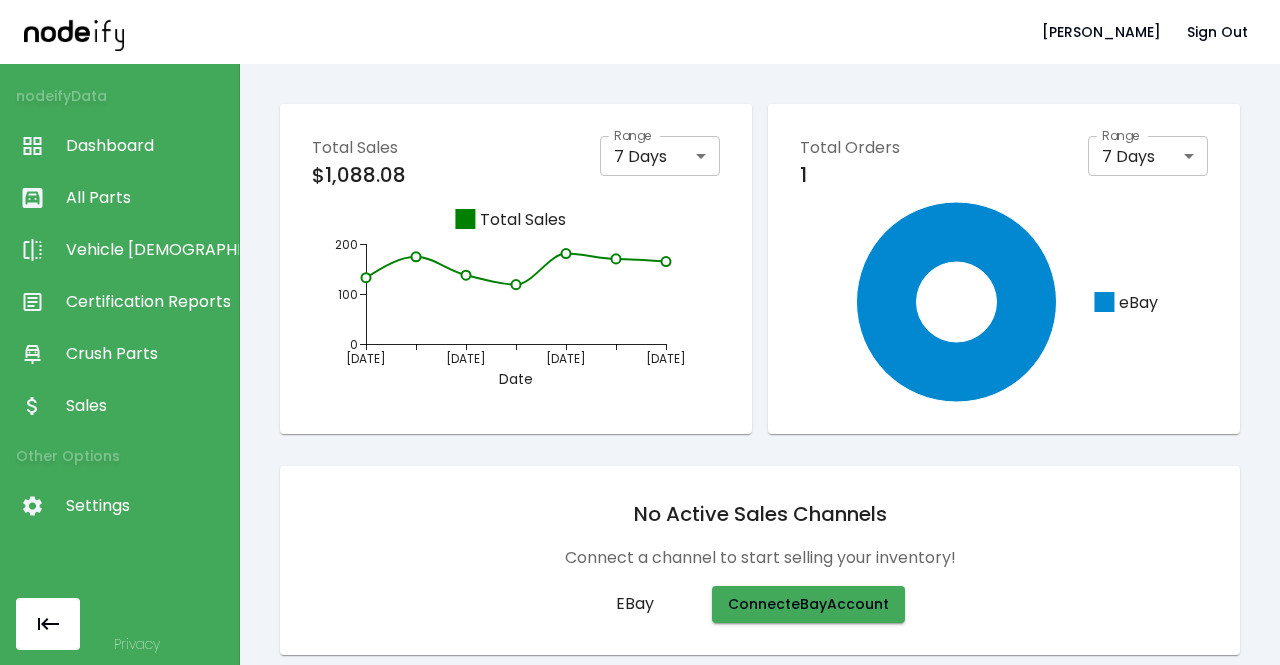 click on "Sales" at bounding box center (147, 406) 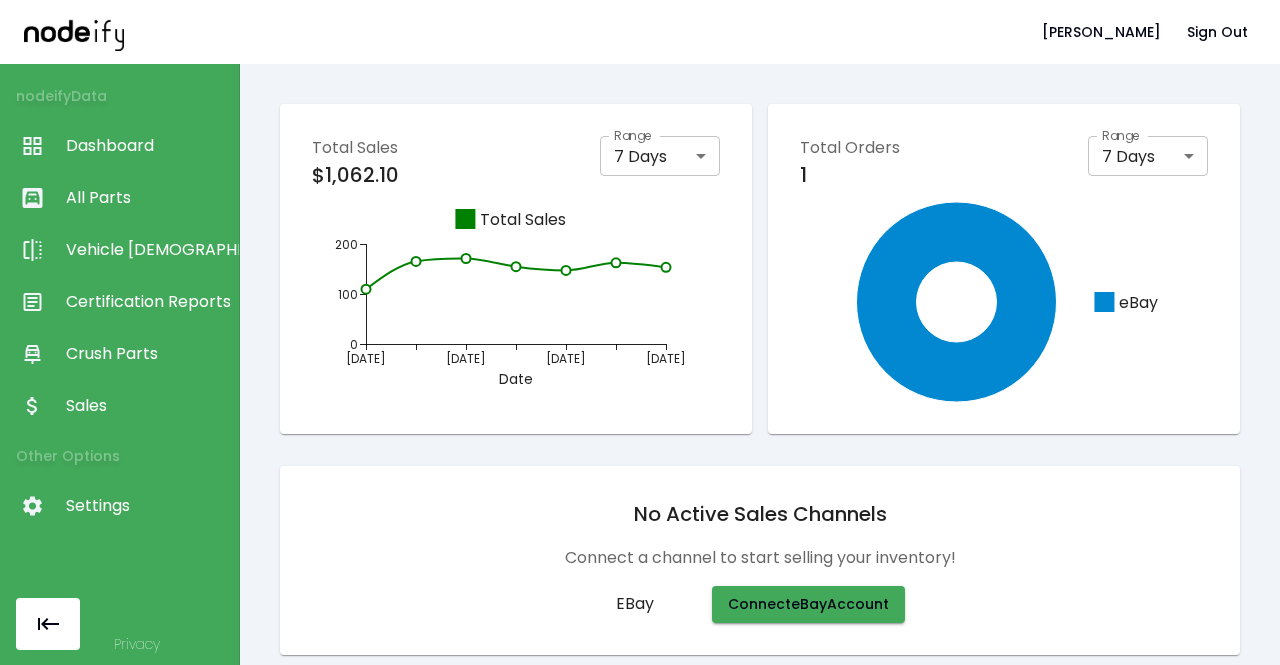 click on "Sales" at bounding box center [147, 406] 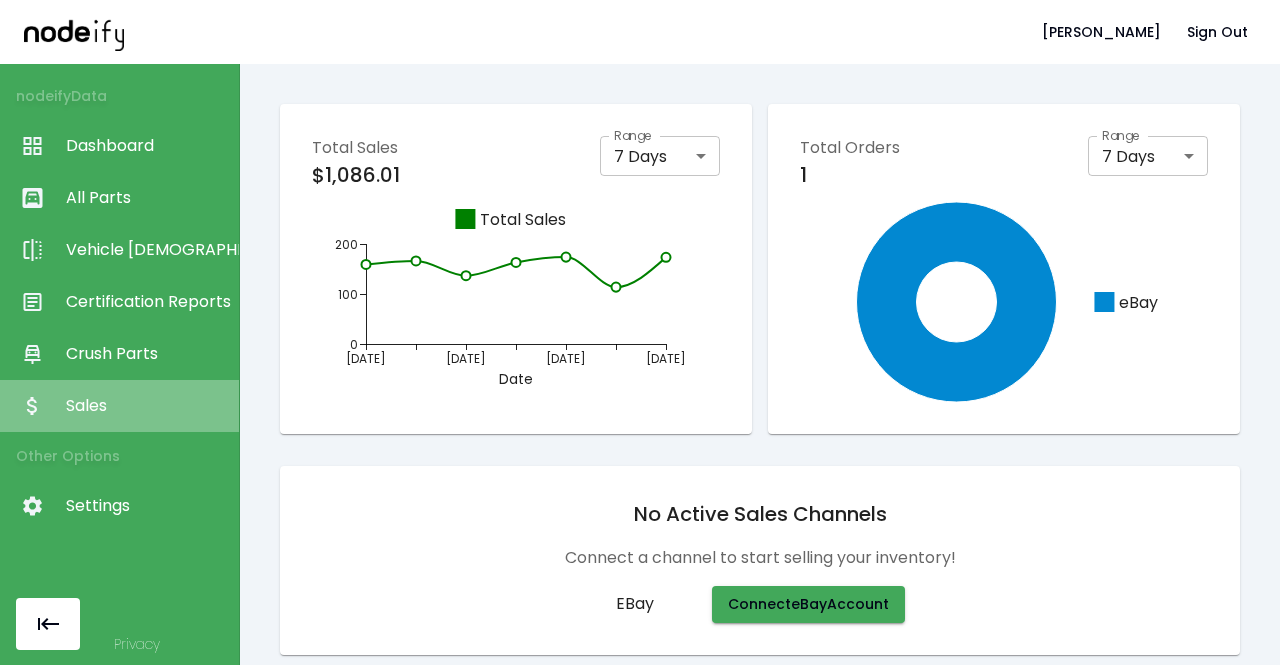 click on "Sales" at bounding box center [147, 406] 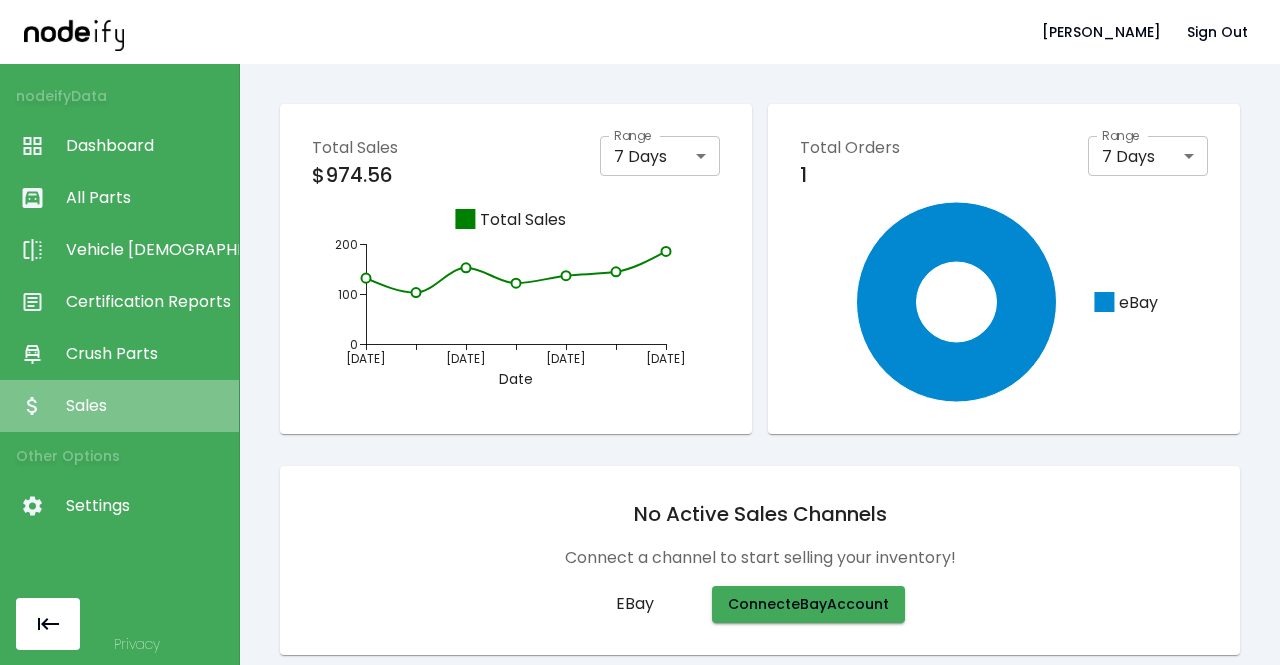 click on "Sales" at bounding box center (147, 406) 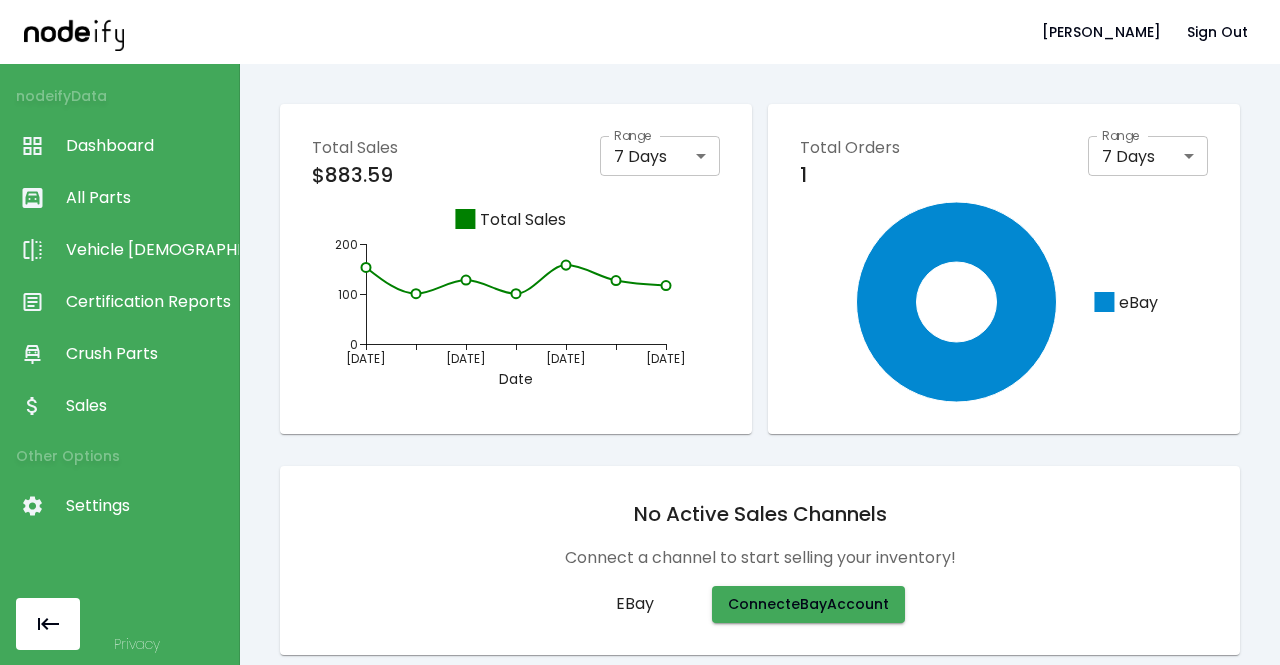 click on "Sales" at bounding box center [147, 406] 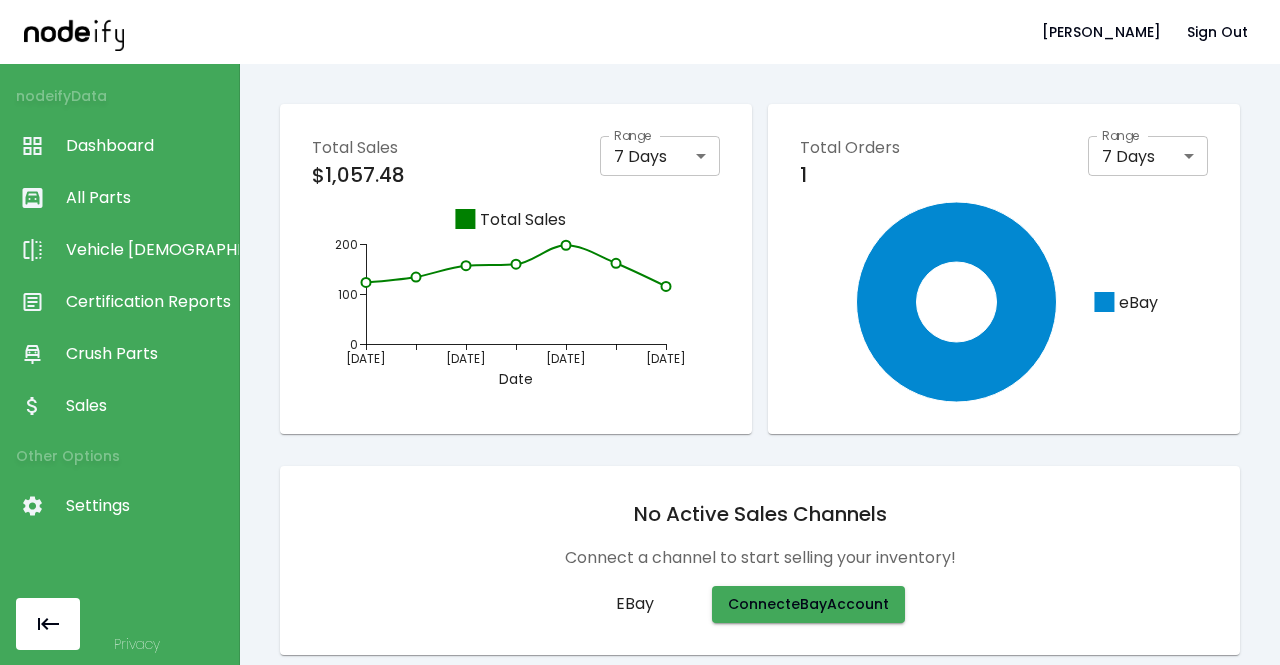 click on "Sales" at bounding box center (147, 406) 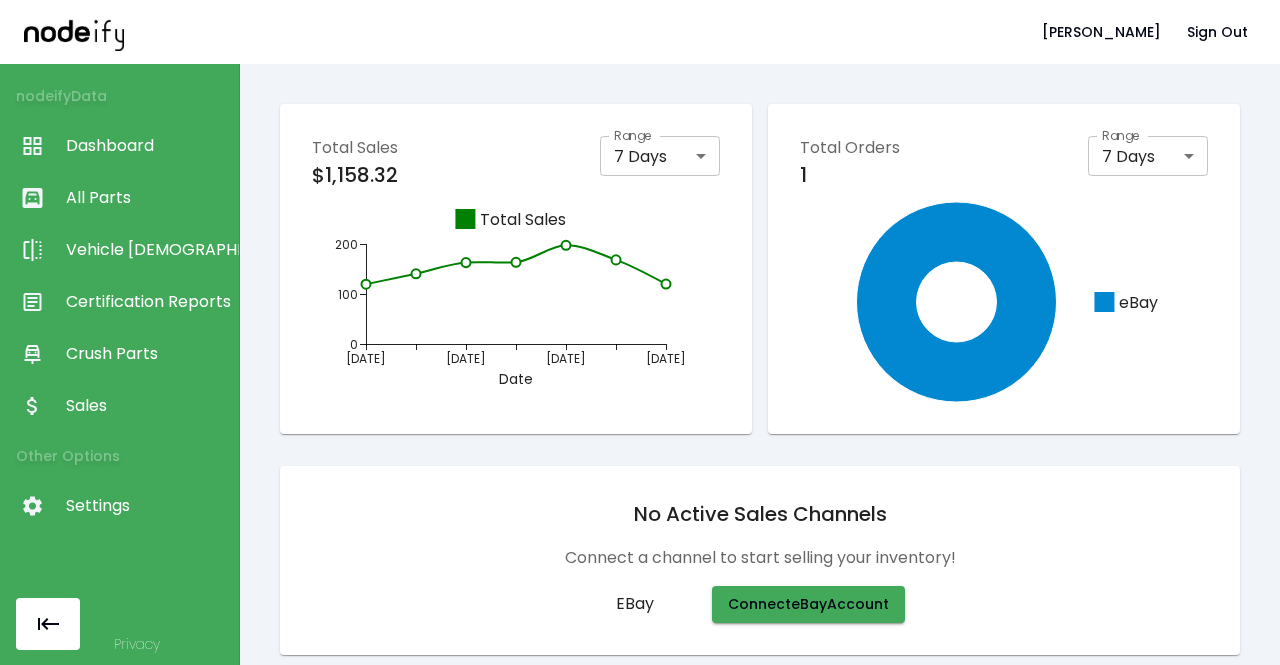 click on "Sales" at bounding box center (147, 406) 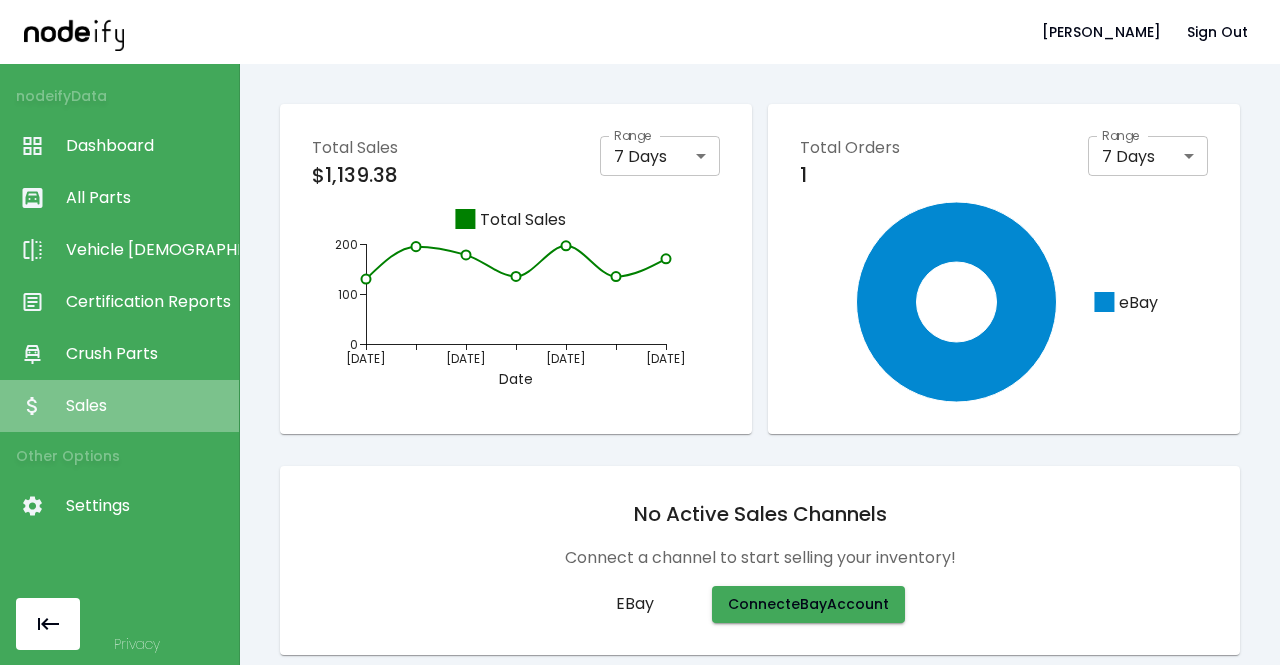 click on "Sales" at bounding box center [147, 406] 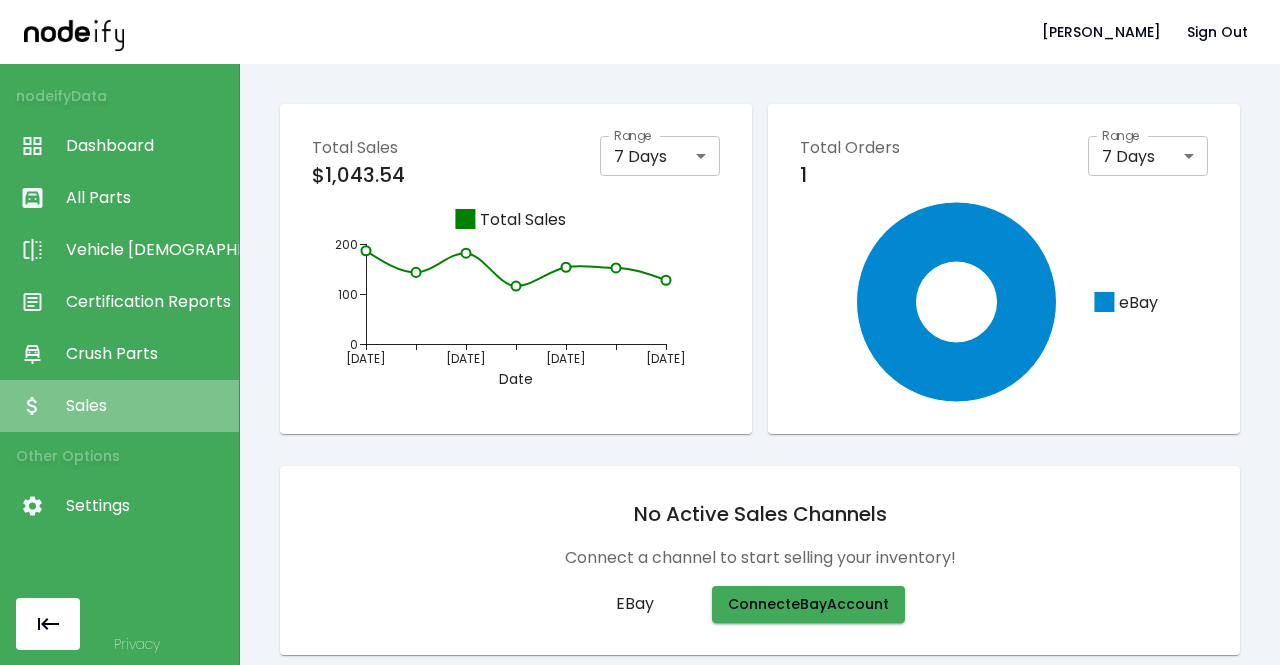 click on "Sales" at bounding box center [147, 406] 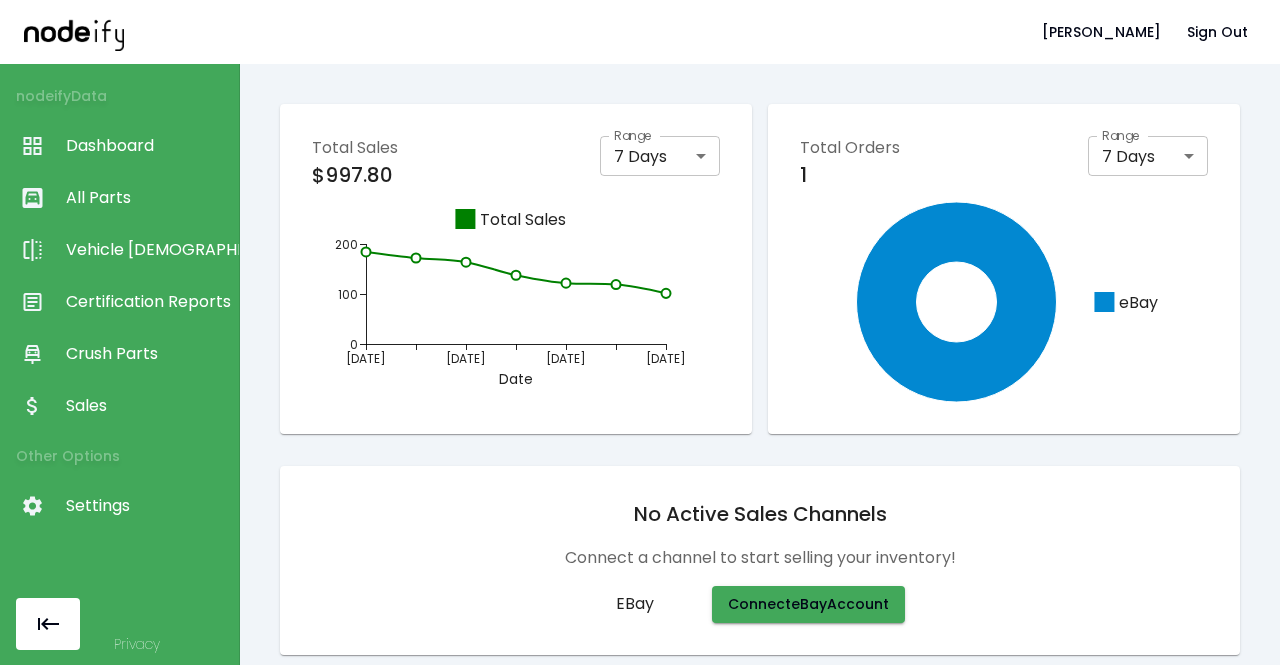 click on "Sales" at bounding box center [147, 406] 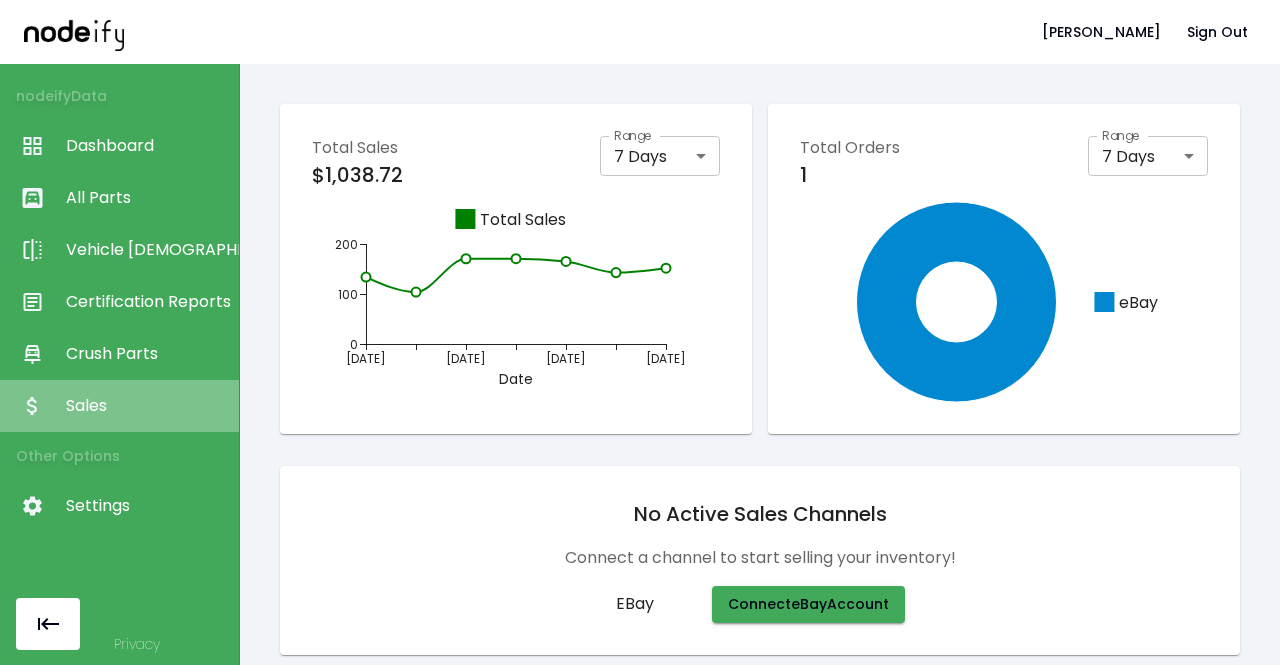 click on "Sales" at bounding box center [147, 406] 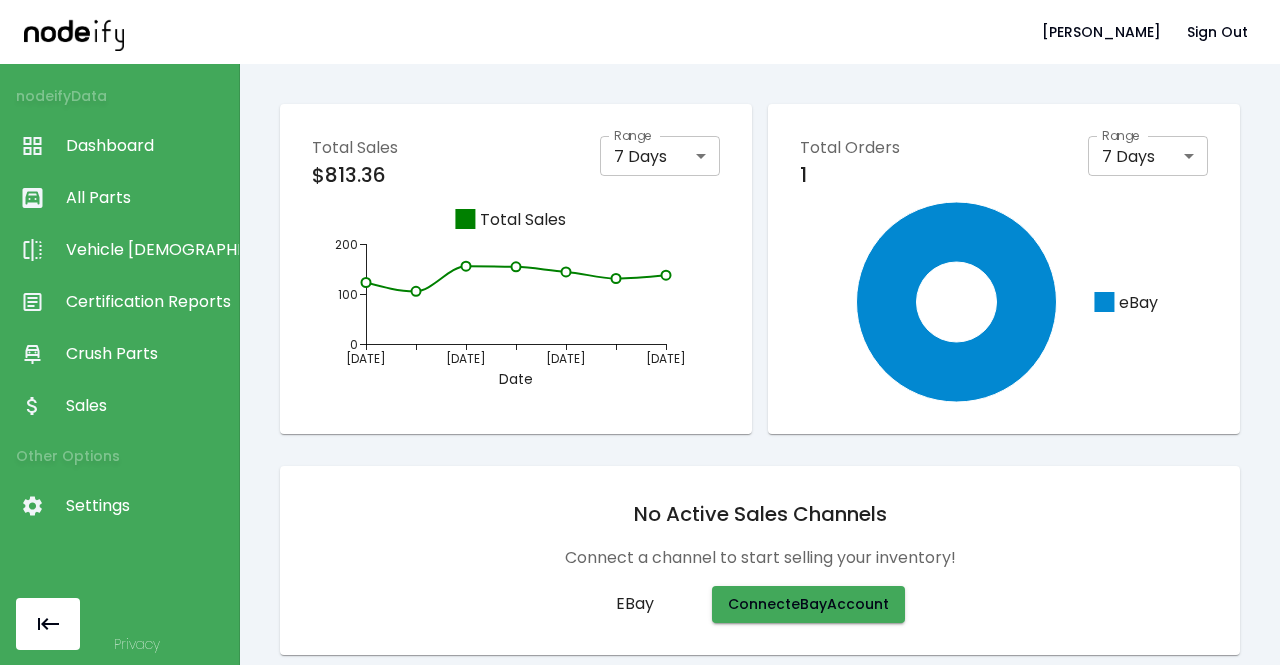 click on "Sales" at bounding box center (147, 406) 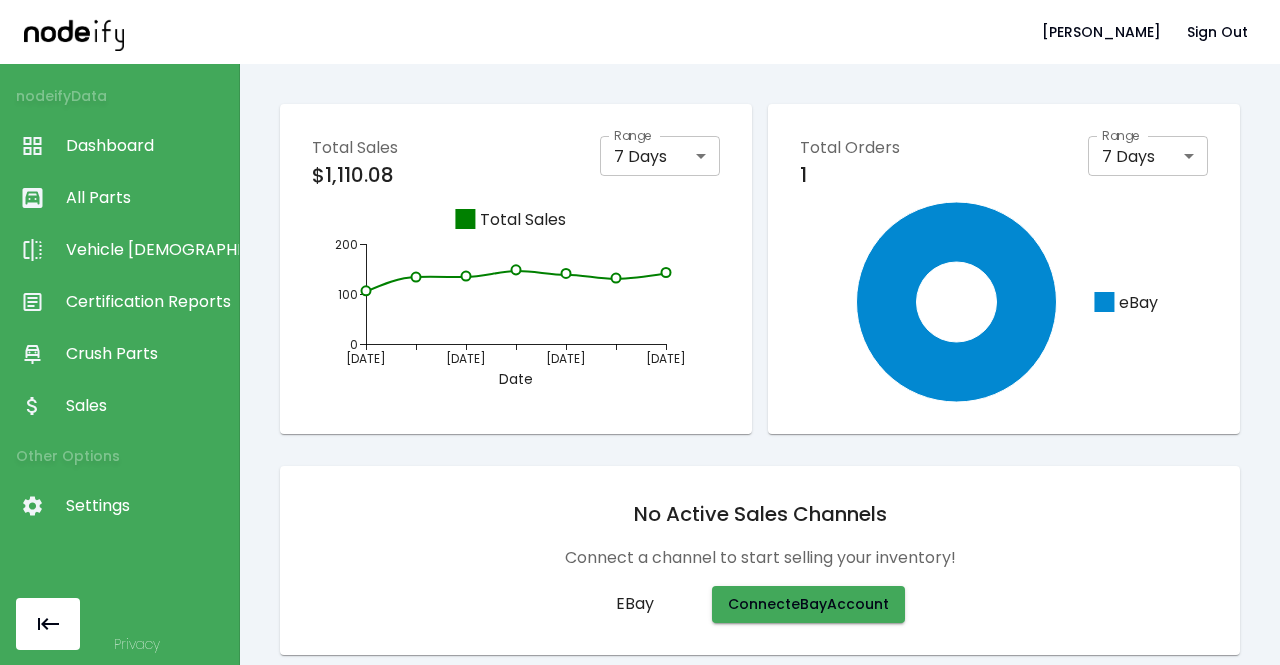 click on "Sales" at bounding box center (147, 406) 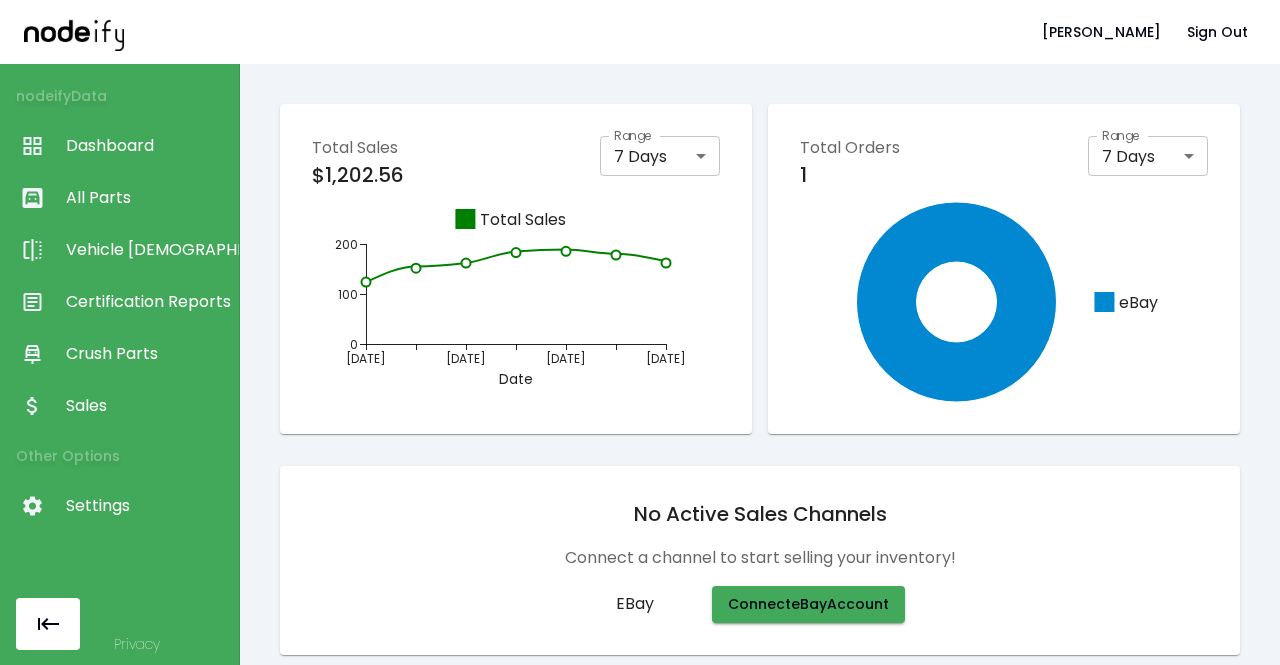 click on "Sales" at bounding box center (147, 406) 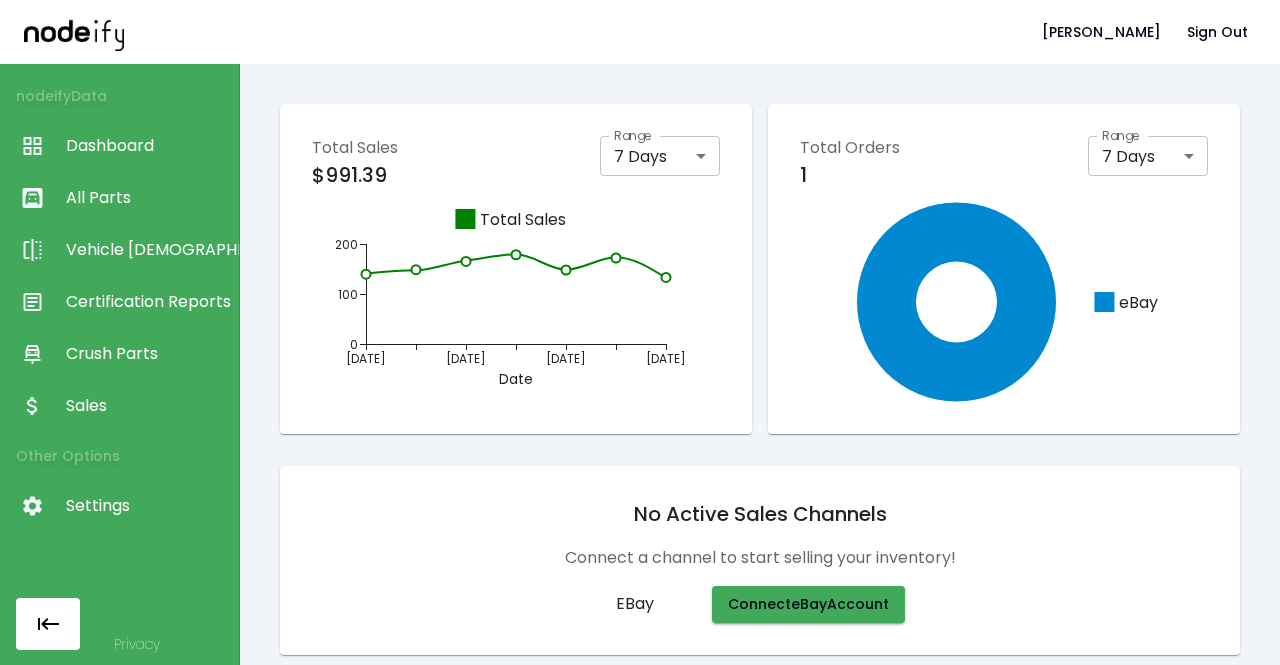 click on "Sales" at bounding box center (147, 406) 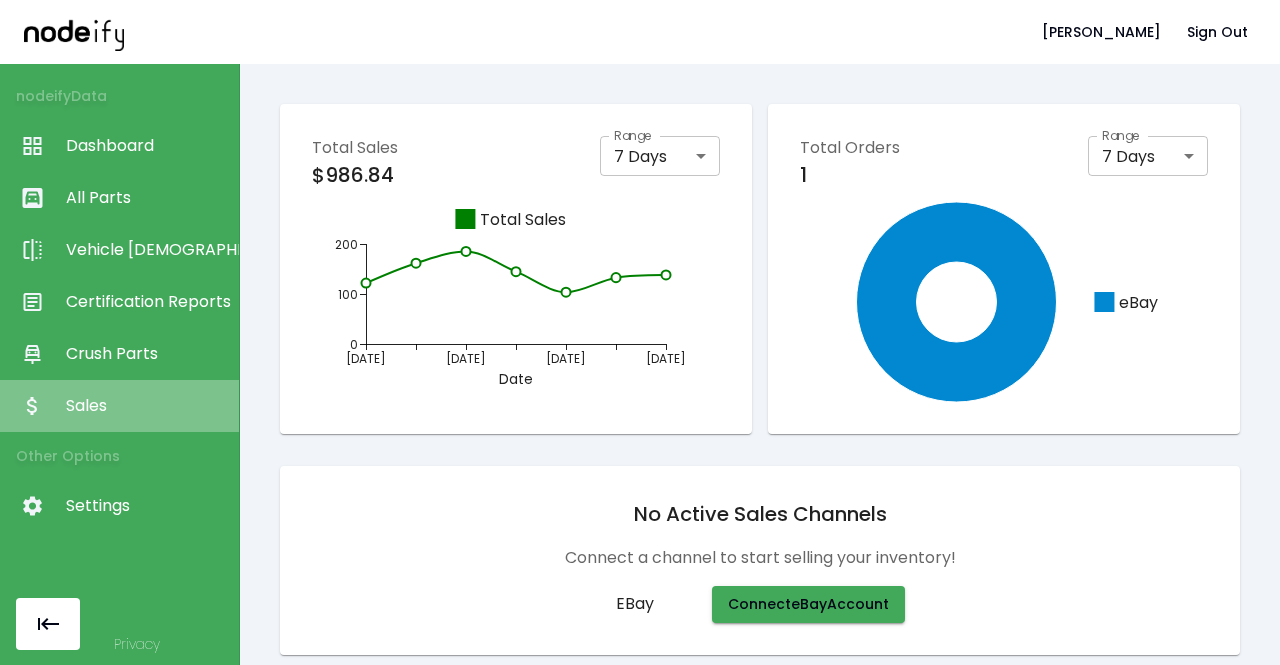 click on "Sales" at bounding box center [147, 406] 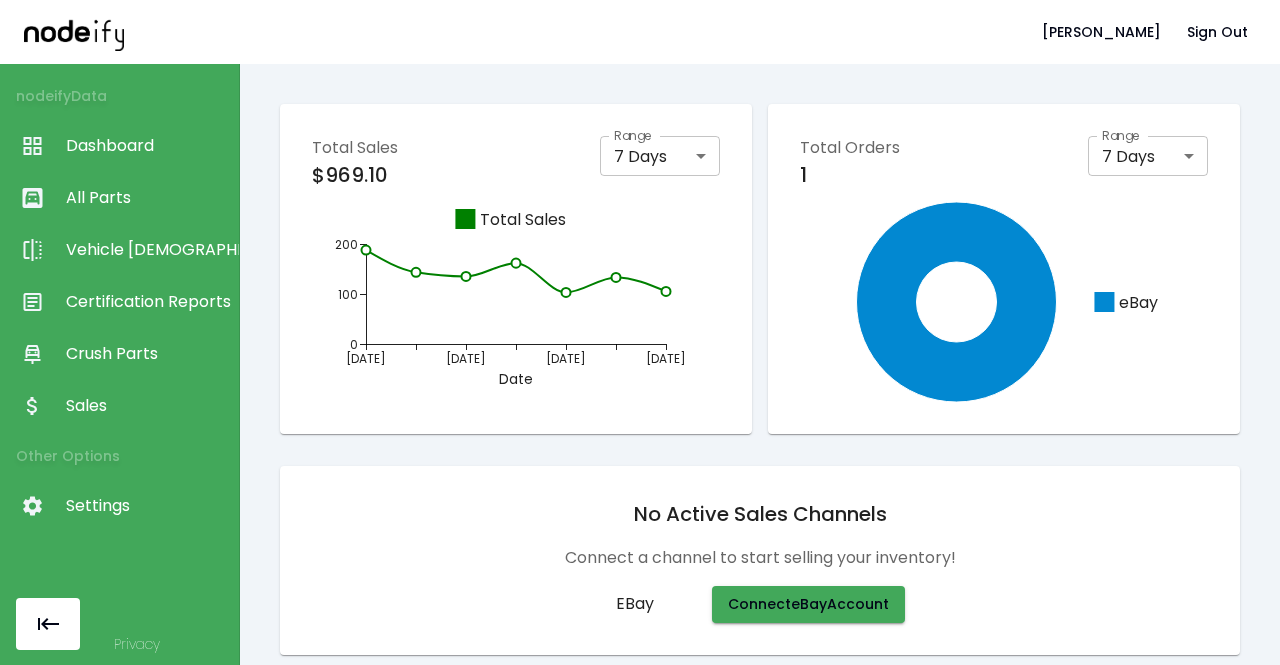 click on "Sales" at bounding box center (147, 406) 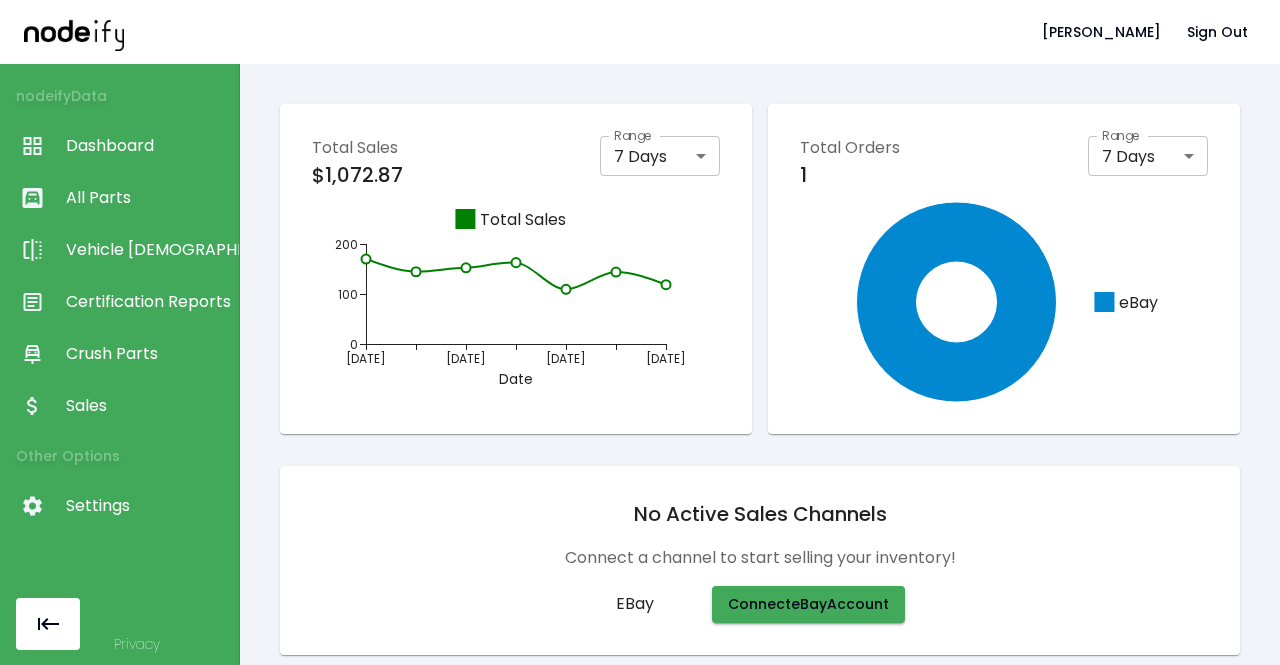 click on "Sales" at bounding box center [147, 406] 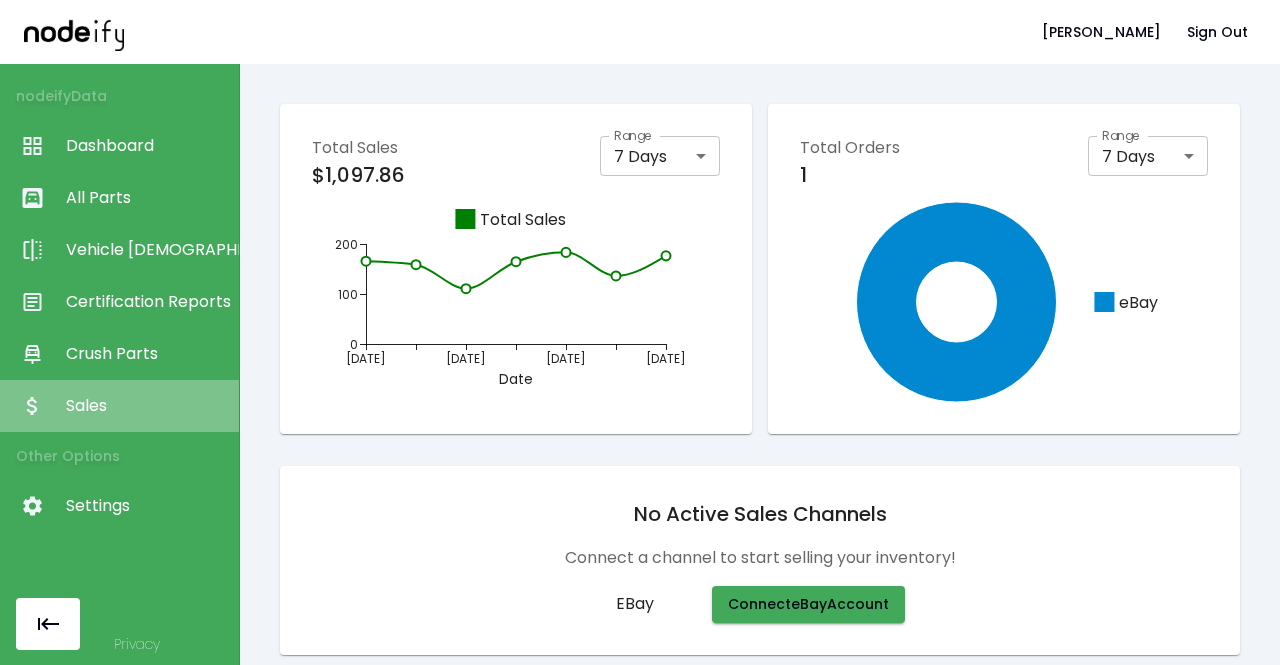 click on "Sales" at bounding box center (147, 406) 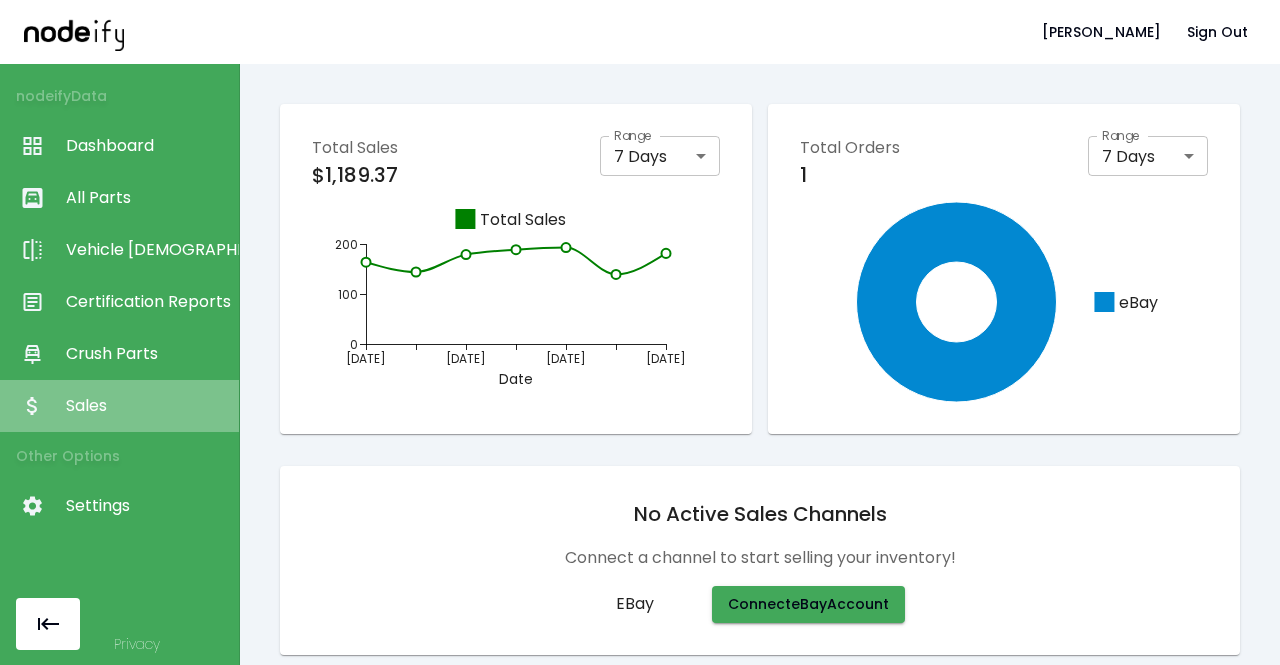 click on "Sales" at bounding box center (147, 406) 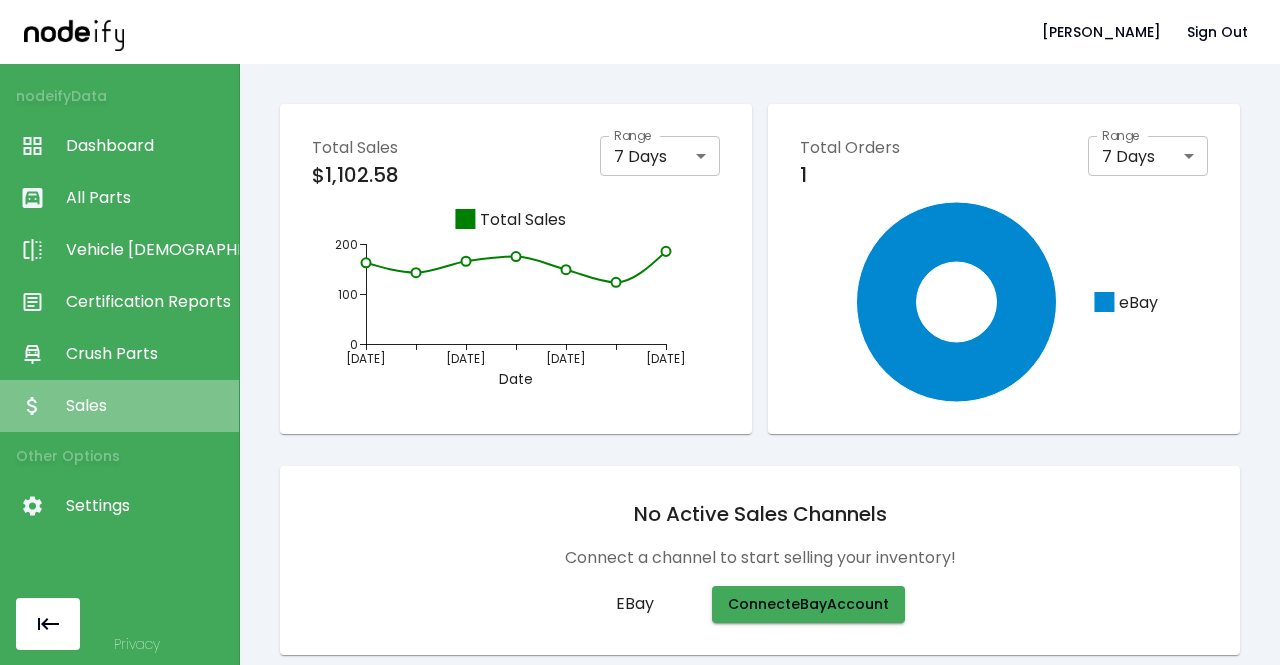 click on "Sales" at bounding box center [147, 406] 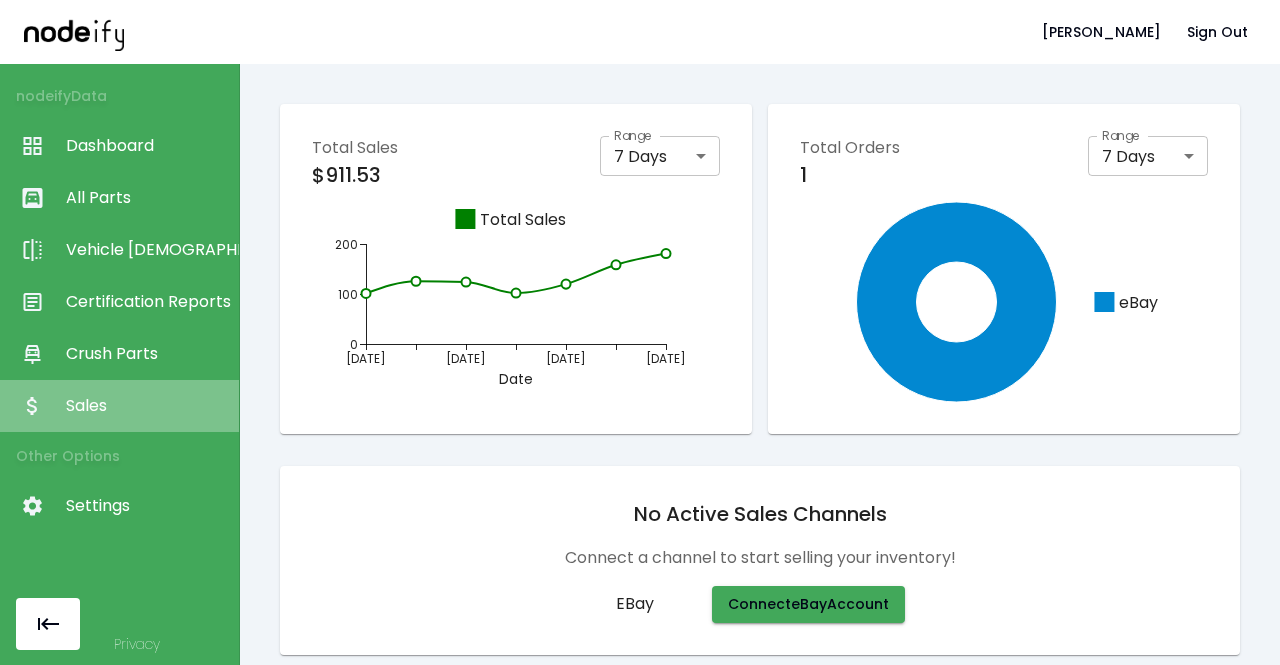 click on "Sales" at bounding box center (147, 406) 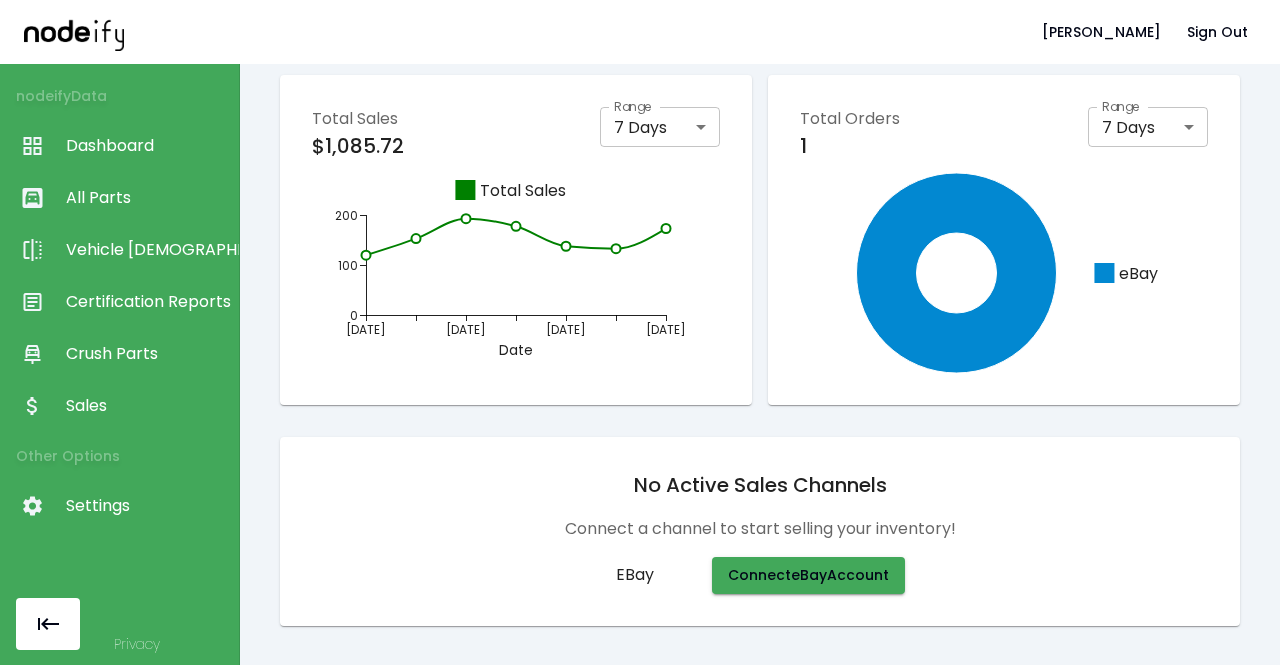 scroll, scrollTop: 0, scrollLeft: 0, axis: both 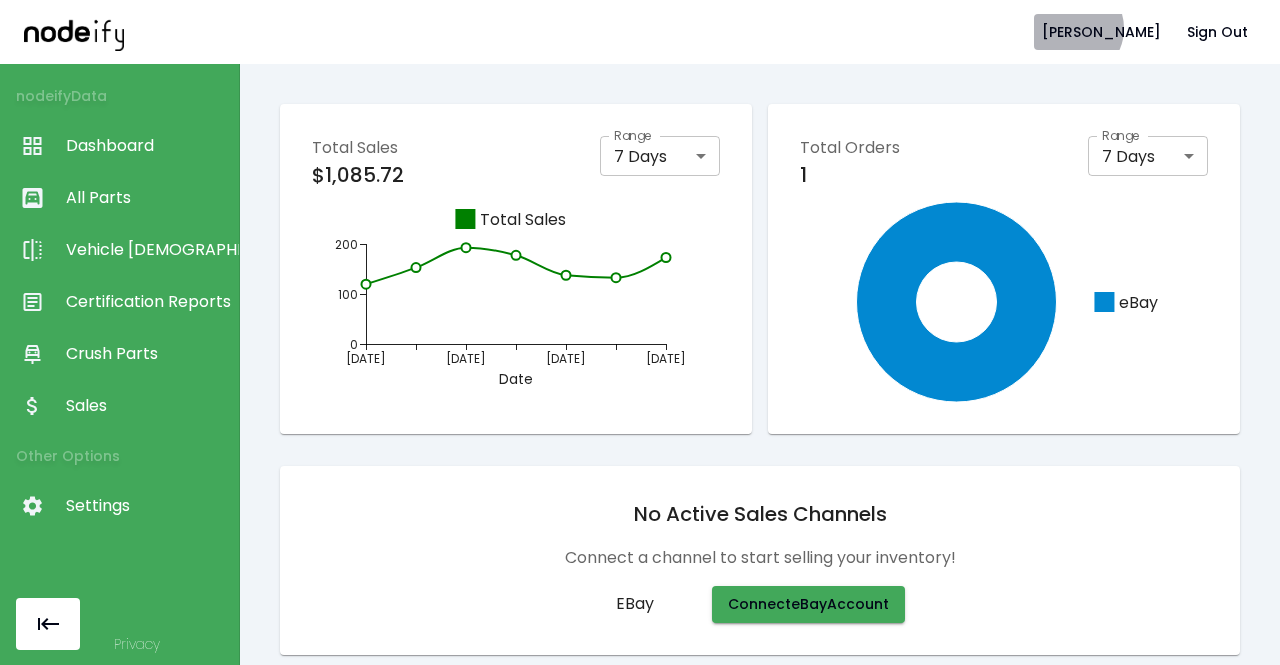 click on "[PERSON_NAME]" at bounding box center [1101, 32] 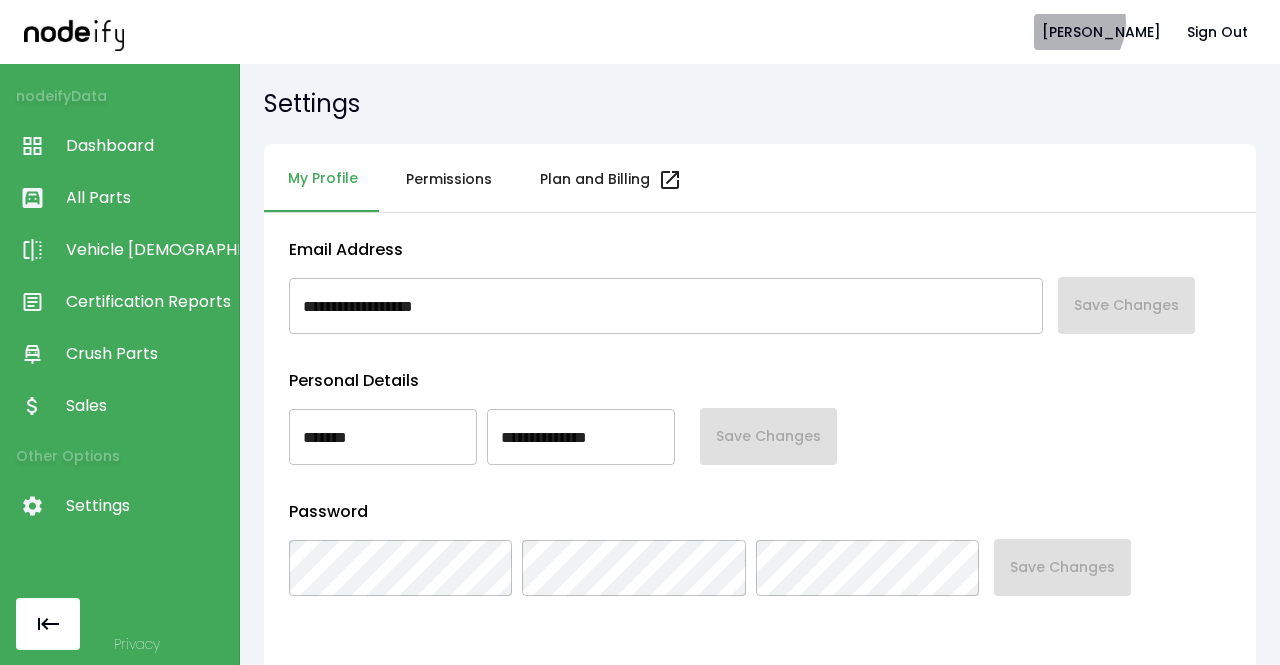 click on "[PERSON_NAME]" at bounding box center [1101, 32] 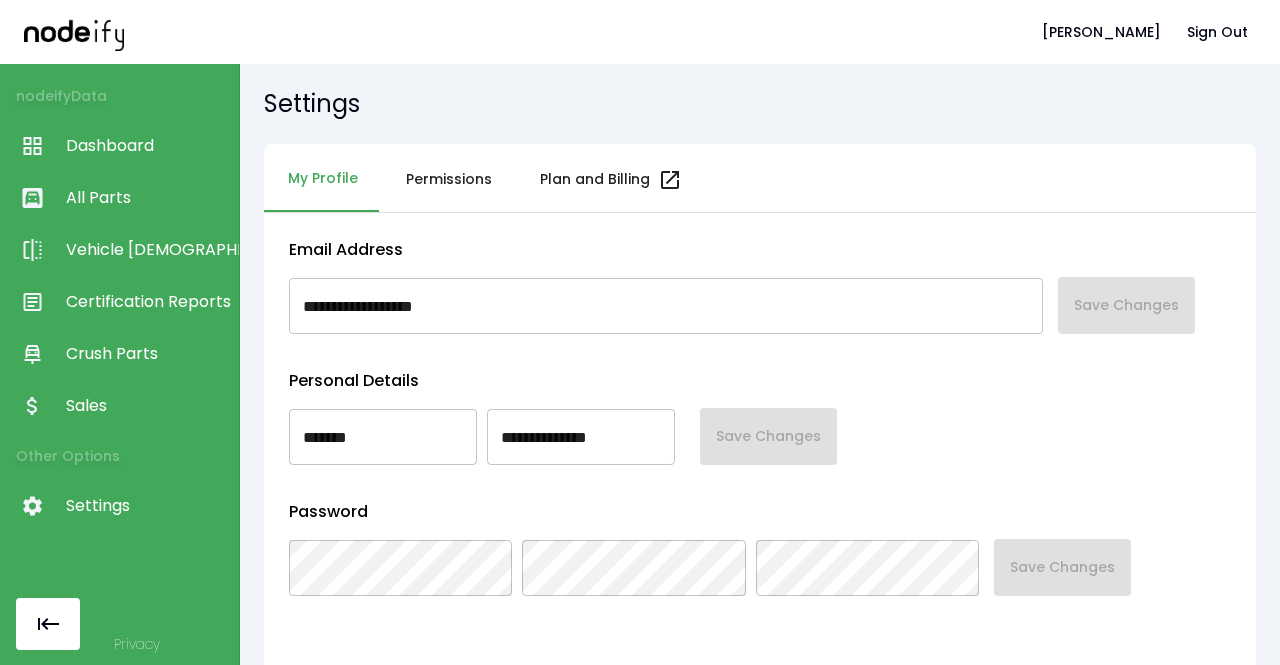 click on "Sign Out" at bounding box center (1217, 32) 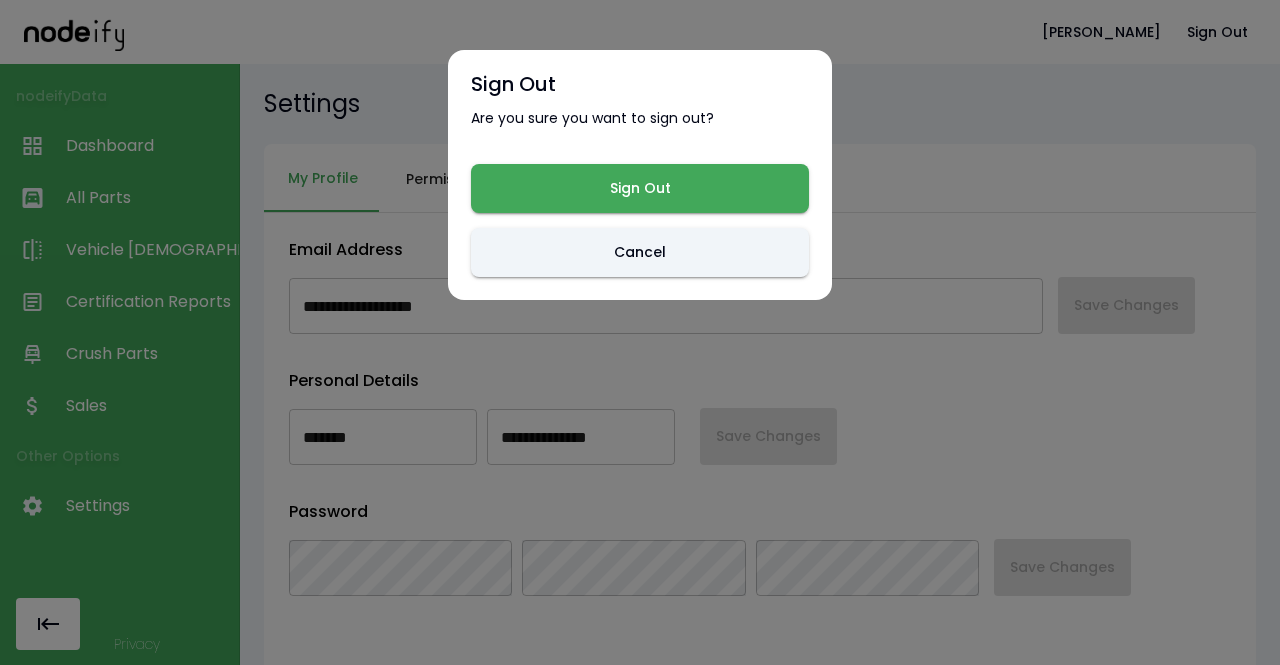 click on "Sign Out" at bounding box center (640, 188) 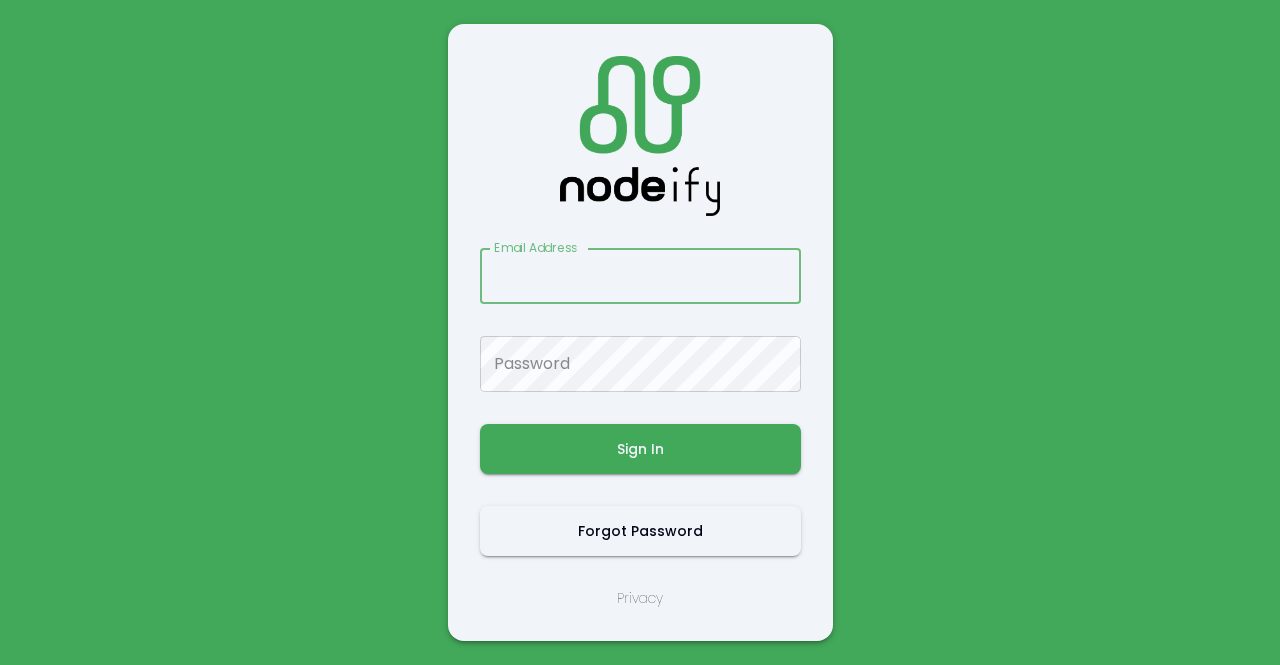 type on "**********" 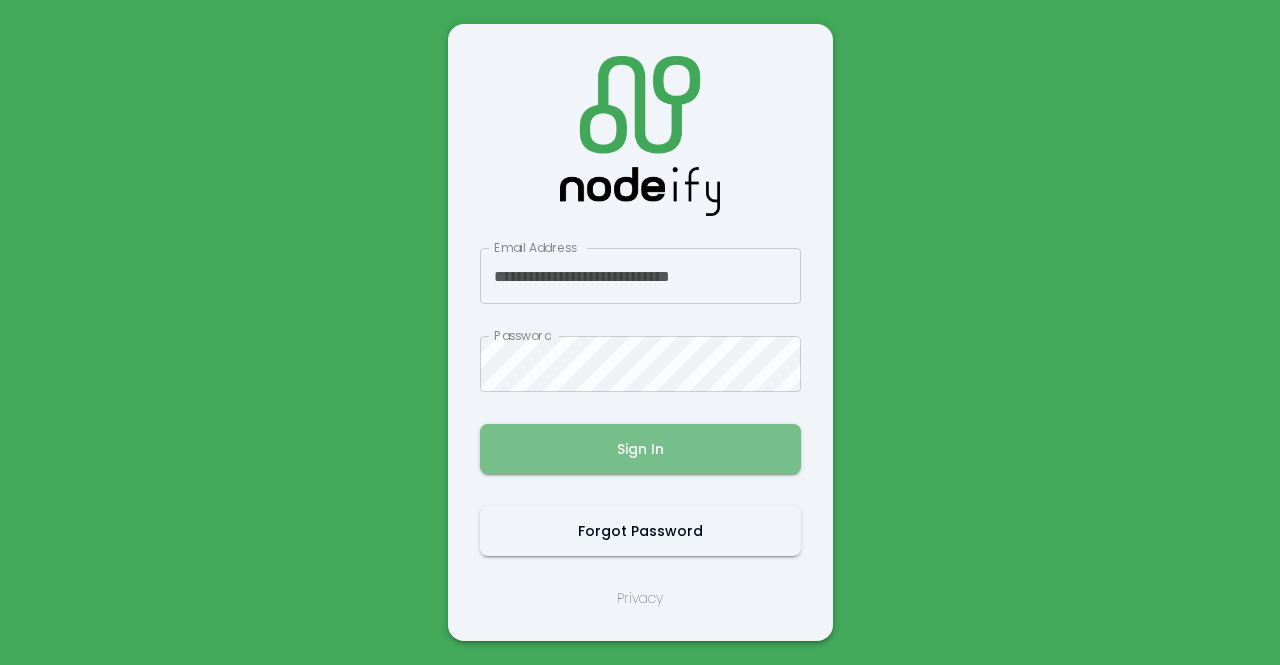 click on "Sign In" at bounding box center (640, 449) 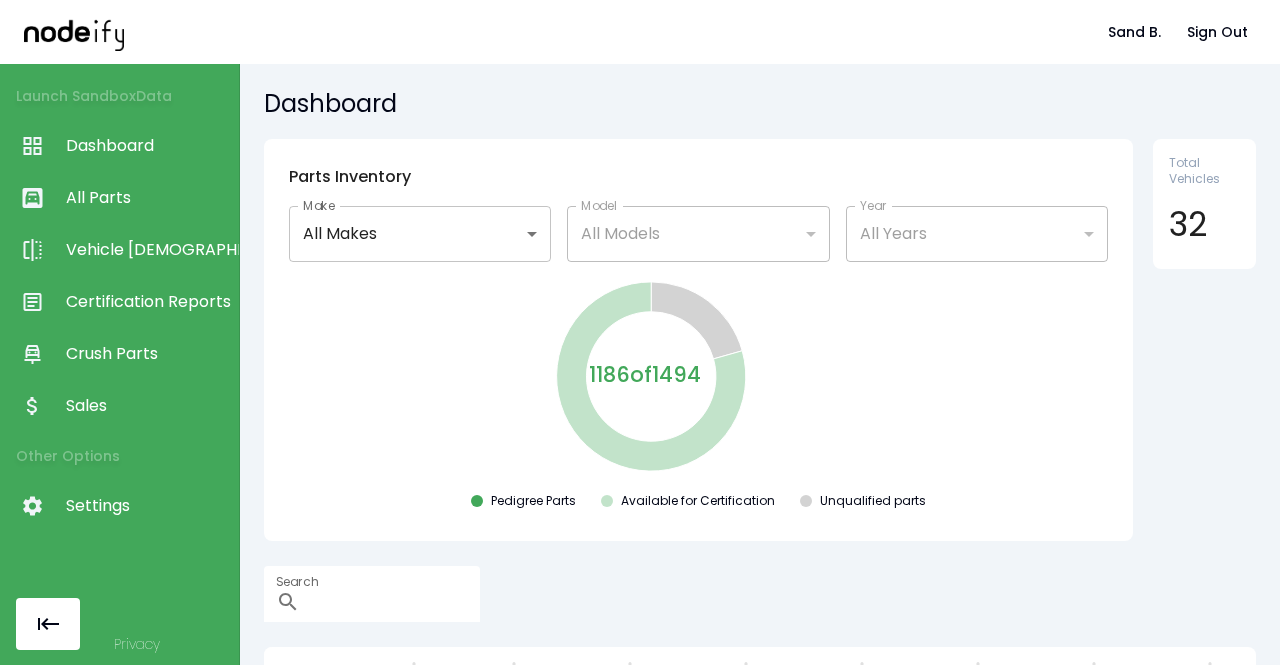 click on "Sales" at bounding box center [147, 406] 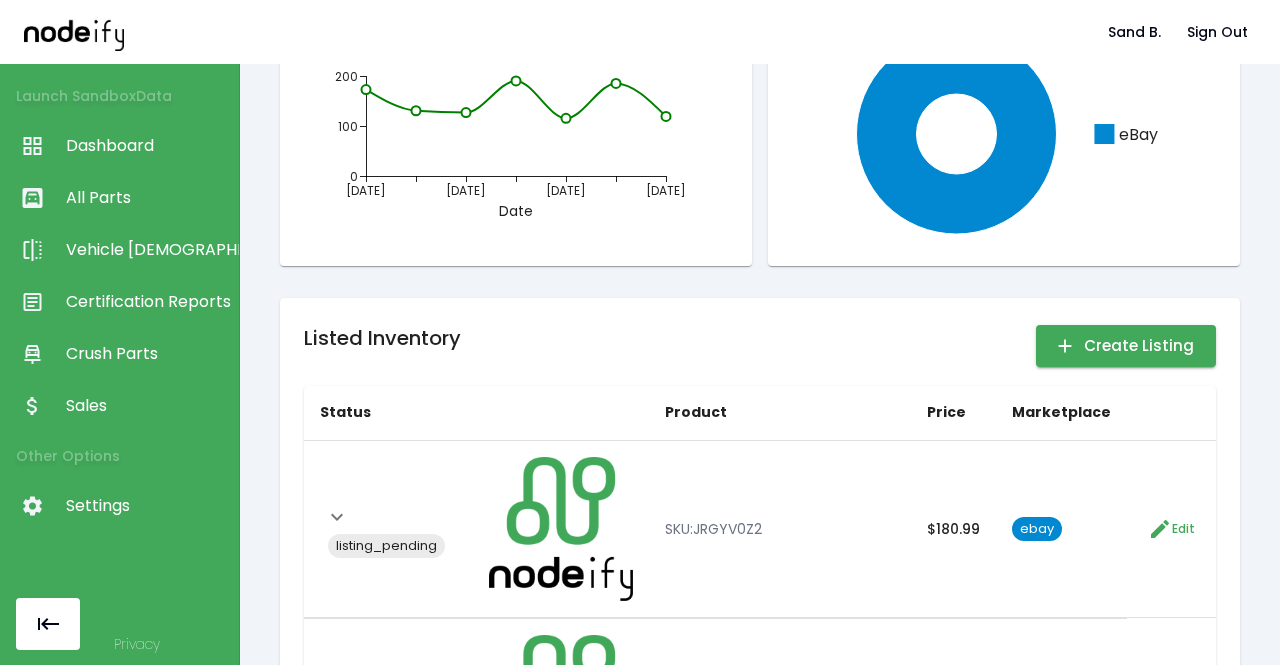 scroll, scrollTop: 192, scrollLeft: 0, axis: vertical 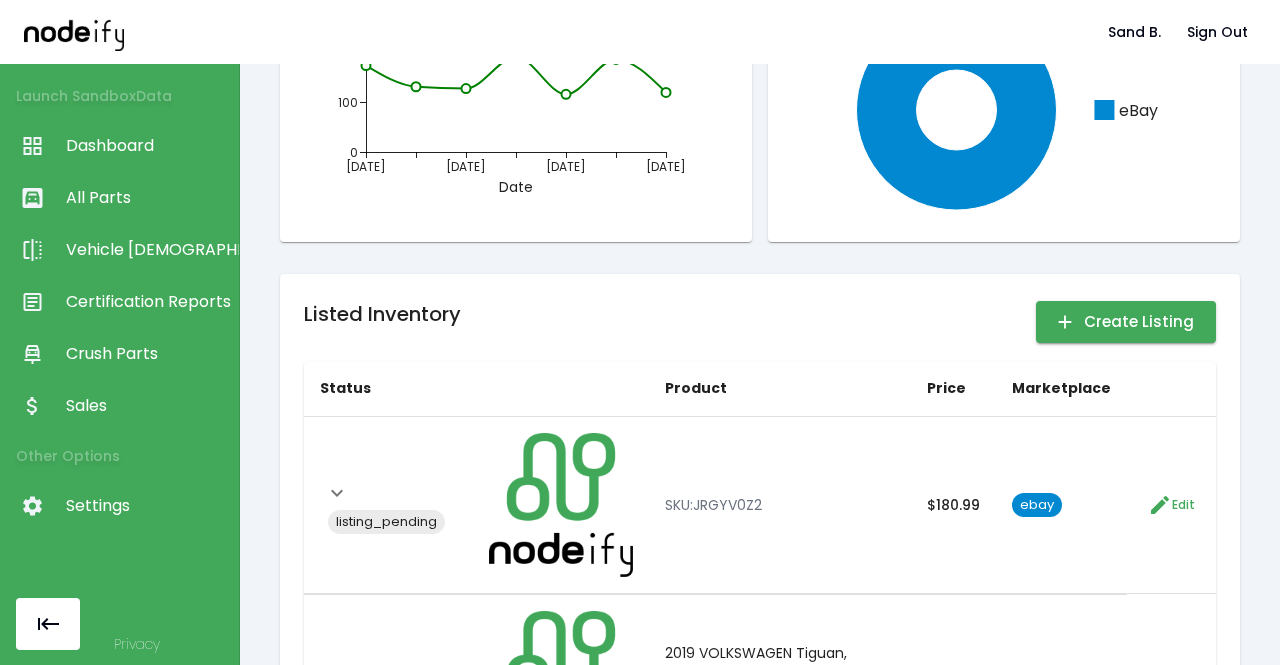 click 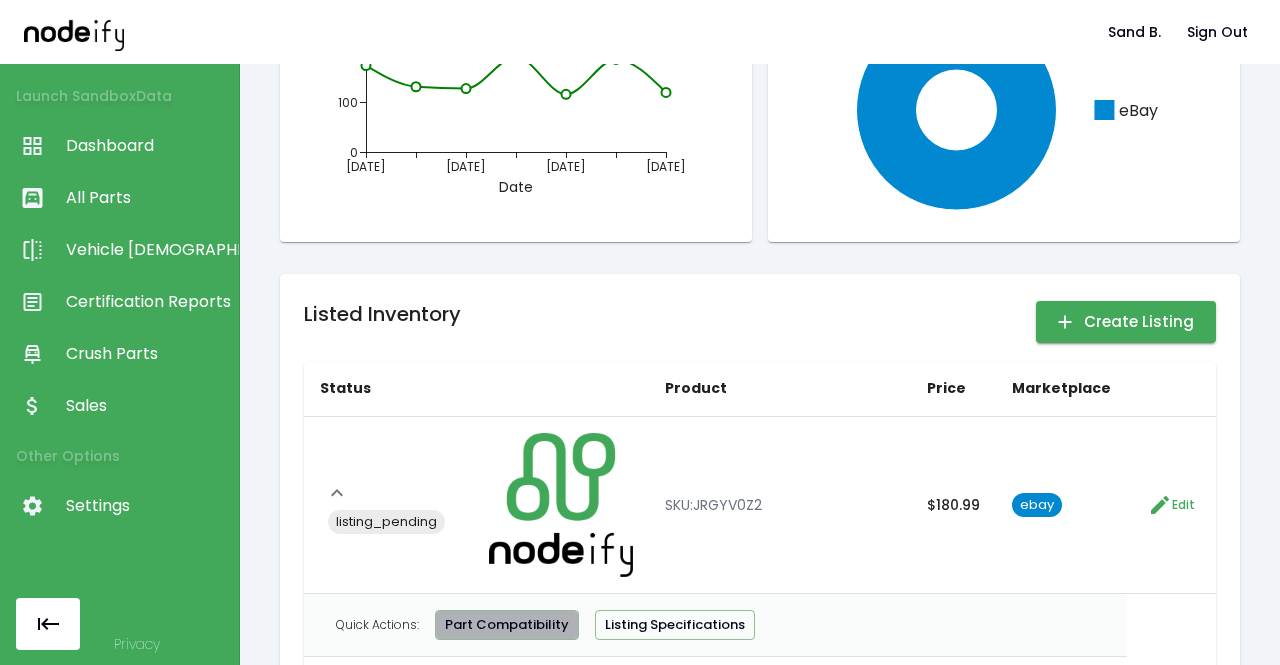 click on "Part Compatibility" at bounding box center [507, 625] 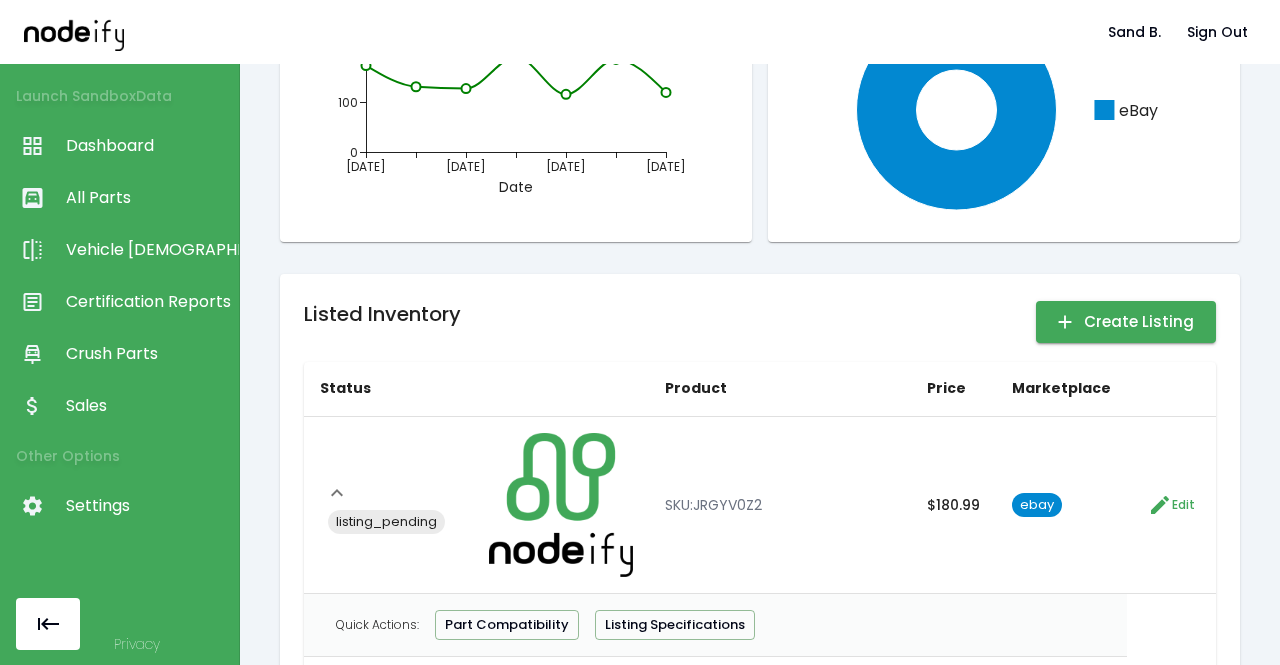 click on "Listing Specifications" at bounding box center [675, 625] 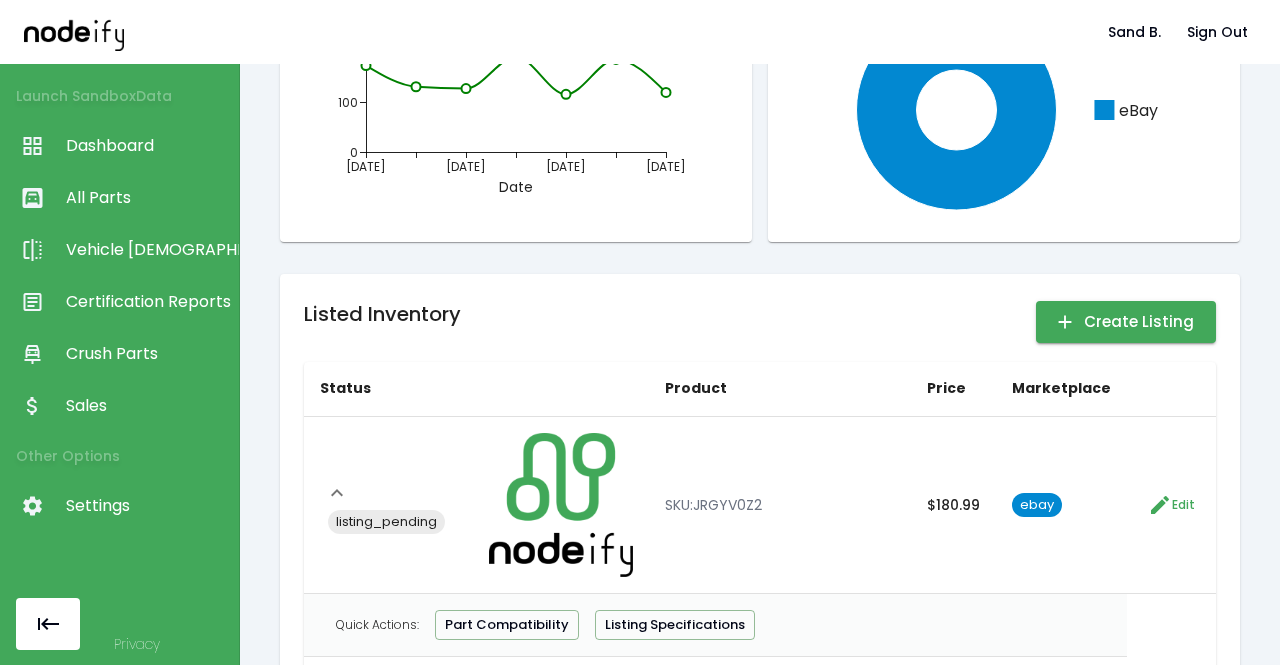 click 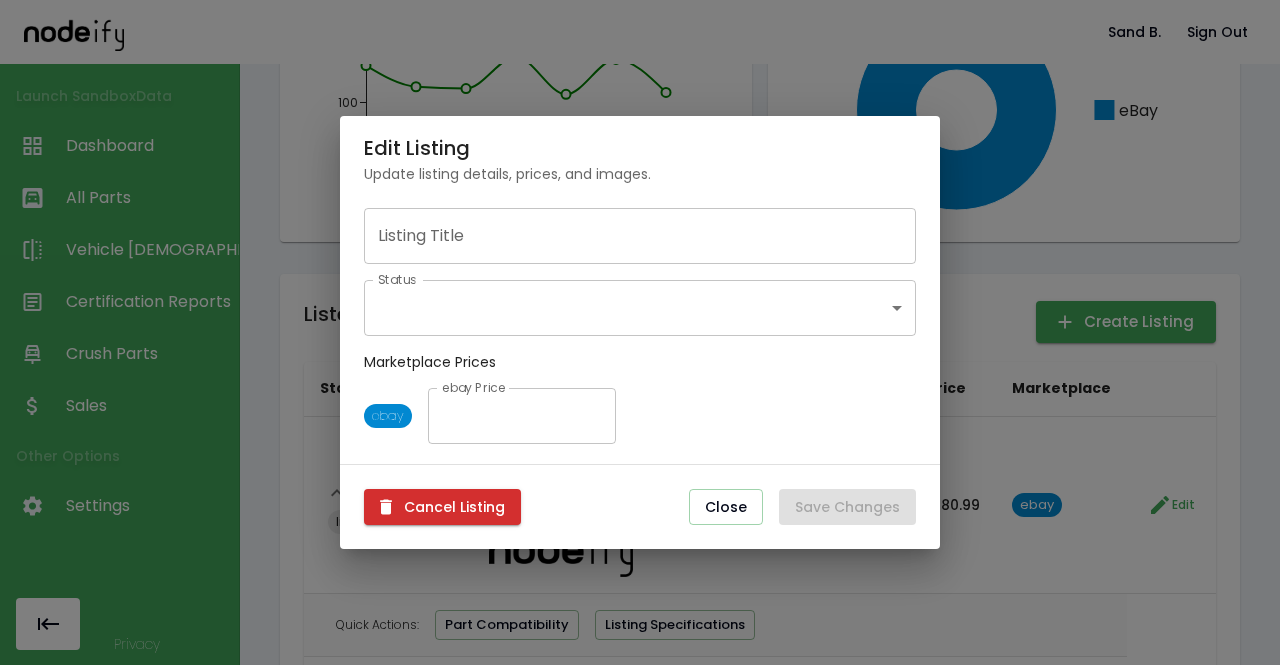 click on "Close" at bounding box center [726, 507] 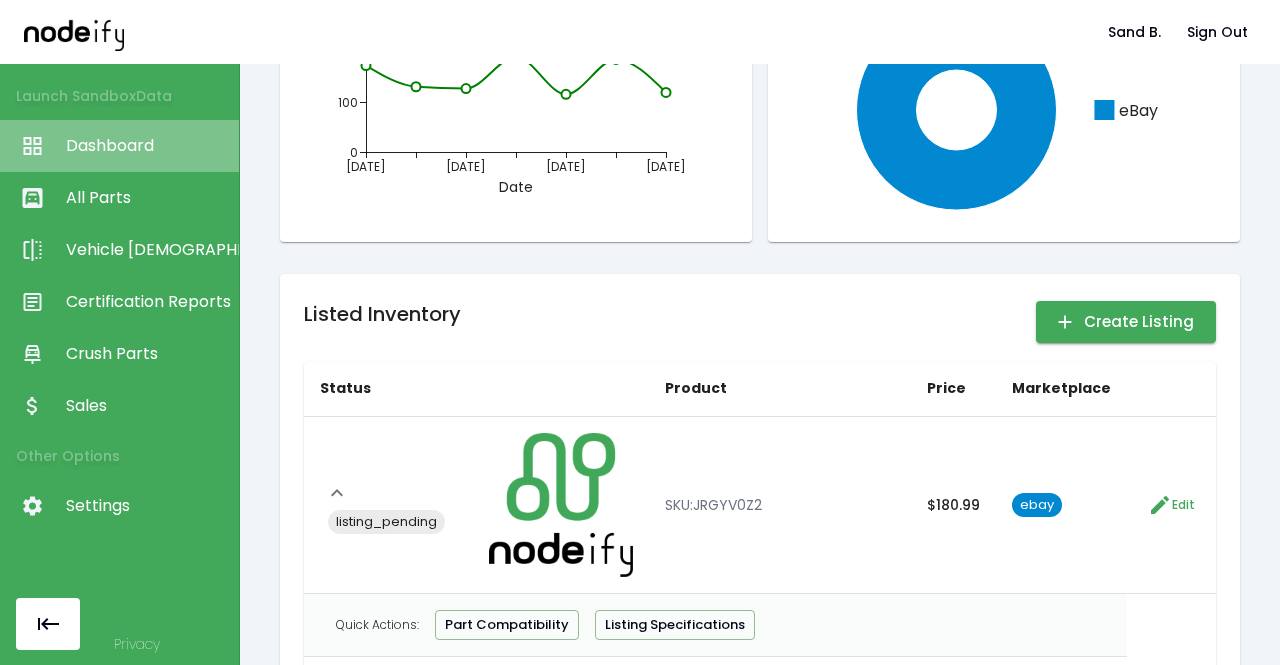 click on "Dashboard" at bounding box center (147, 146) 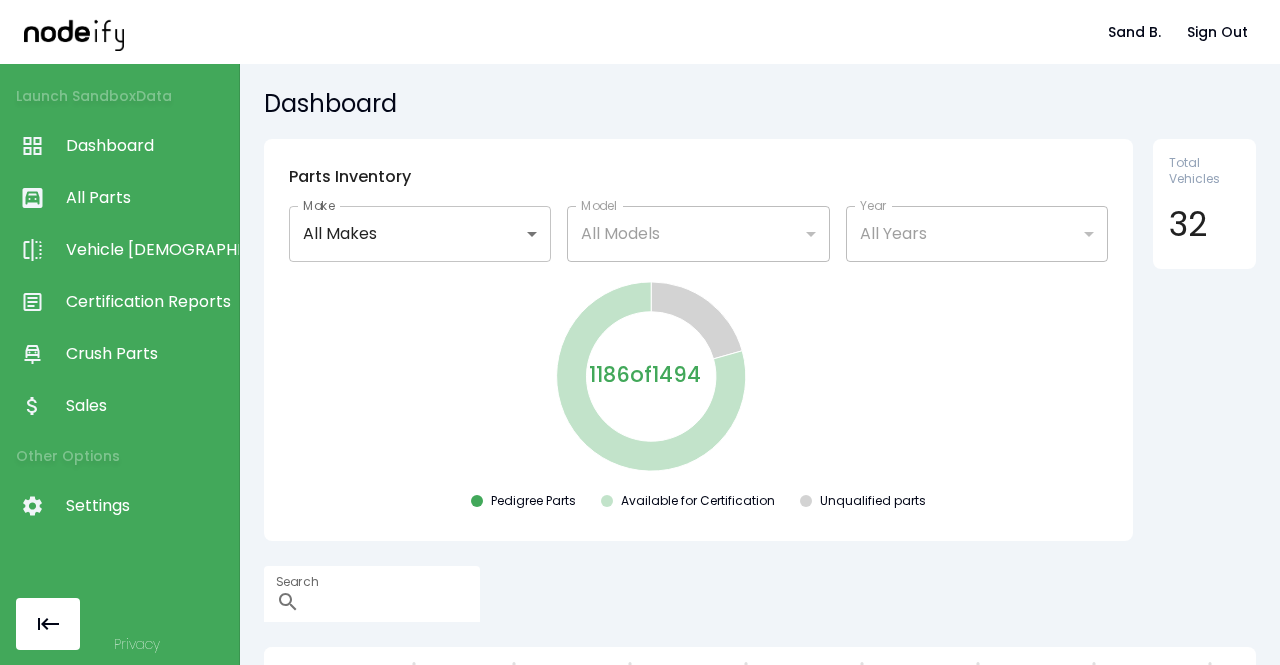 drag, startPoint x: 576, startPoint y: 372, endPoint x: 698, endPoint y: 375, distance: 122.03688 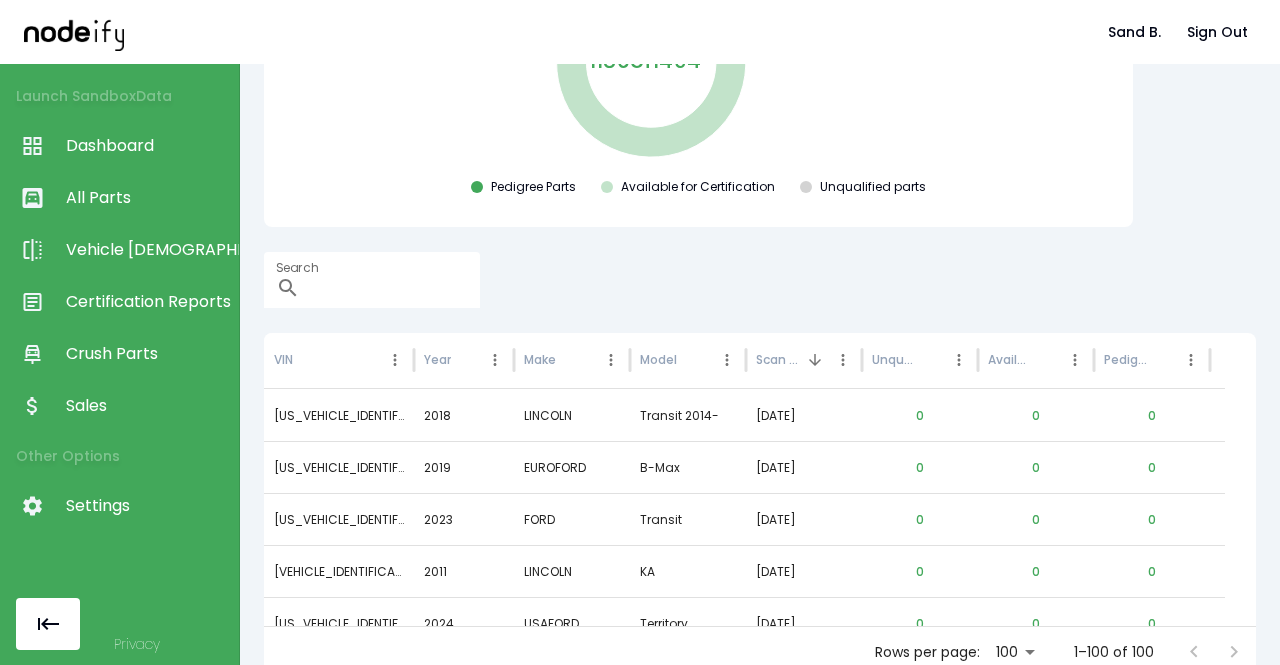 scroll, scrollTop: 326, scrollLeft: 0, axis: vertical 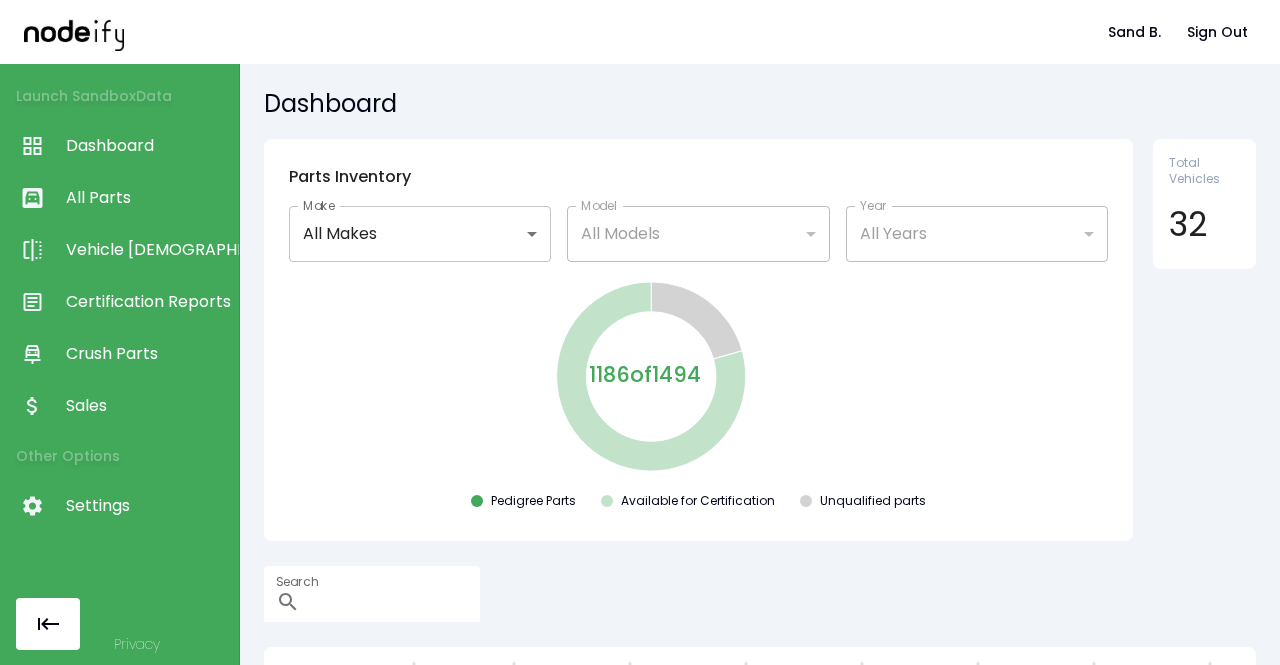click on "Dashboard" at bounding box center (119, 146) 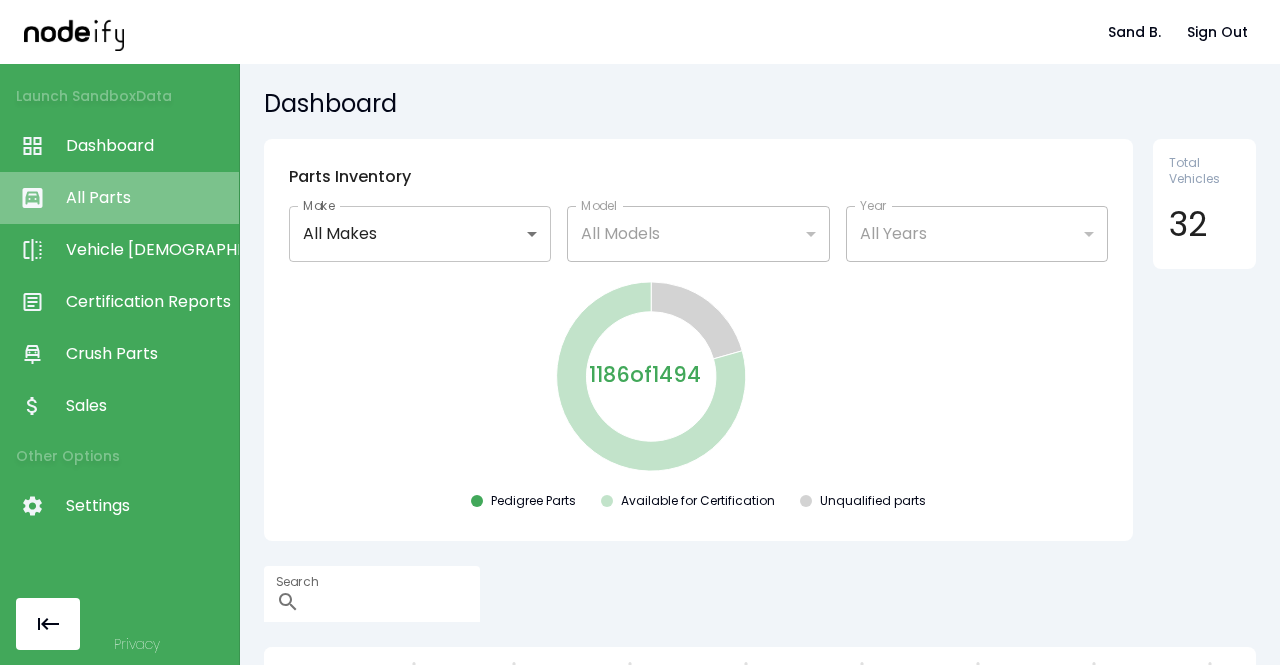click on "All Parts" at bounding box center (119, 198) 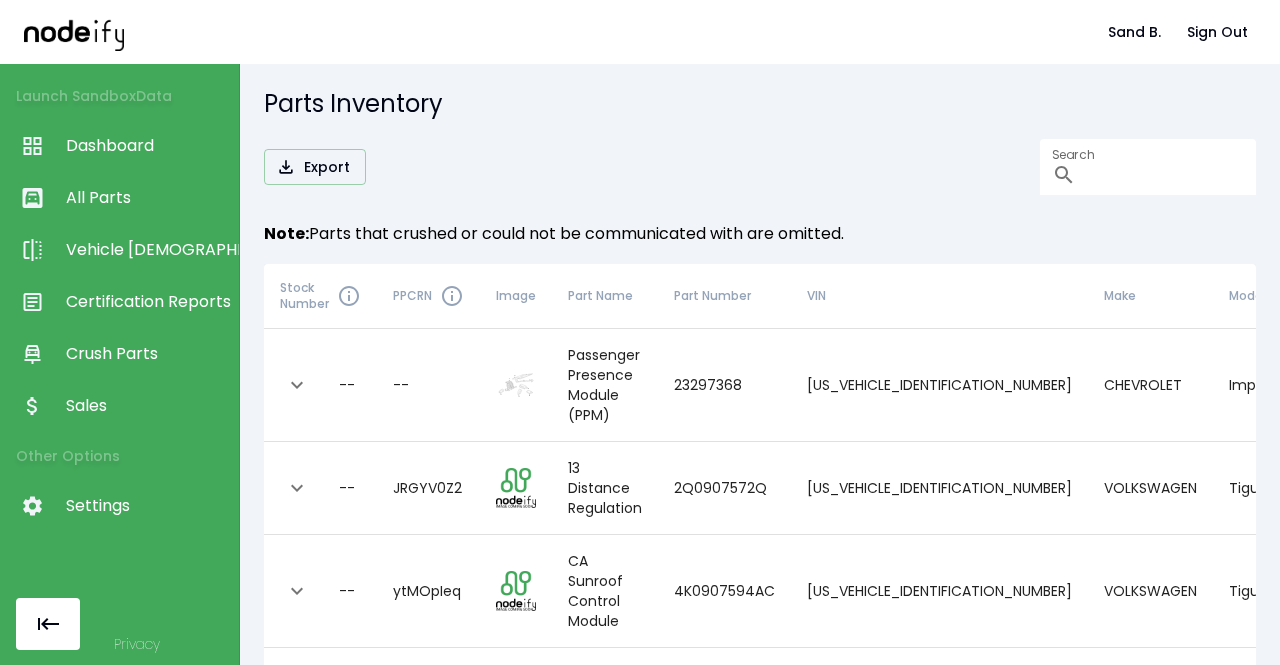 click 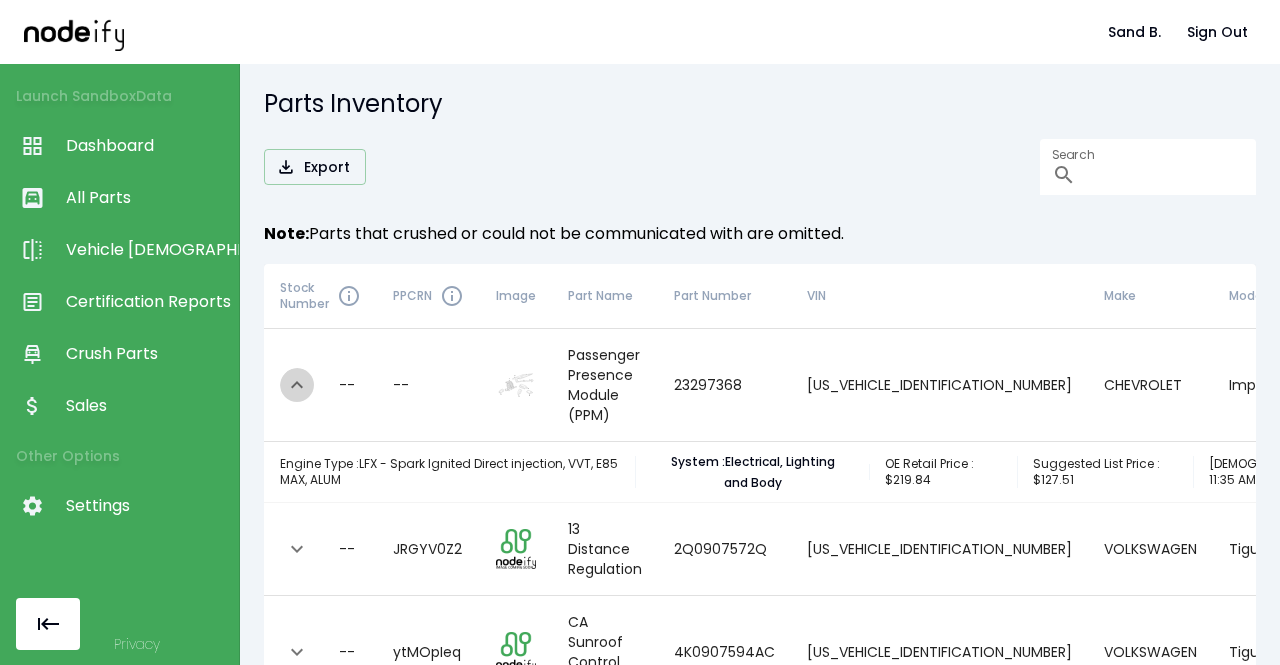click 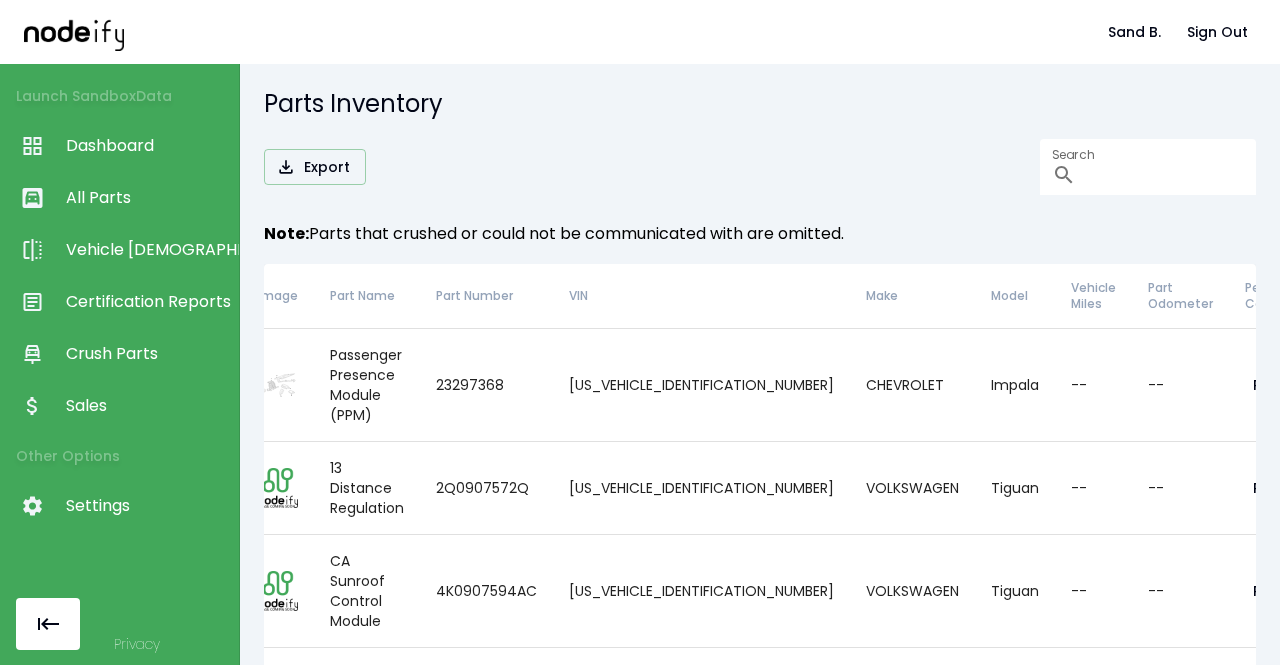 scroll, scrollTop: 0, scrollLeft: 0, axis: both 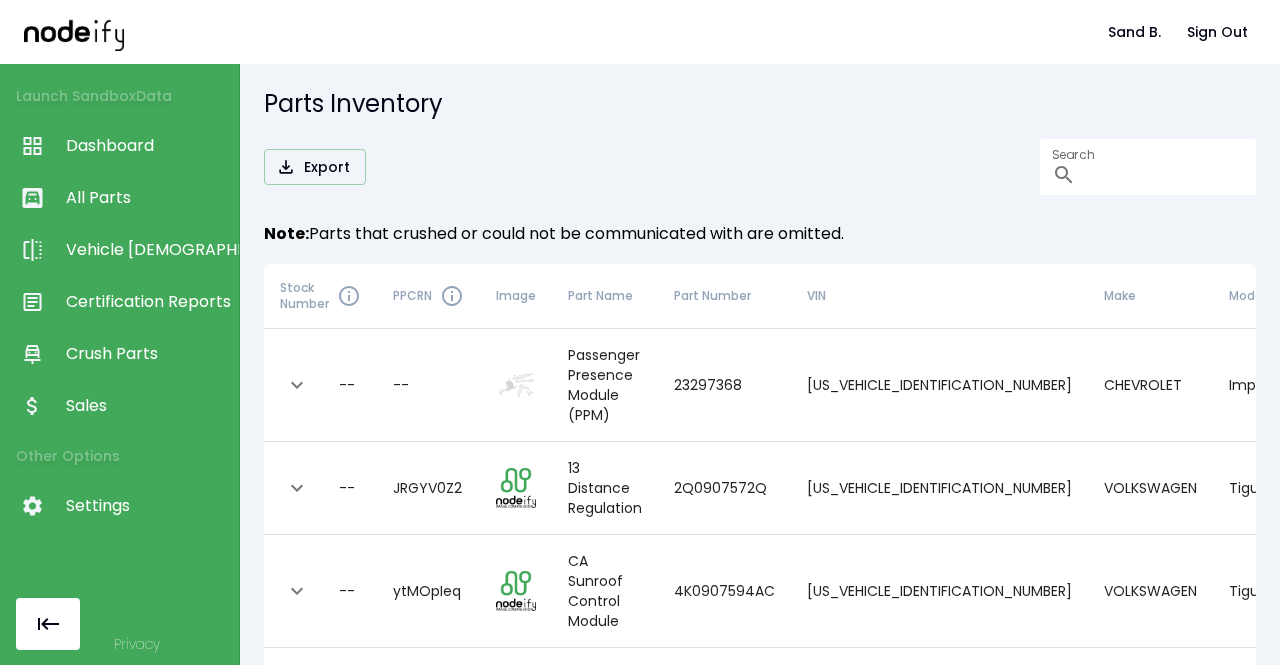 click on "--" at bounding box center (428, 385) 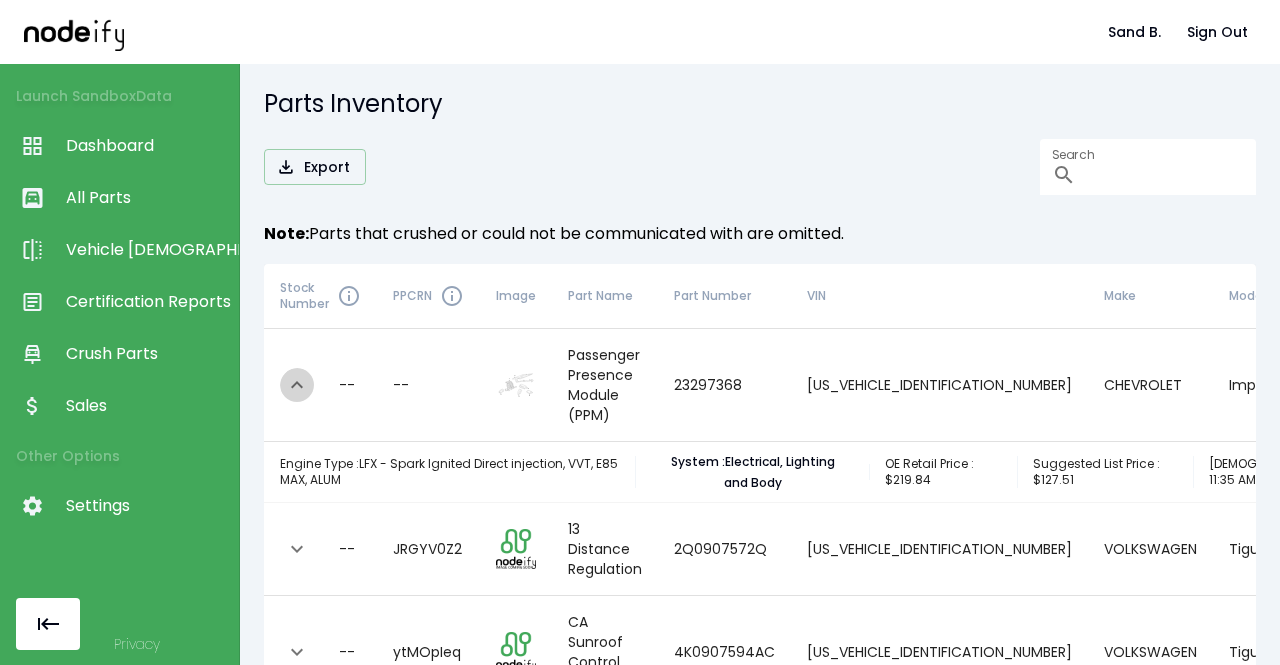 click 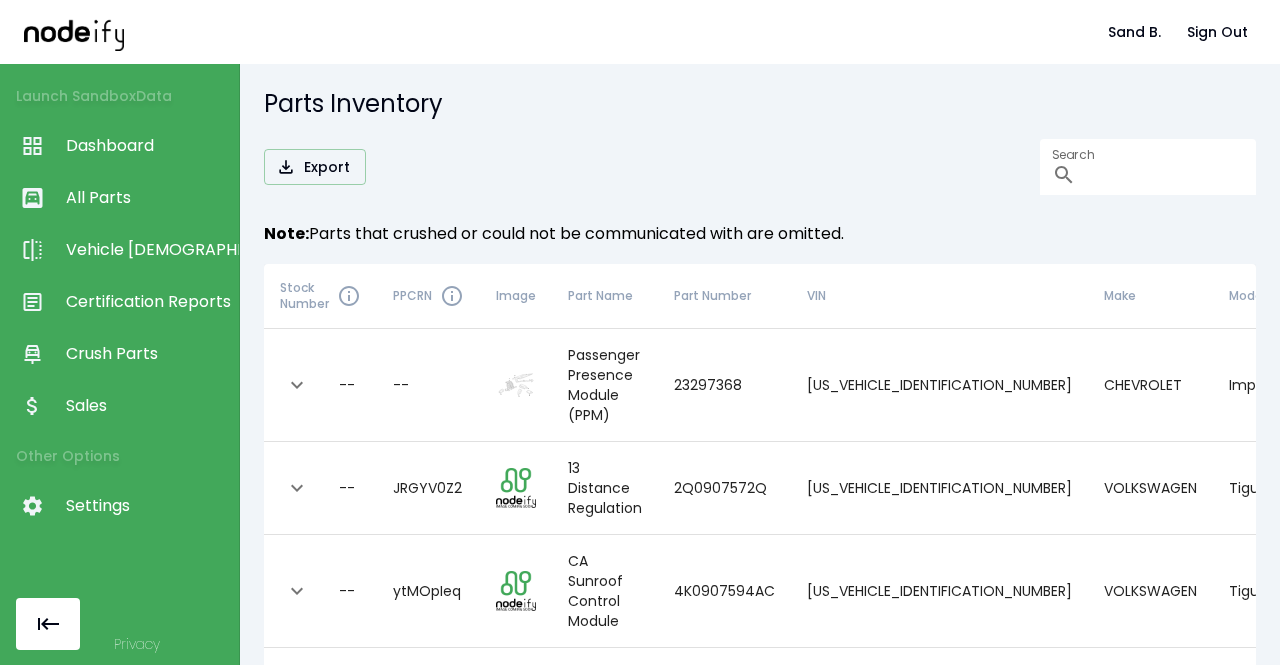 click on "Vehicle [DEMOGRAPHIC_DATA]" at bounding box center [147, 250] 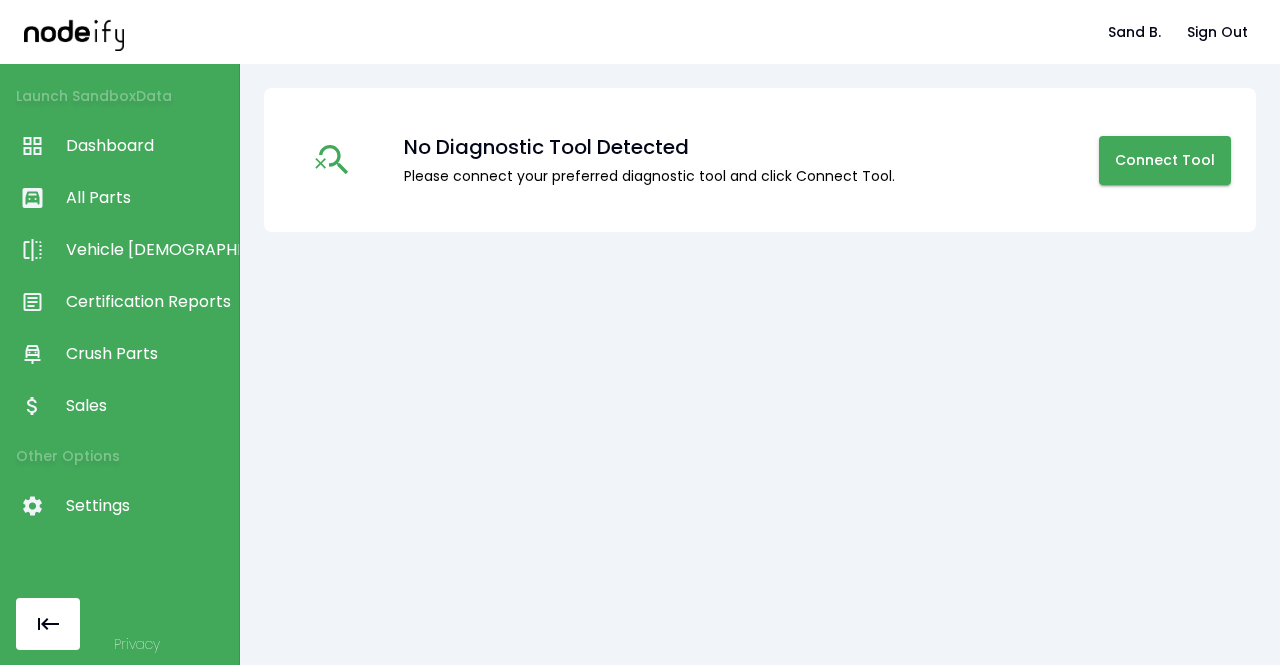 click on "Certification Reports" at bounding box center (147, 302) 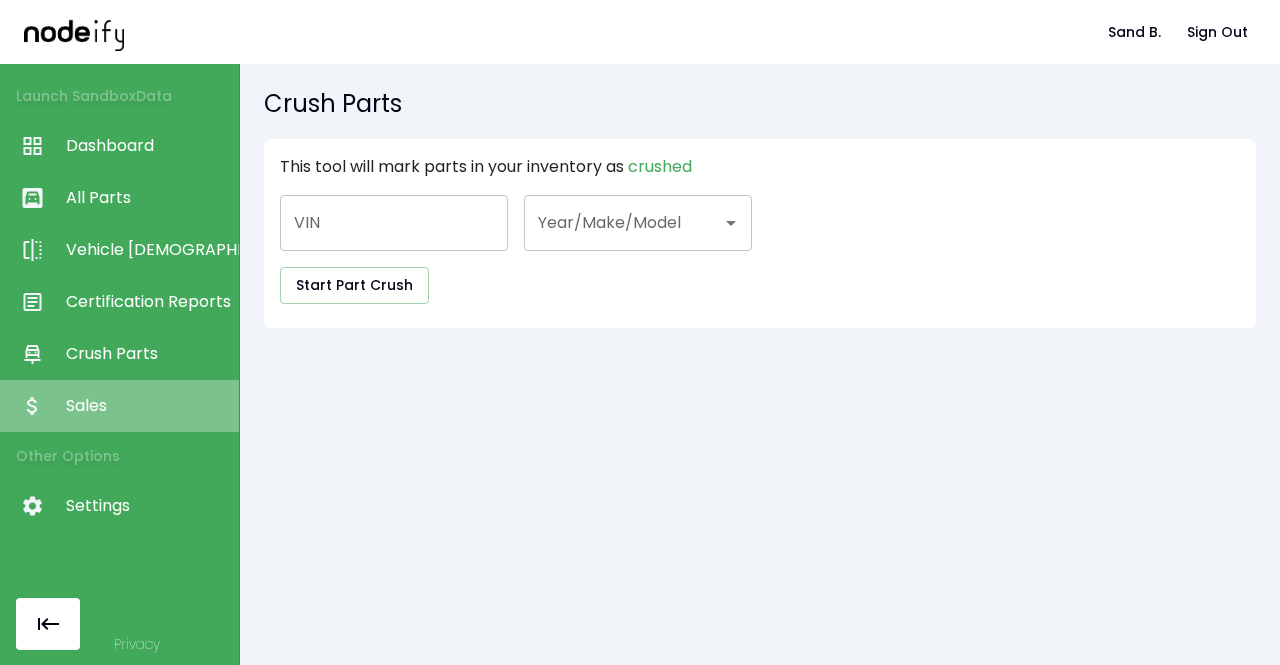 click on "Sales" at bounding box center (147, 406) 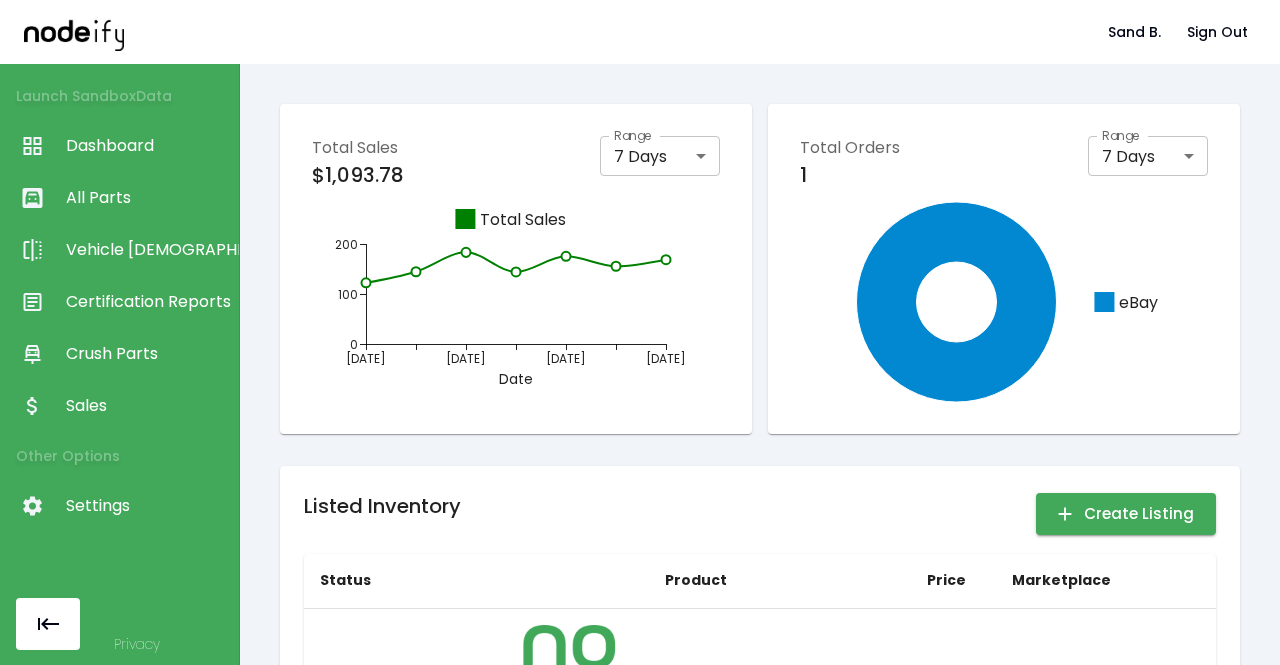 scroll, scrollTop: 192, scrollLeft: 0, axis: vertical 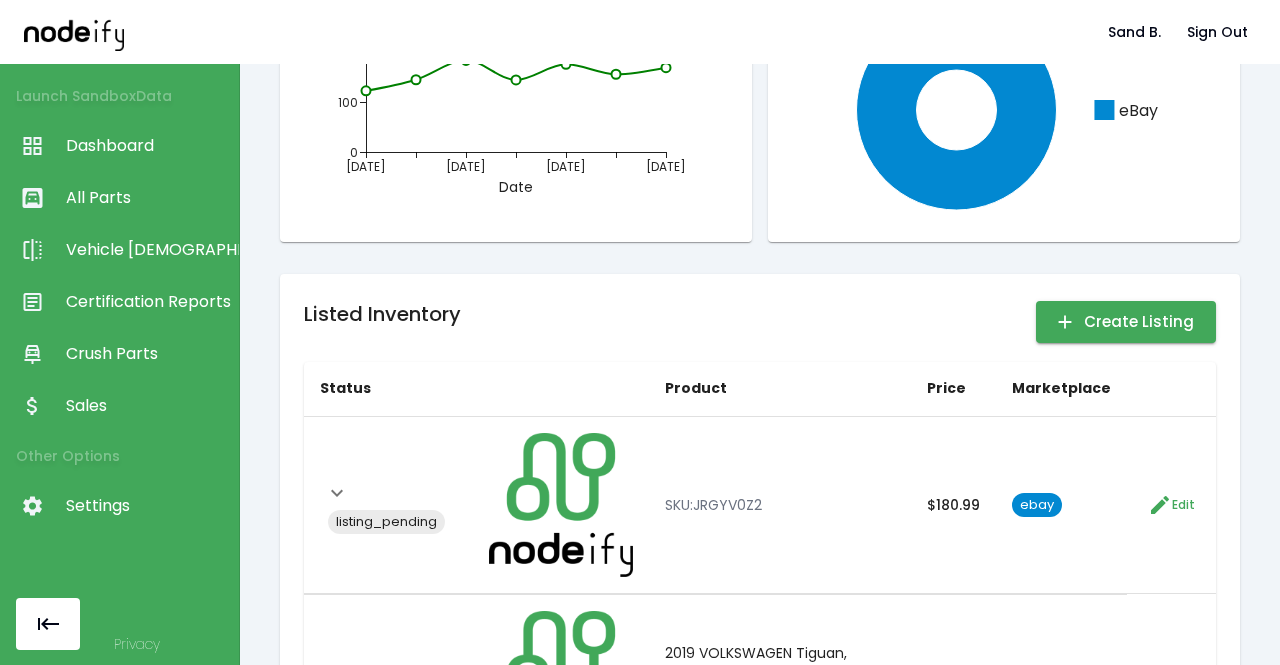 click at bounding box center [561, 505] 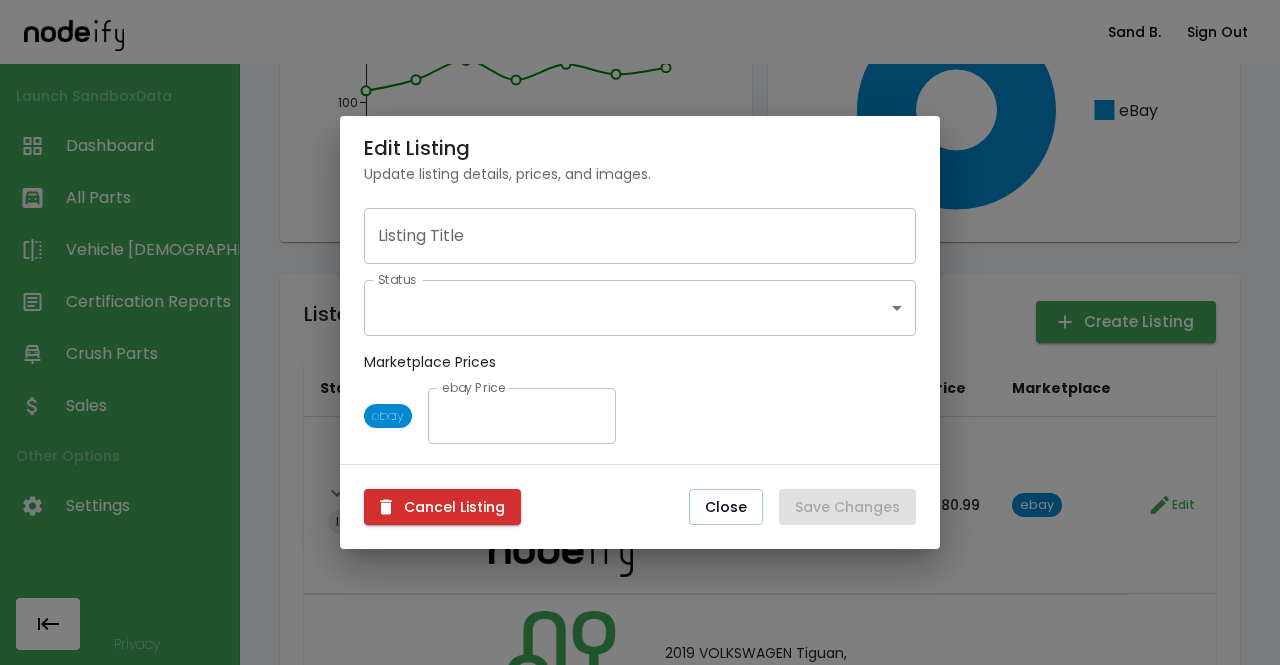 click on "**********" at bounding box center (640, 332) 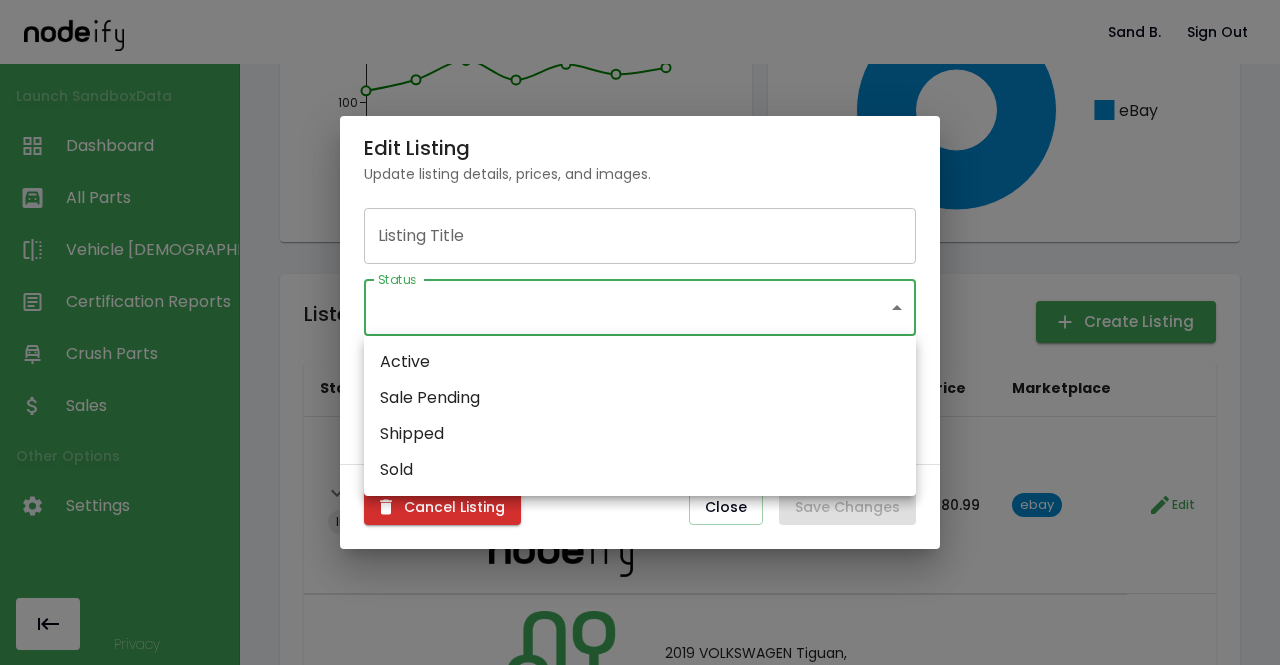 click at bounding box center [640, 332] 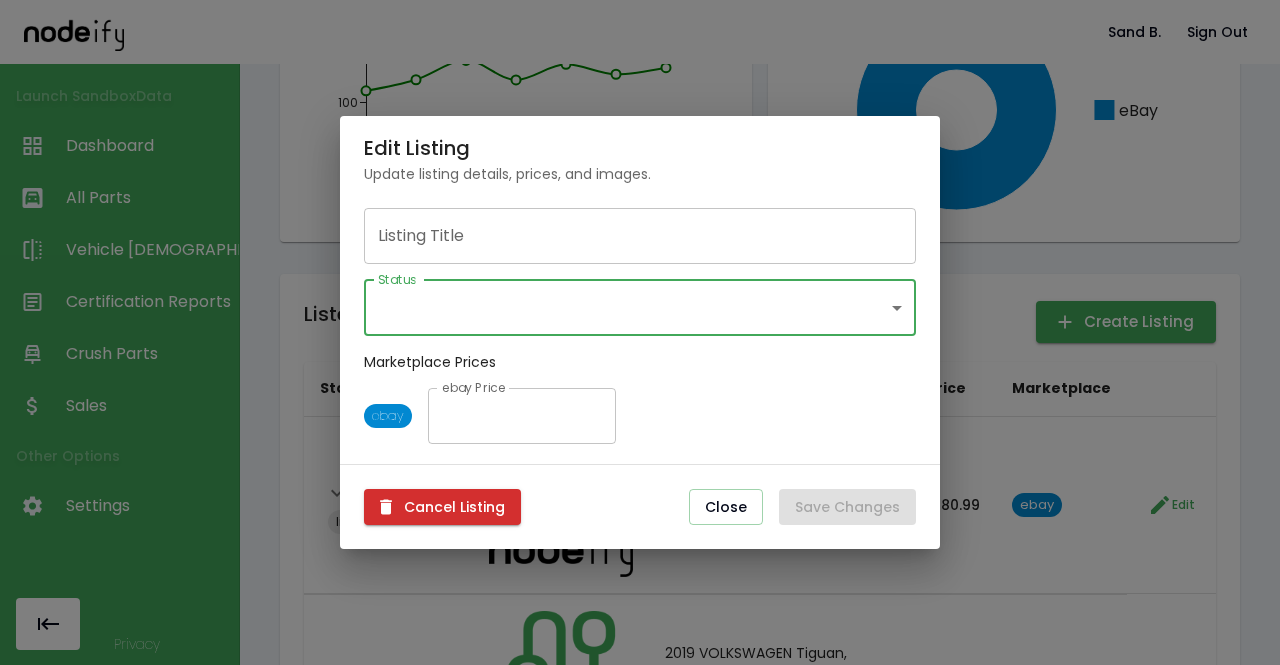 click on "**********" at bounding box center [640, 332] 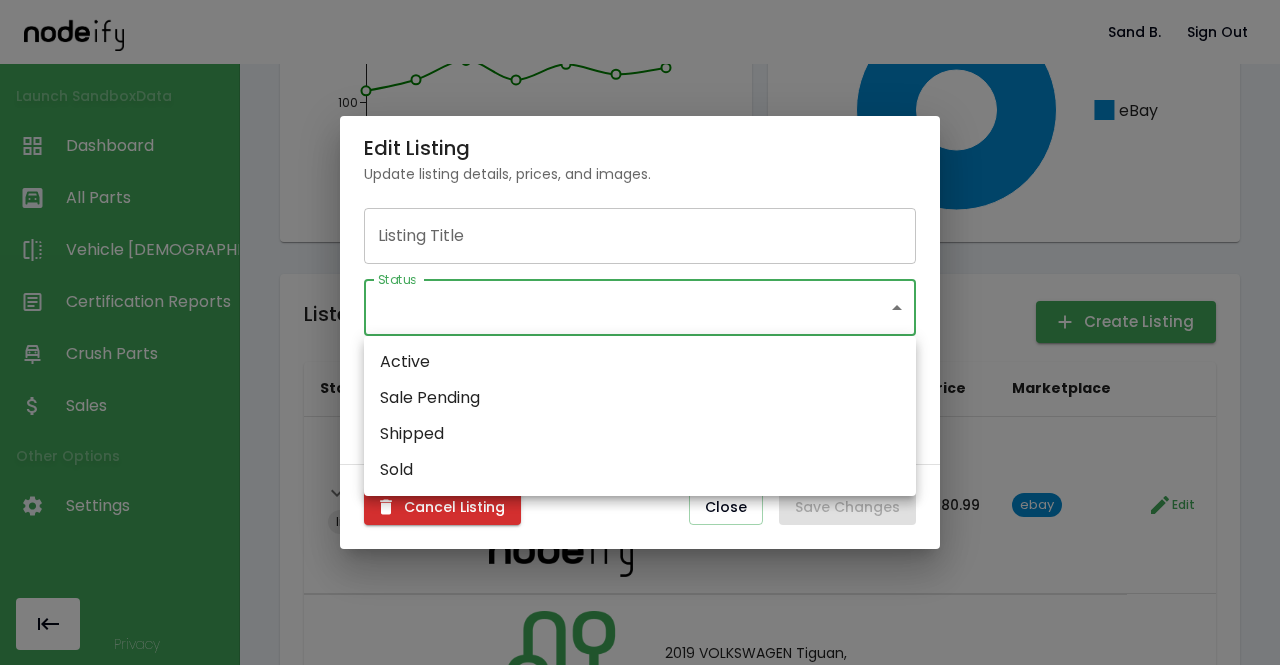 click at bounding box center (640, 332) 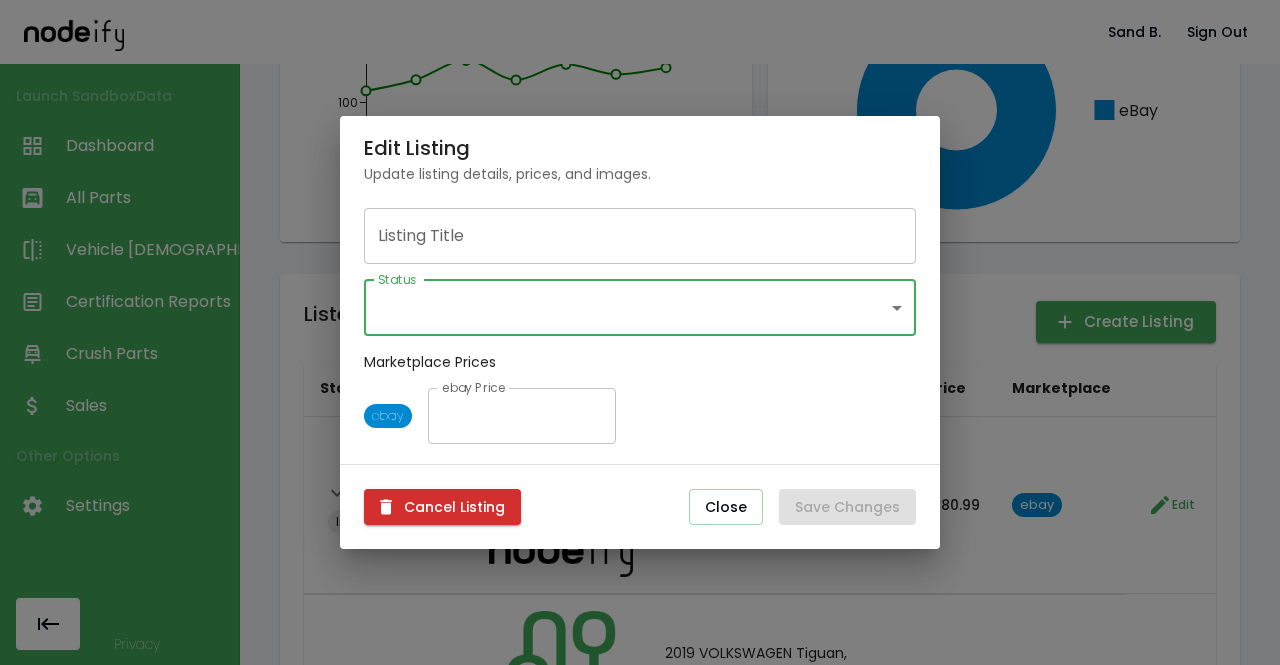 click at bounding box center (640, 332) 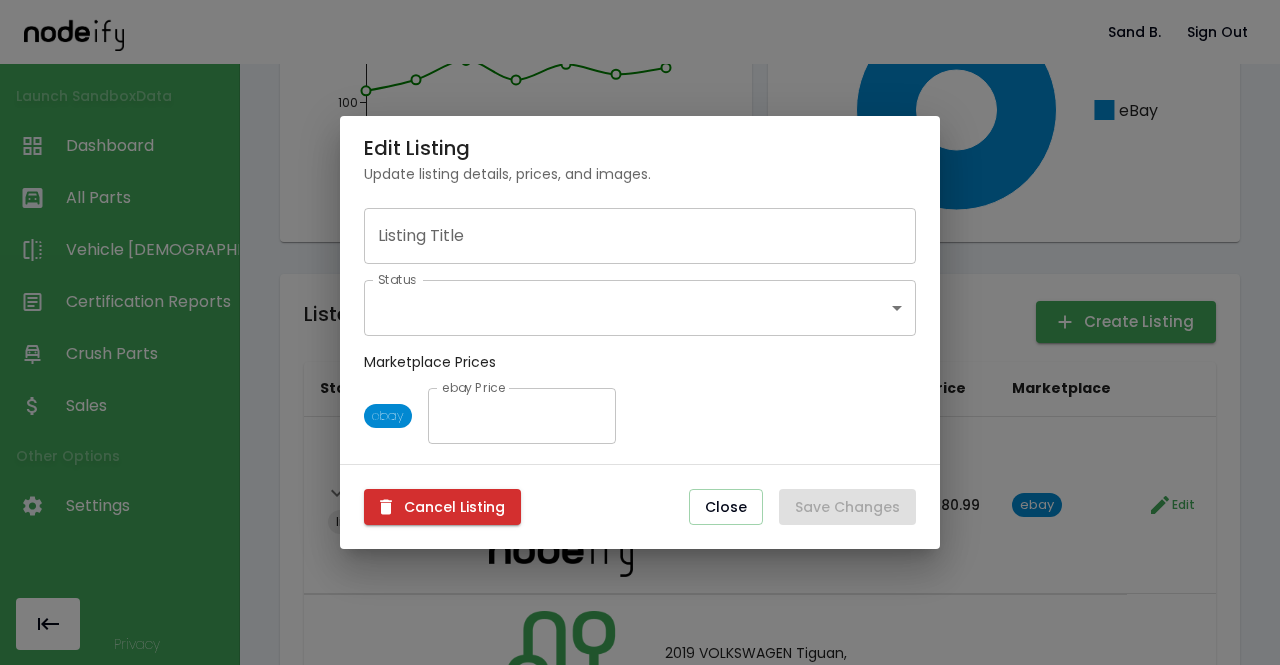 click on "**********" at bounding box center [640, 332] 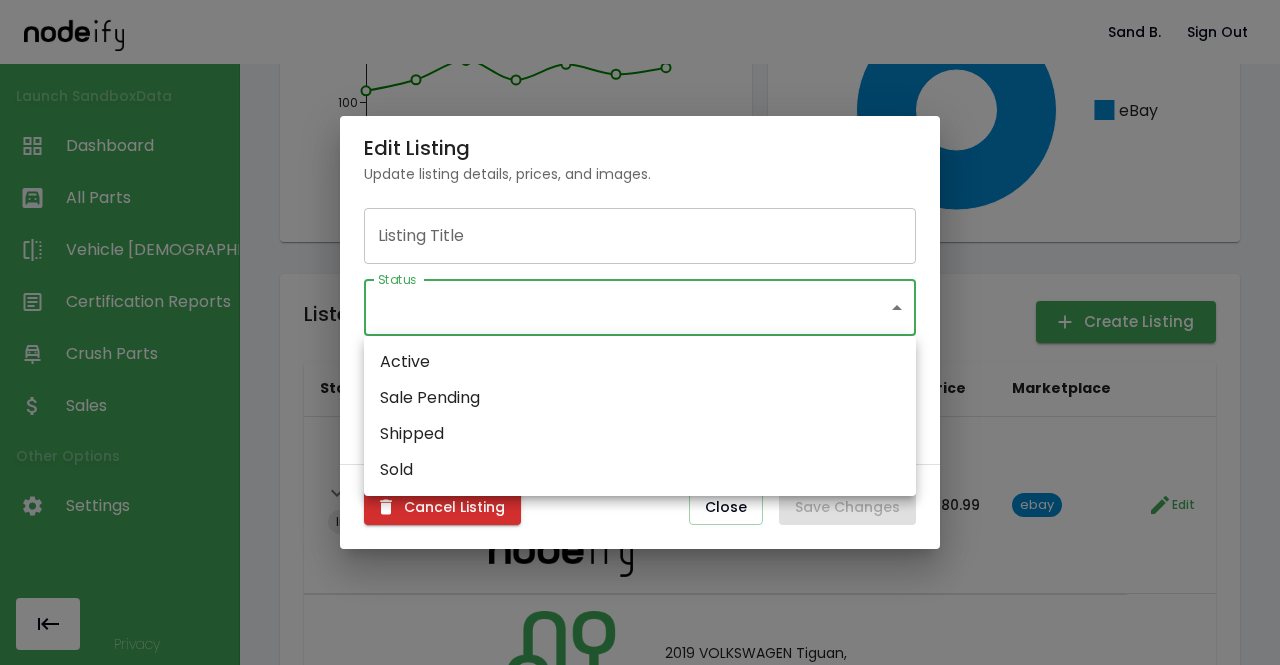 click at bounding box center [640, 332] 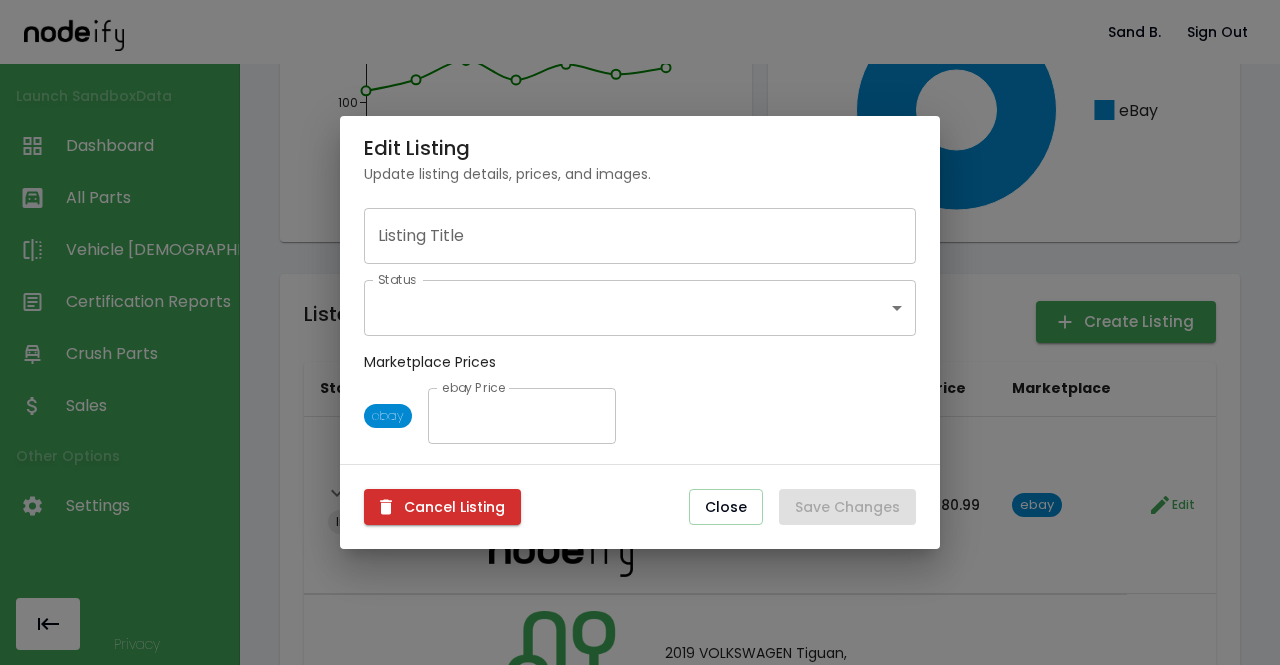 click at bounding box center [640, 332] 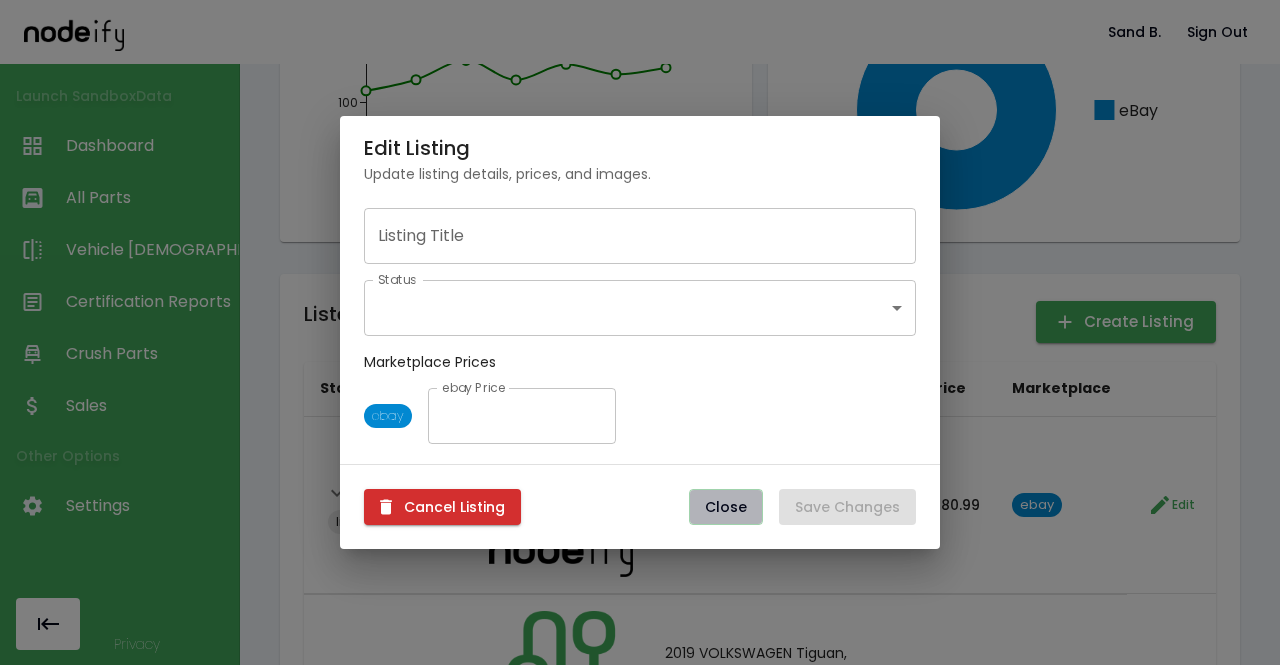 click on "Close" at bounding box center (726, 507) 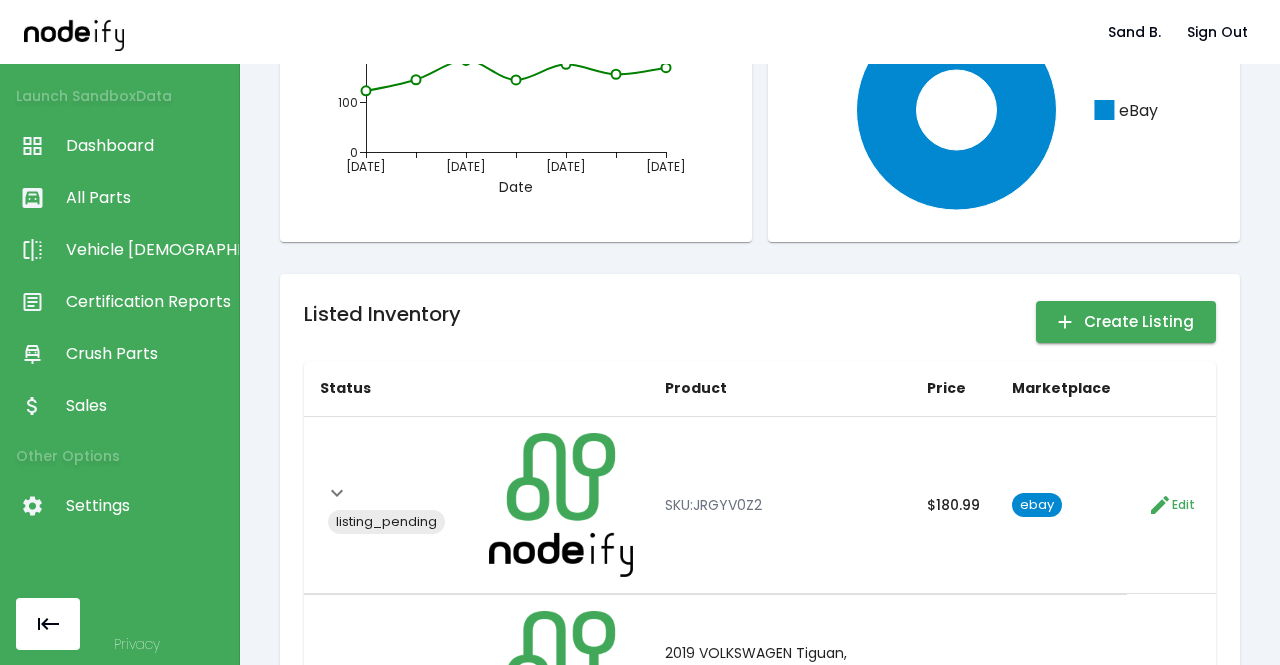 click on "Create Listing" at bounding box center (1126, 322) 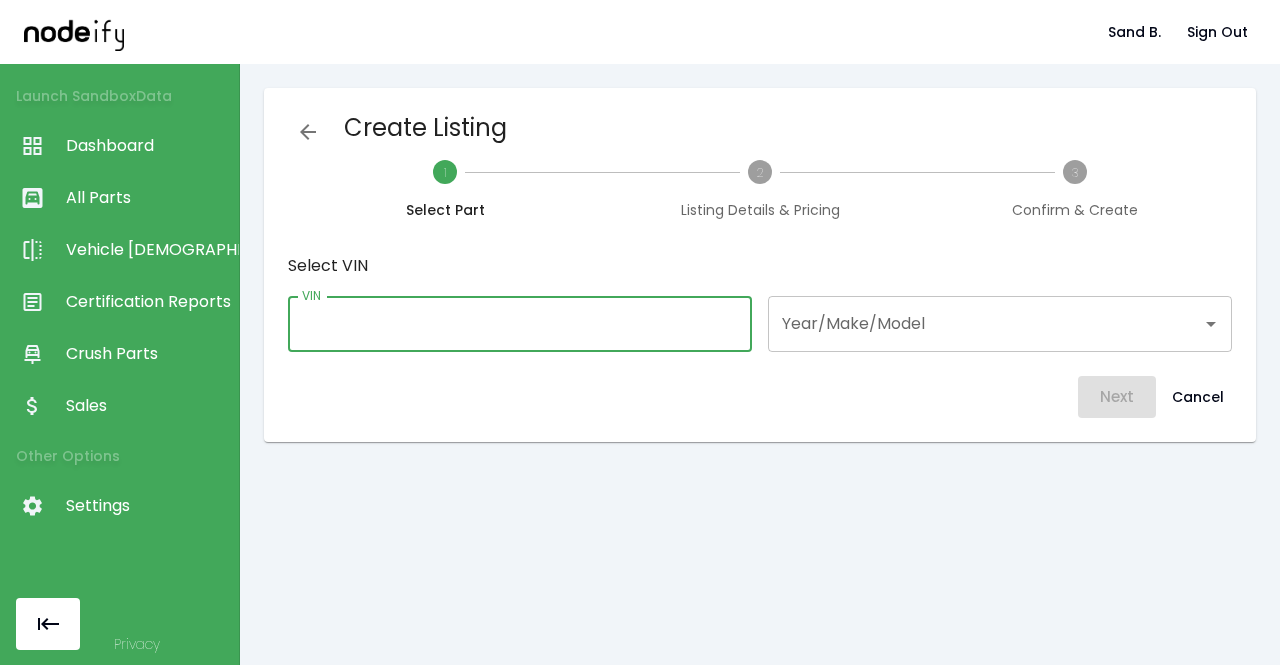click on "VIN" at bounding box center (520, 324) 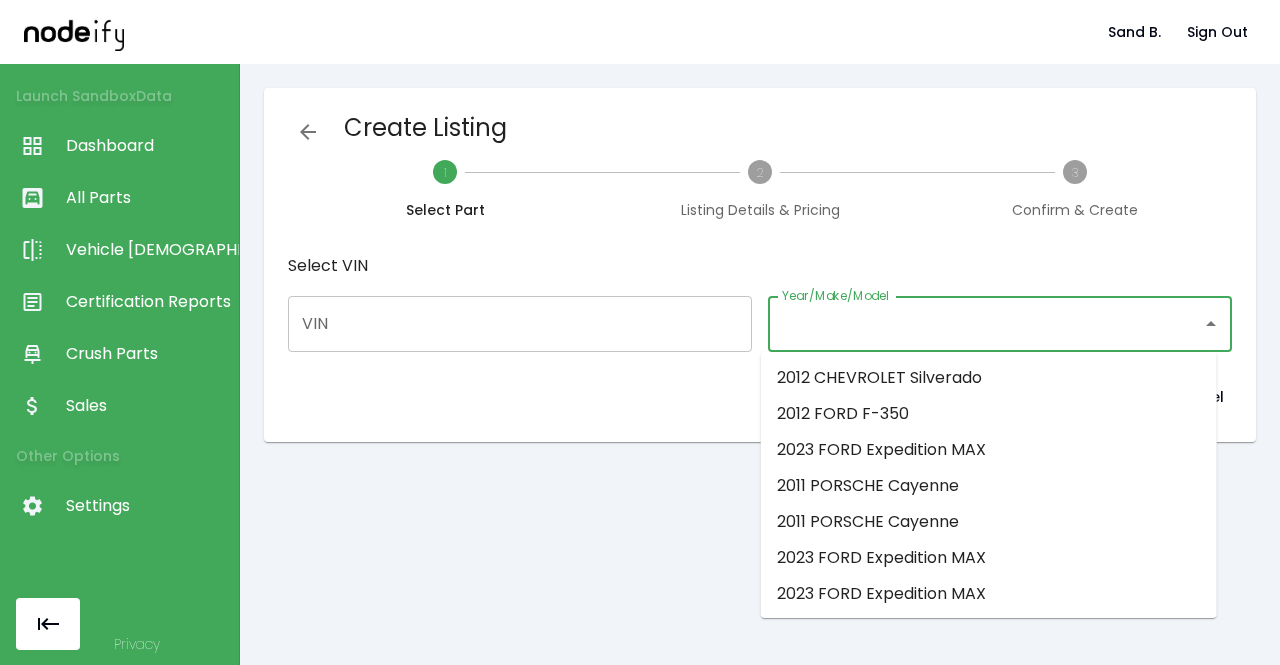 click on "Year/Make/Model Year/Make/Model" at bounding box center [1000, 324] 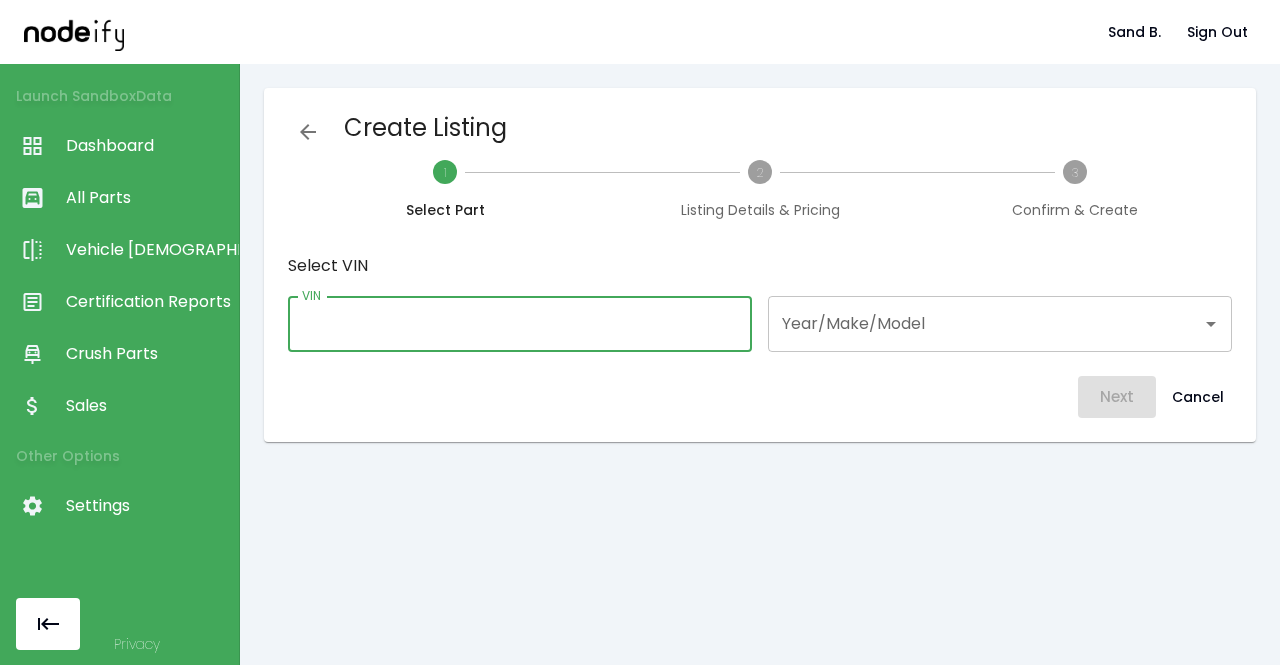 click on "VIN" at bounding box center [520, 324] 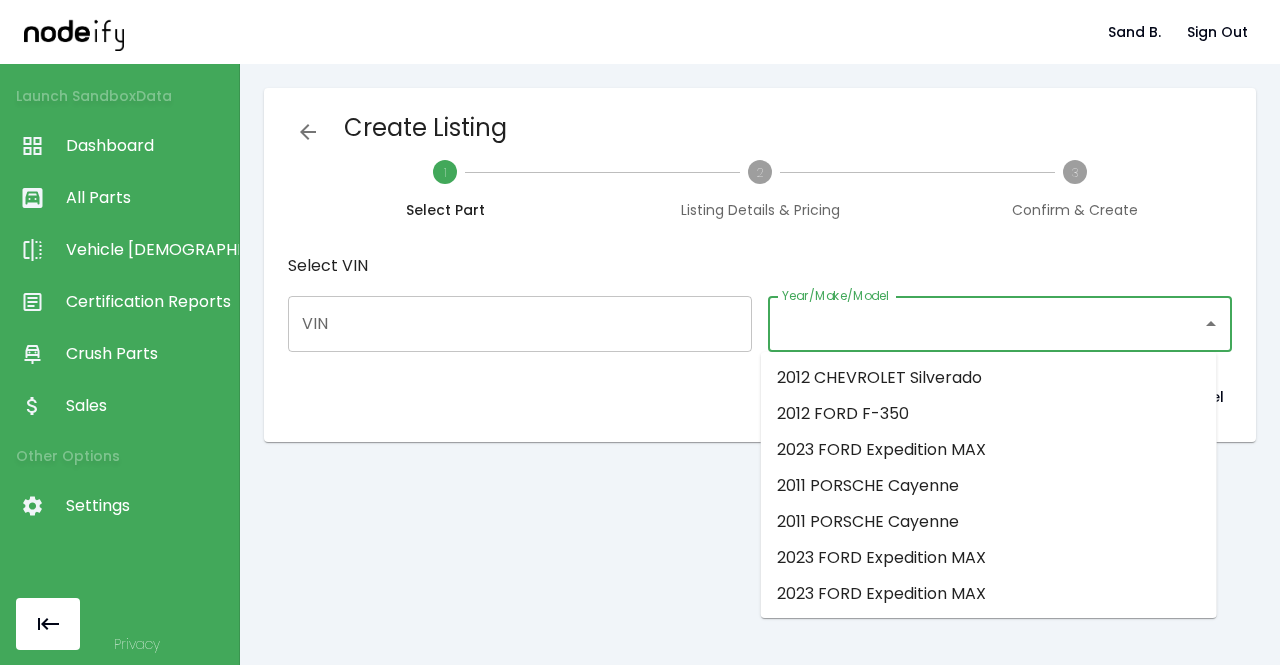 click on "Year/Make/Model" at bounding box center [985, 324] 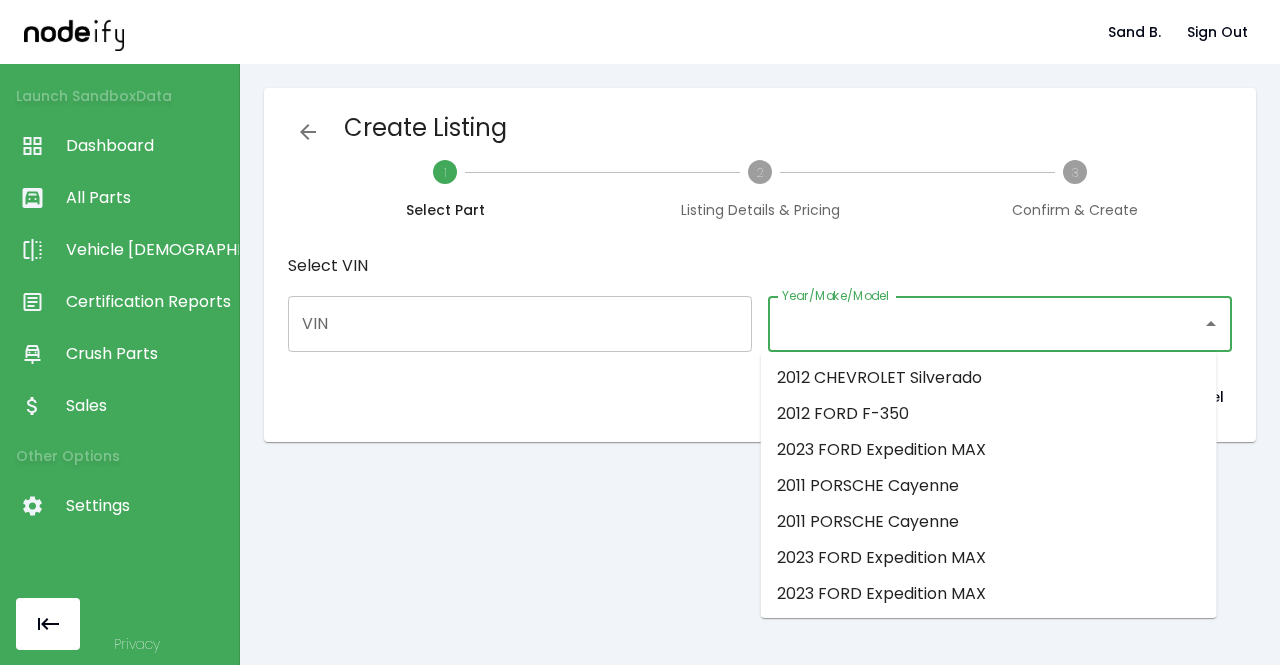 click on "VIN" at bounding box center (520, 324) 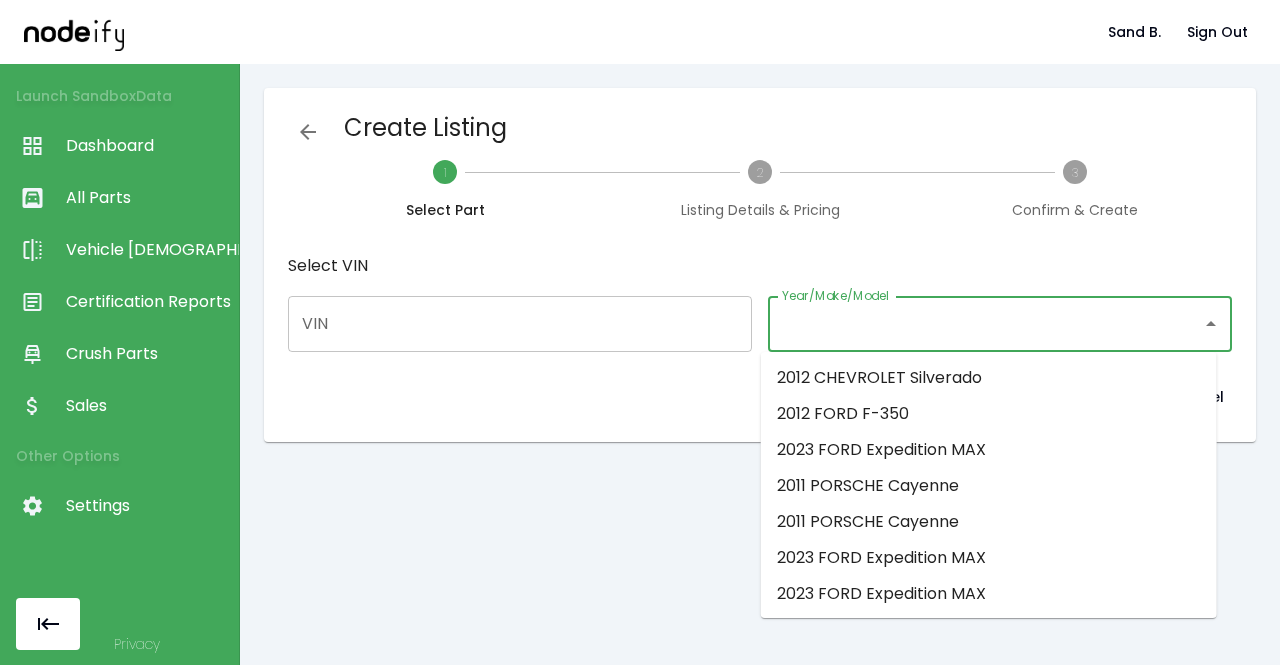 click on "Year/Make/Model" at bounding box center [985, 324] 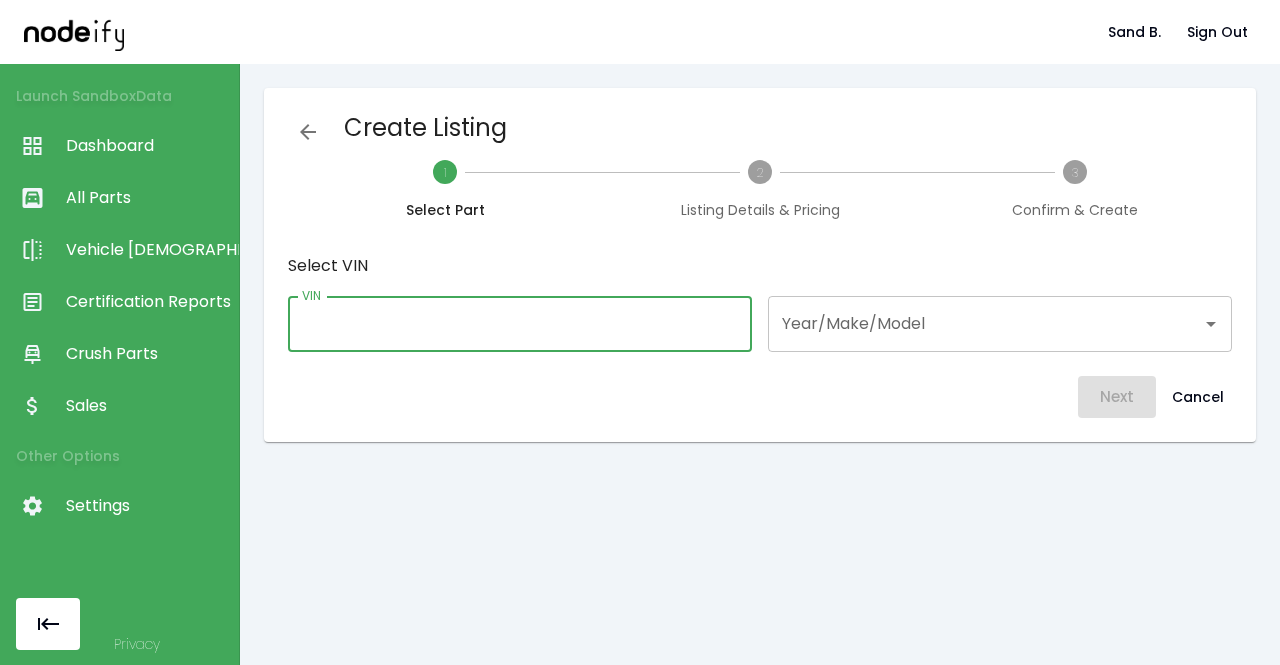 click on "Year/Make/Model" at bounding box center (1000, 324) 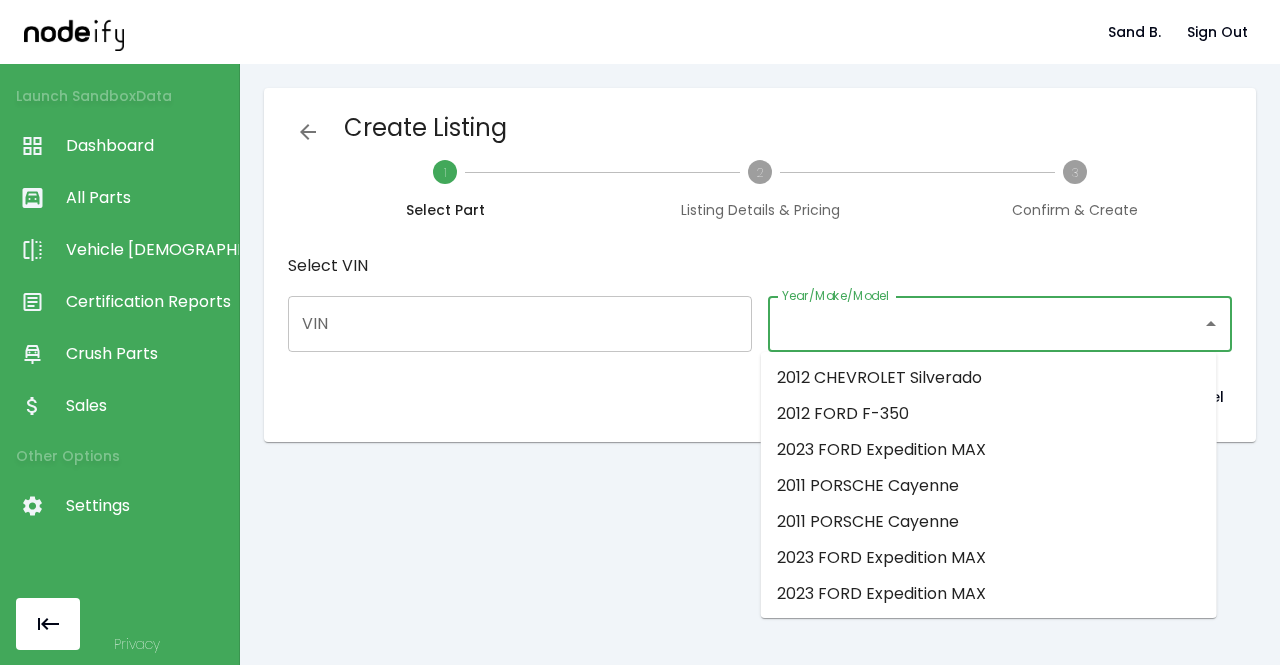 click on "Select VIN" at bounding box center [760, 266] 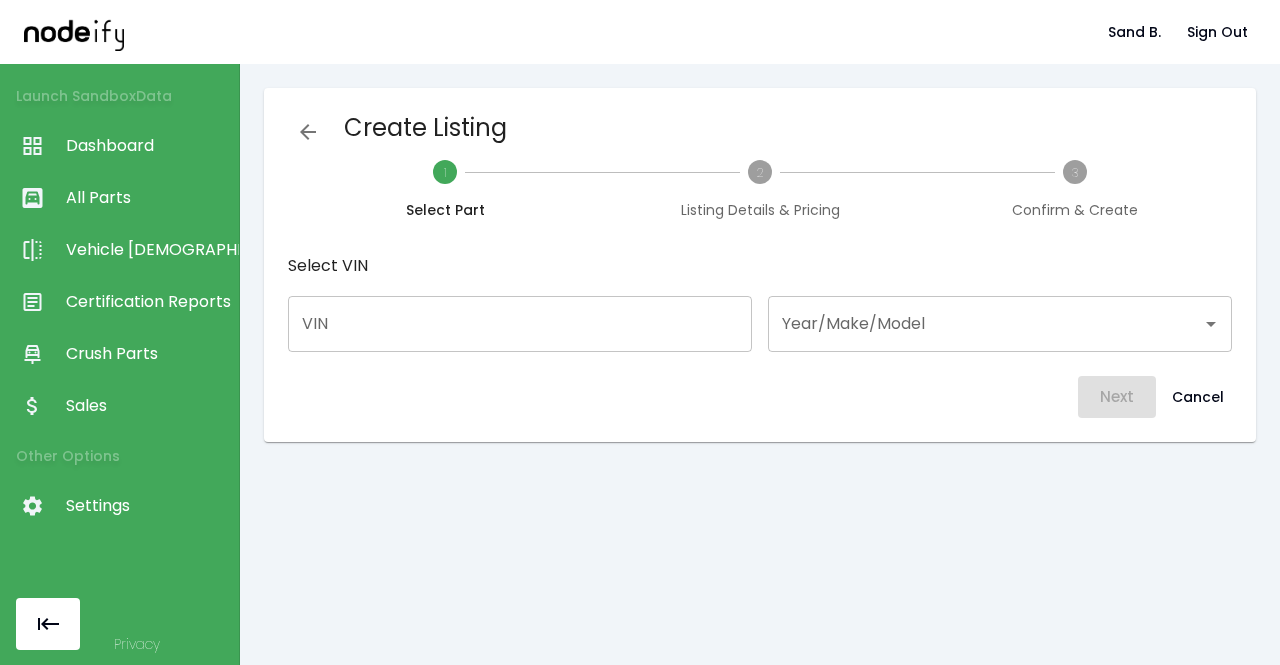 click on "VIN" at bounding box center [520, 324] 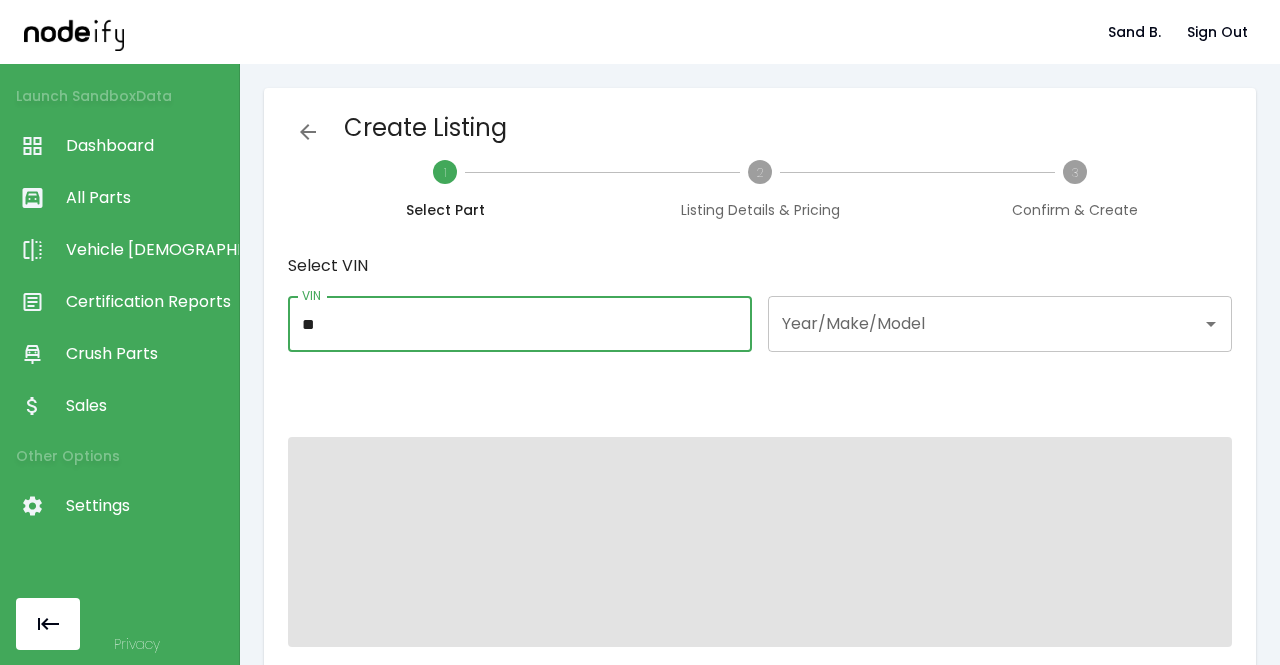 type on "*" 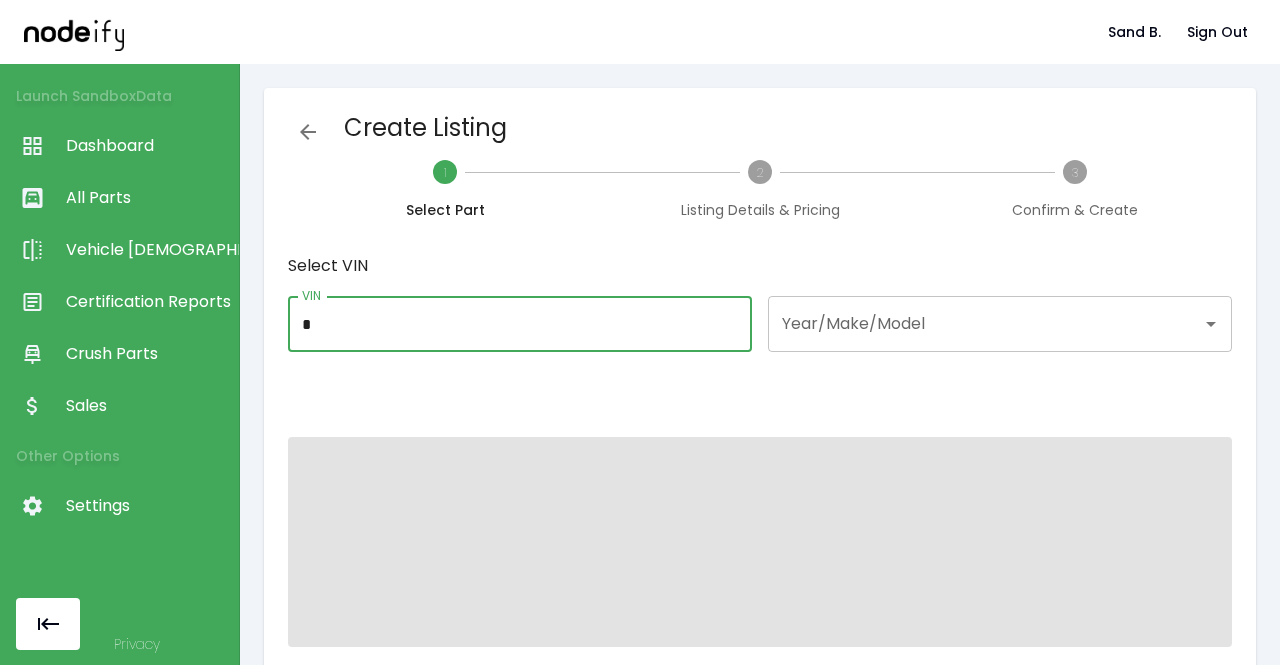 type 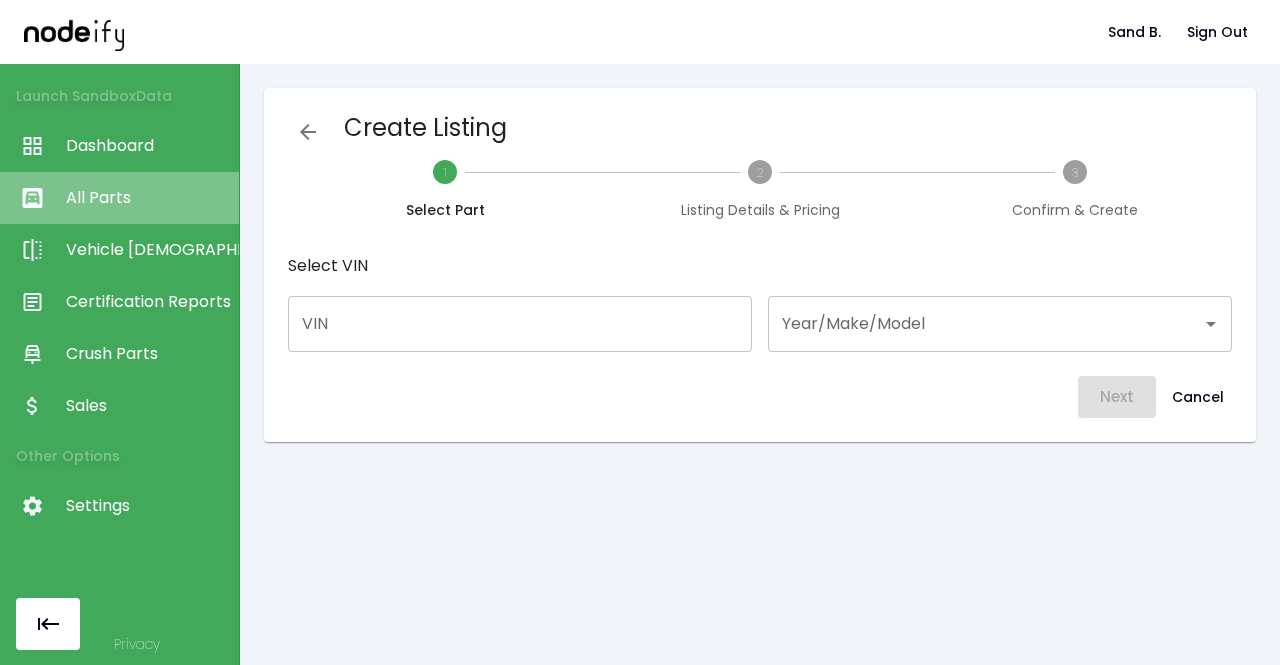 click on "All Parts" at bounding box center [147, 198] 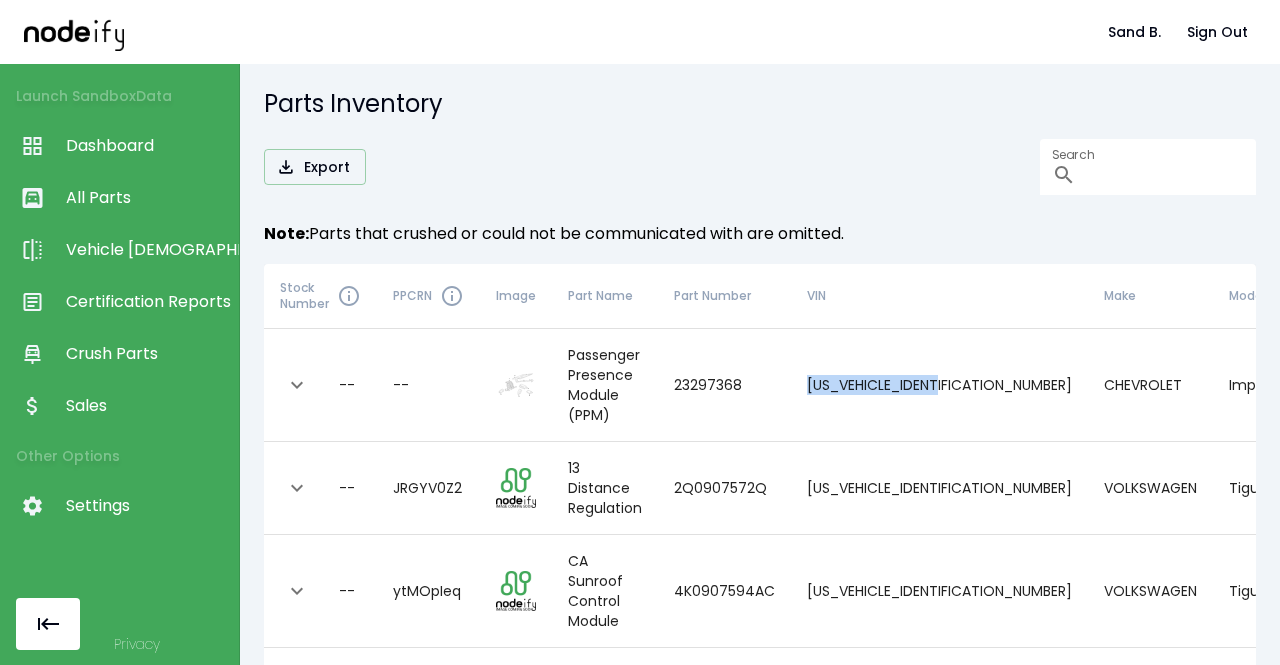 drag, startPoint x: 806, startPoint y: 385, endPoint x: 937, endPoint y: 386, distance: 131.00381 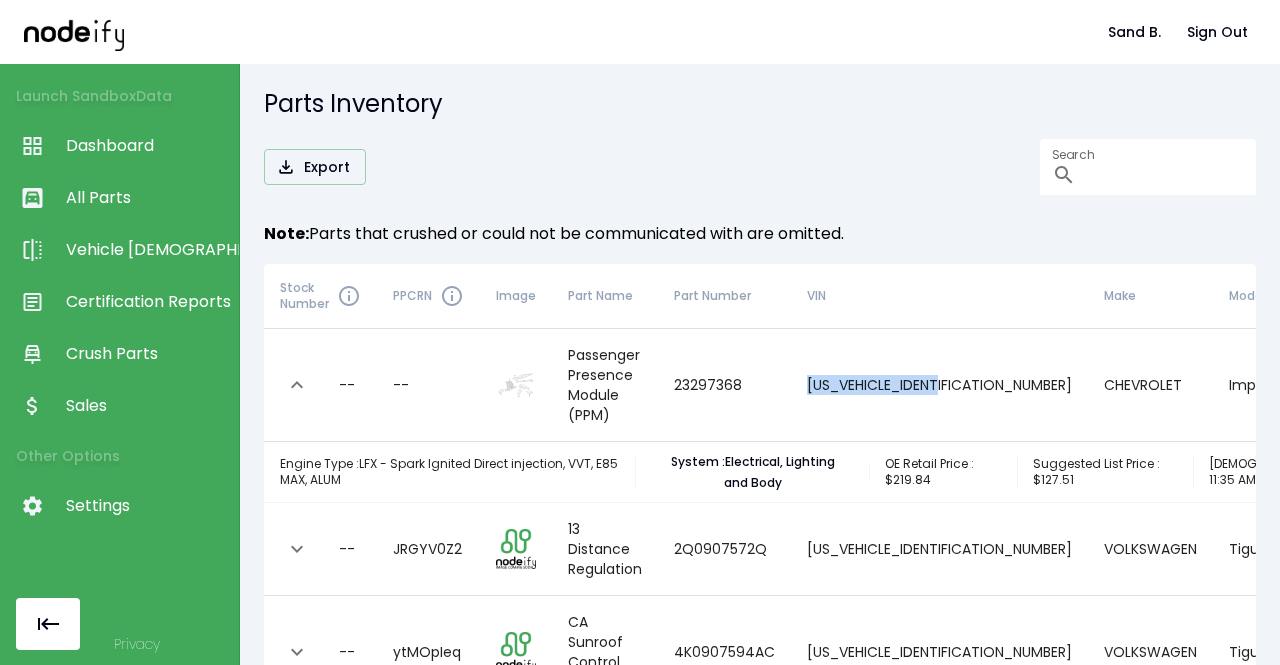 copy on "[US_VEHICLE_IDENTIFICATION_NUMBER]" 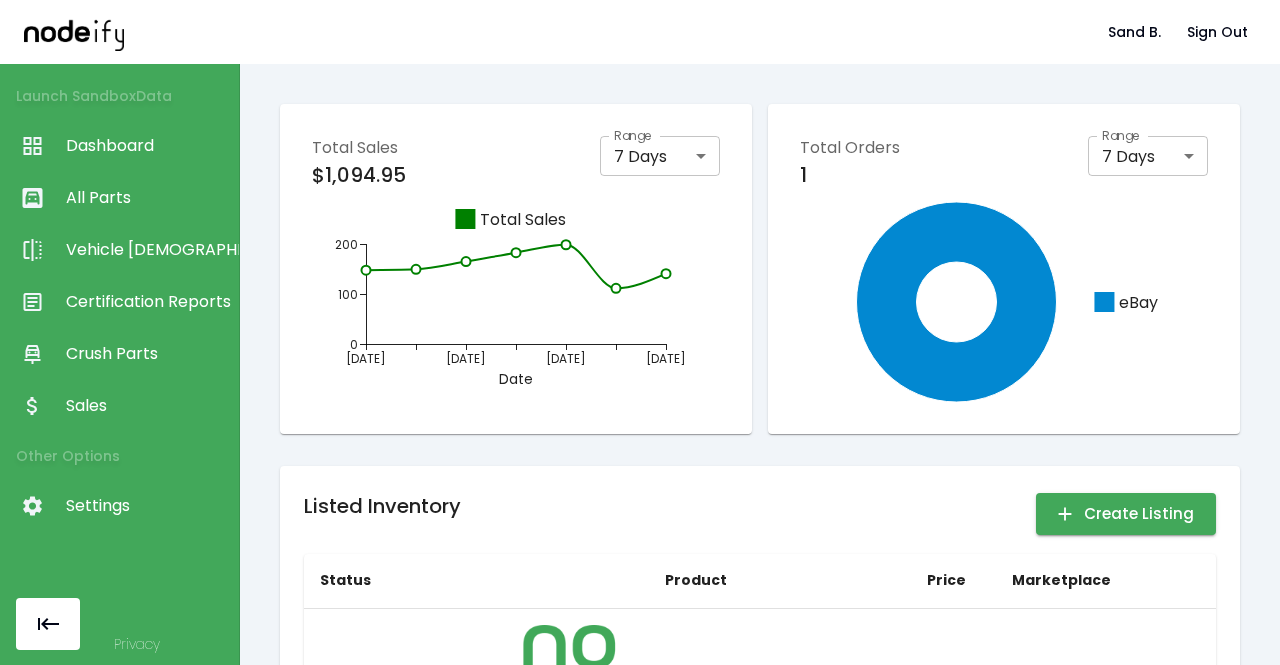 click on "Create Listing" at bounding box center [1126, 514] 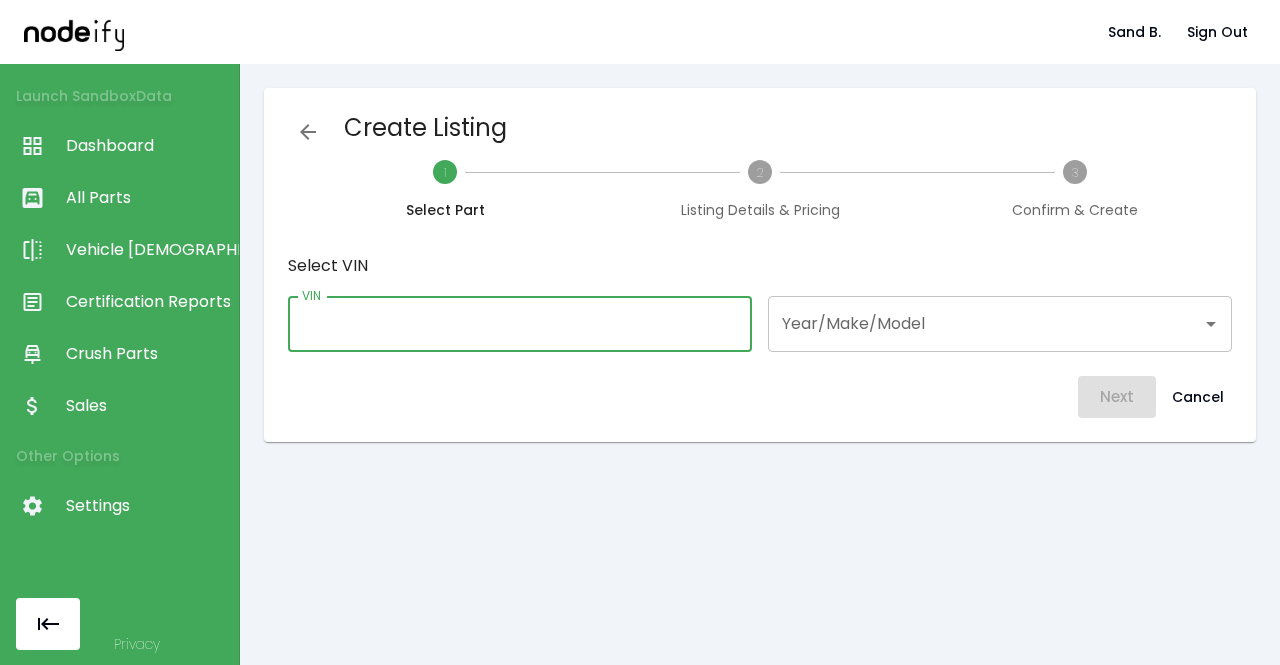 click on "VIN" at bounding box center [520, 324] 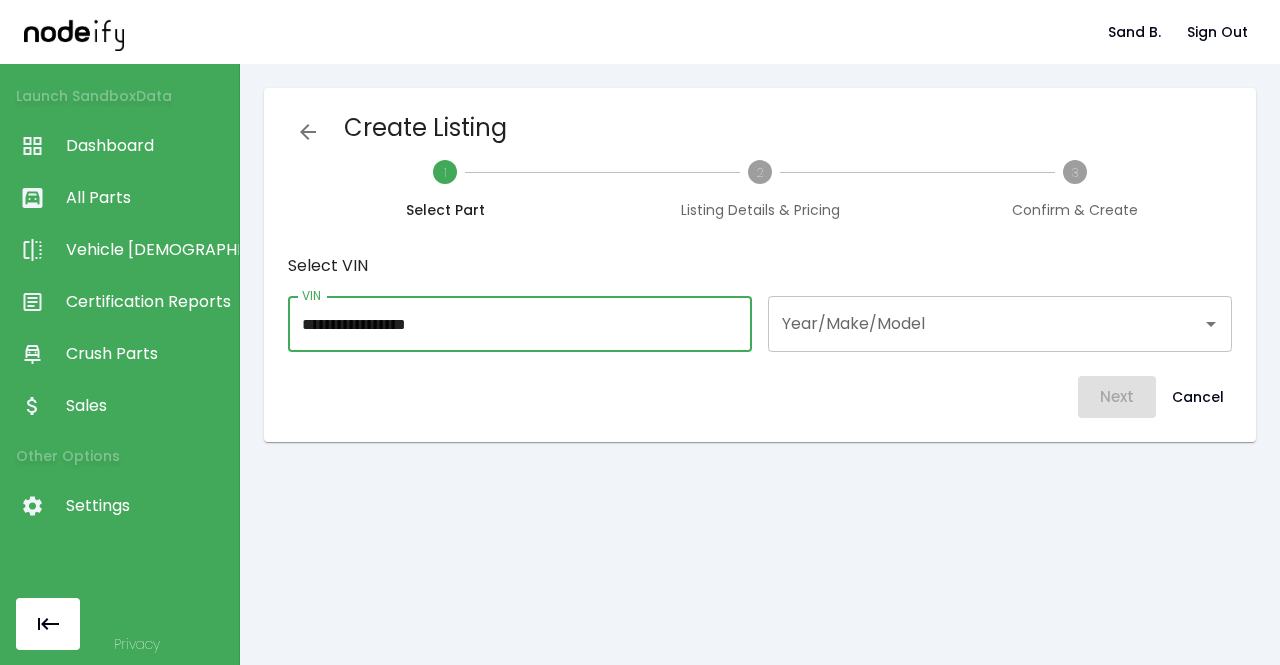 type on "**********" 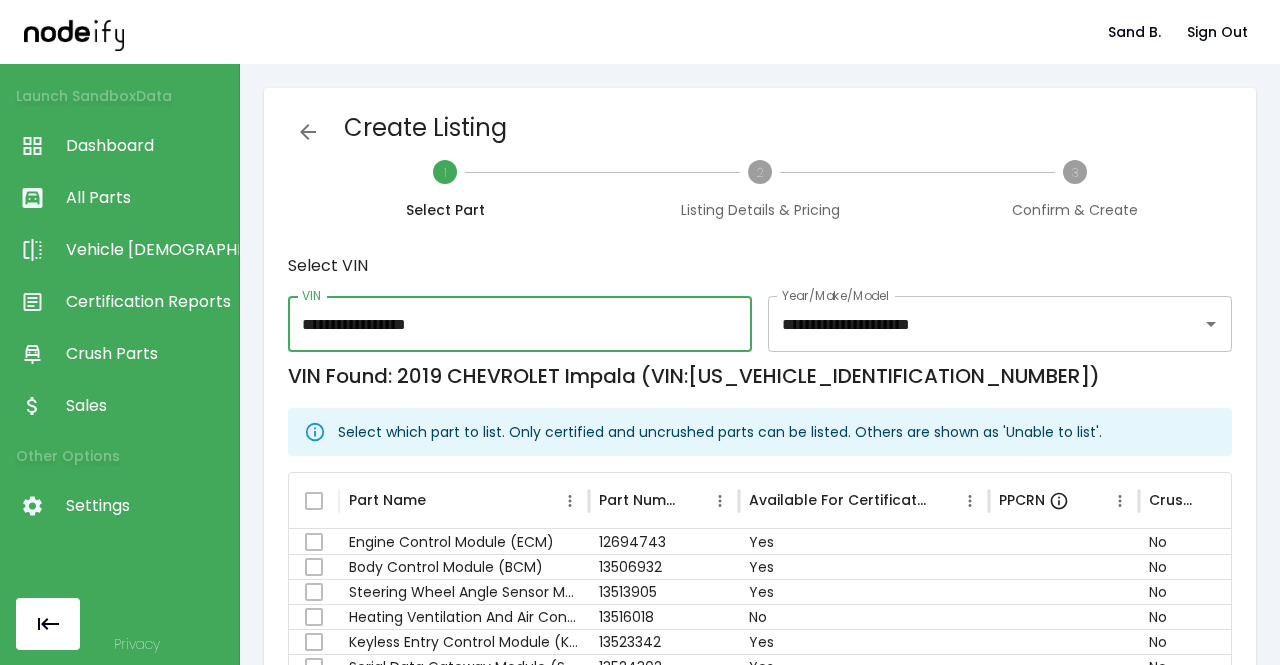 type on "**********" 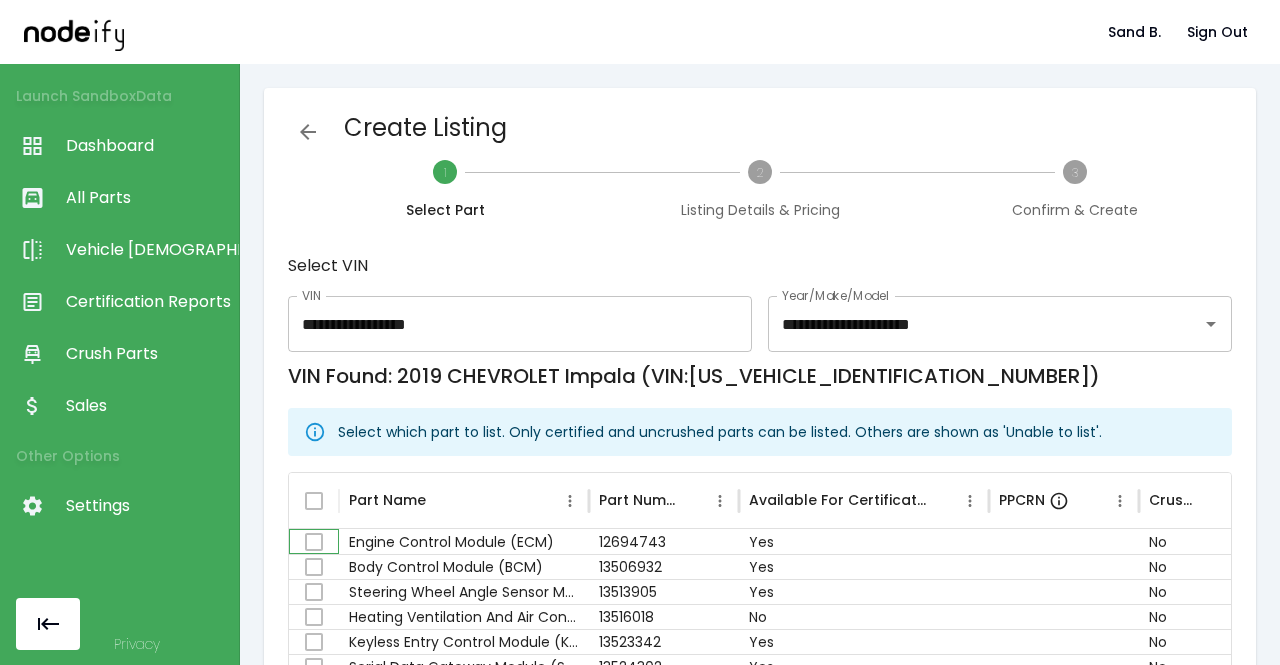 click at bounding box center [314, 541] 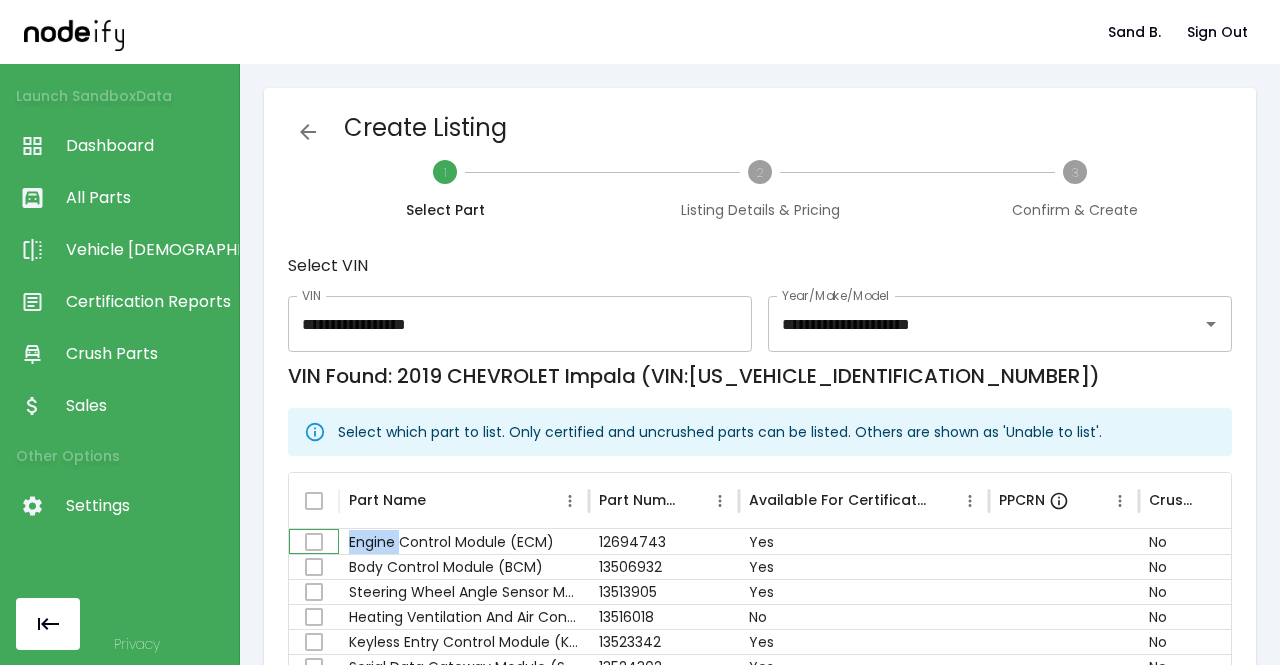 click at bounding box center [314, 541] 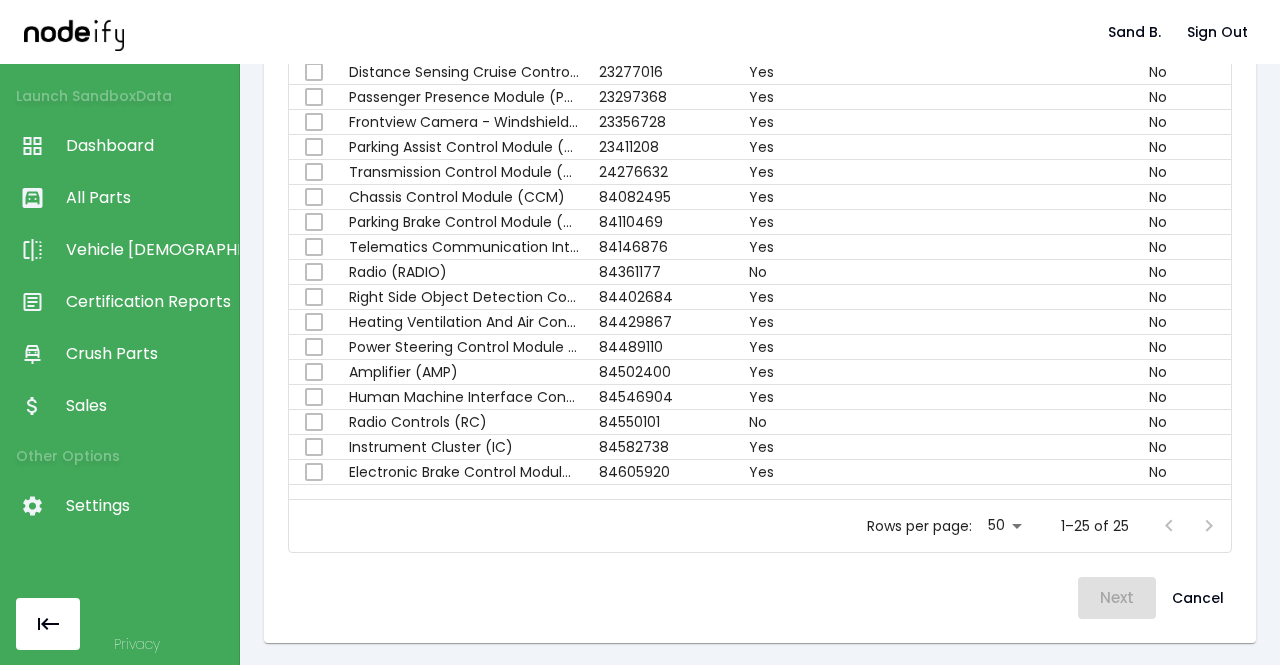 scroll, scrollTop: 0, scrollLeft: 0, axis: both 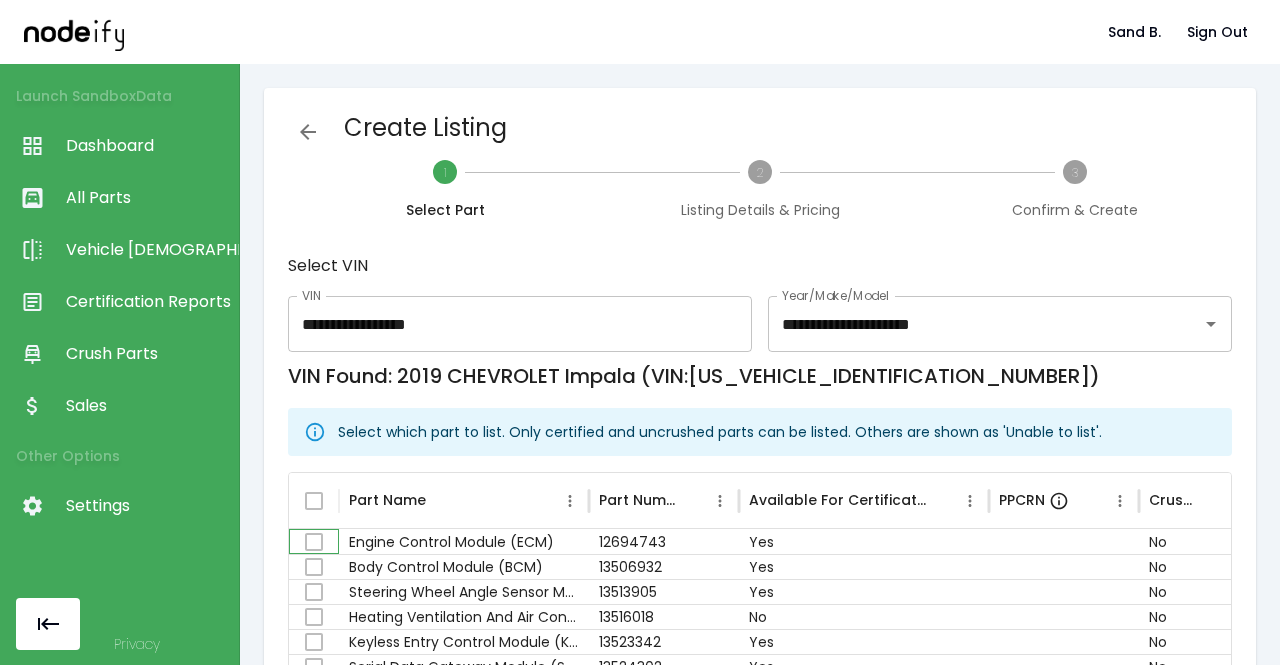 click at bounding box center (314, 541) 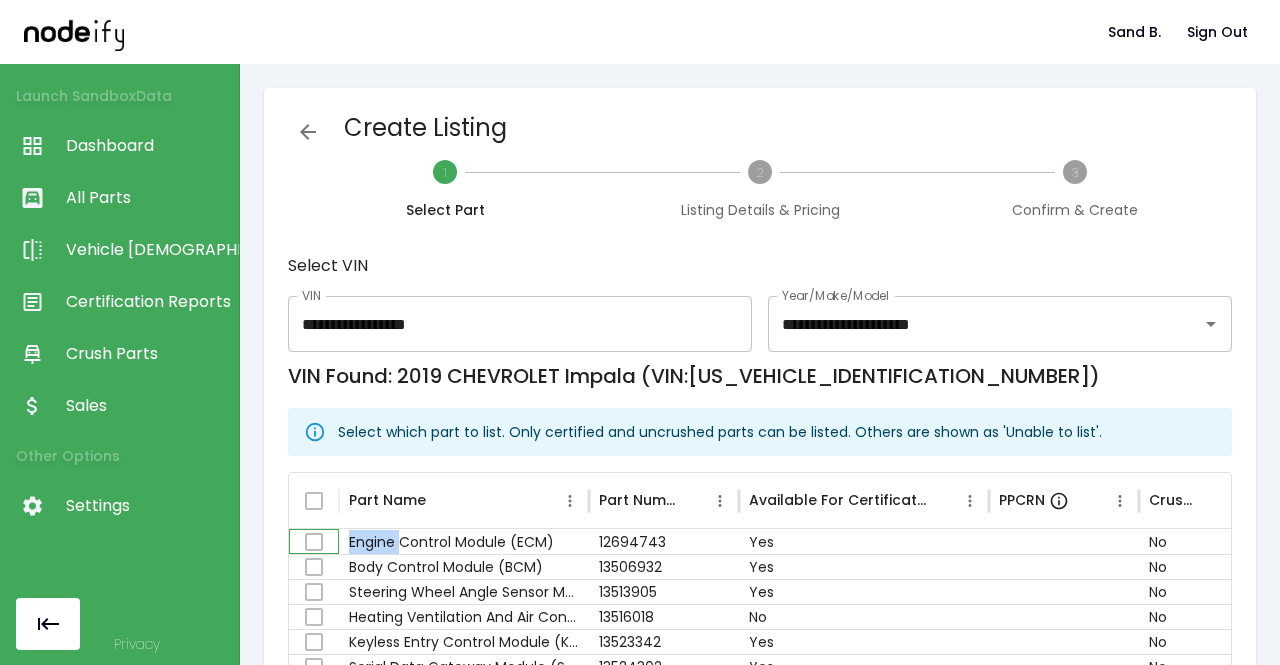 click at bounding box center [314, 541] 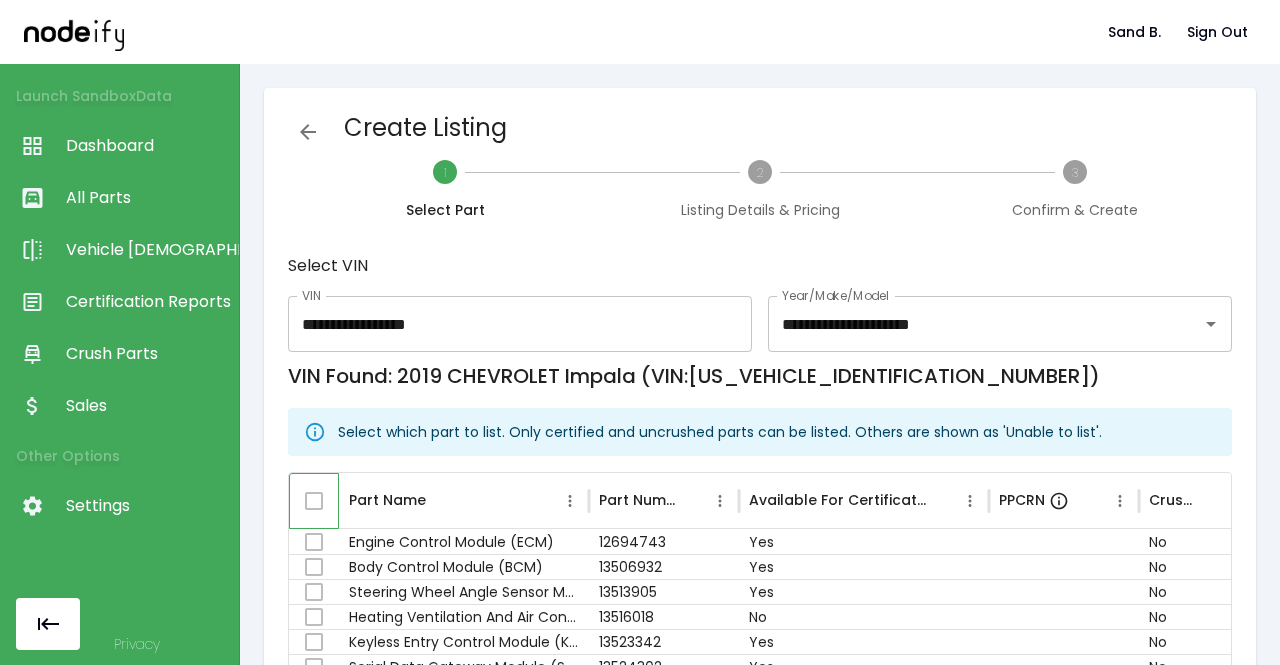 click at bounding box center (314, 501) 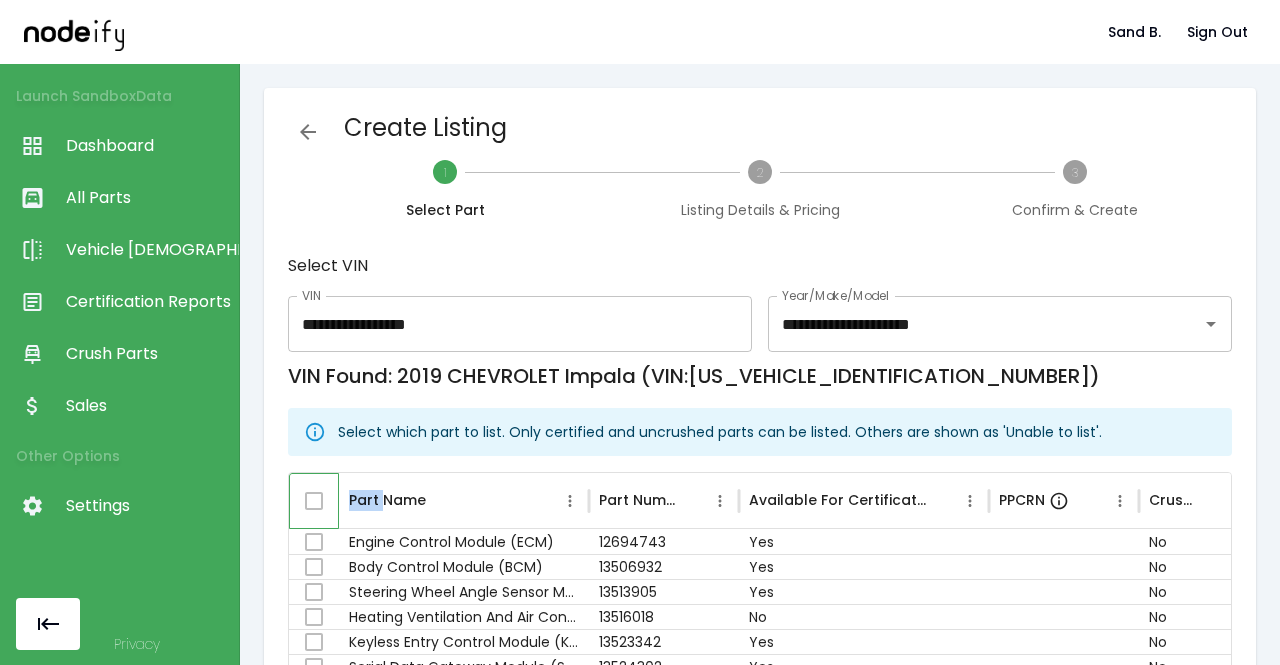 click at bounding box center (314, 501) 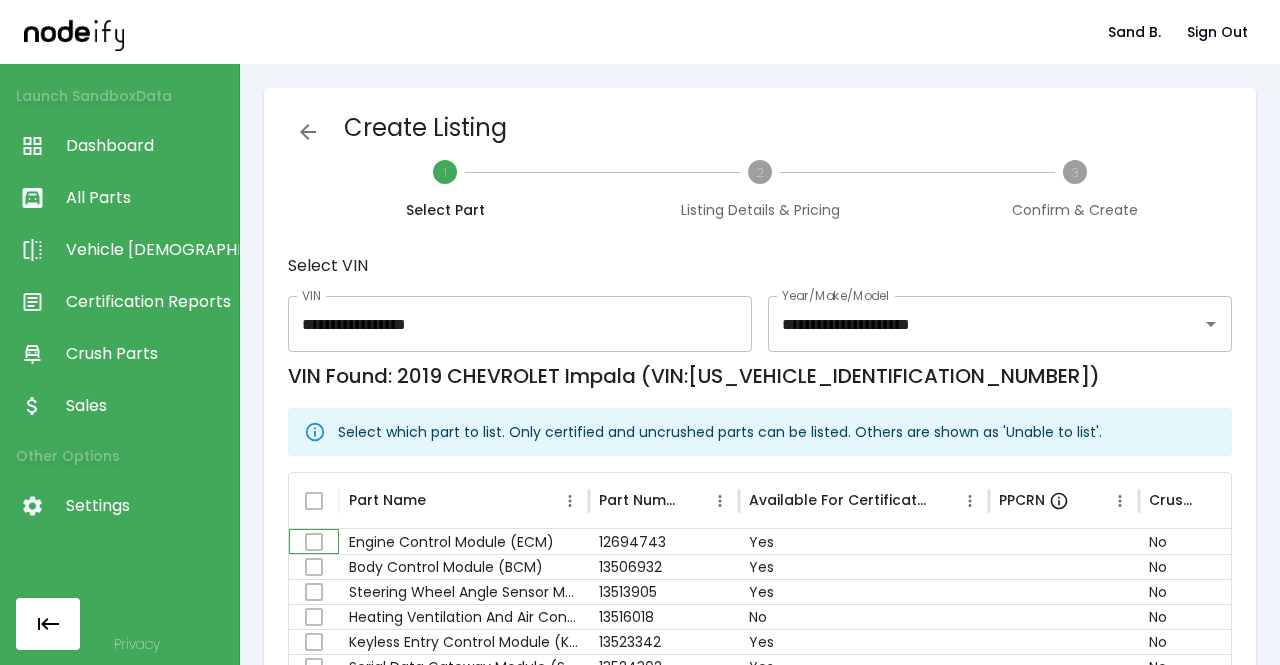 click at bounding box center (314, 541) 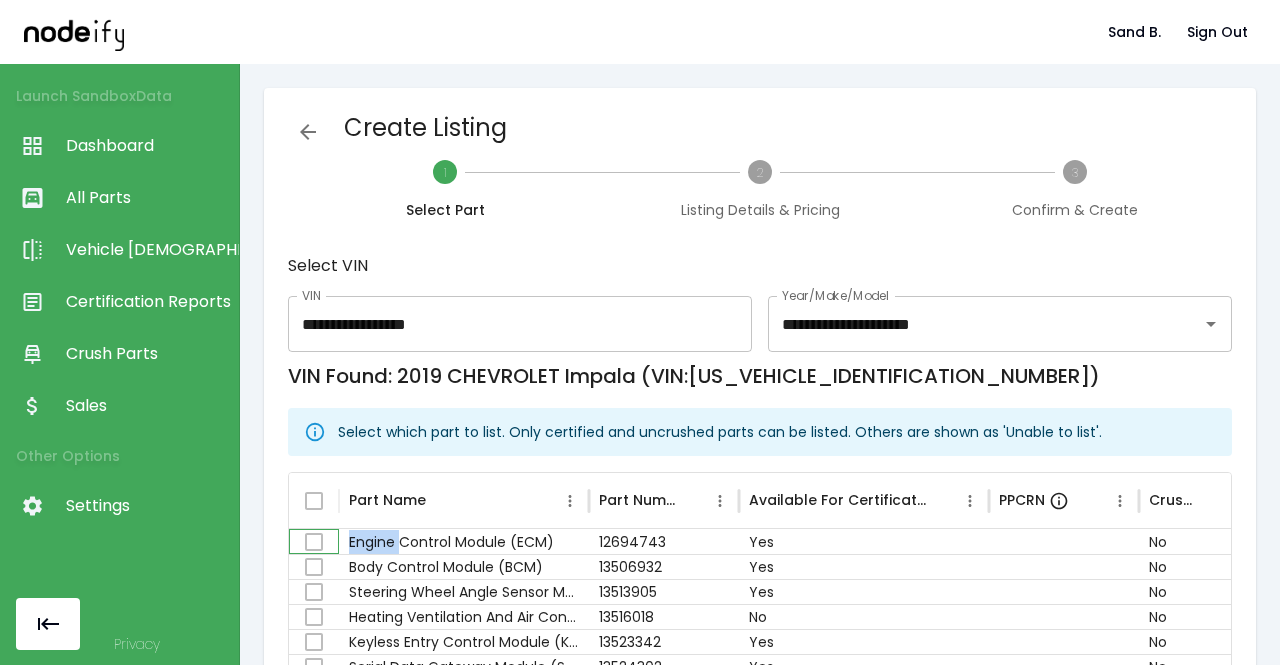 click at bounding box center [314, 541] 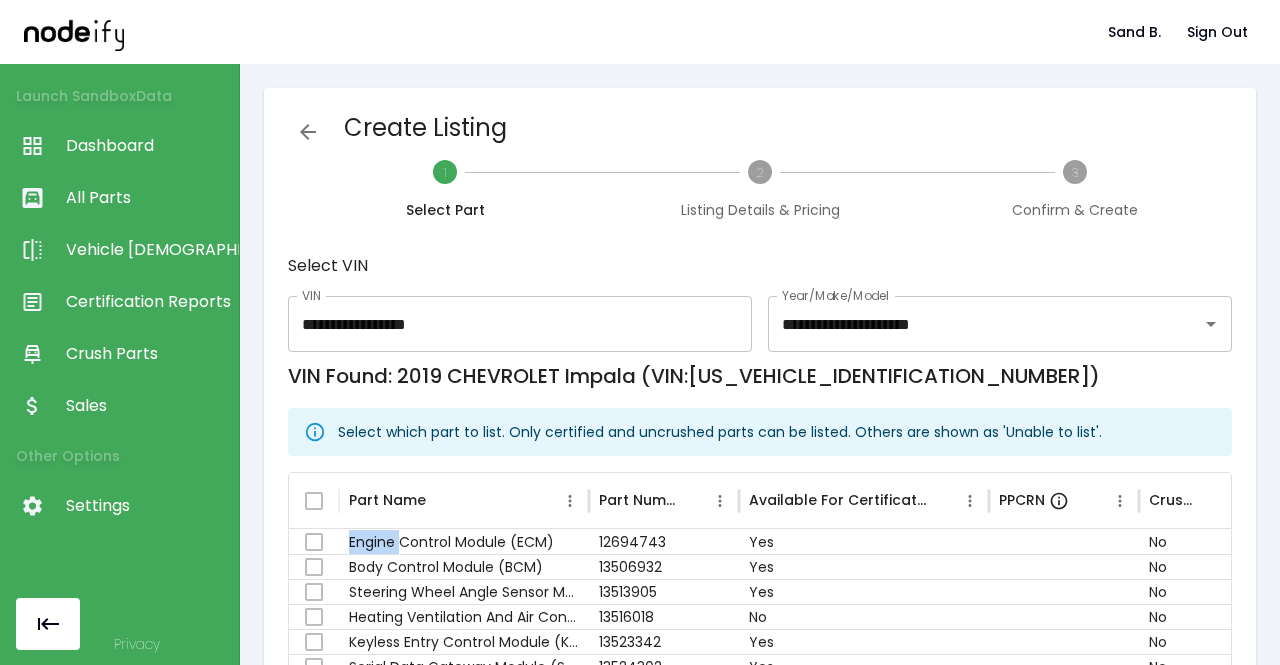 click 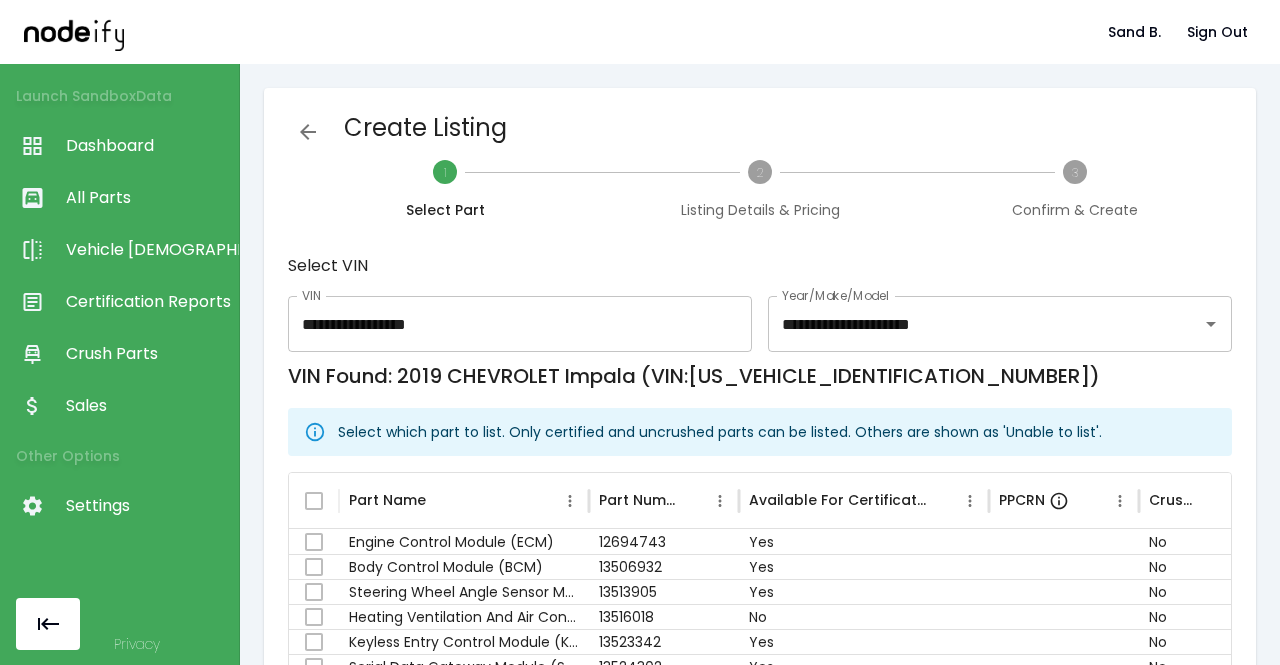 click on "3 Confirm & Create" at bounding box center (1074, 190) 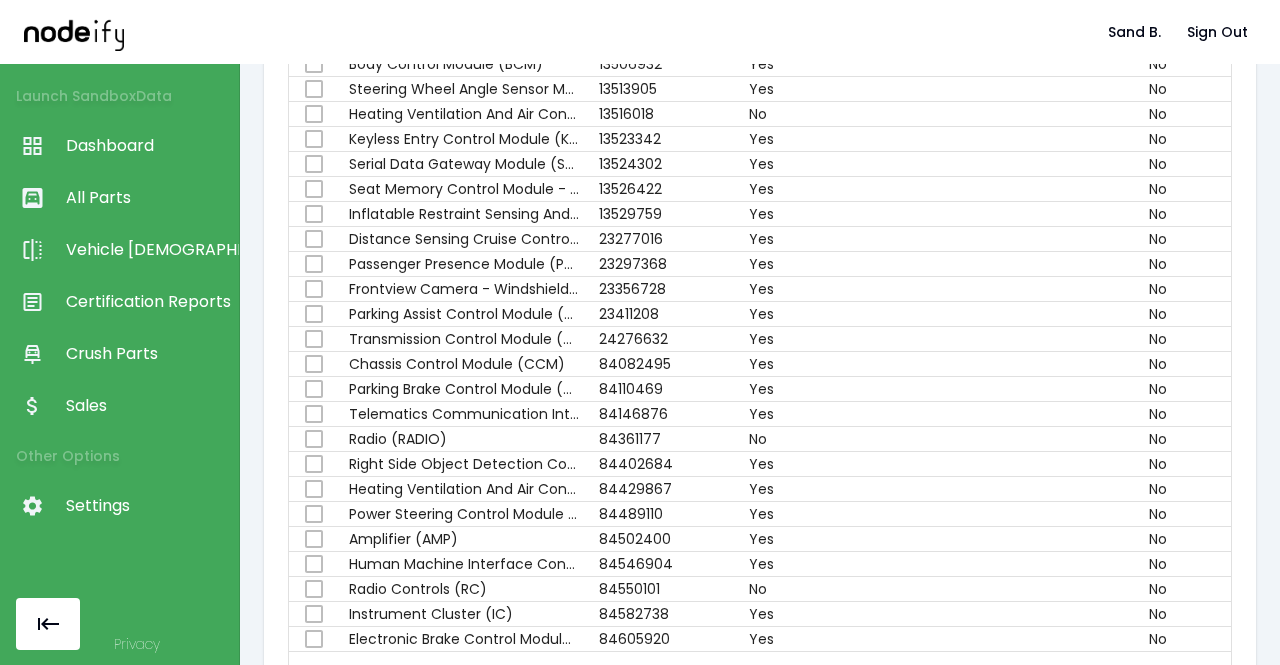 scroll, scrollTop: 670, scrollLeft: 0, axis: vertical 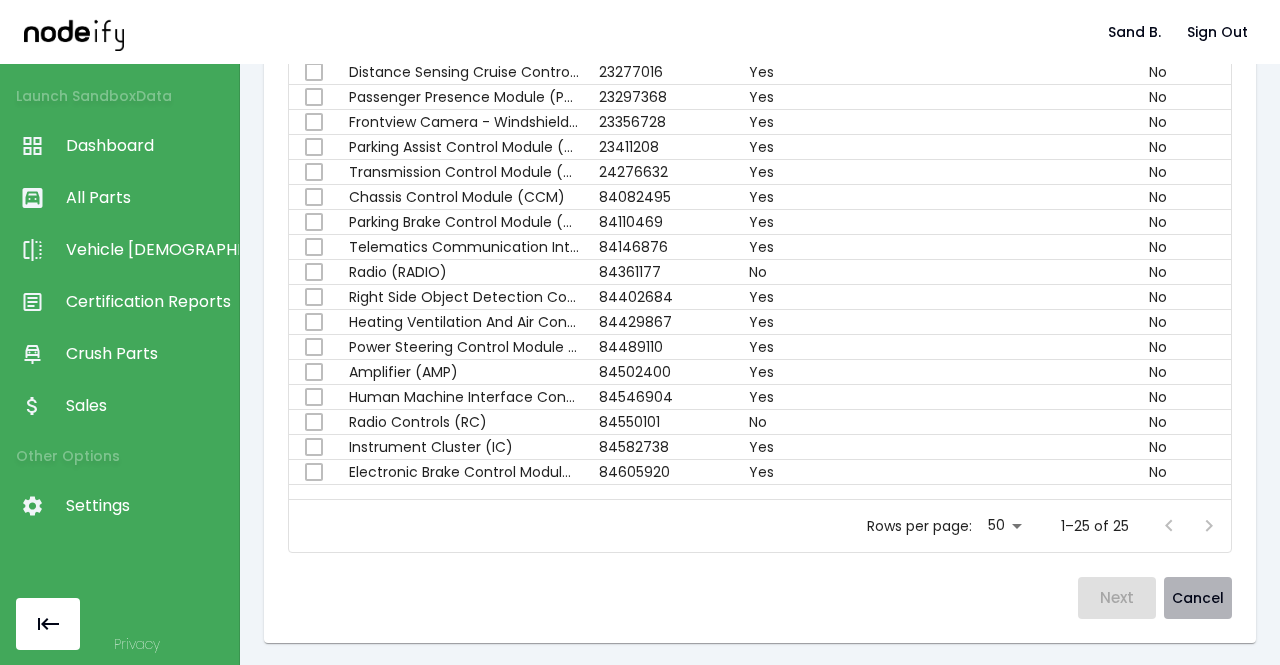 click on "Cancel" at bounding box center [1198, 598] 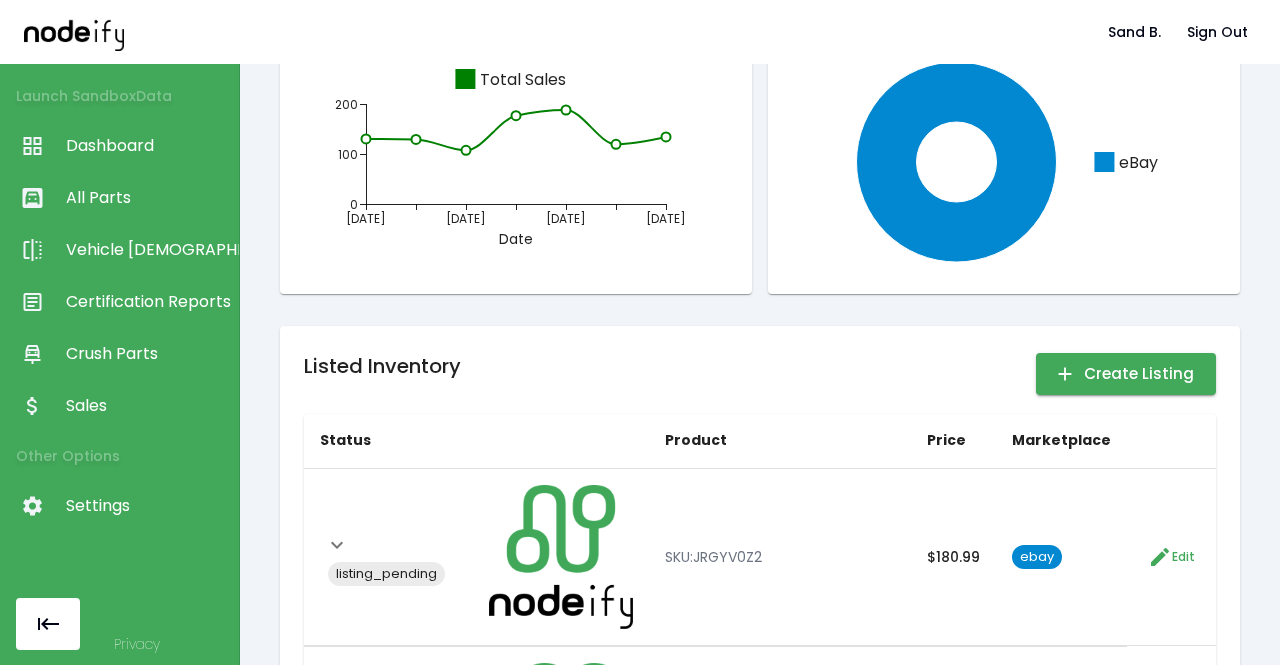 scroll, scrollTop: 171, scrollLeft: 0, axis: vertical 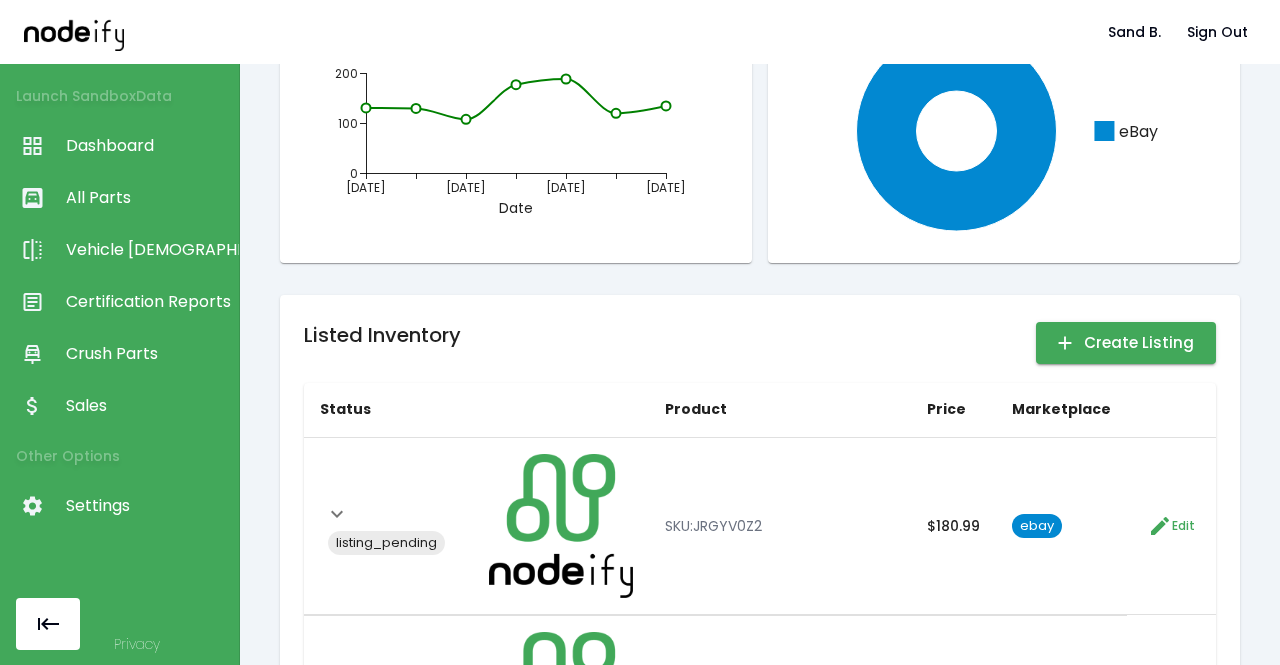 click on "Active" at bounding box center (390, 703) 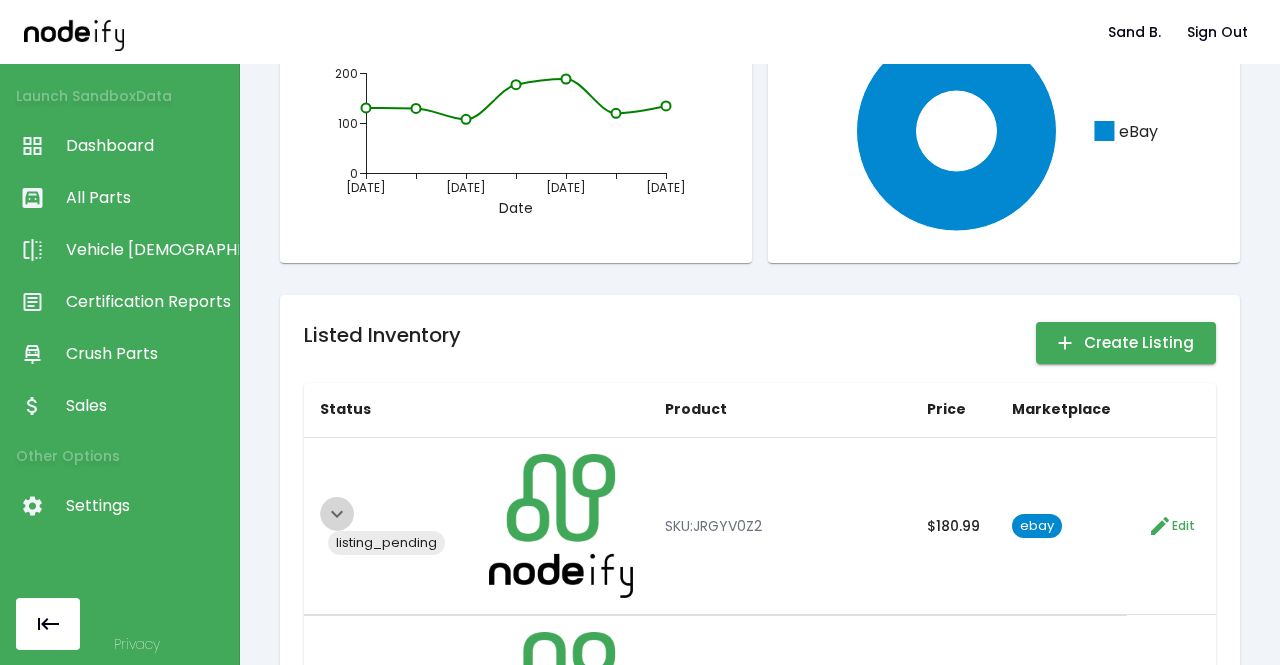 click 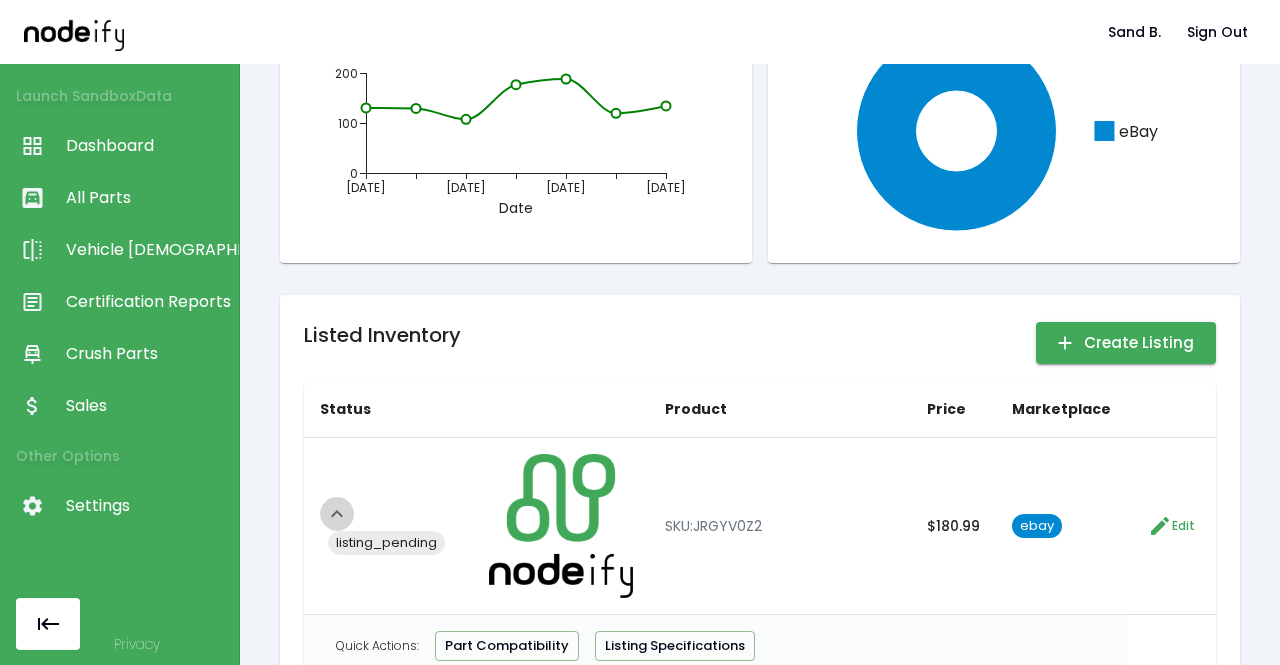 click 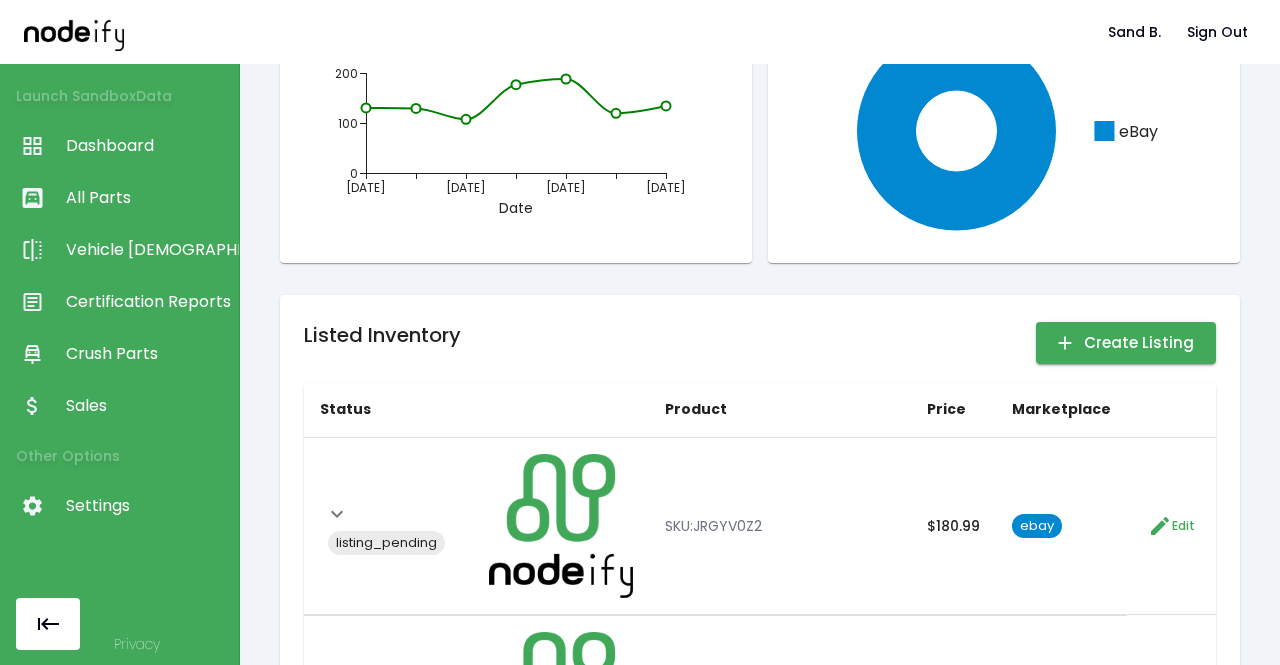scroll, scrollTop: 192, scrollLeft: 0, axis: vertical 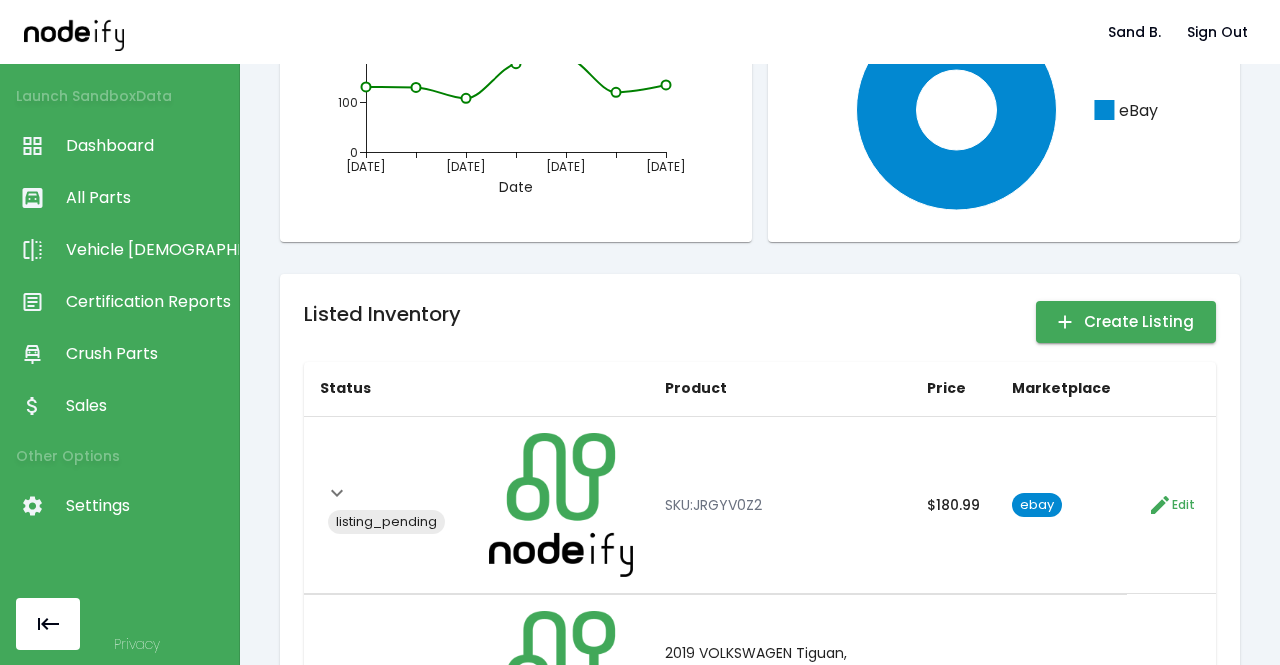 click 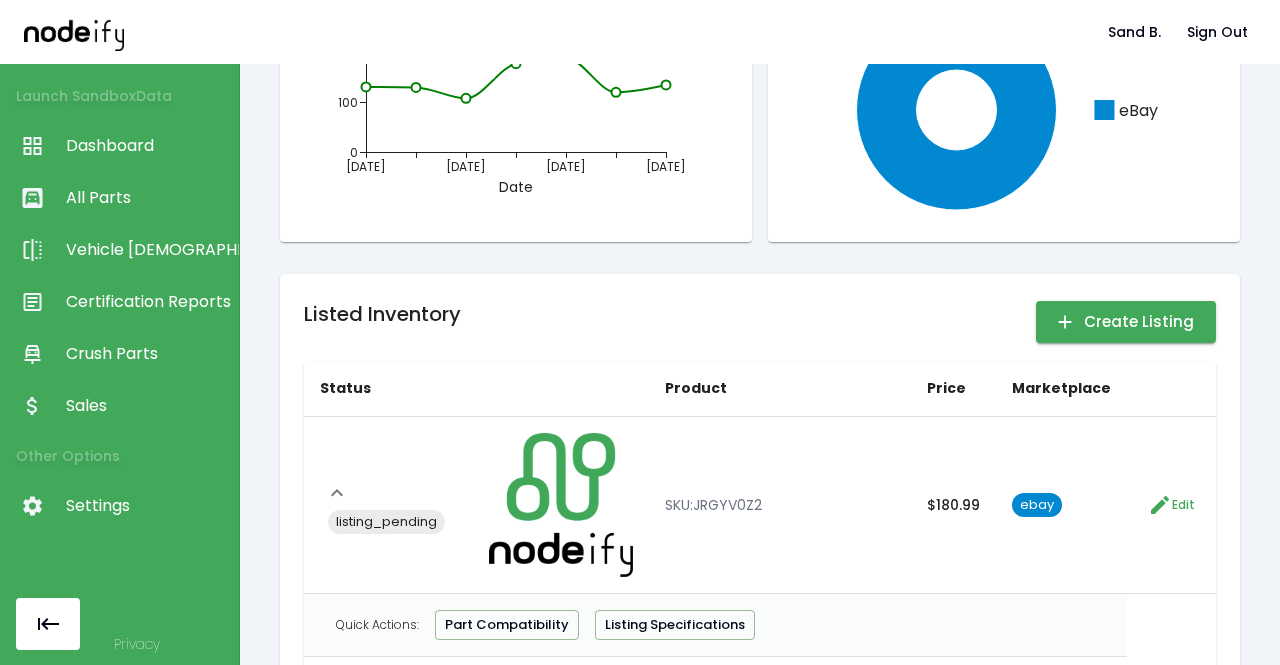 click 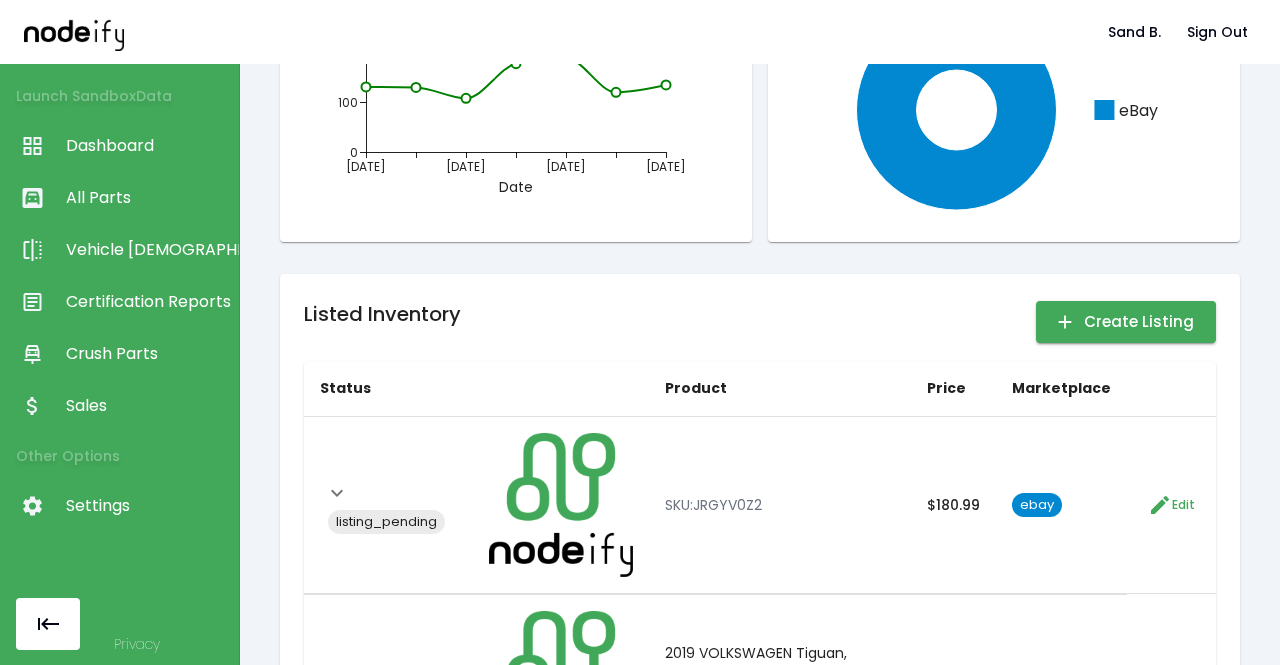 click 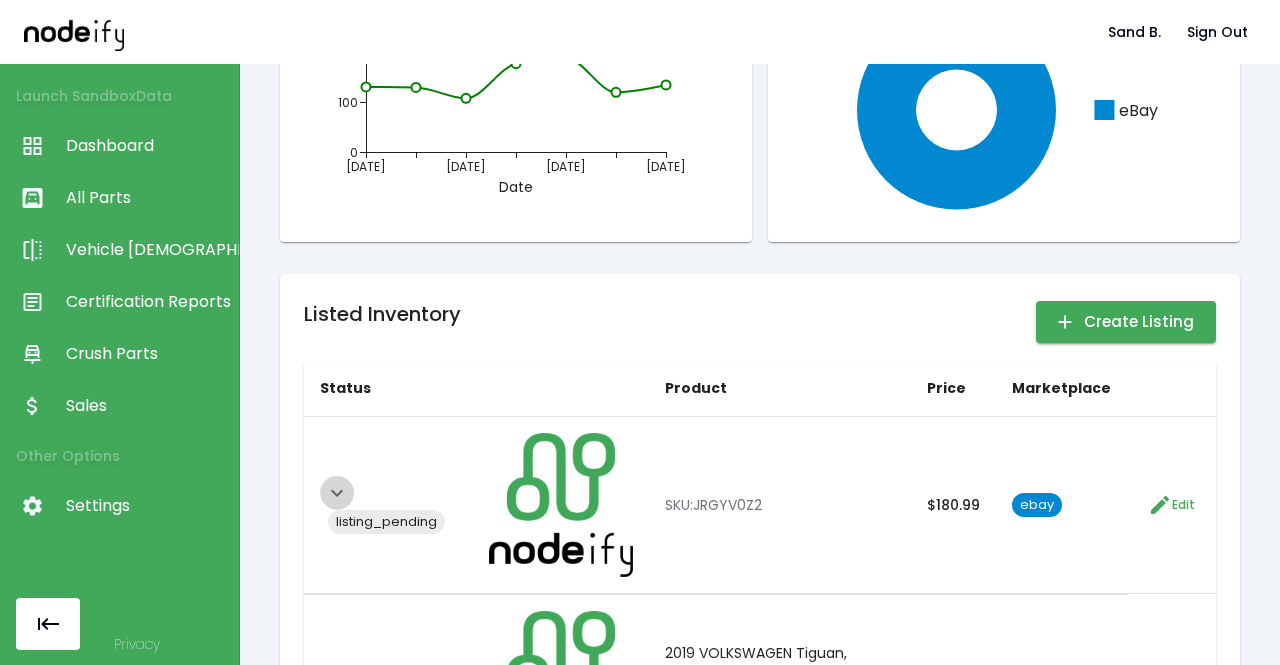 click 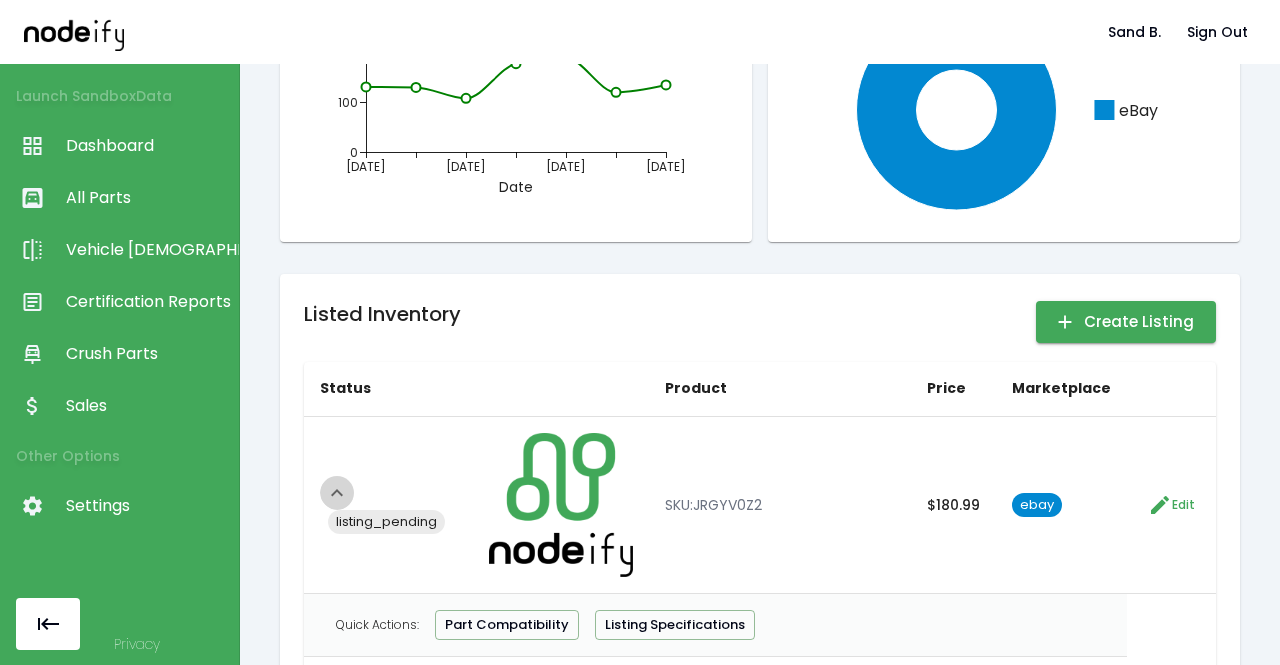 click 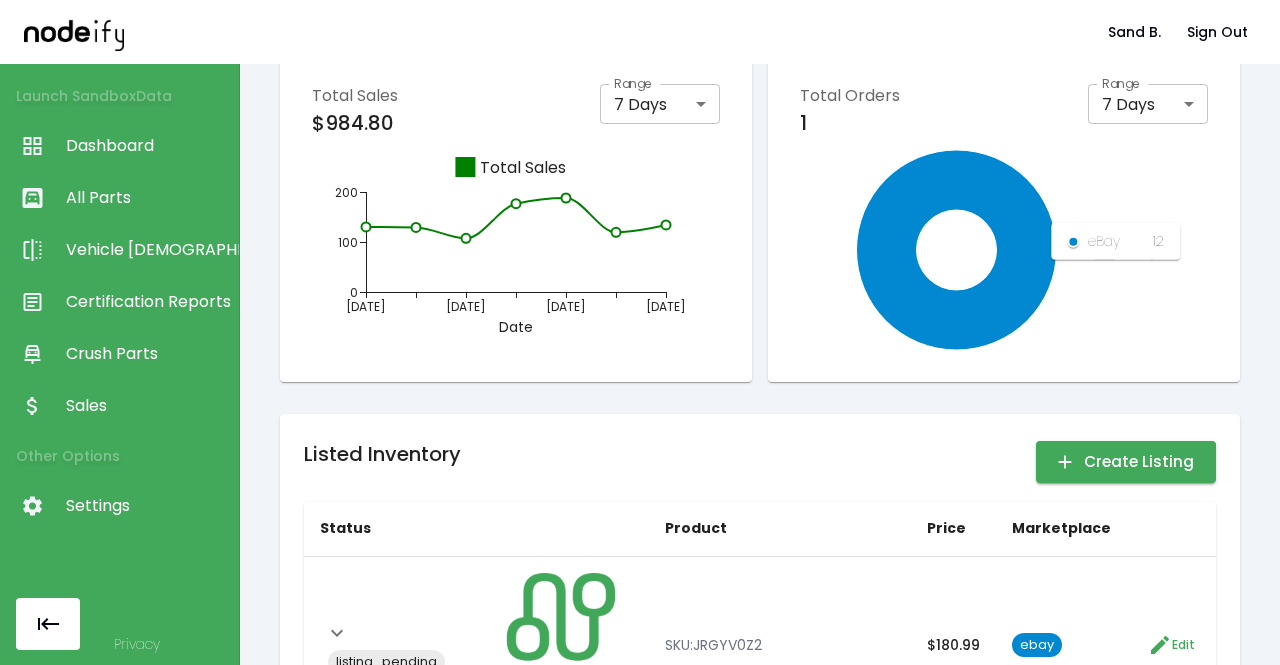 scroll, scrollTop: 0, scrollLeft: 0, axis: both 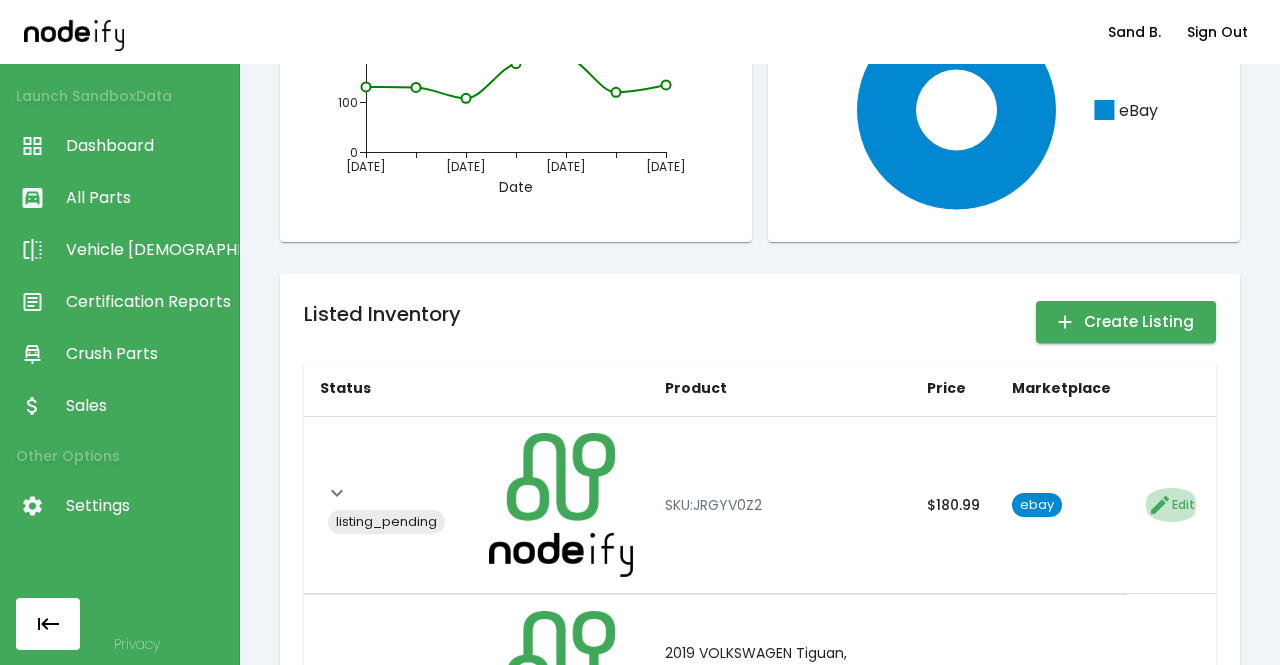 click on "Edit" at bounding box center [1183, 505] 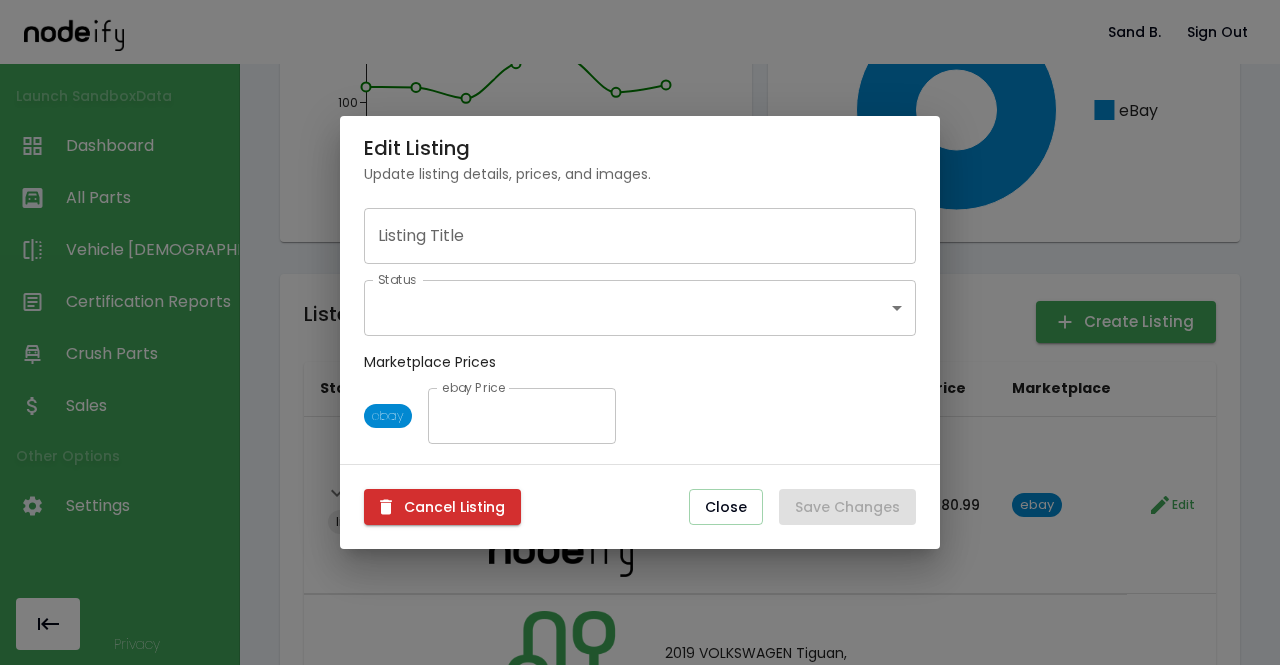 click on "**********" at bounding box center [640, 332] 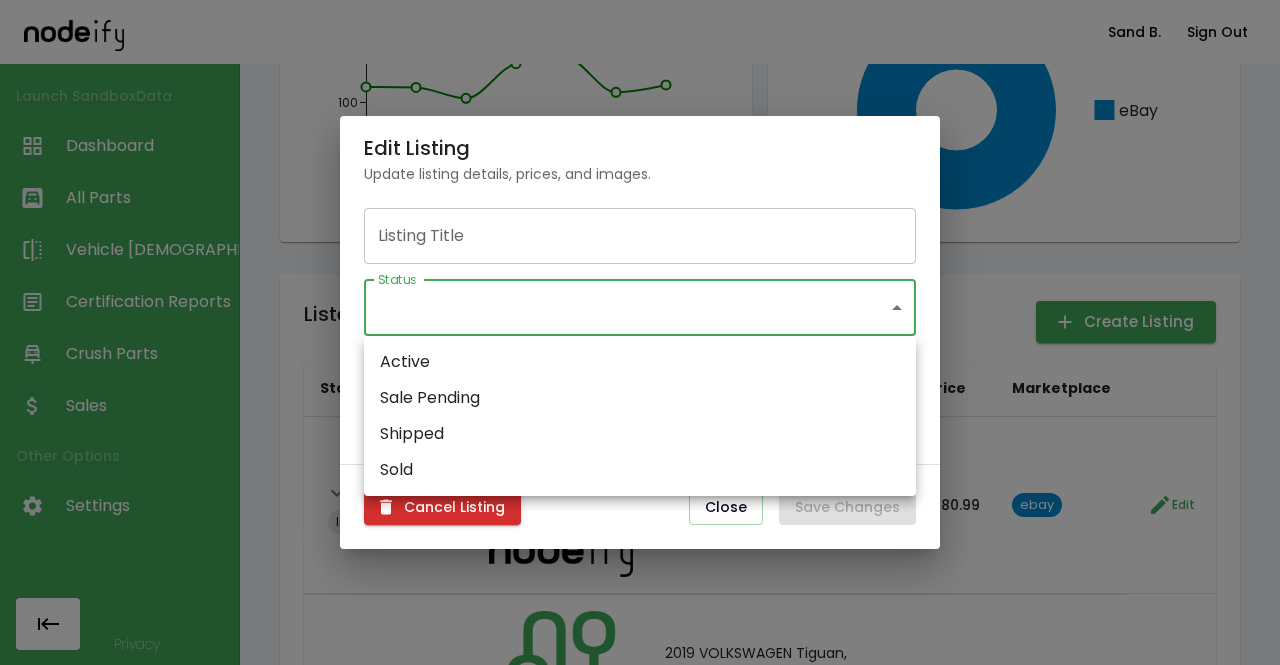 click at bounding box center (640, 332) 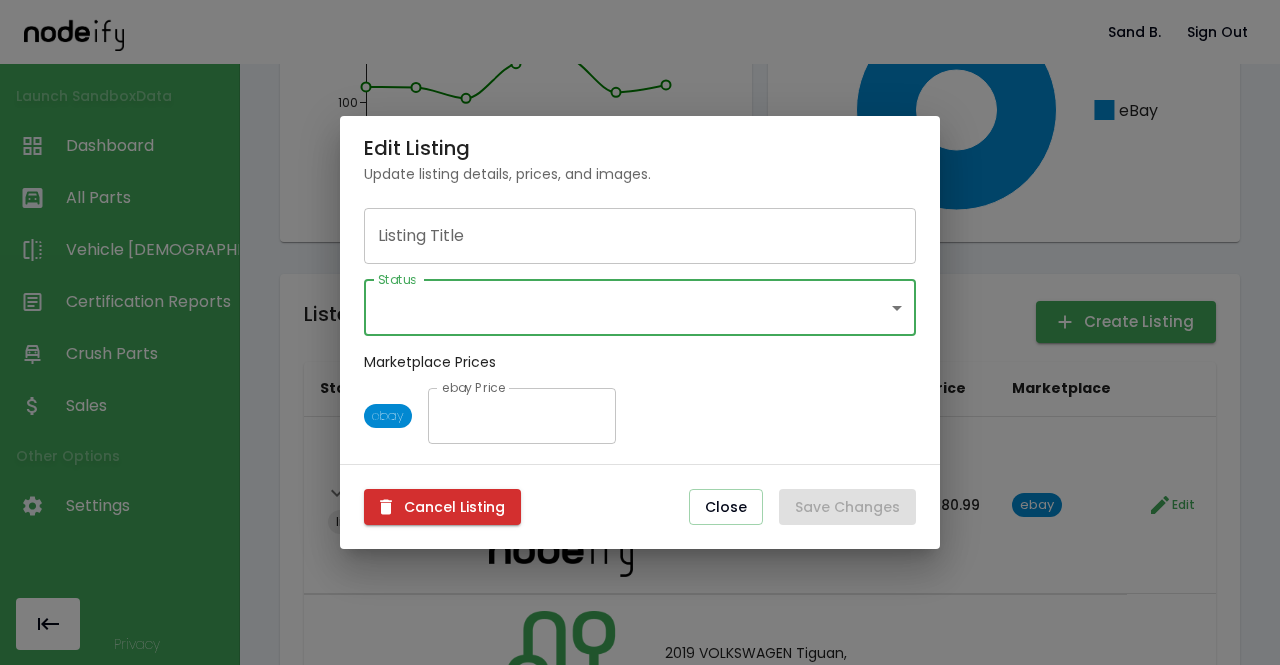 click on "**********" at bounding box center (640, 332) 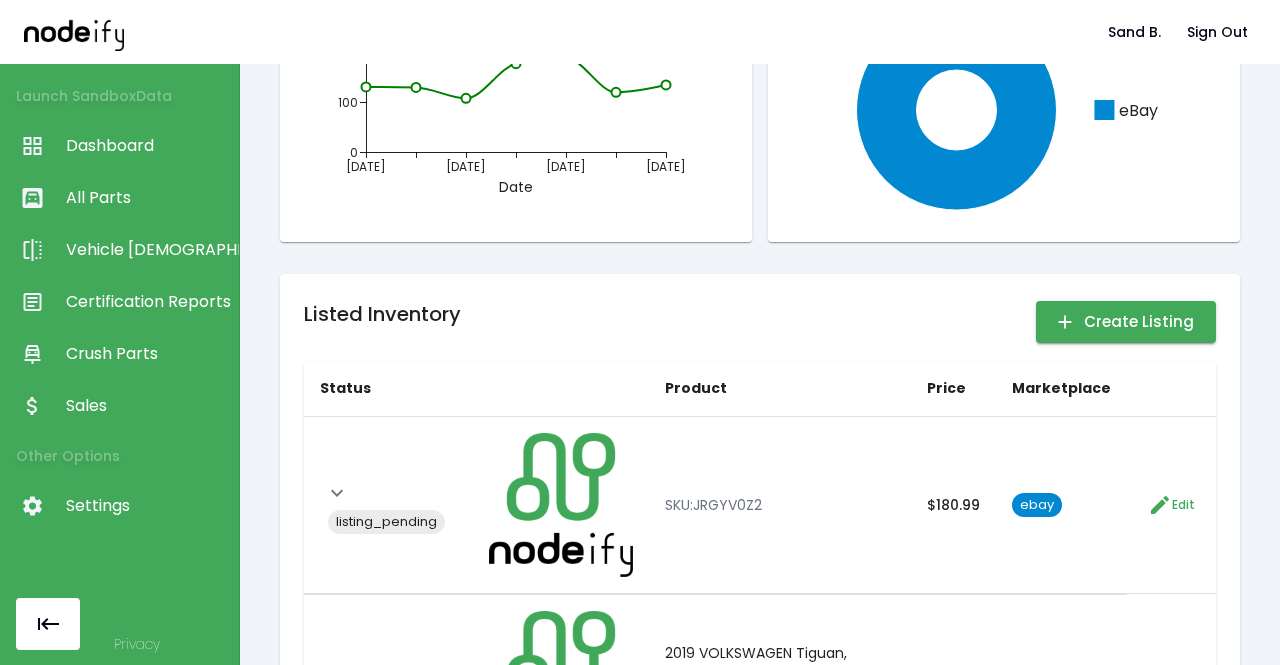 click on "$ 180.99" at bounding box center [953, 505] 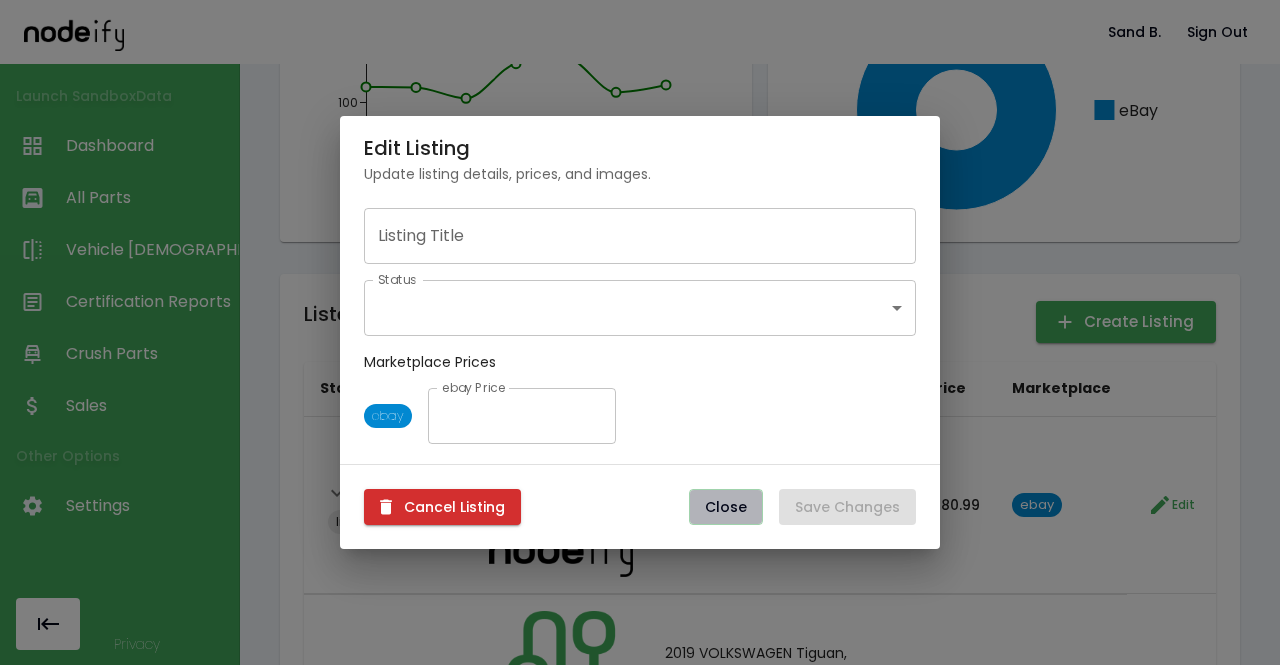 click on "Close" at bounding box center [726, 507] 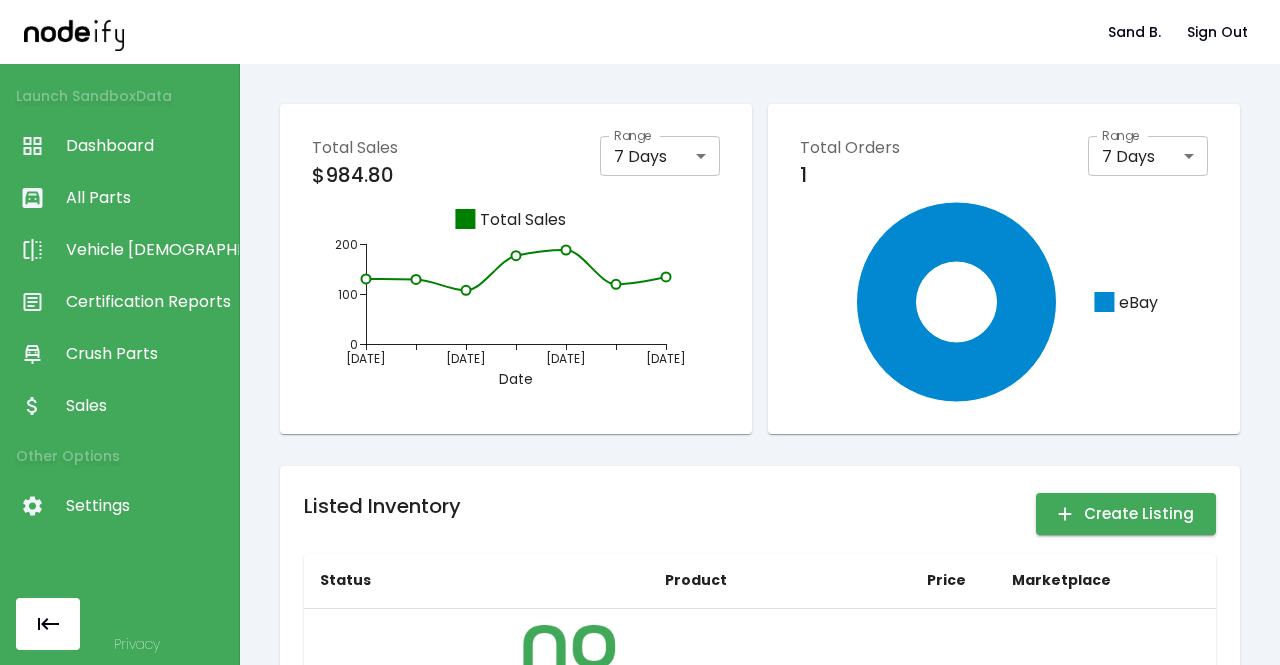scroll, scrollTop: 192, scrollLeft: 0, axis: vertical 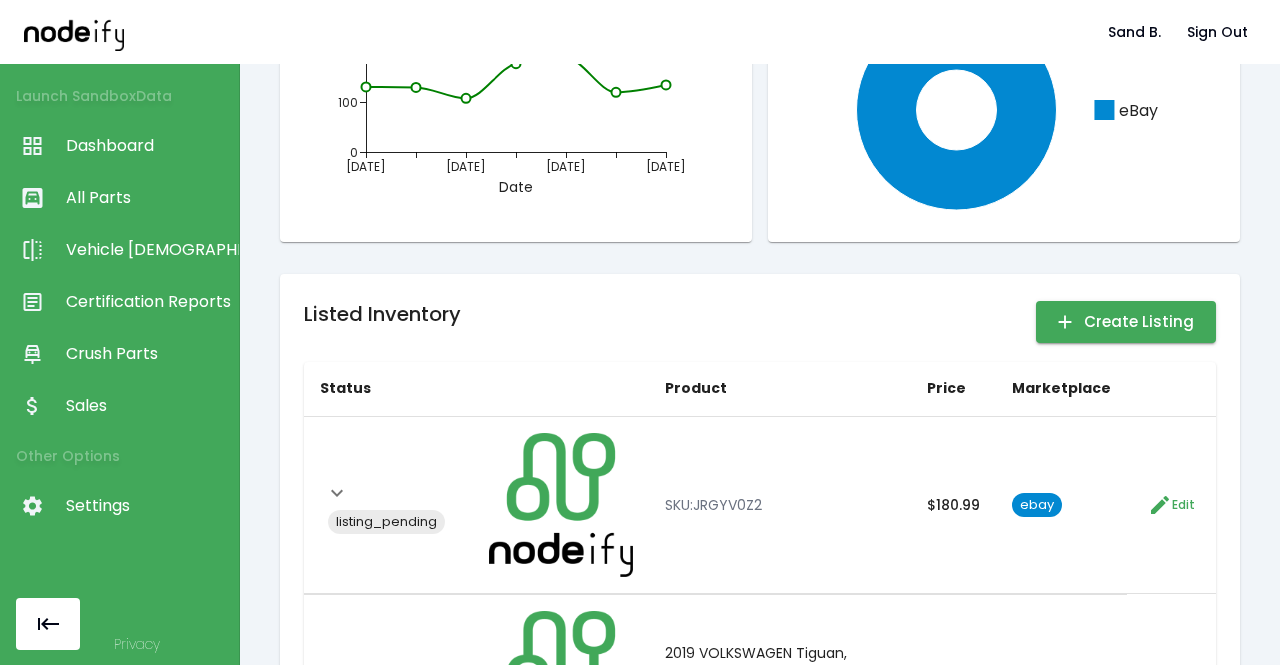 click 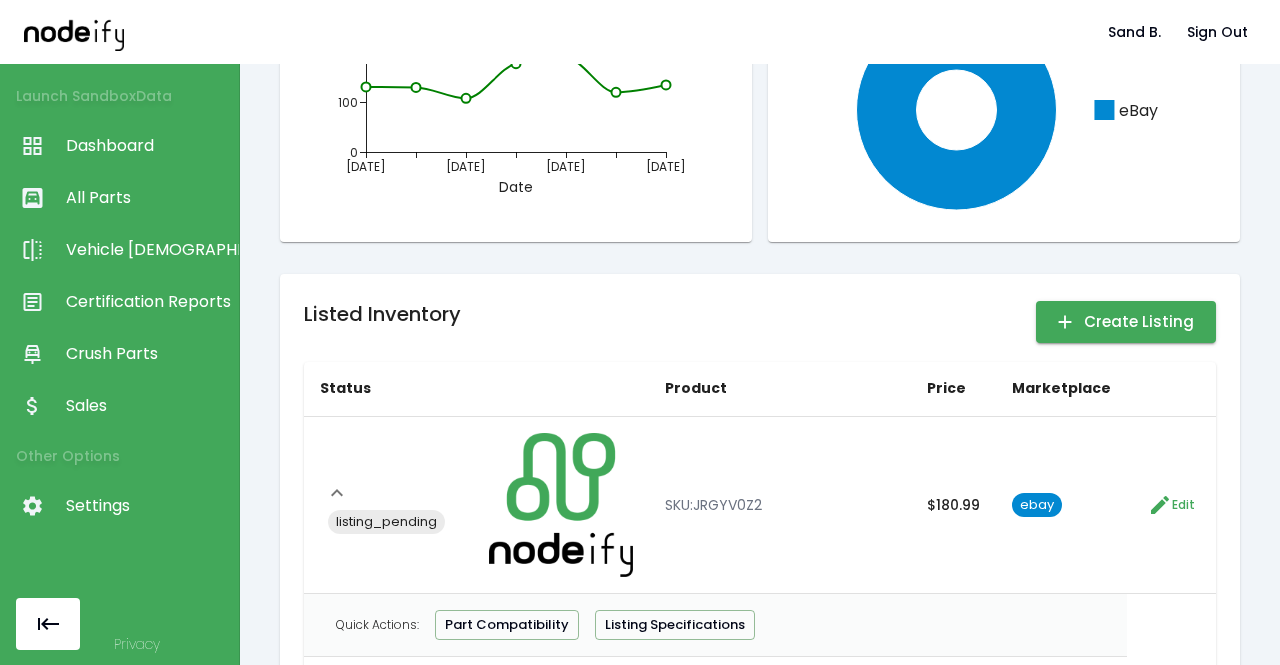 click on "2019 VOLKSWAGEN Tiguan, Sunroof Control Module, 4K0907594AC" at bounding box center (780, 735) 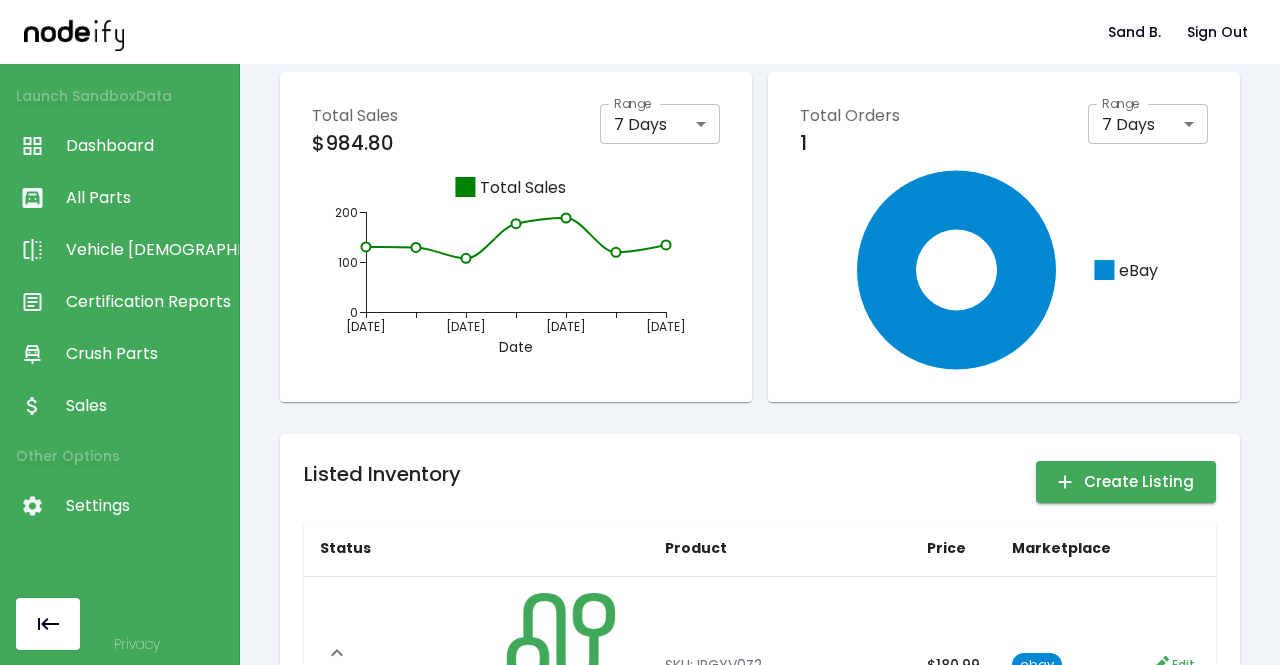 scroll, scrollTop: 0, scrollLeft: 0, axis: both 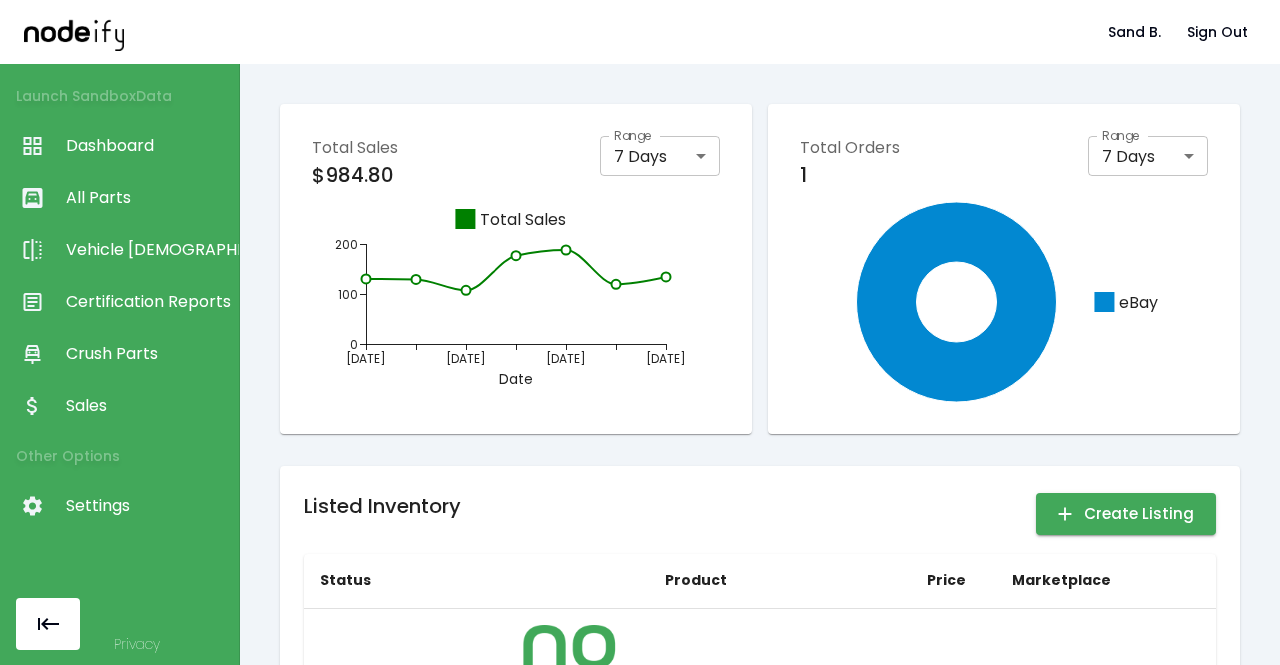 click on "Launch Sandbox  Data Dashboard All Parts Vehicle Scan Certification Reports Crush Parts Sales Other Options Settings Privacy" at bounding box center [120, 332] 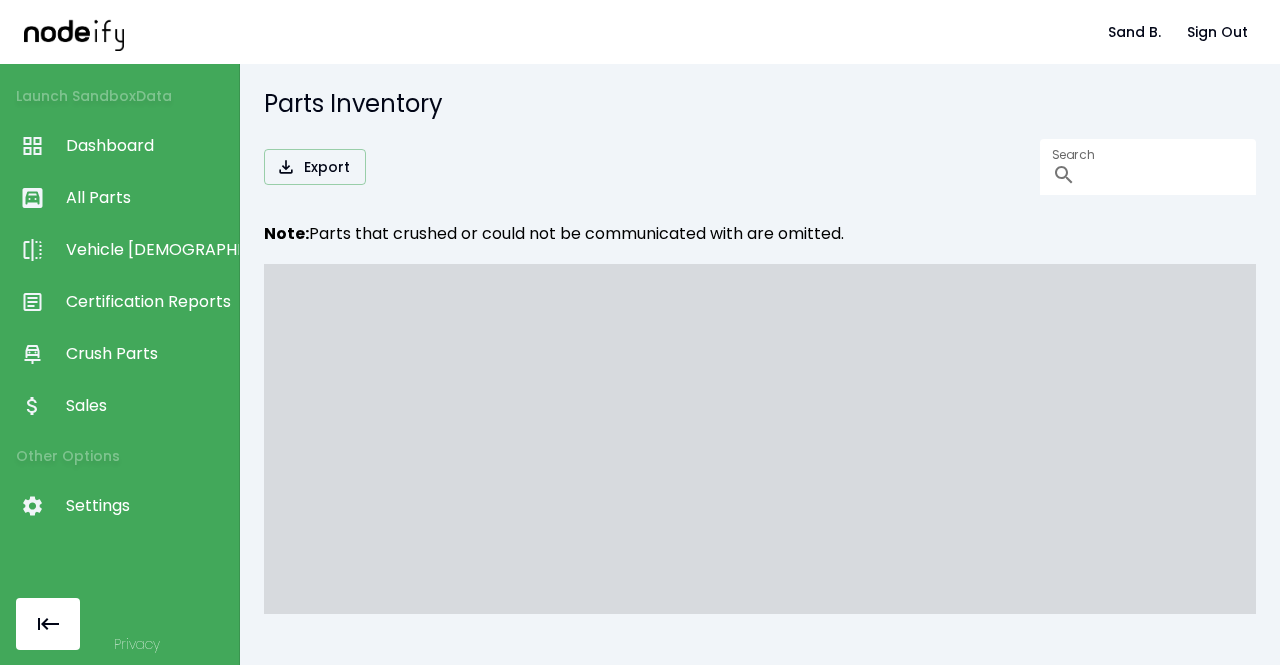 click on "Export Search ​" at bounding box center [760, 167] 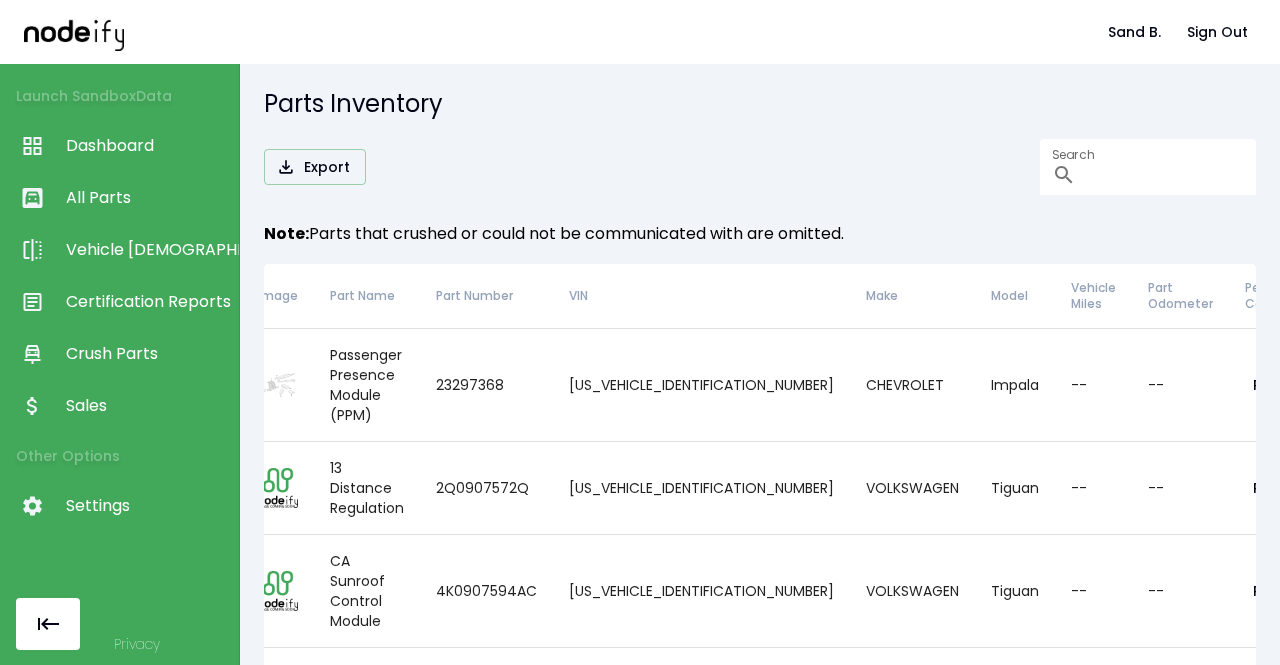 scroll, scrollTop: 0, scrollLeft: 0, axis: both 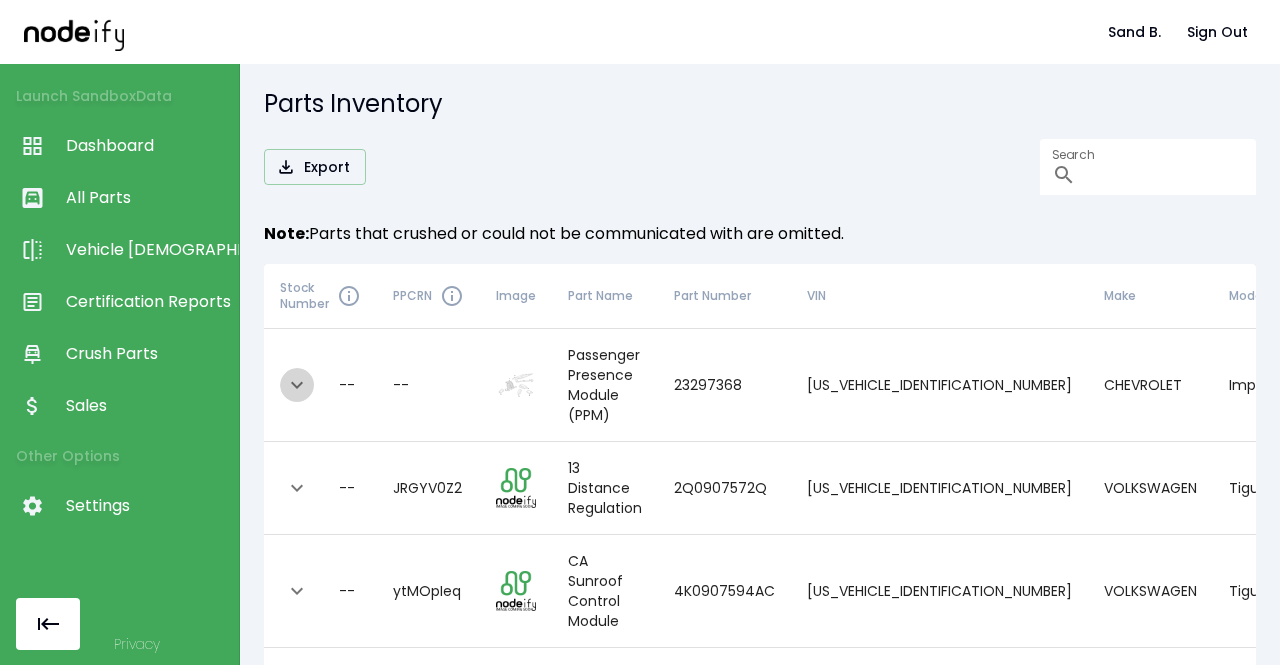 click 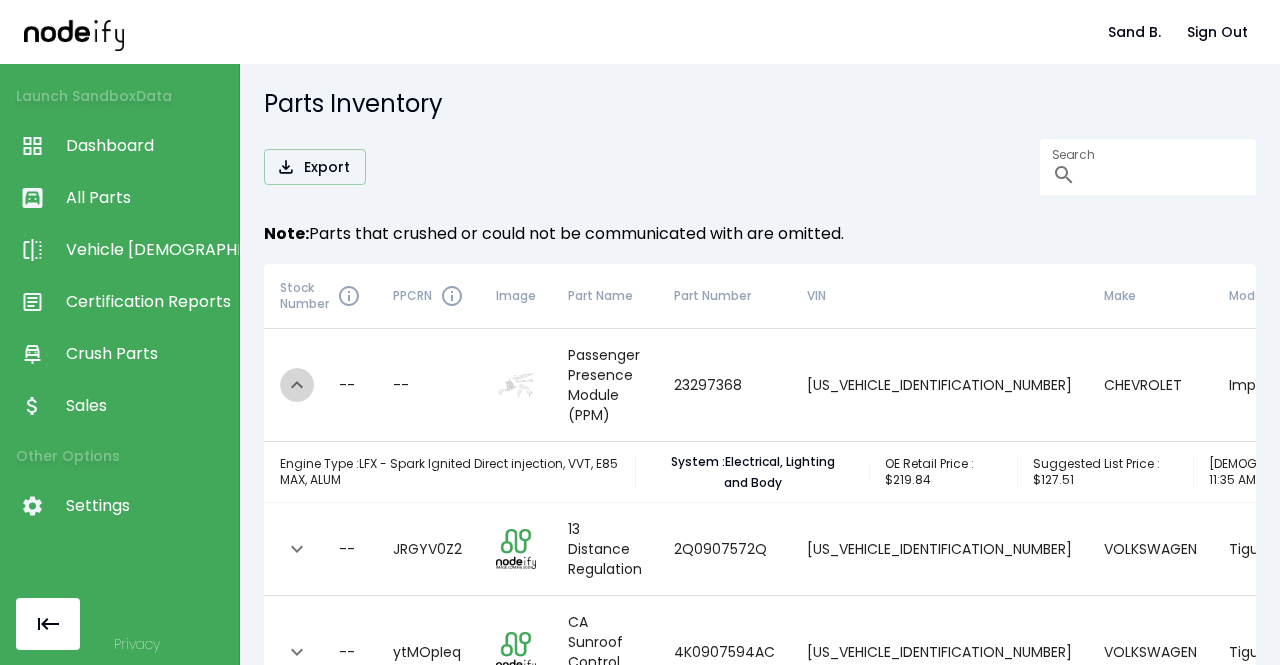 click 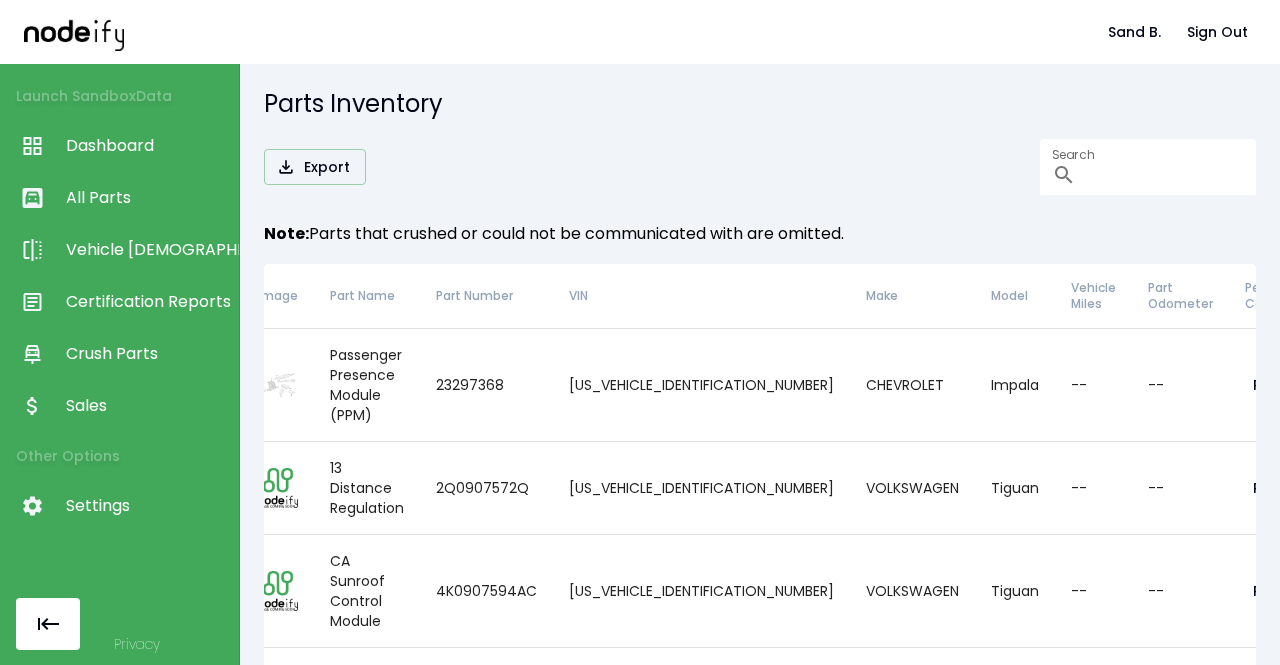 scroll, scrollTop: 0, scrollLeft: 0, axis: both 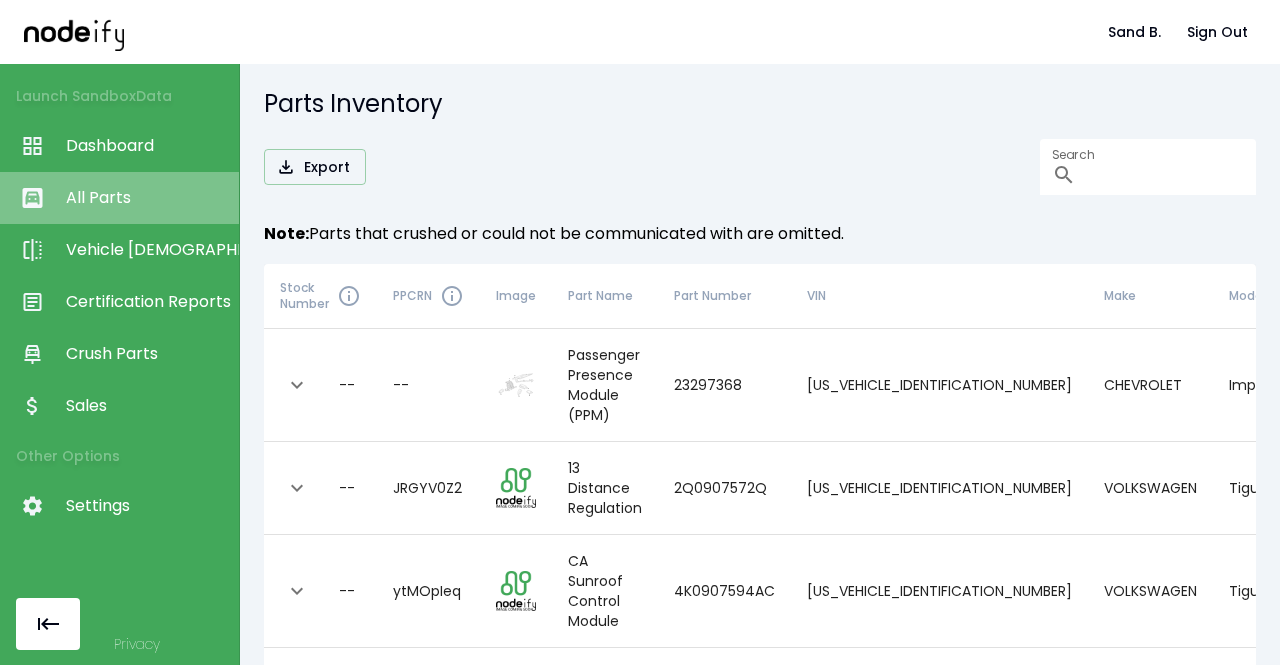 click on "All Parts" at bounding box center (147, 198) 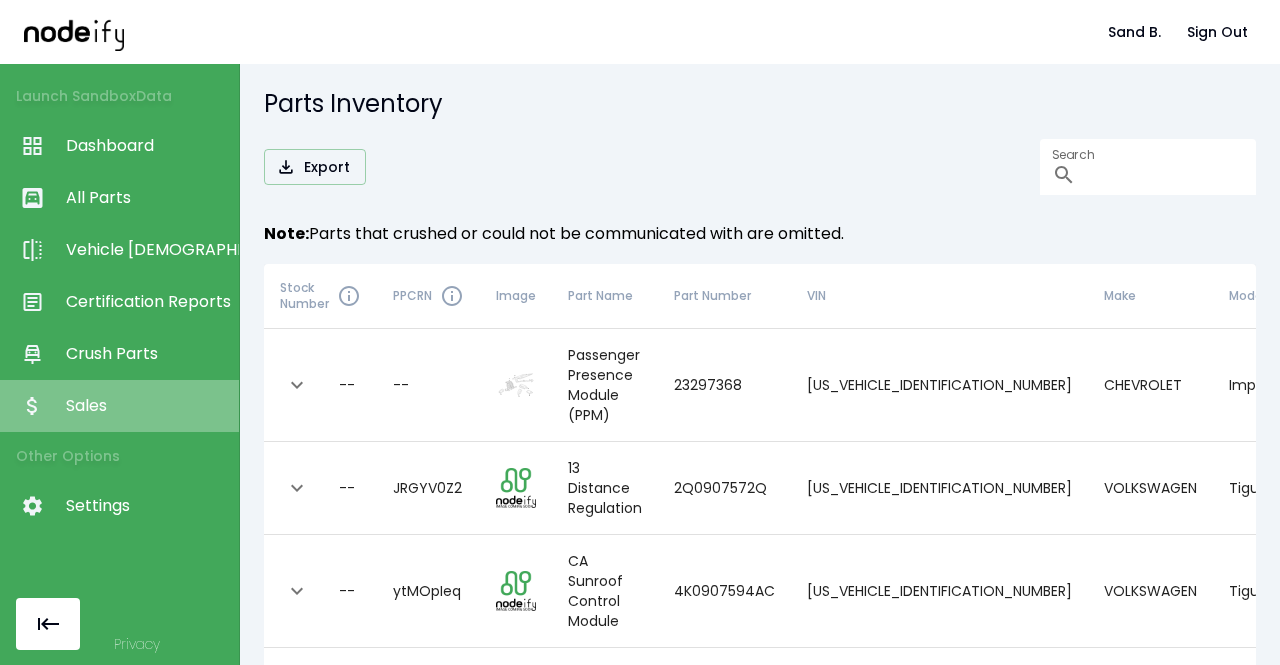 click on "Sales" at bounding box center [147, 406] 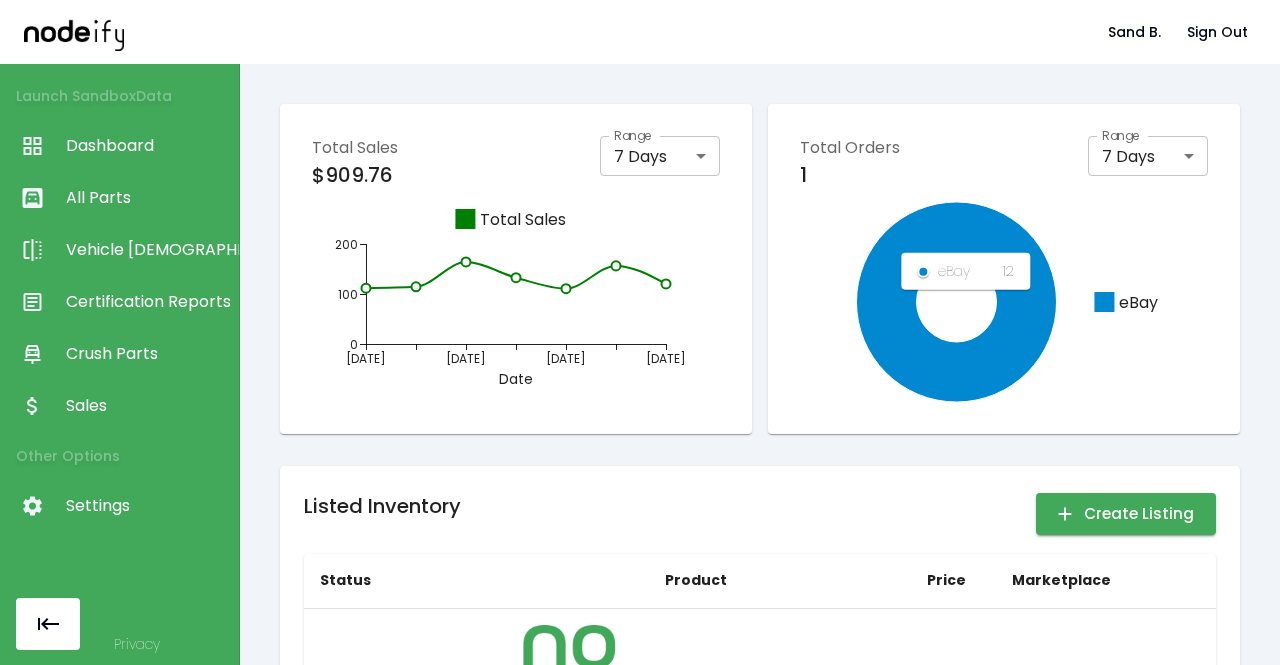 scroll, scrollTop: 192, scrollLeft: 0, axis: vertical 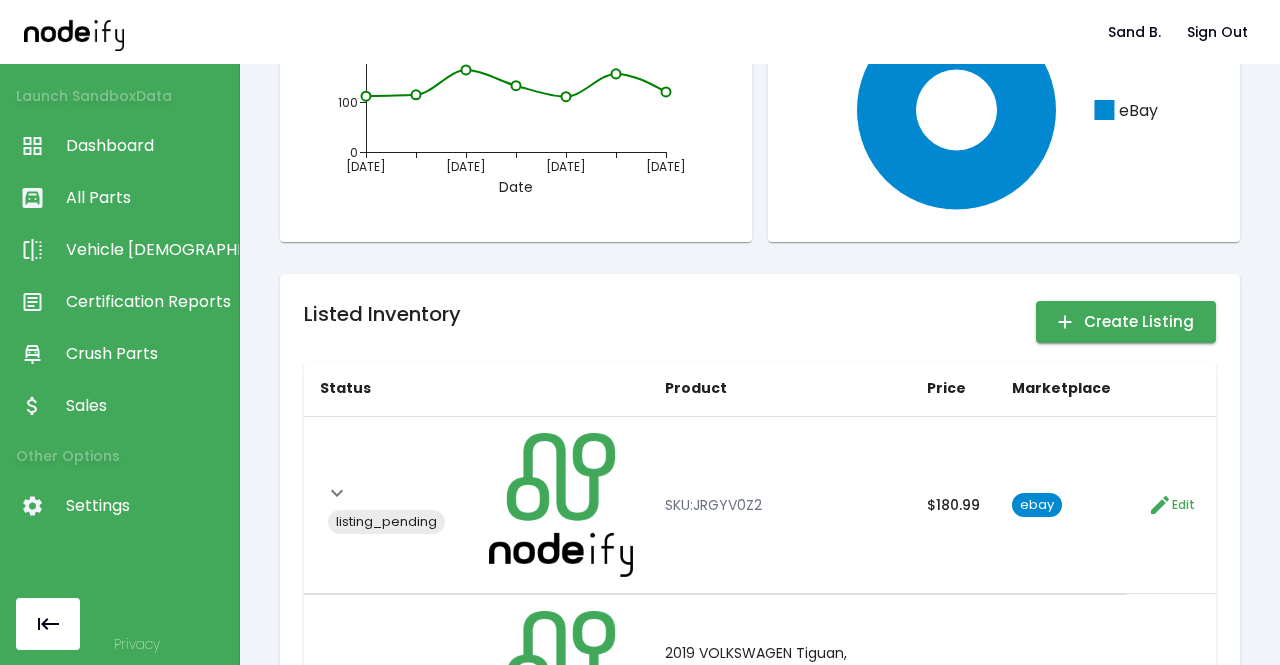 click on "listing_pending" at bounding box center (386, 522) 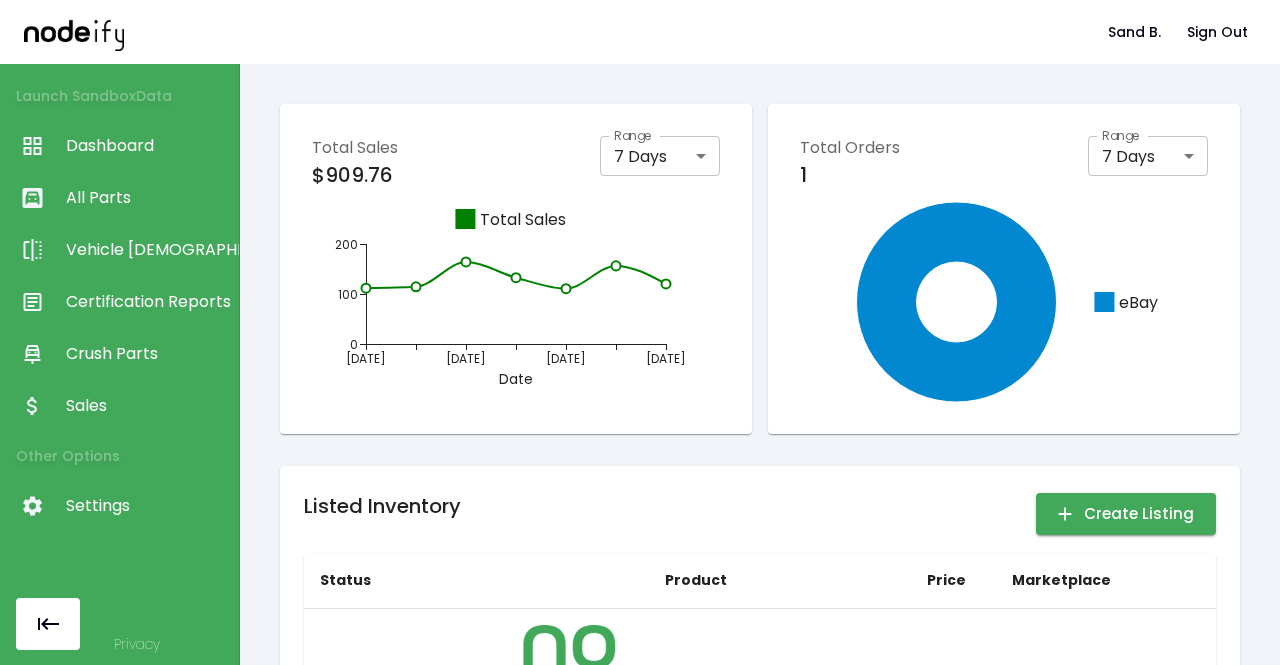 scroll, scrollTop: 192, scrollLeft: 0, axis: vertical 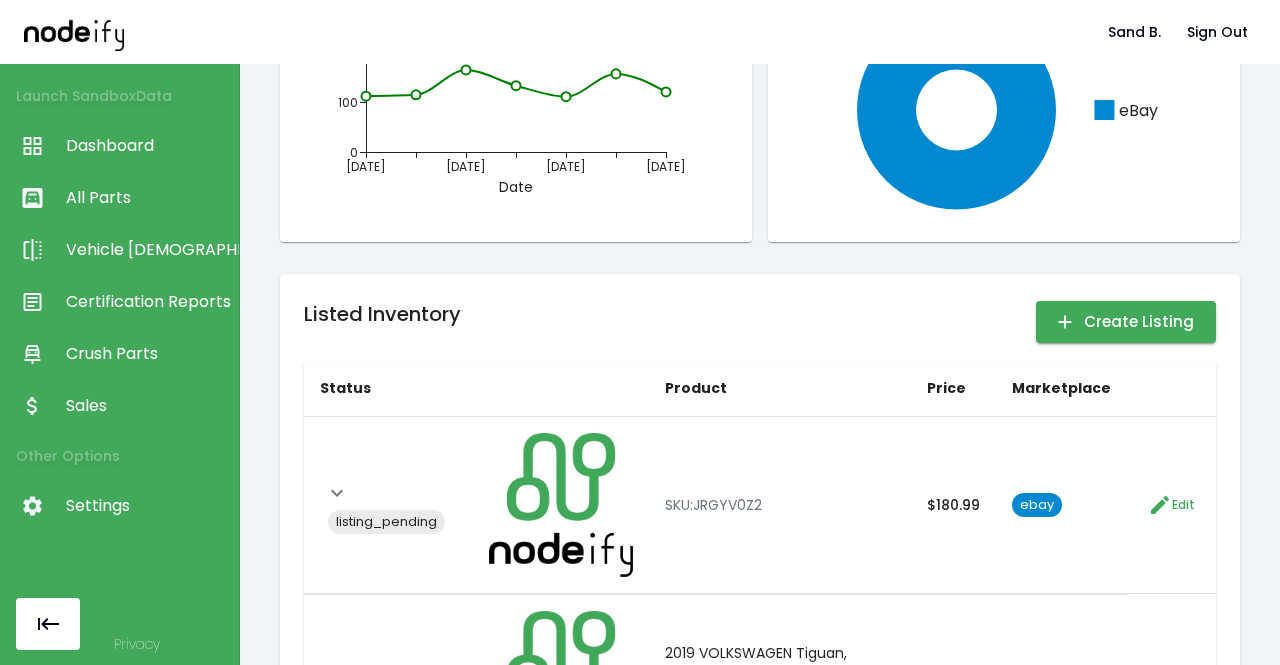 click on "Edit" at bounding box center [1171, 504] 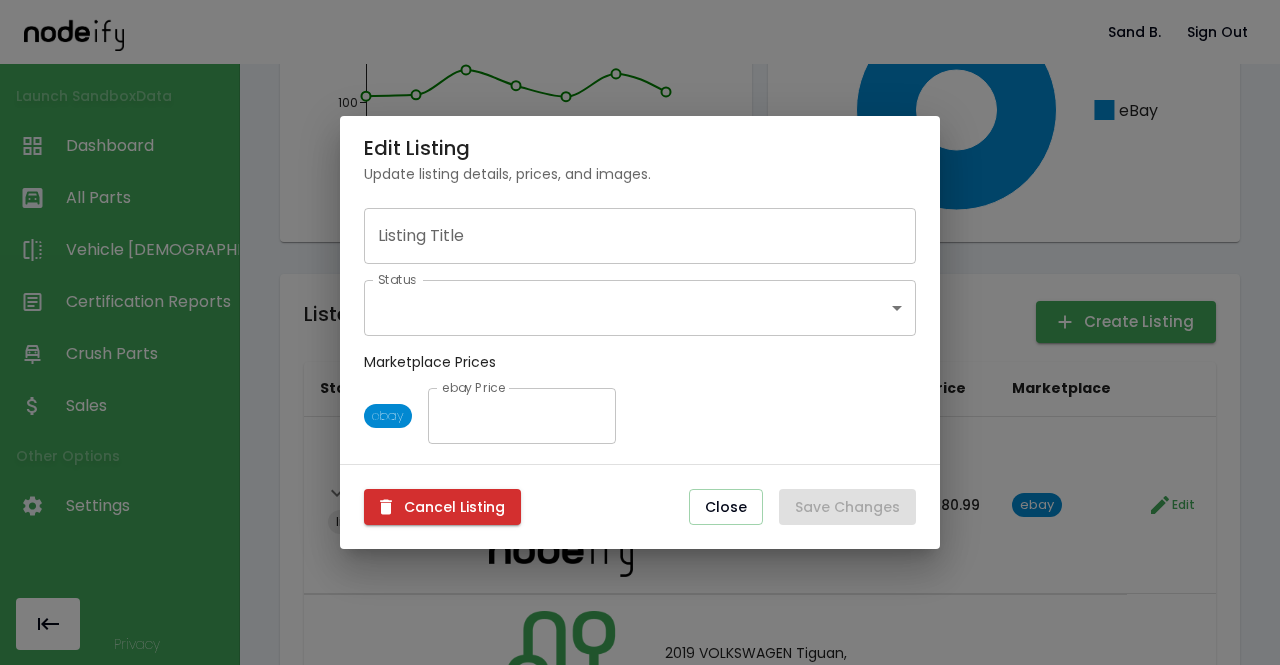 type 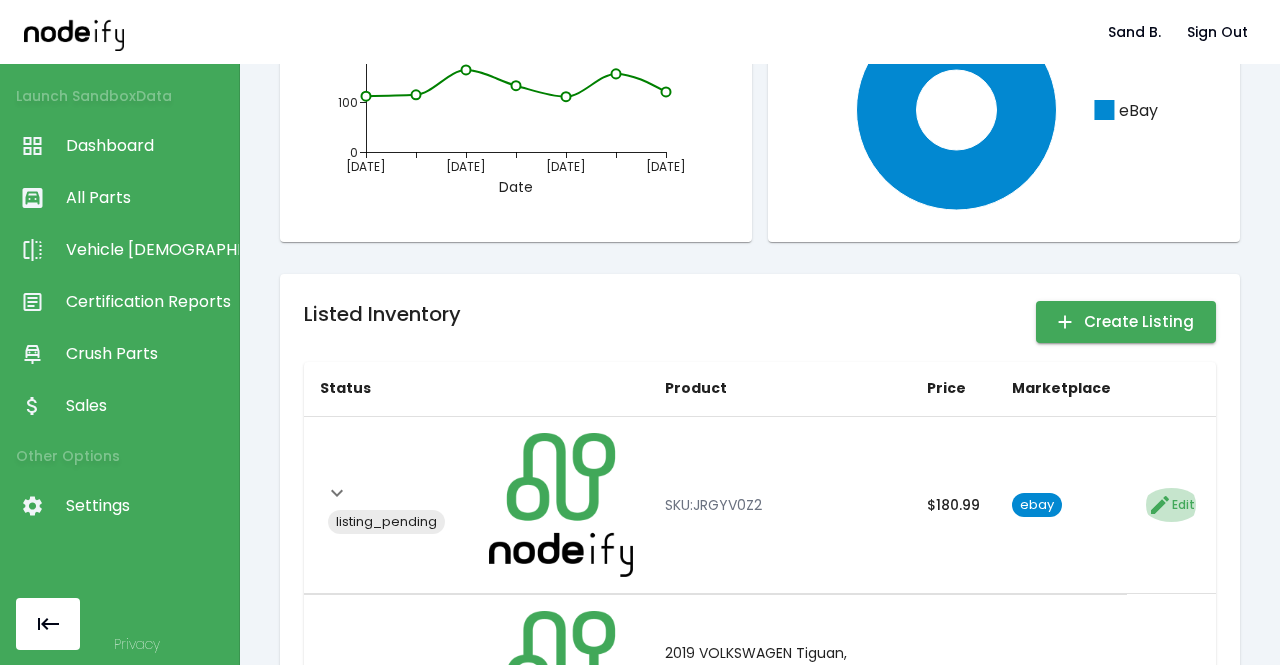 click on "Create Listing" at bounding box center [1126, 322] 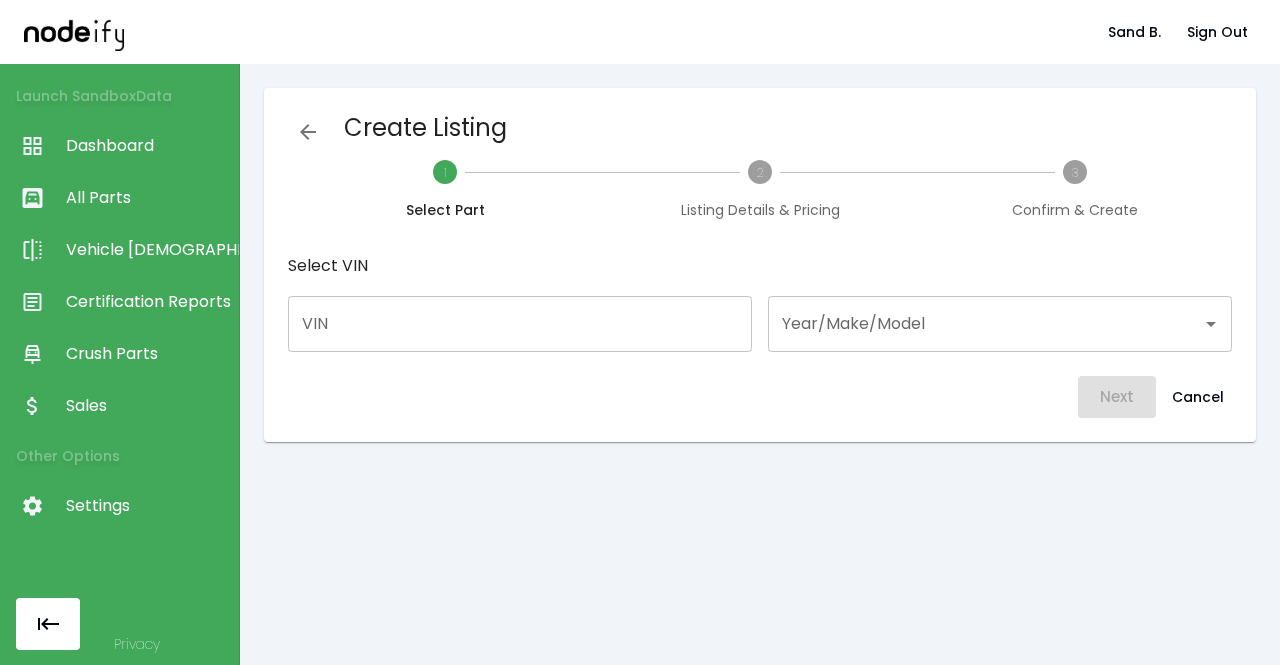 click on "VIN" at bounding box center (520, 324) 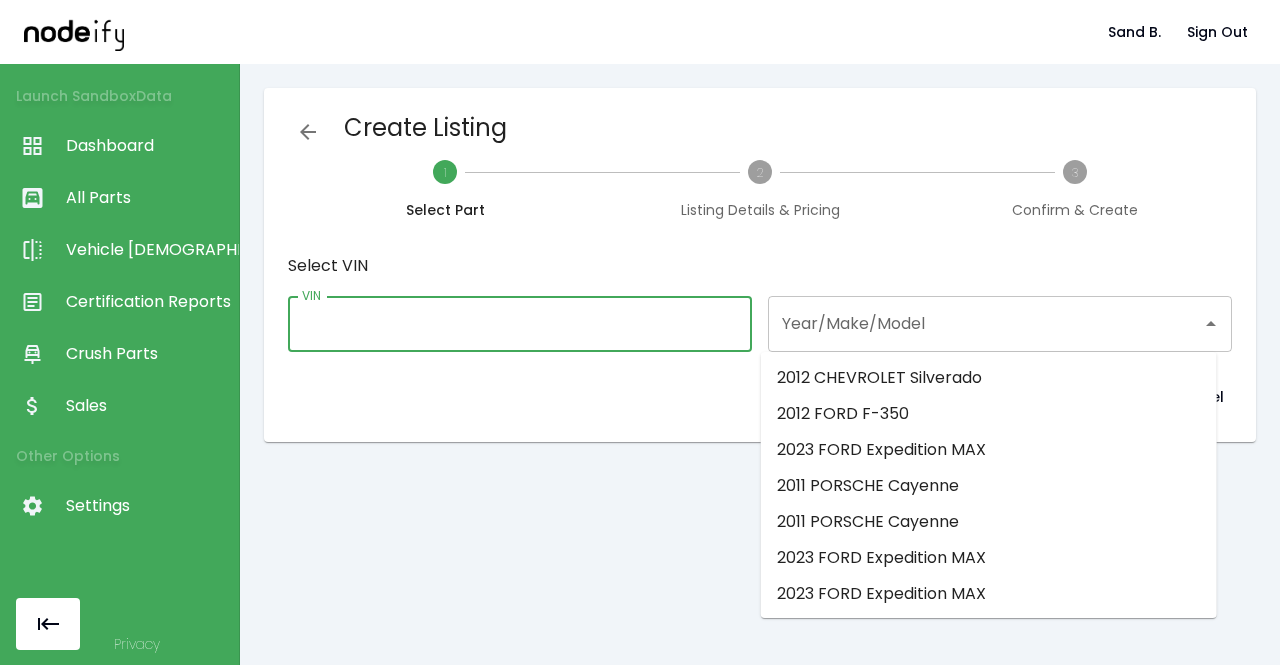 click on "Year/Make/Model" at bounding box center [1000, 324] 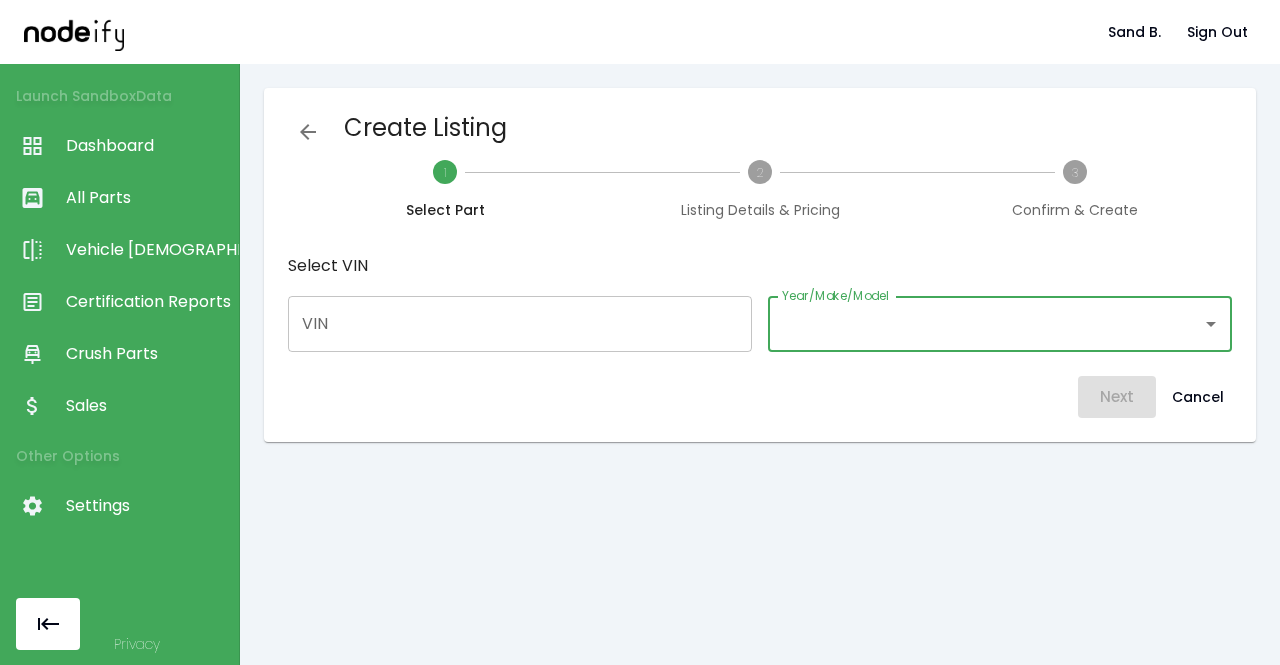 click on "Select VIN" at bounding box center [760, 266] 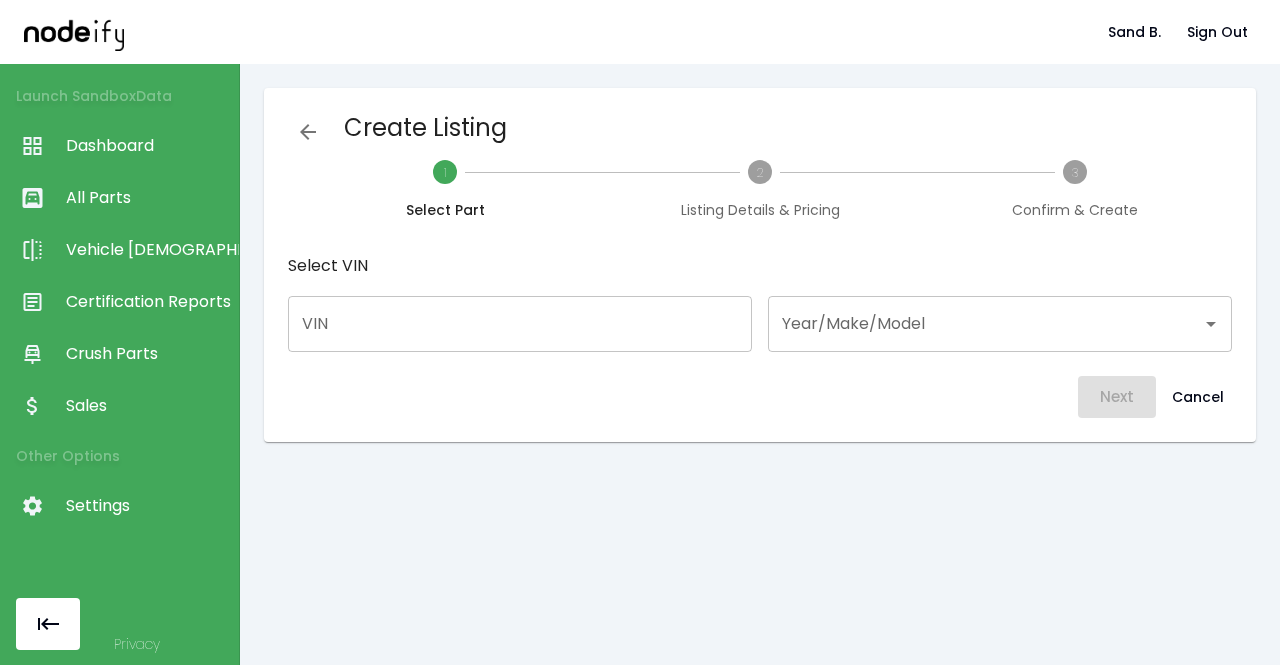 click on "All Parts" at bounding box center (147, 198) 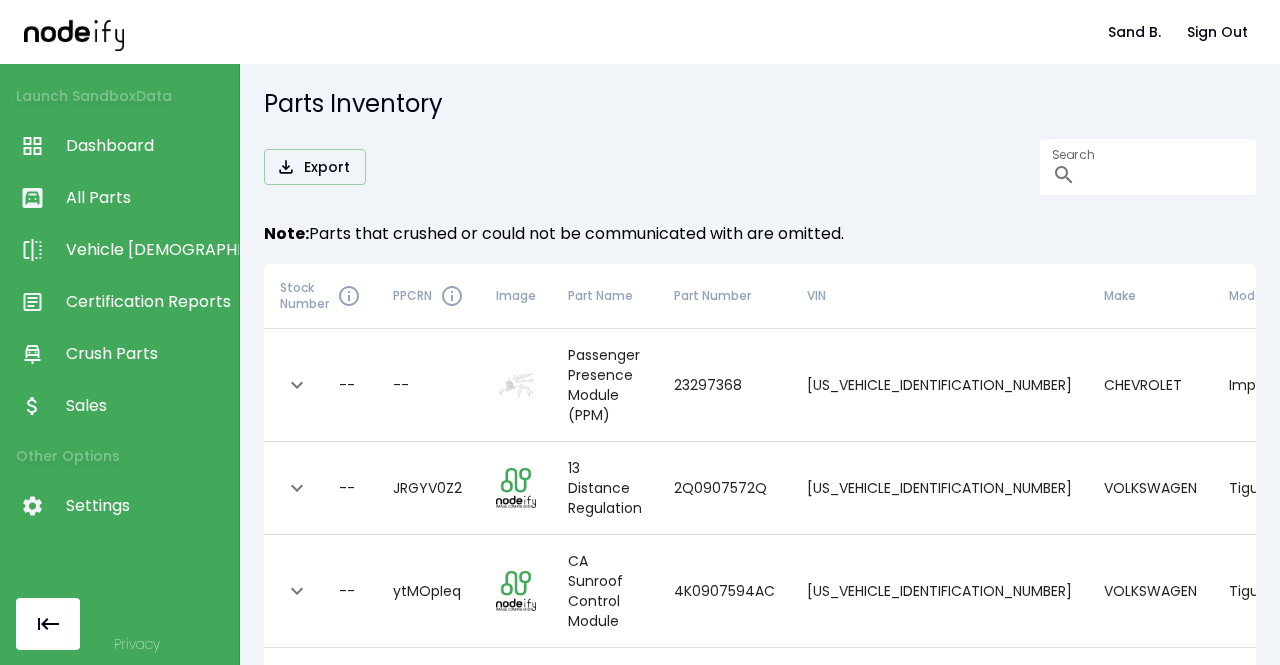 scroll, scrollTop: 15, scrollLeft: 0, axis: vertical 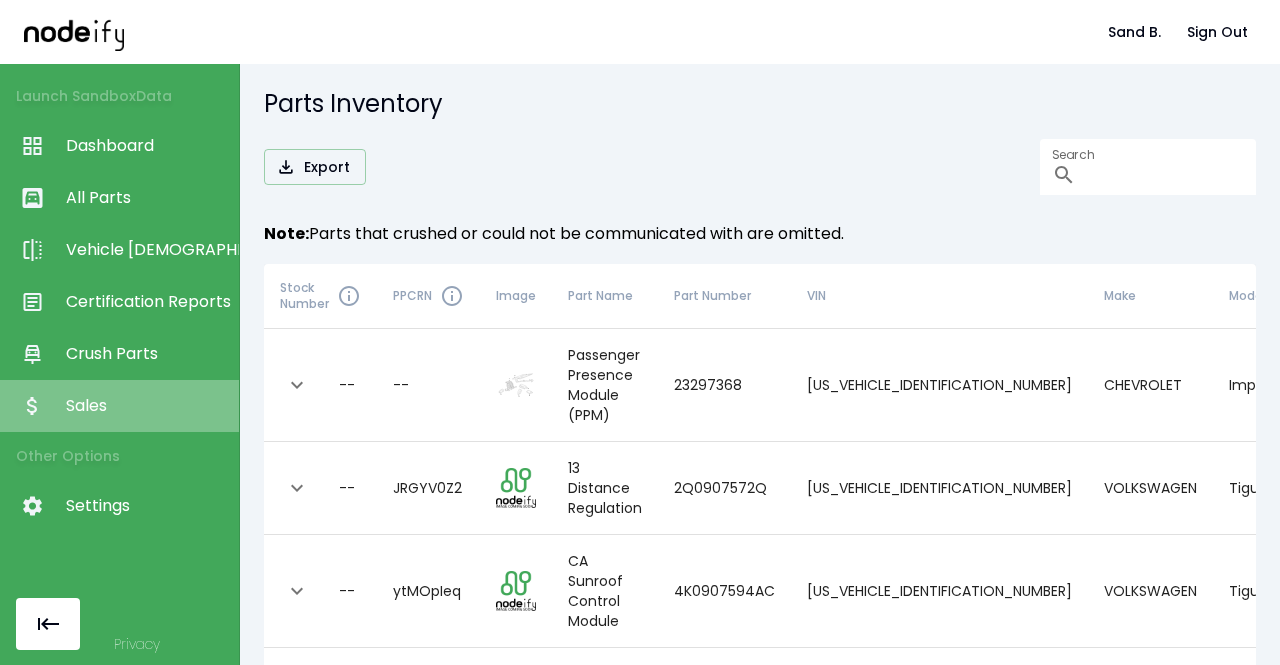 click on "Sales" at bounding box center [147, 406] 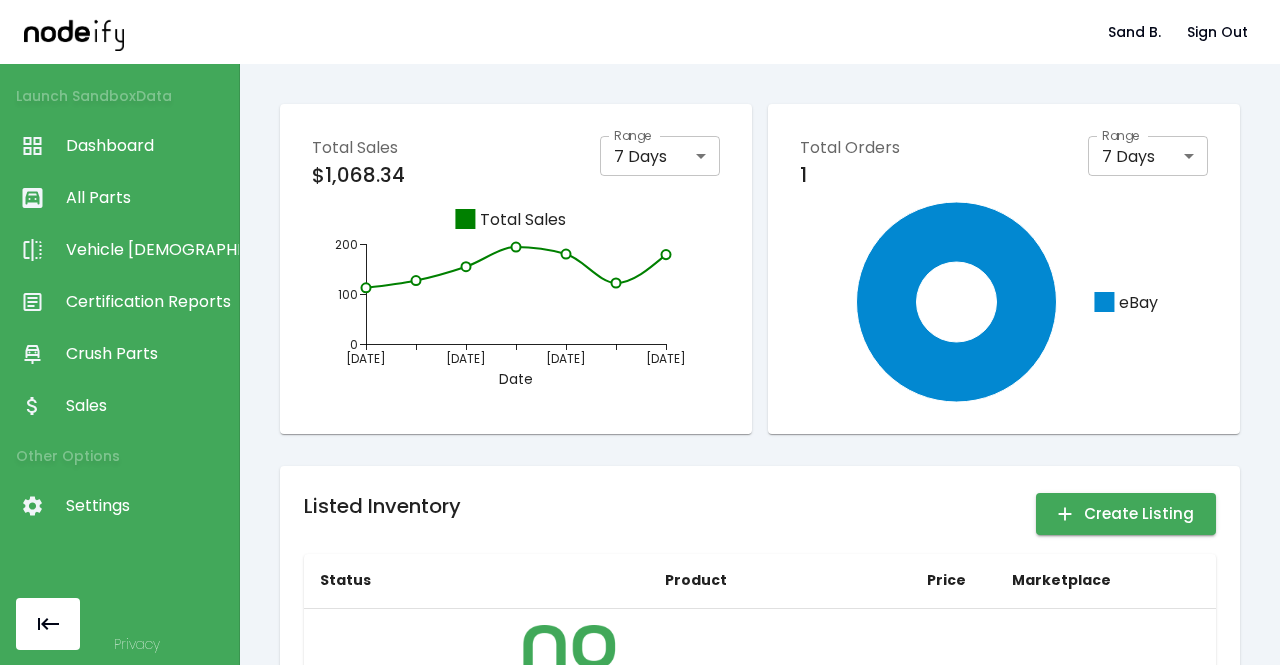 scroll, scrollTop: 192, scrollLeft: 0, axis: vertical 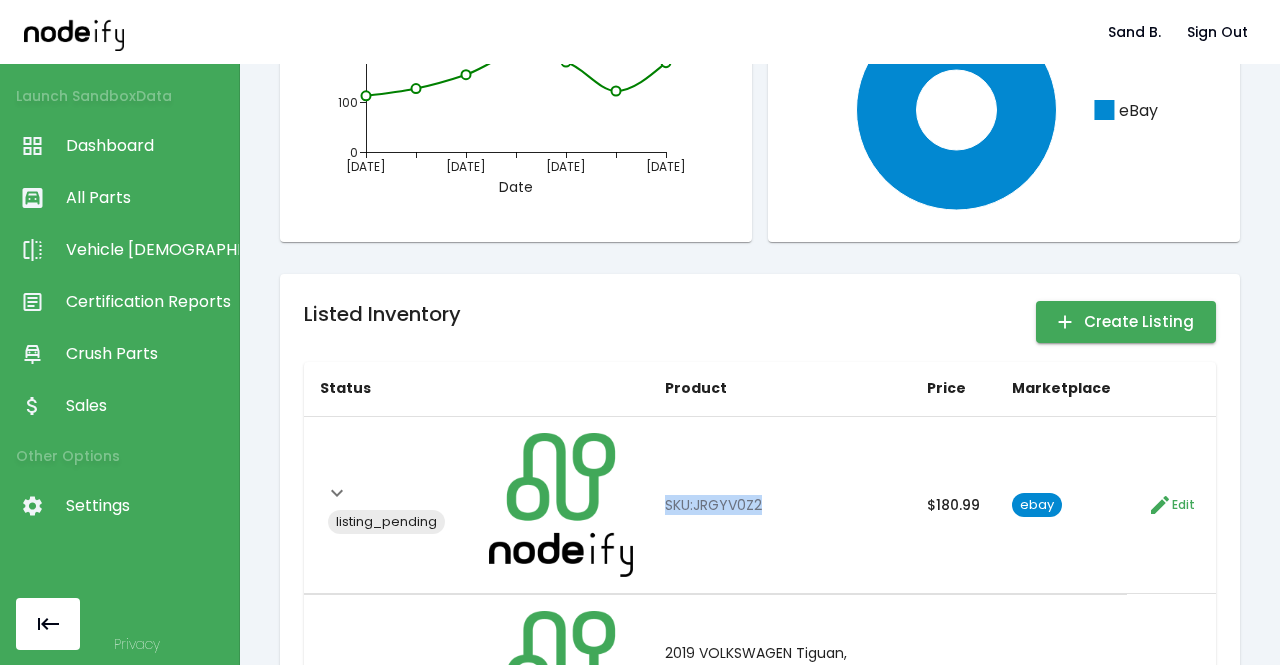 drag, startPoint x: 576, startPoint y: 463, endPoint x: 723, endPoint y: 465, distance: 147.01361 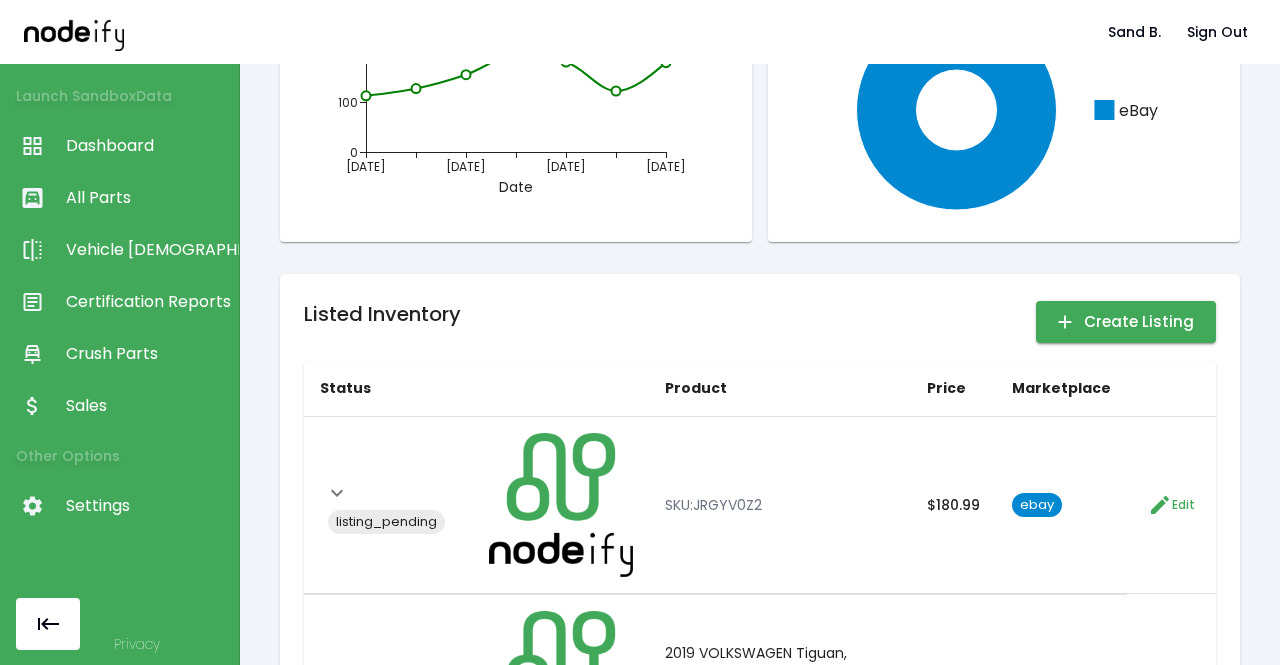 click on "2019 VOLKSWAGEN Tiguan, Sunroof Control Module, 4K0907594AC" at bounding box center (780, 673) 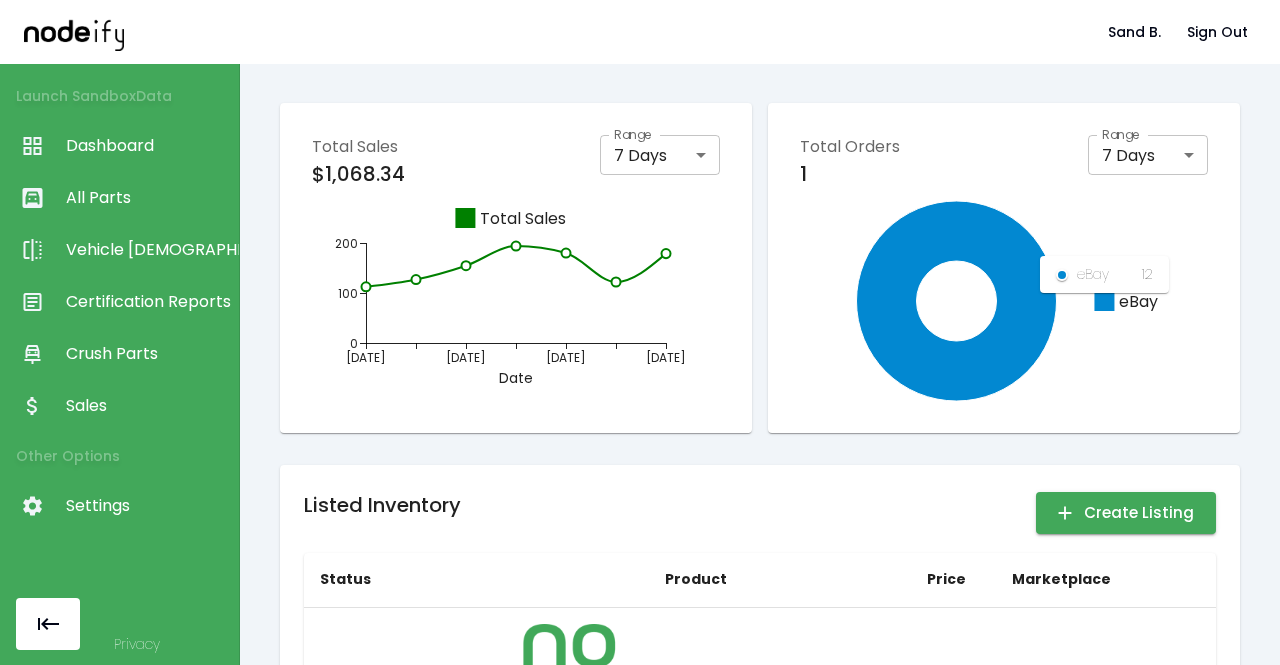 scroll, scrollTop: 0, scrollLeft: 0, axis: both 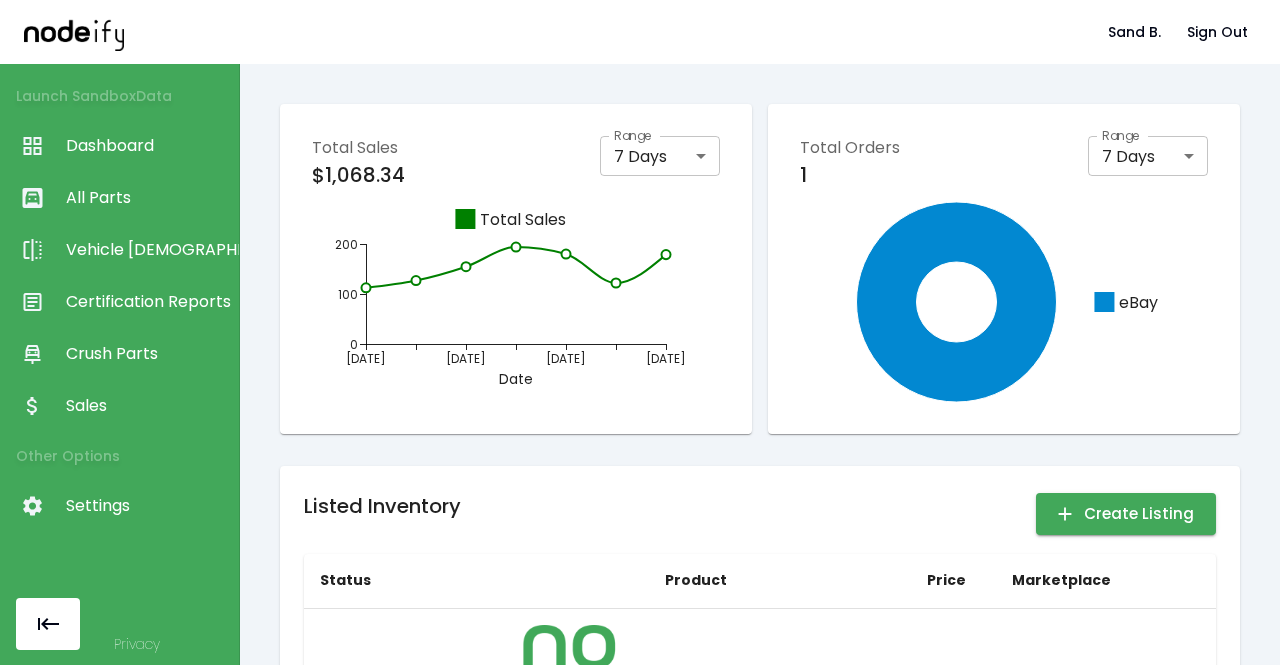 click on "1" at bounding box center (850, 175) 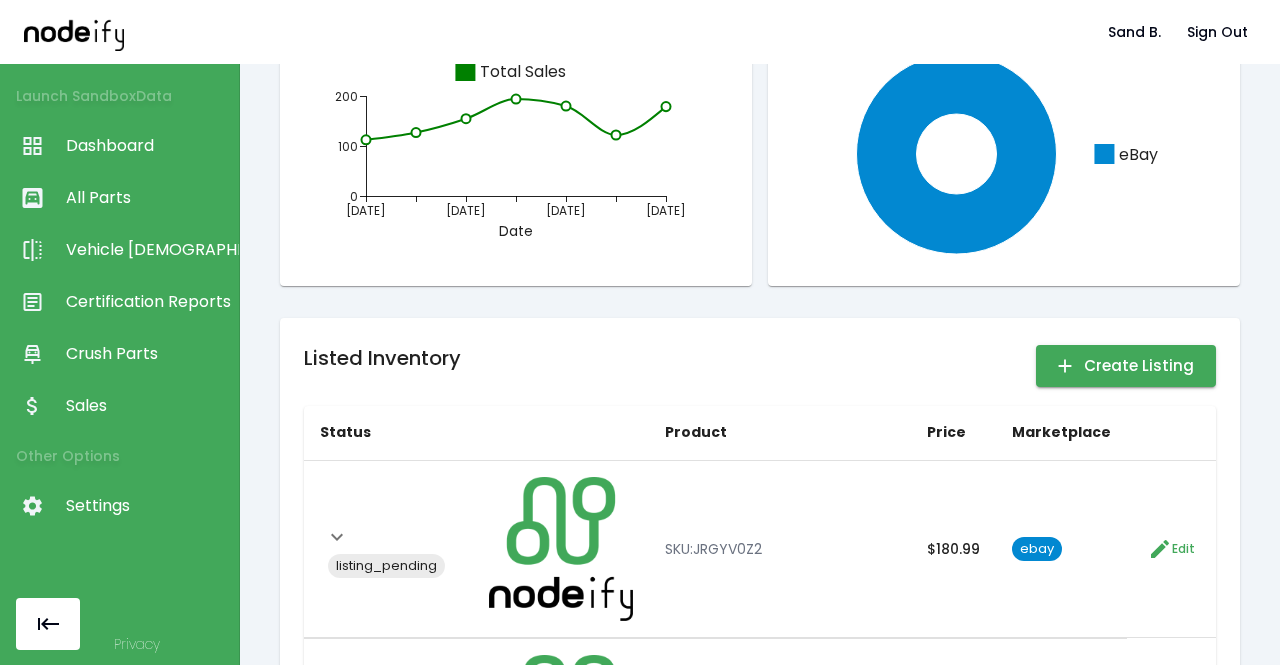 scroll, scrollTop: 148, scrollLeft: 0, axis: vertical 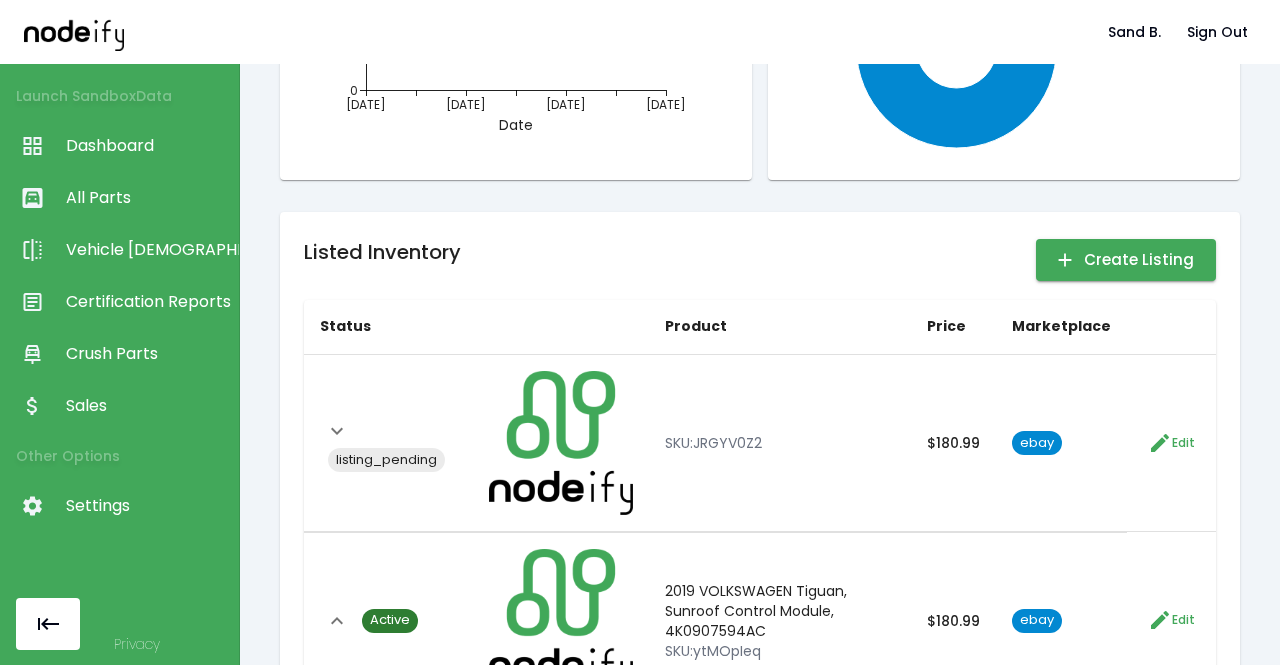 click on "Part Compatibility" at bounding box center (507, 740) 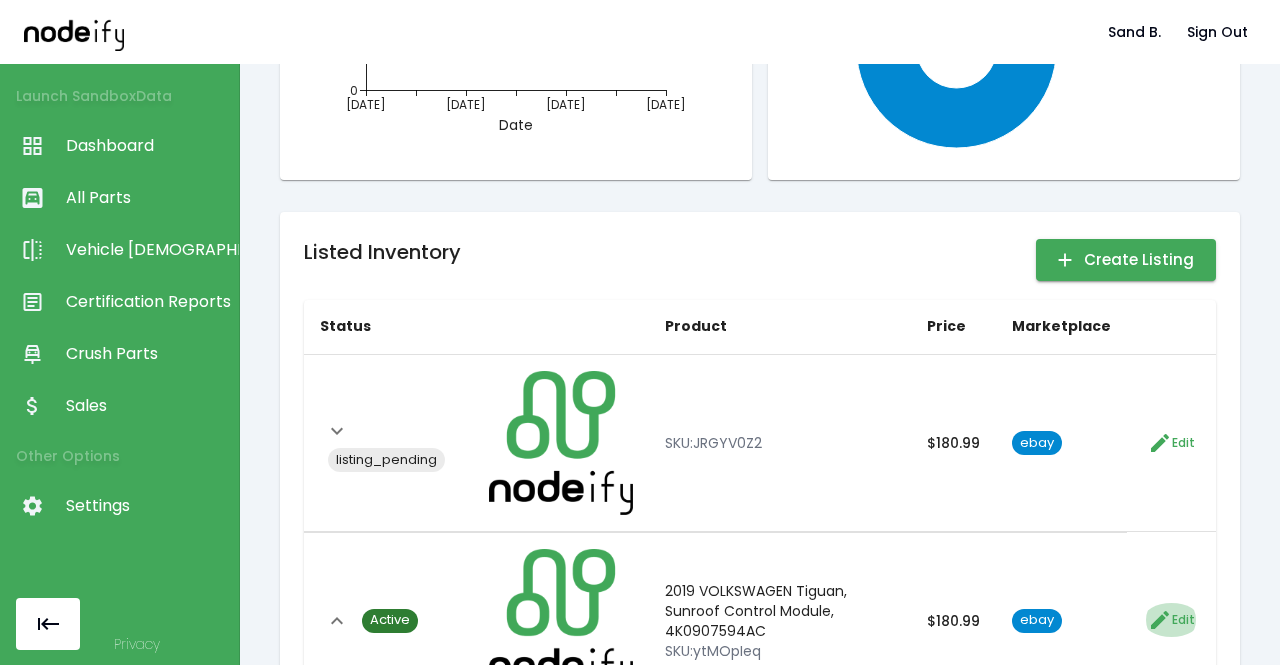 click on "Edit" at bounding box center (1183, 620) 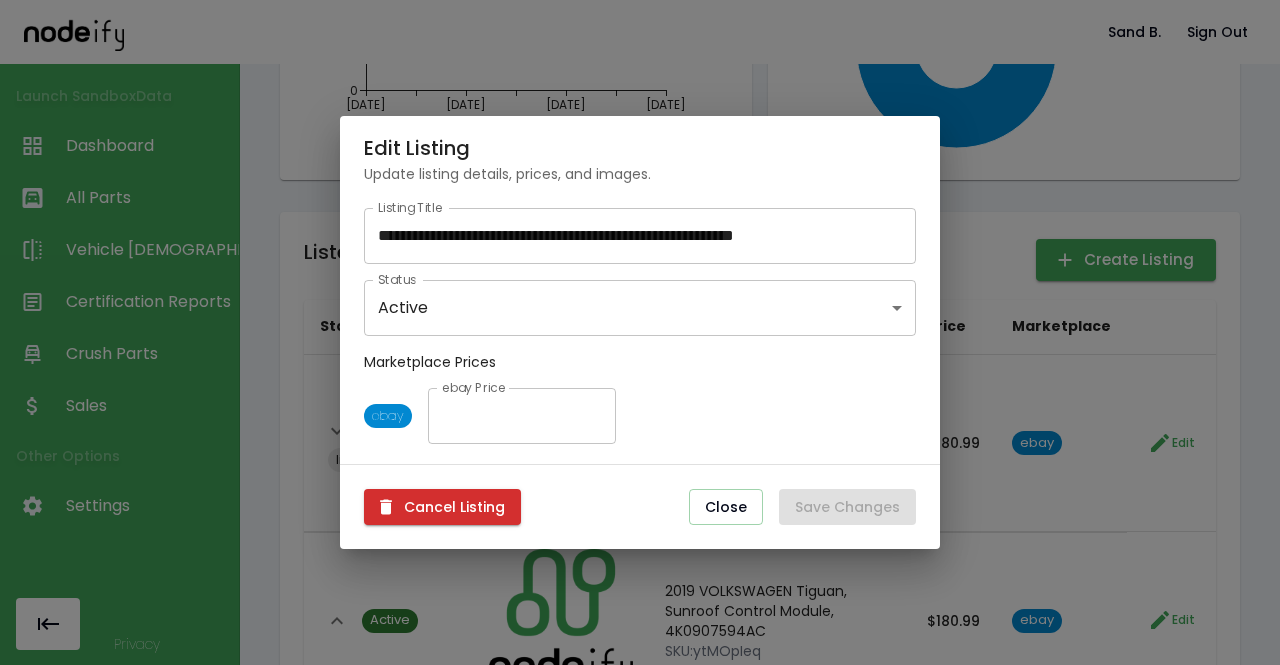 click on "******" at bounding box center (522, 416) 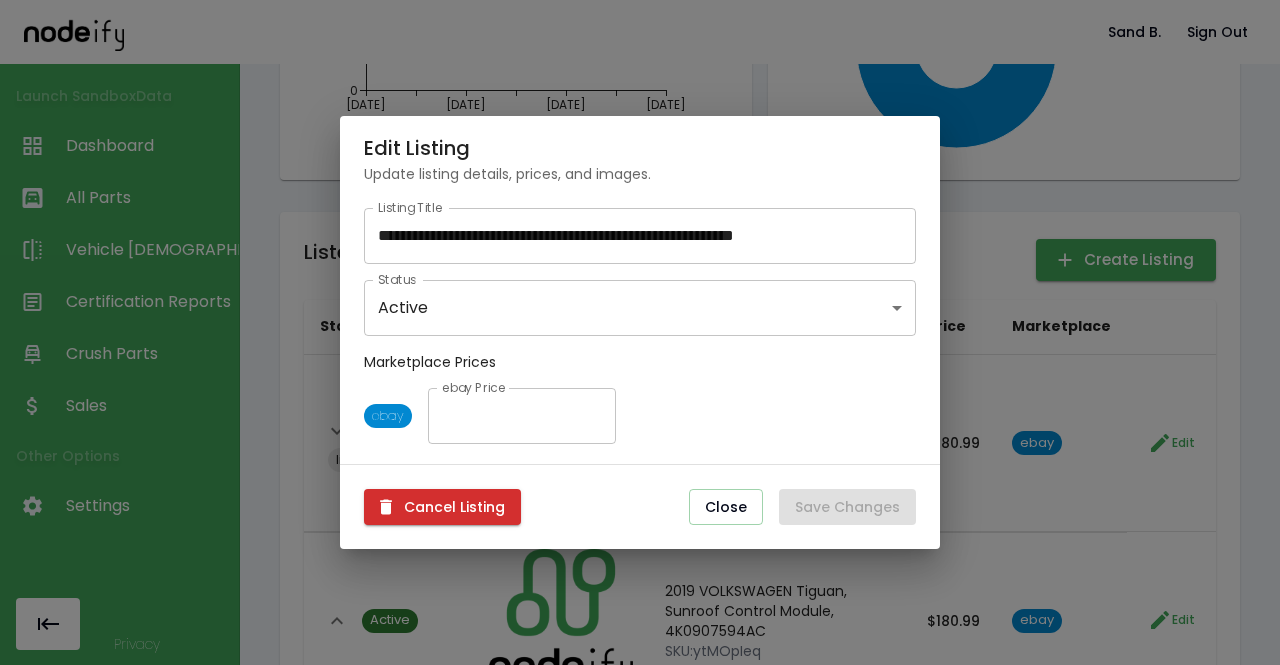 click on "**********" at bounding box center (640, 326) 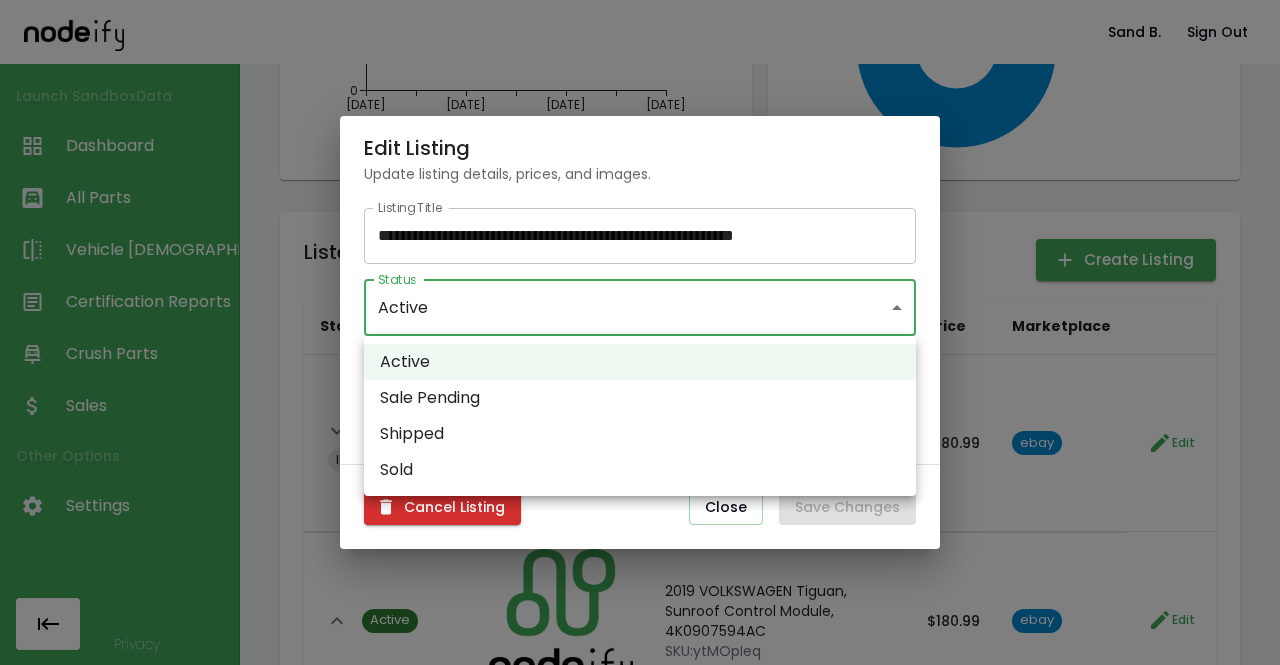 click on "**********" at bounding box center (640, 332) 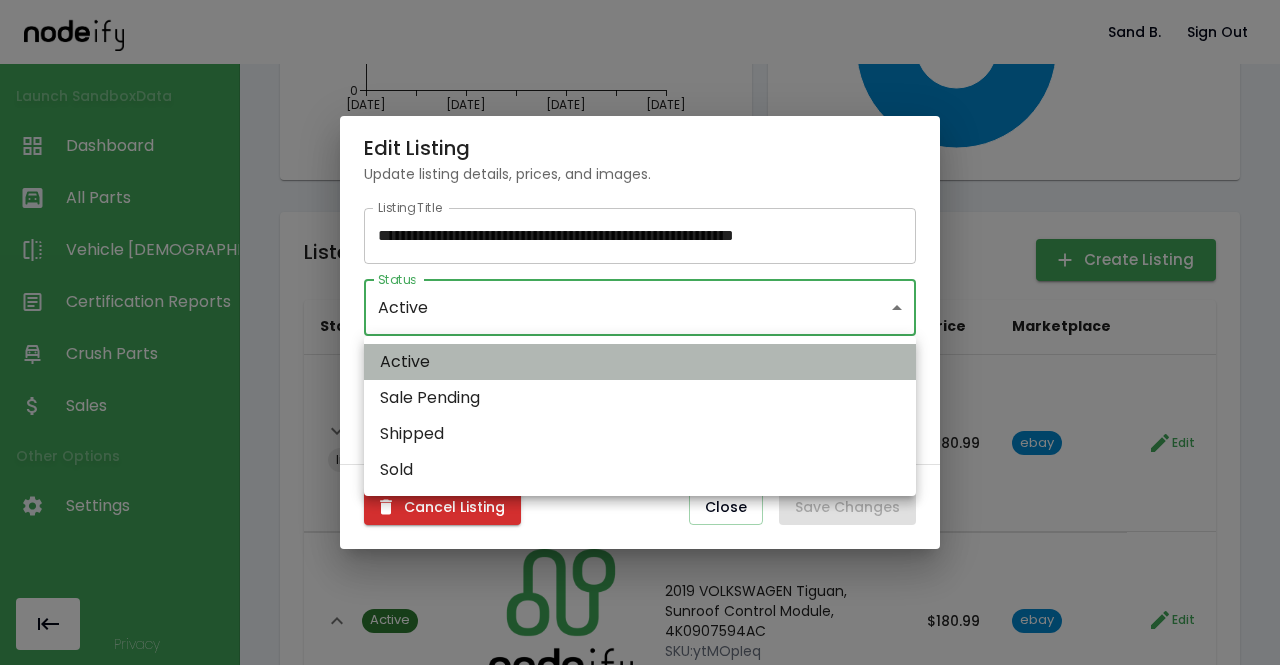 click on "Active" at bounding box center [640, 362] 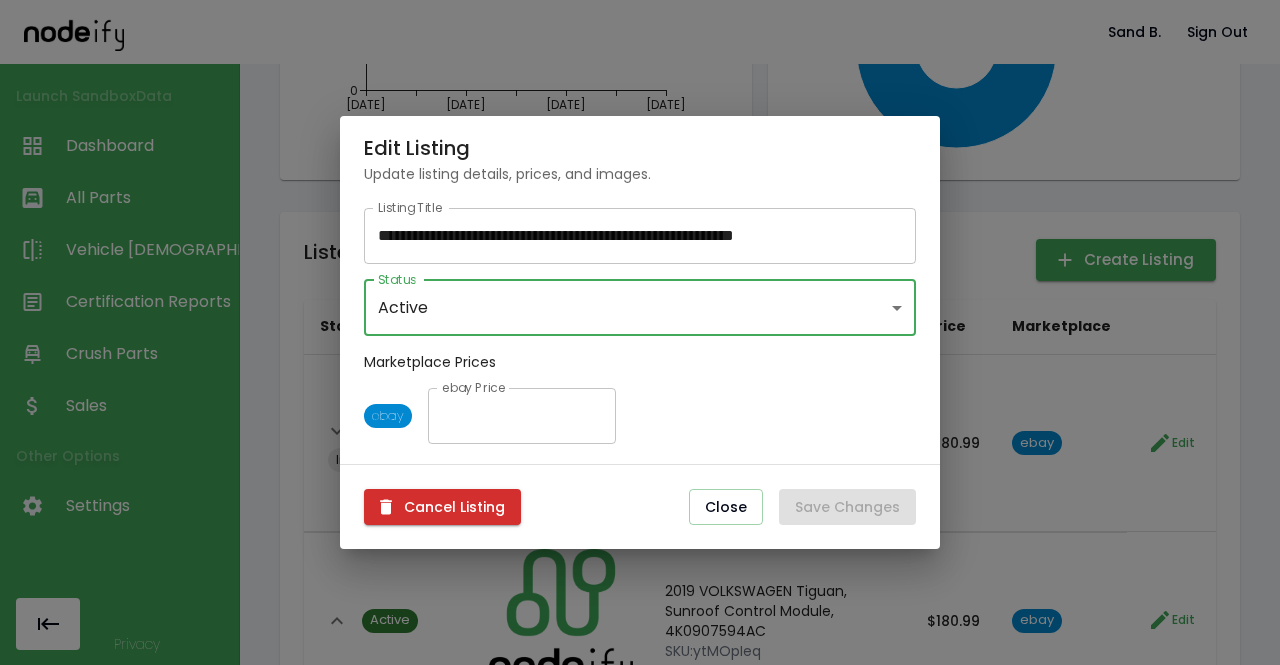 click on "**********" at bounding box center [640, 236] 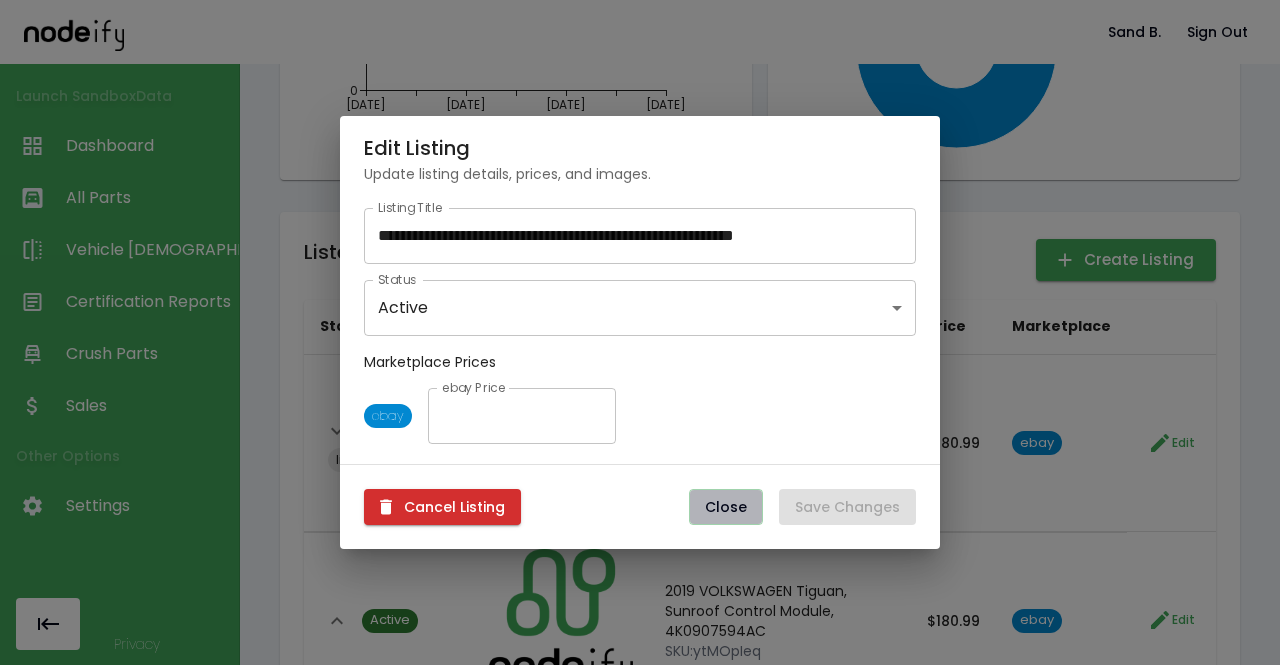 click on "Close" at bounding box center (726, 507) 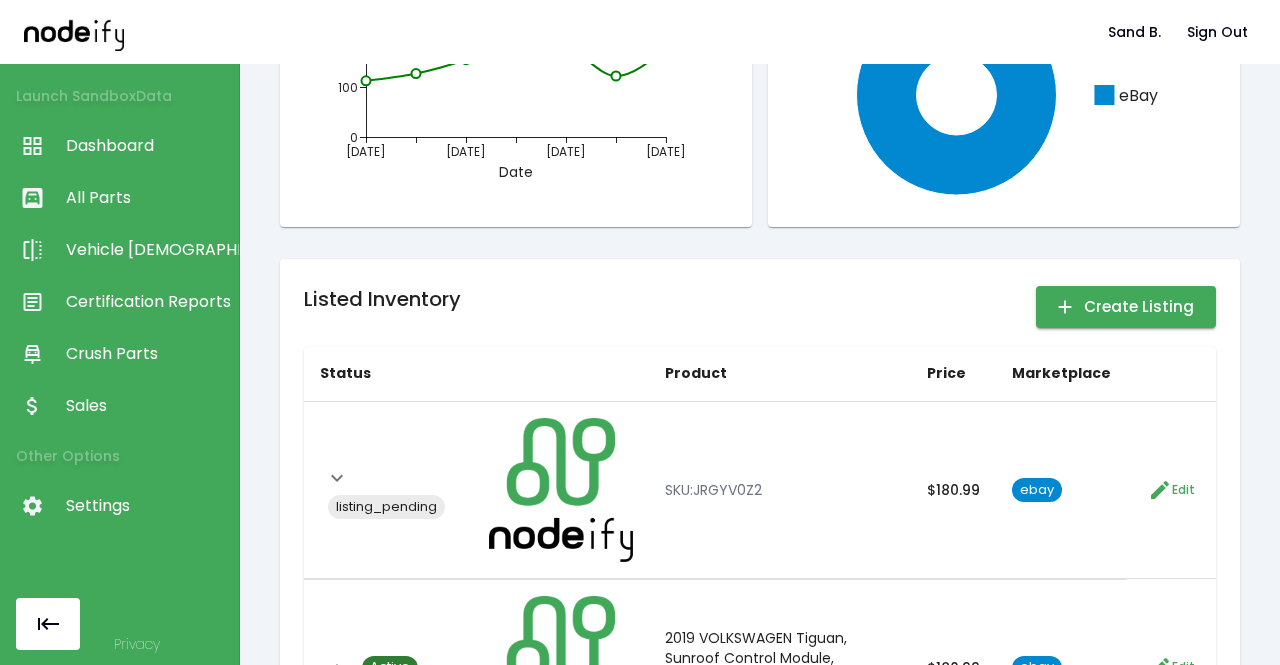 scroll, scrollTop: 206, scrollLeft: 0, axis: vertical 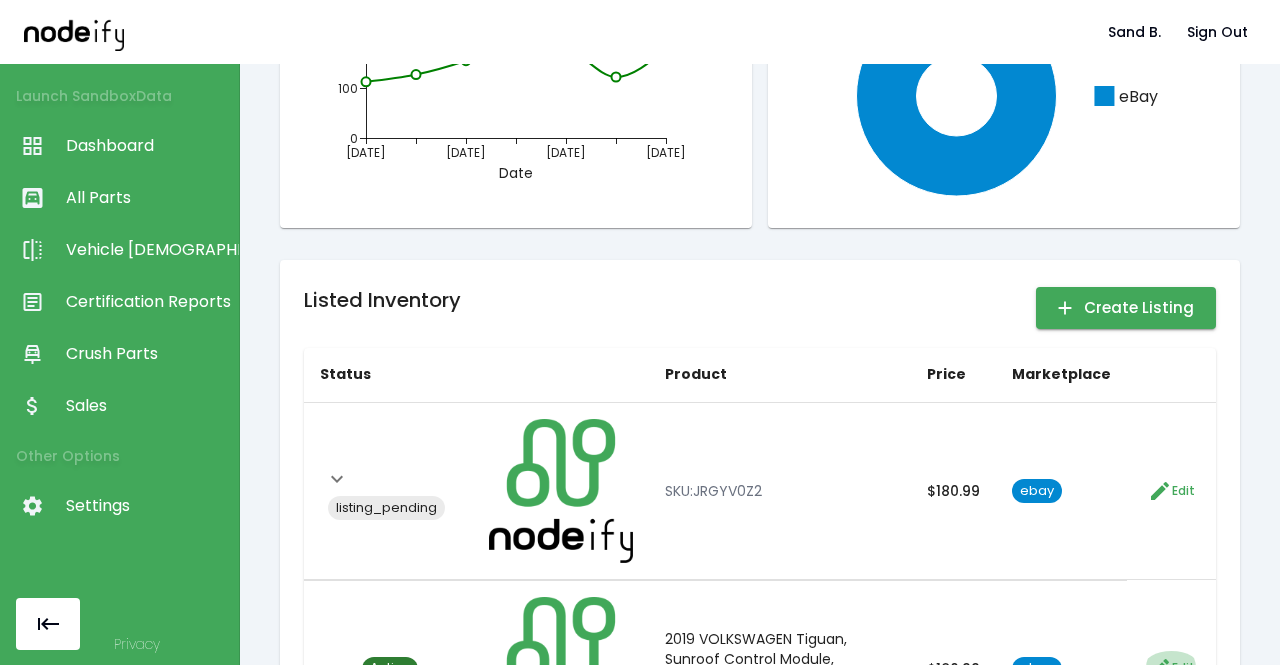 click 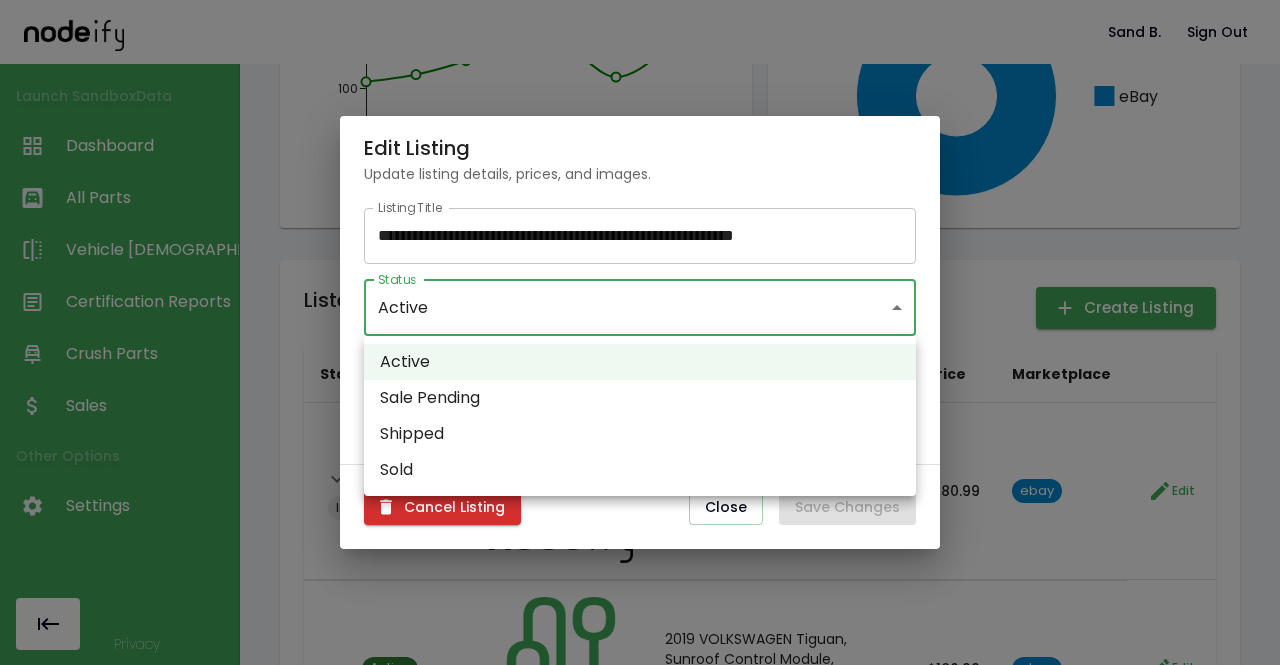 click on "**********" at bounding box center (640, 332) 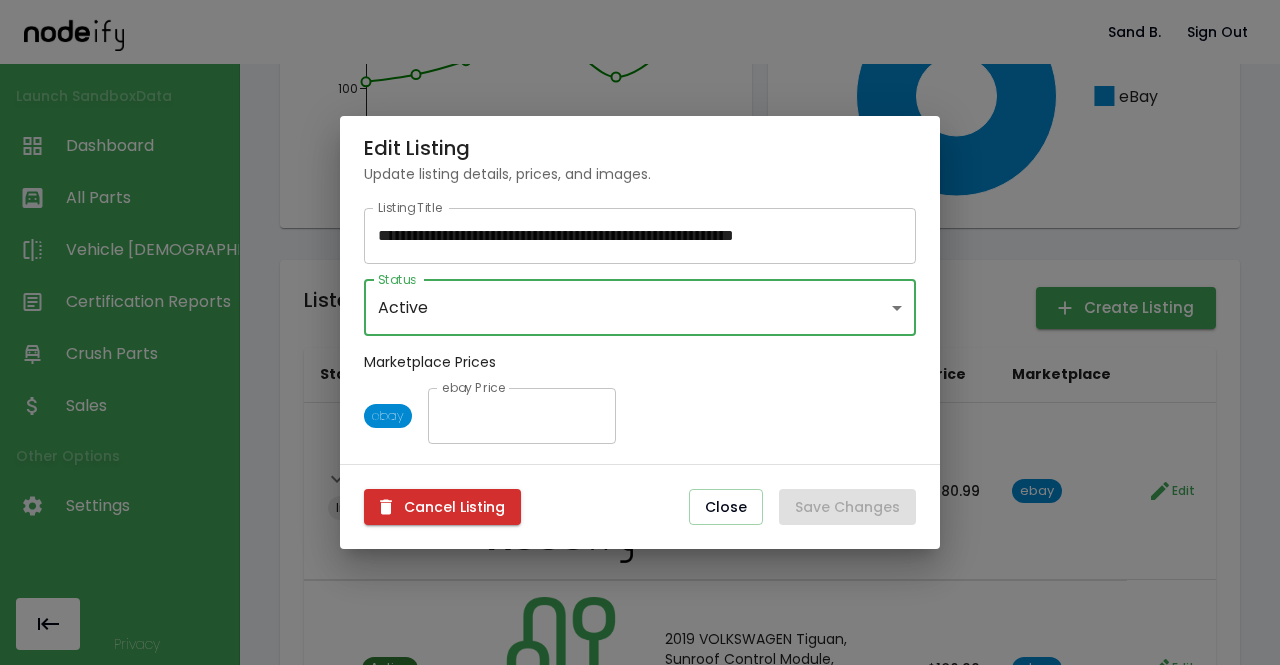 click on "**********" at bounding box center [640, 332] 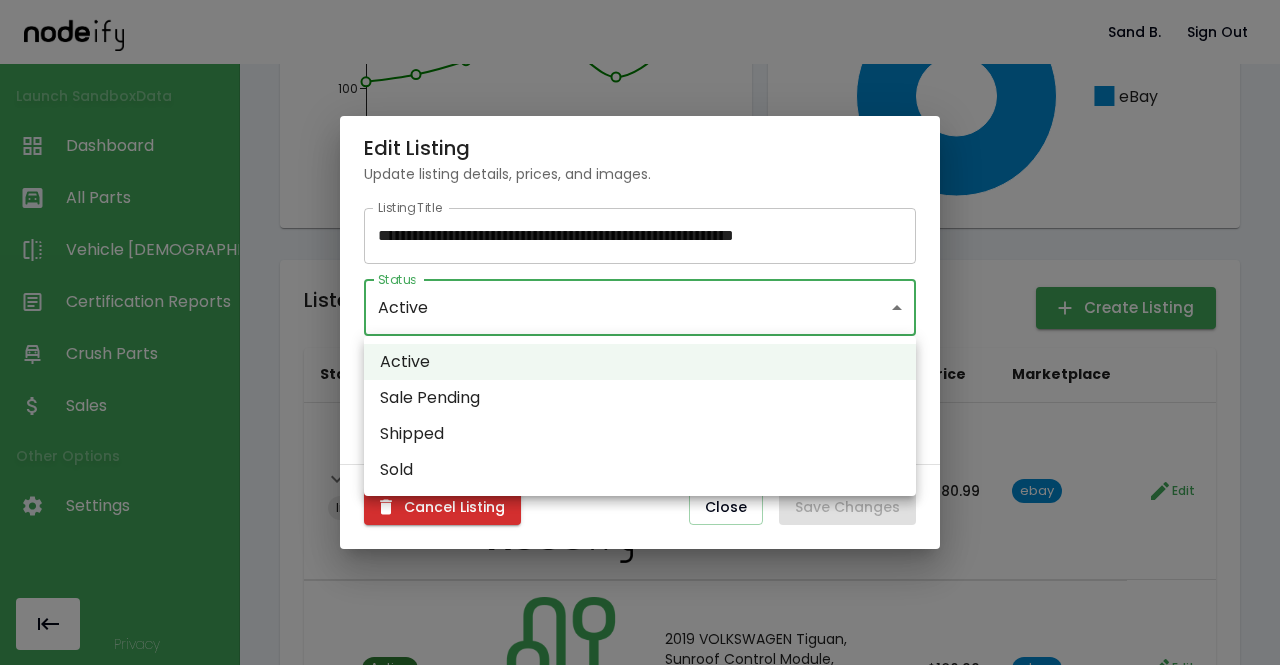 click on "Sale Pending" at bounding box center (640, 398) 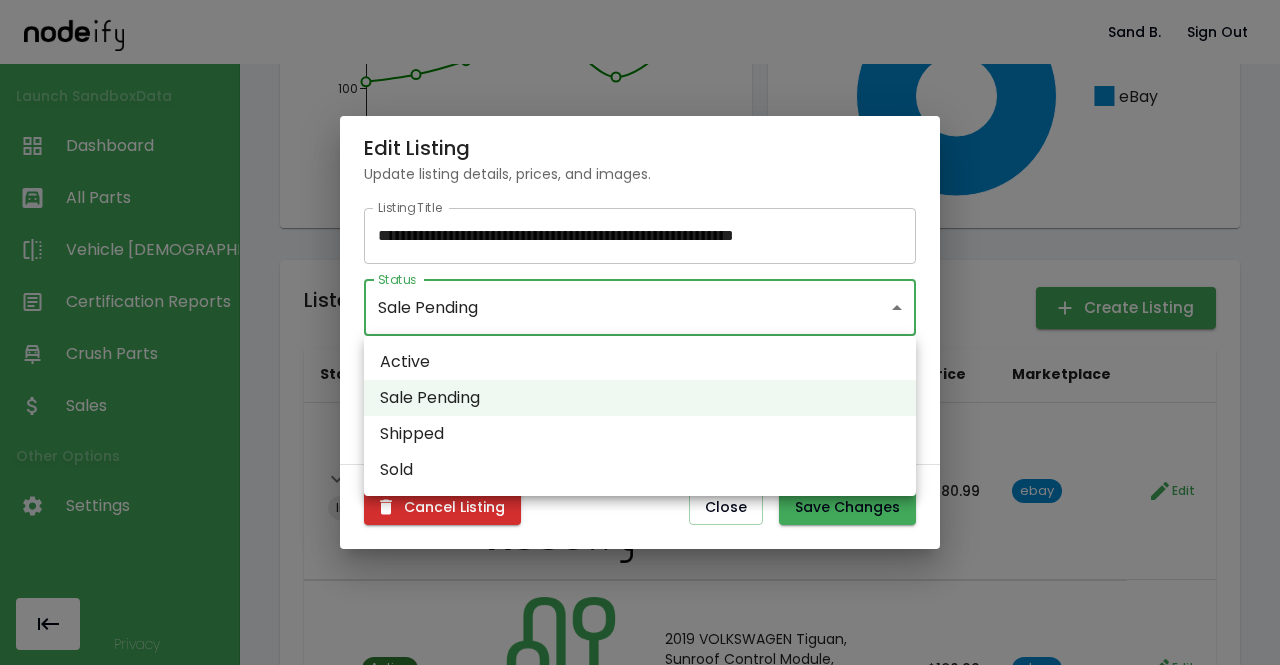 click on "**********" at bounding box center [640, 332] 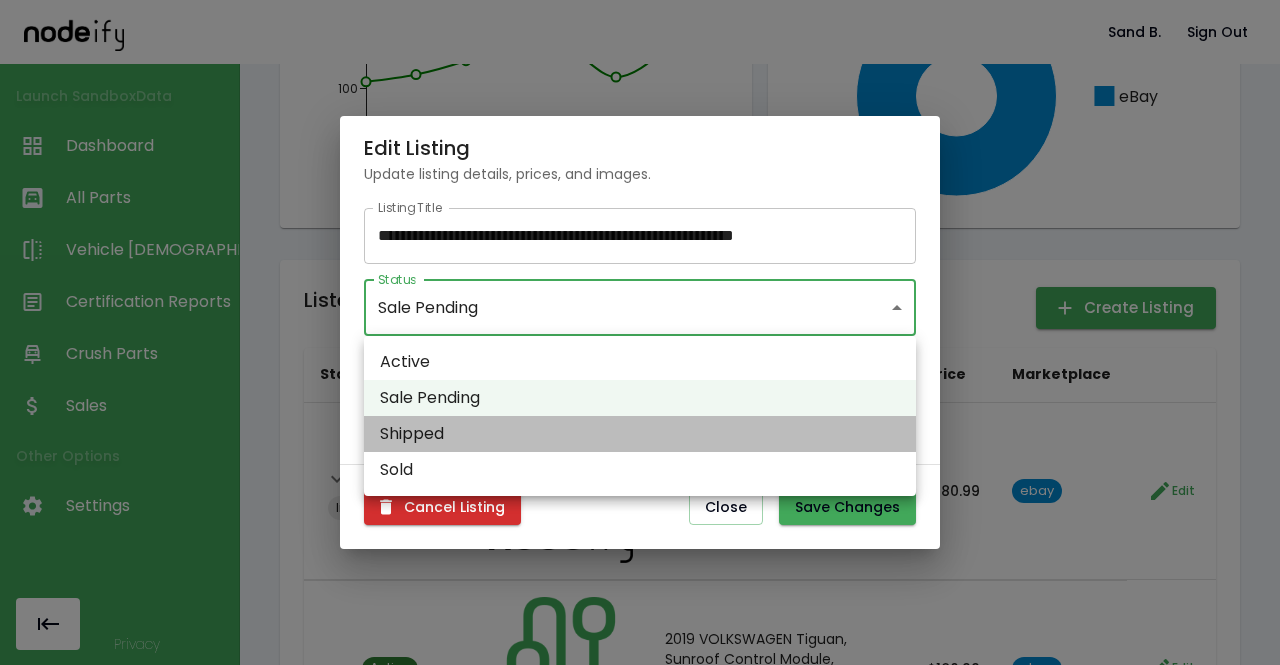 click on "Shipped" at bounding box center [640, 434] 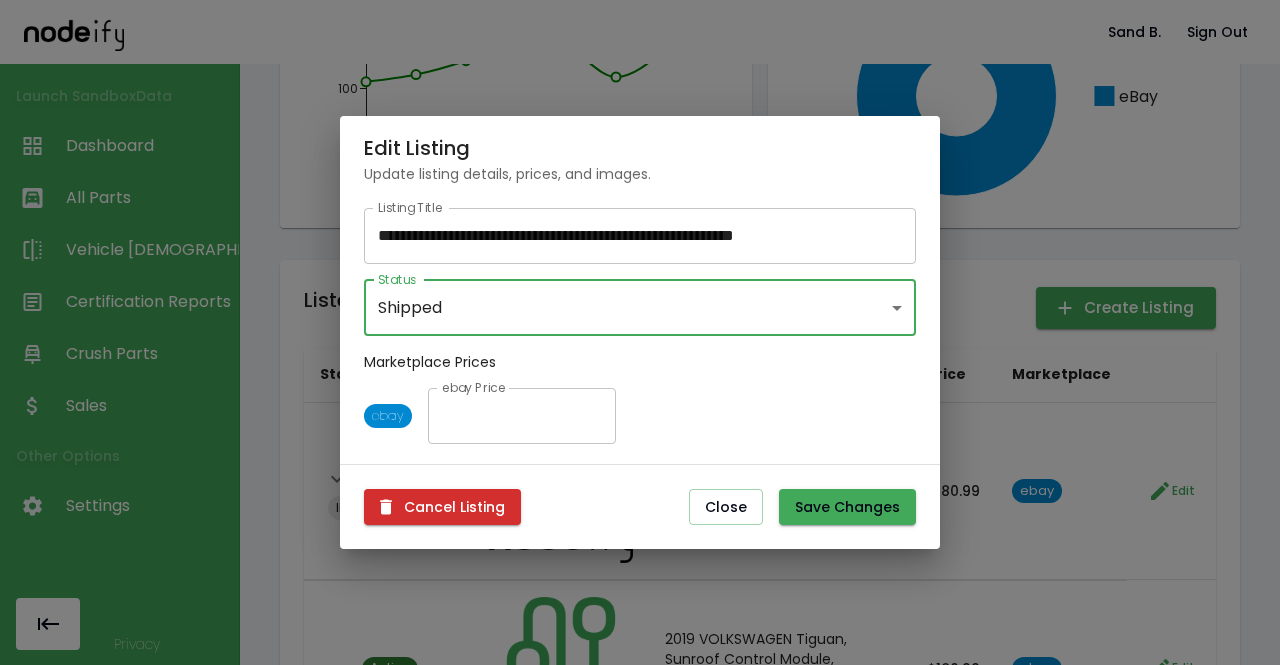 click on "**********" at bounding box center [640, 332] 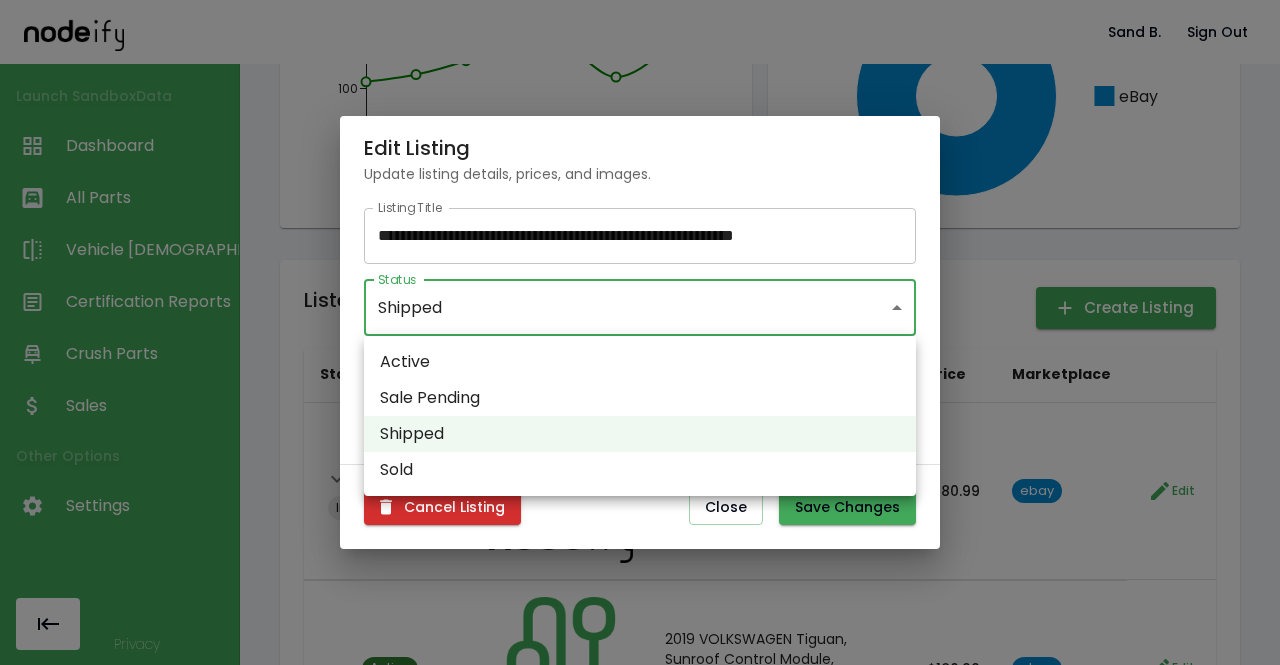 click on "Sold" at bounding box center [640, 470] 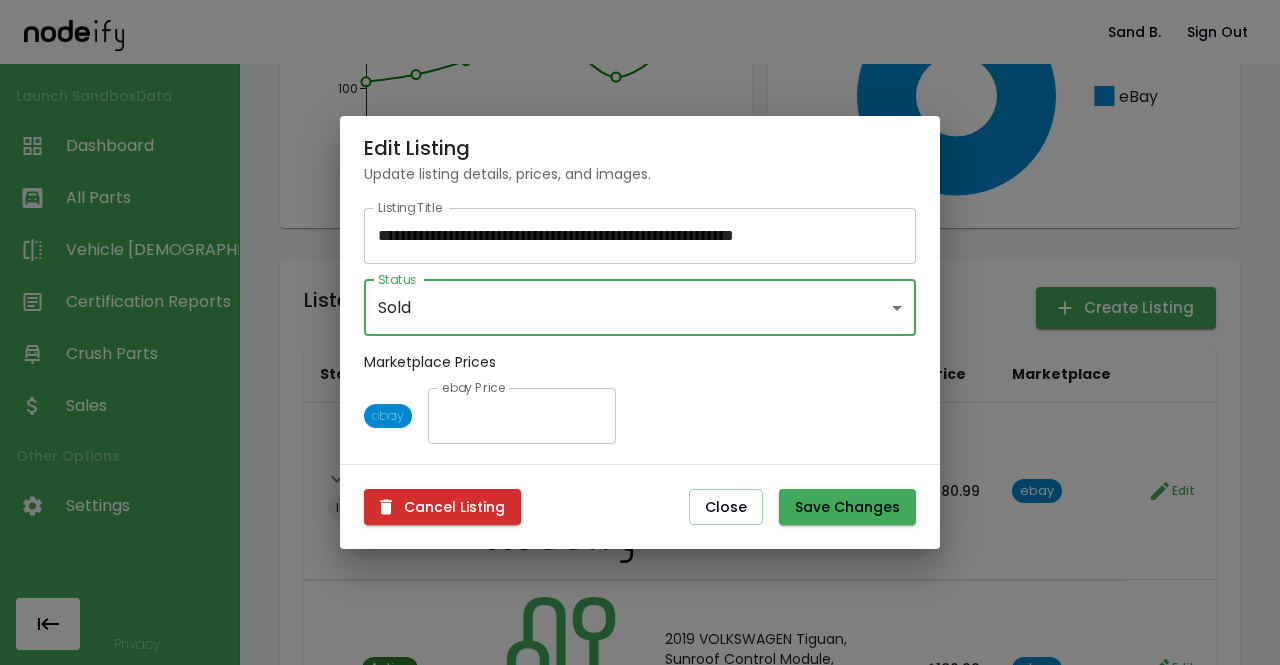 type on "****" 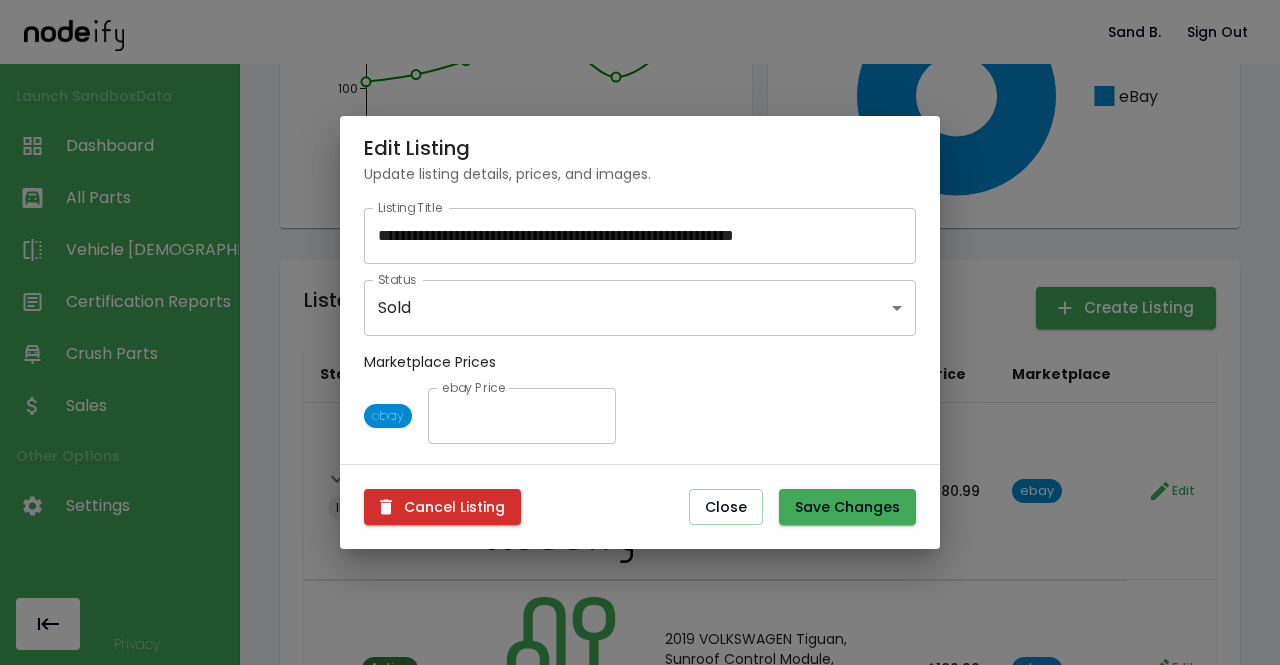 click on "Cancel Listing Close Save Changes" at bounding box center (640, 507) 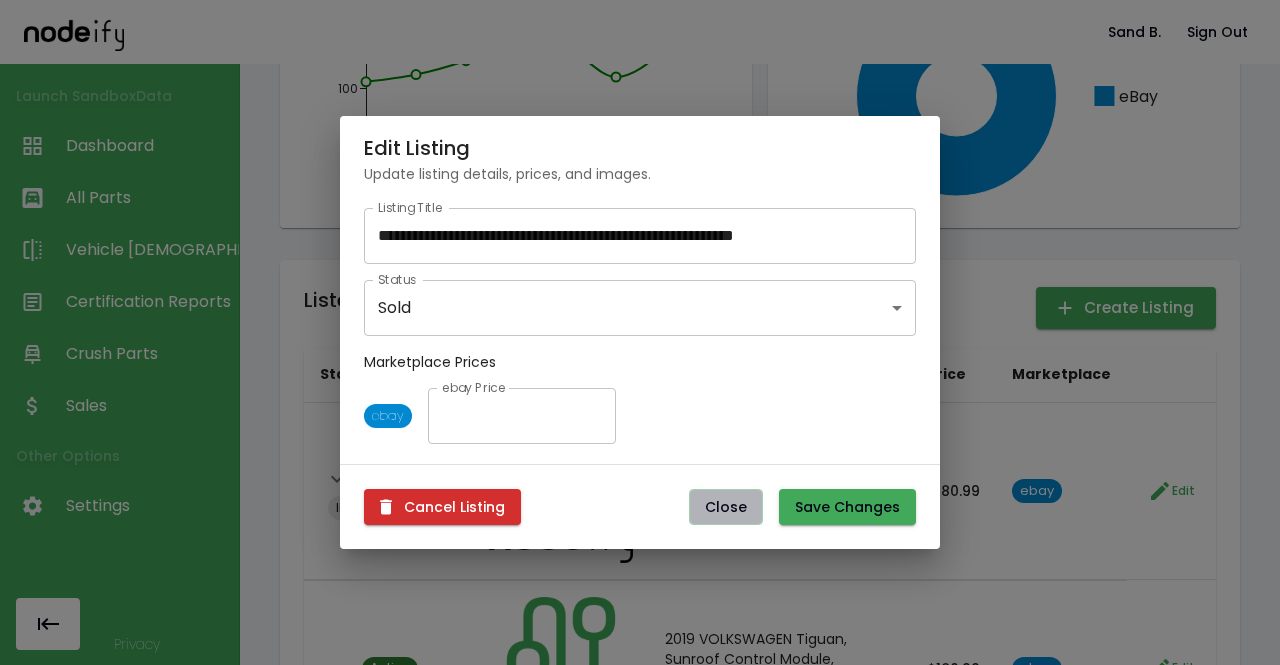 click on "Close" at bounding box center (726, 507) 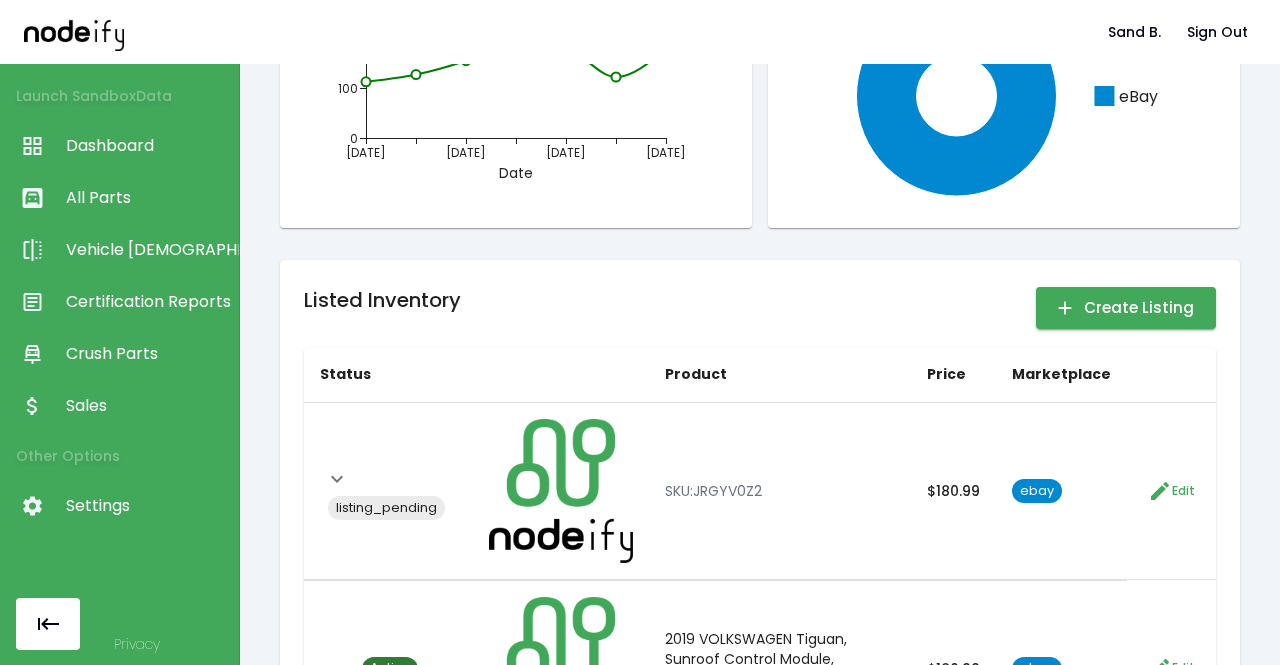click on "Edit" at bounding box center (1183, 491) 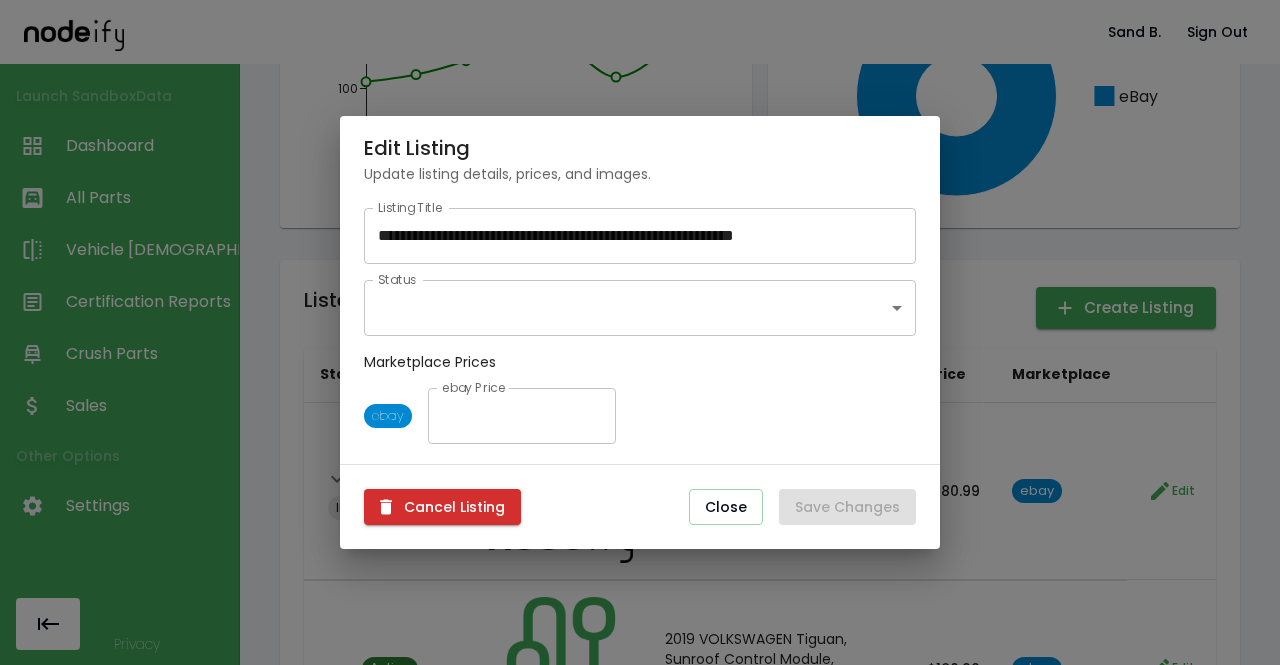 click on "Close" at bounding box center (726, 507) 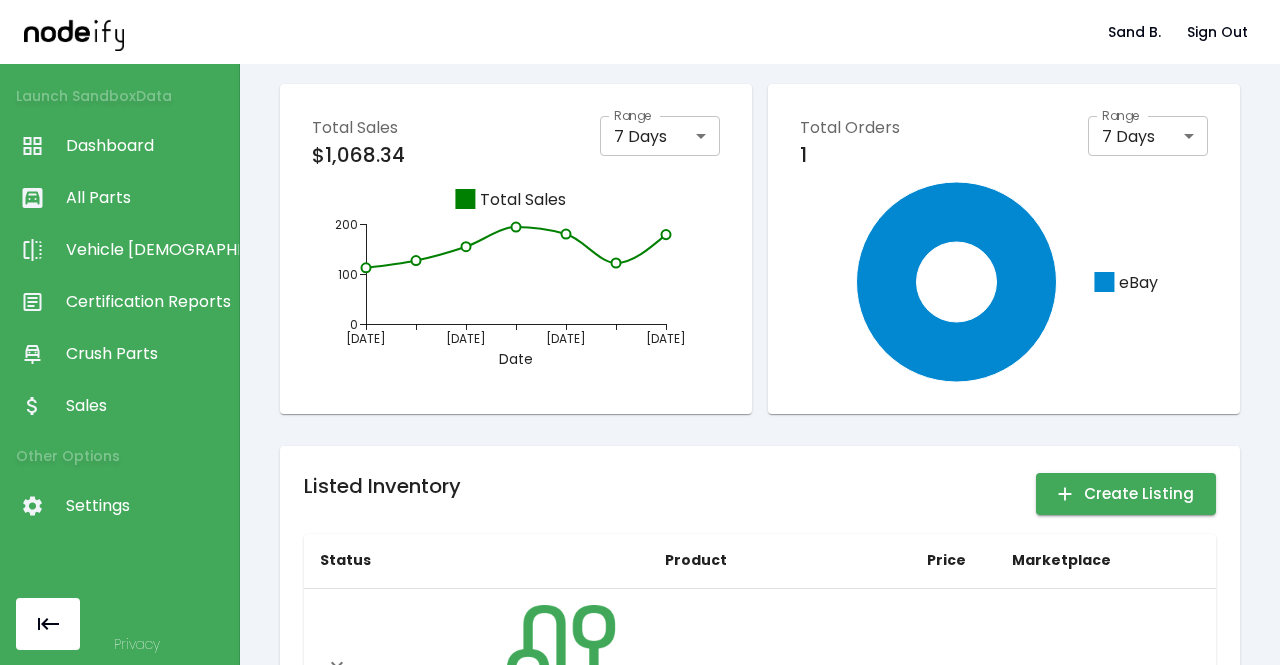 scroll, scrollTop: 0, scrollLeft: 0, axis: both 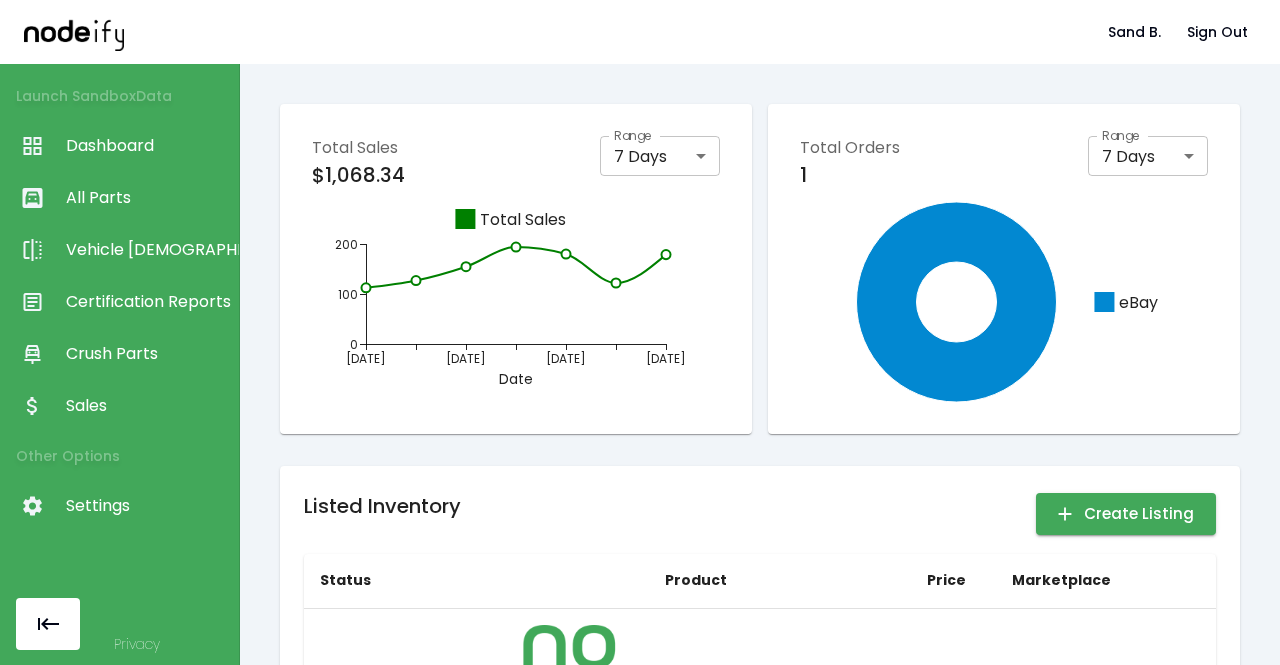 click on "Range" at bounding box center (1121, 135) 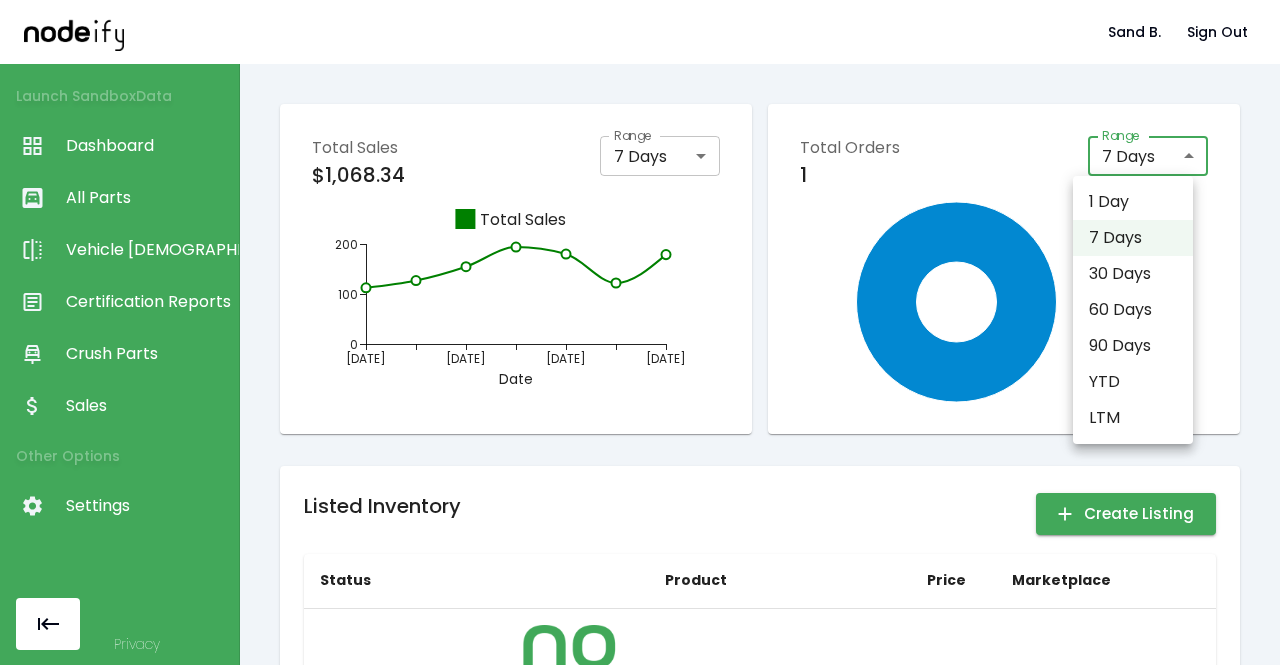 click on "Sand B. Sign Out Launch Sandbox  Data Dashboard All Parts Vehicle Scan Certification Reports Crush Parts Sales Other Options Settings Privacy Total Sales $1,068.34 Range 7 Days * Range [DATE] [DATE] [DATE] [DATE] Date 0 100 200 Total Sales Total Orders 1 Range 7 Days * Range eBay Listed Inventory Create Listing Status Product Price Marketplace listing_pending SKU:  JRGYV0Z2 $ 180.99 ebay Edit Active 2019 VOLKSWAGEN Tiguan, Sunroof Control Module, 4K0907594AC SKU:  ytMOpIeq $ 180.99 ebay Edit Quick Actions: Part Compatibility Listing Specifications
1 Day 7 Days 30 Days 60 Days 90 Days YTD LTM" at bounding box center [640, 332] 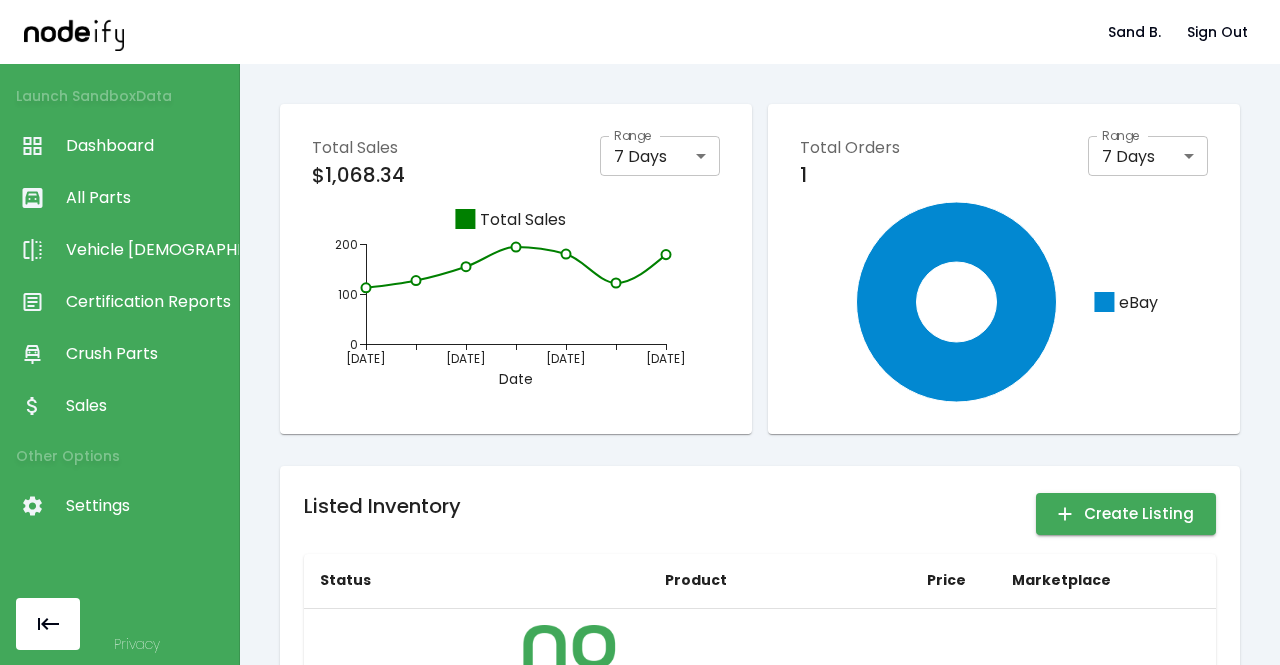 click on "Sand B. Sign Out Launch Sandbox  Data Dashboard All Parts Vehicle Scan Certification Reports Crush Parts Sales Other Options Settings Privacy Total Sales $1,068.34 Range 7 Days * Range [DATE] [DATE] [DATE] [DATE] Date 0 100 200 Total Sales Total Orders 1 Range 7 Days * Range eBay Listed Inventory Create Listing Status Product Price Marketplace listing_pending SKU:  JRGYV0Z2 $ 180.99 ebay Edit Active 2019 VOLKSWAGEN Tiguan, Sunroof Control Module, 4K0907594AC SKU:  ytMOpIeq $ 180.99 ebay Edit Quick Actions: Part Compatibility Listing Specifications" at bounding box center [640, 332] 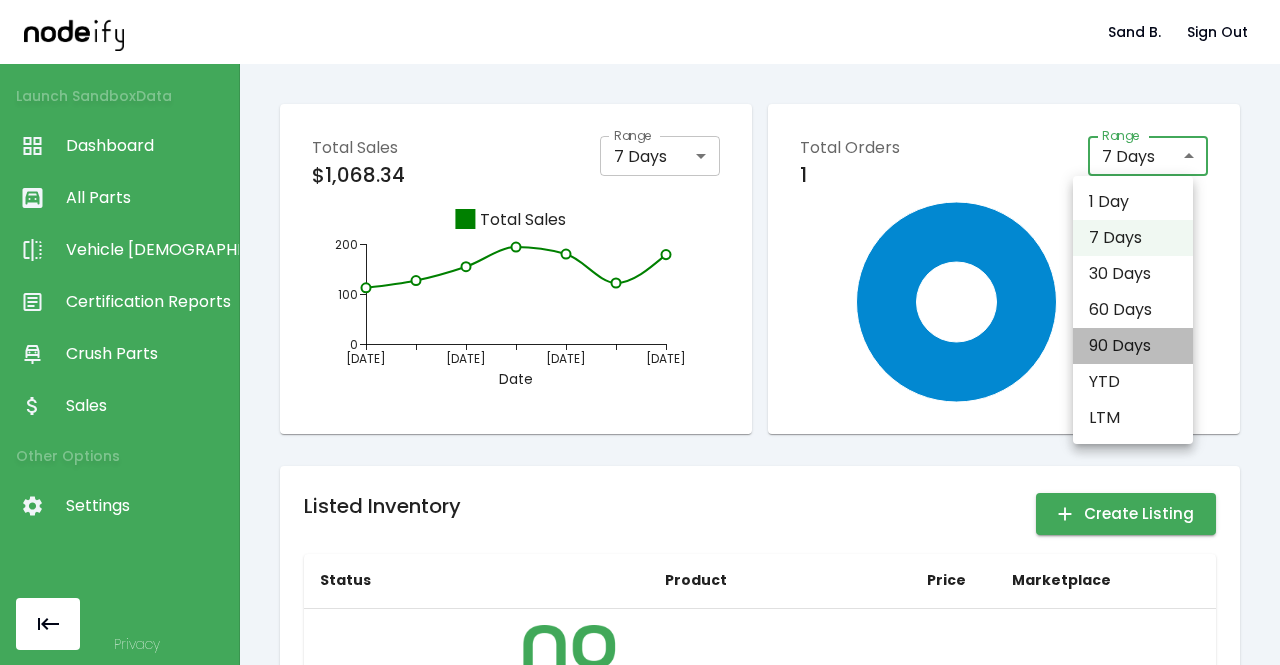 click on "90 Days" at bounding box center [1133, 346] 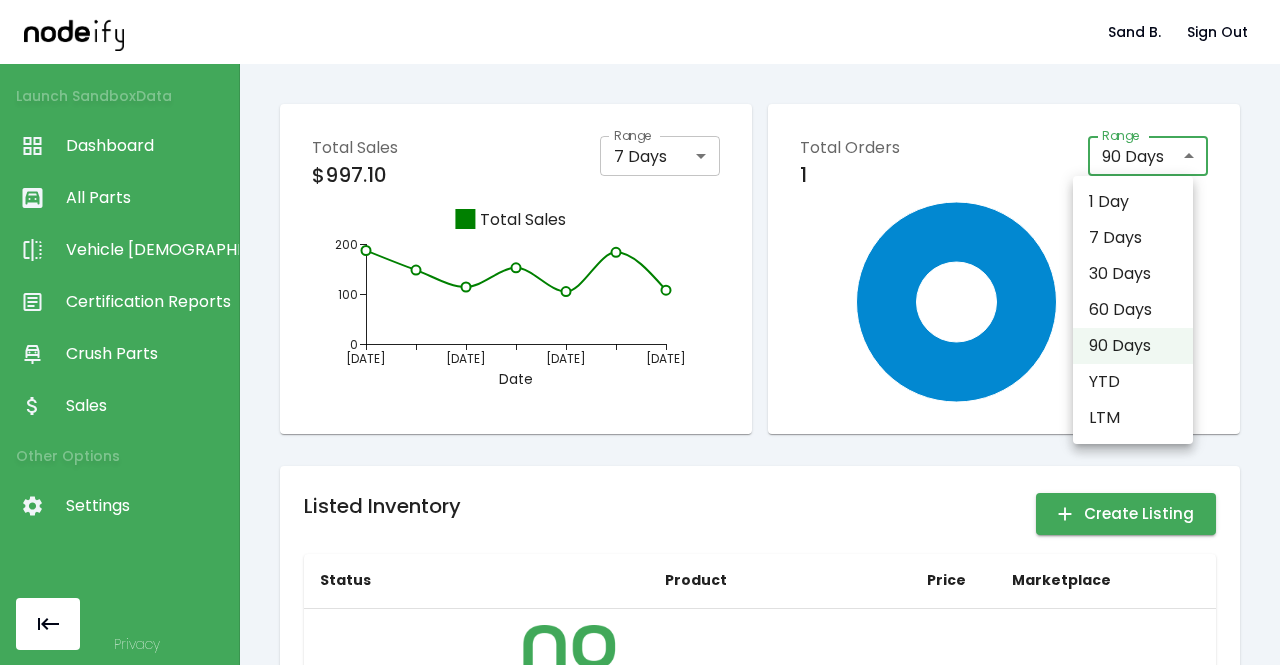 click on "Sand B. Sign Out Launch Sandbox  Data Dashboard All Parts Vehicle Scan Certification Reports Crush Parts Sales Other Options Settings Privacy Total Sales $997.10 Range 7 Days * Range [DATE] [DATE] [DATE] [DATE] Date 0 100 200 Total Sales Total Orders 1 Range 90 Days ** Range eBay Listed Inventory Create Listing Status Product Price Marketplace listing_pending SKU:  JRGYV0Z2 $ 180.99 ebay Edit Active 2019 VOLKSWAGEN Tiguan, Sunroof Control Module, 4K0907594AC SKU:  ytMOpIeq $ 180.99 ebay Edit Quick Actions: Part Compatibility Listing Specifications
1 Day 7 Days 30 Days 60 Days 90 Days YTD LTM" at bounding box center (640, 332) 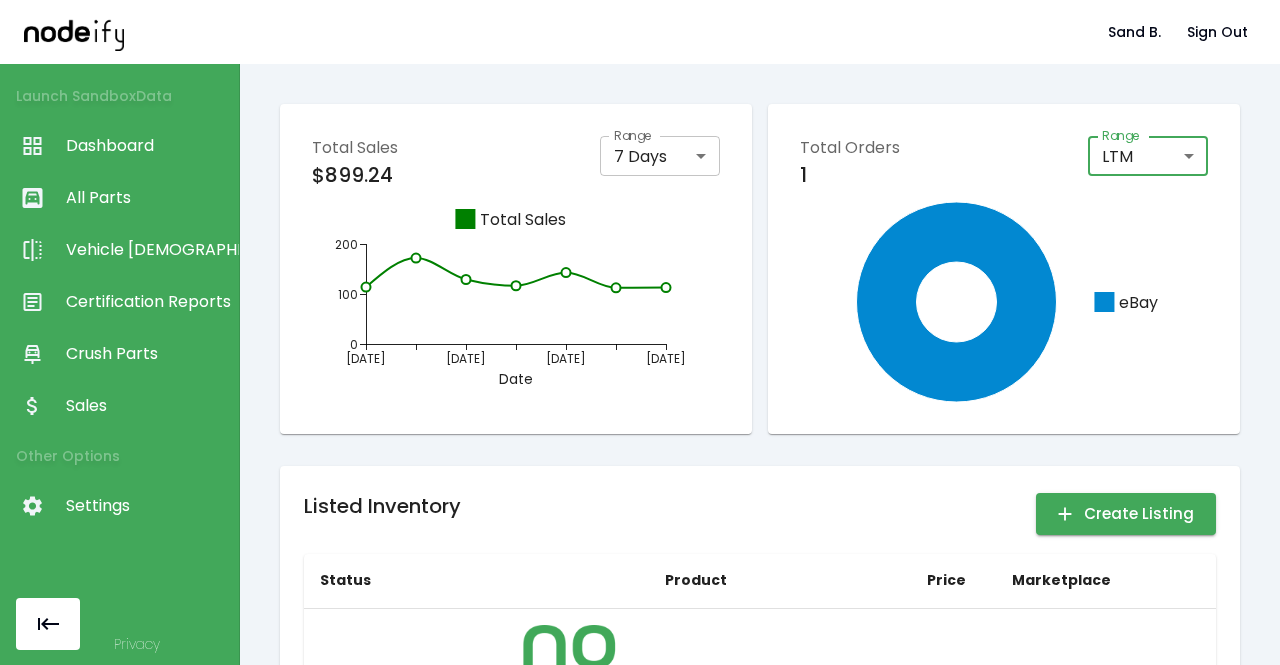 scroll, scrollTop: 254, scrollLeft: 0, axis: vertical 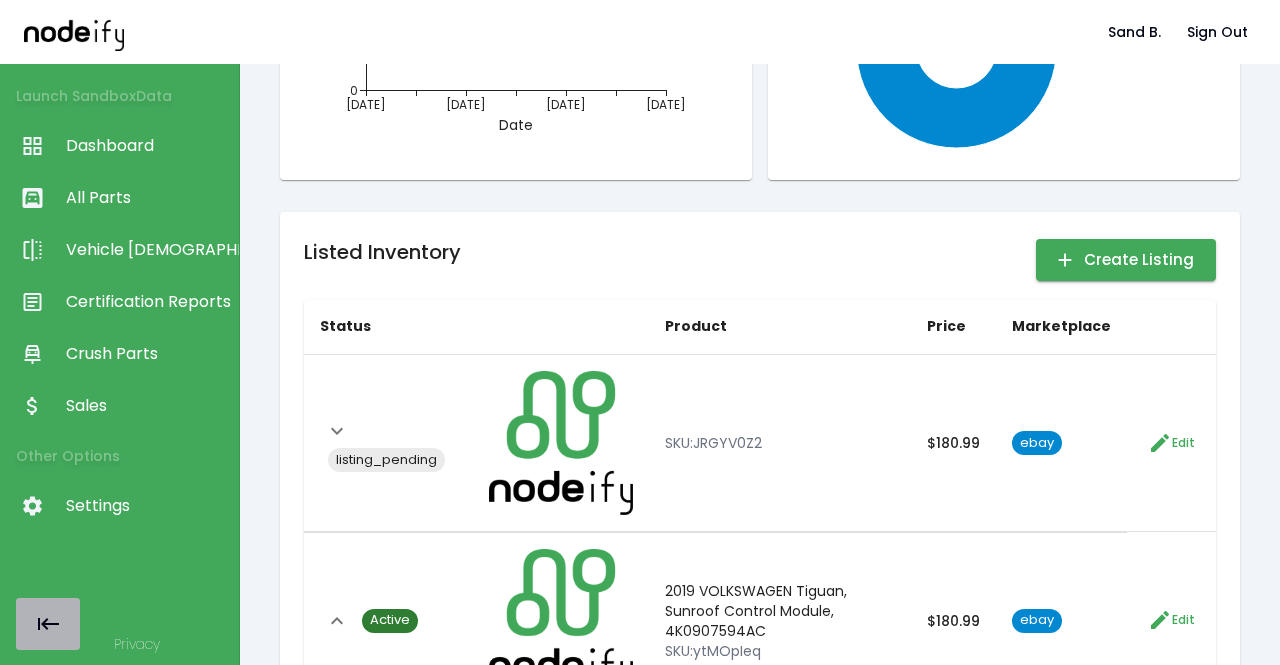 click 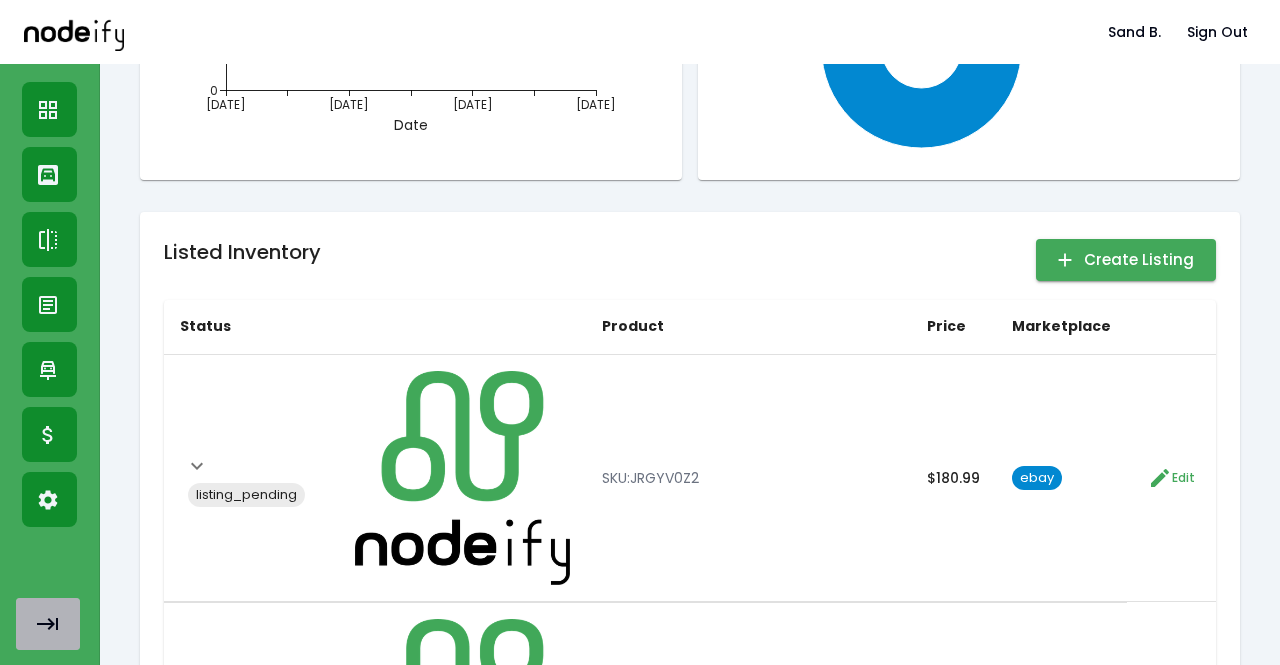 click 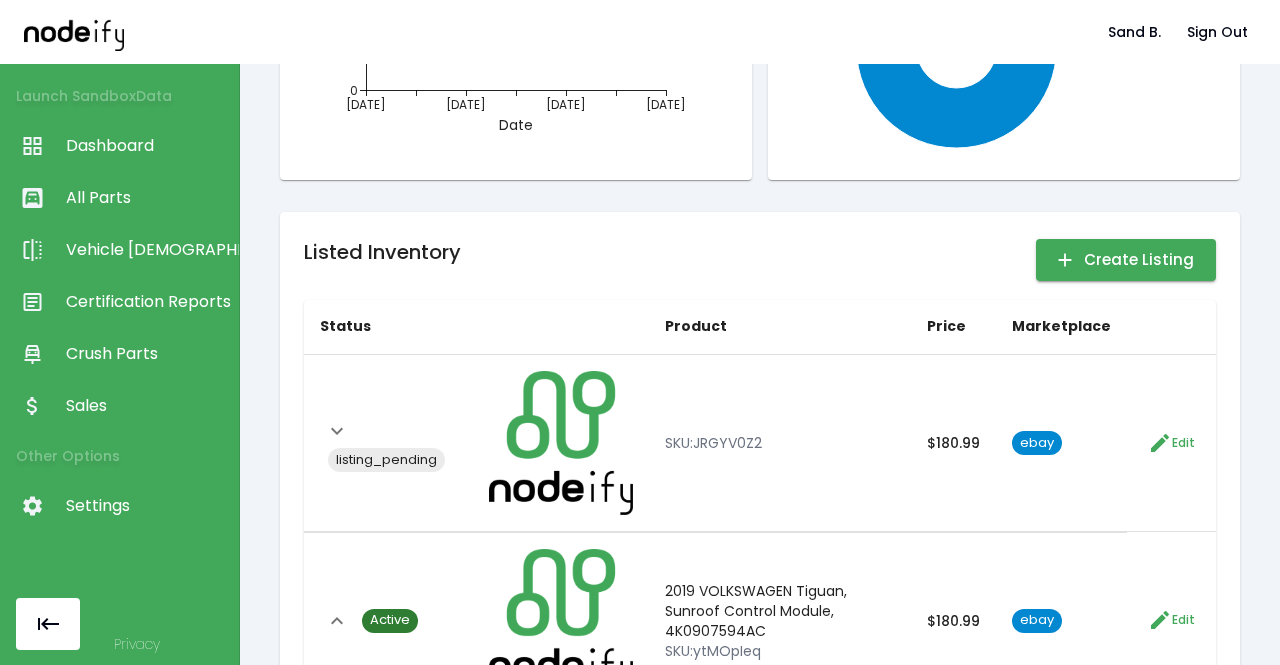 click 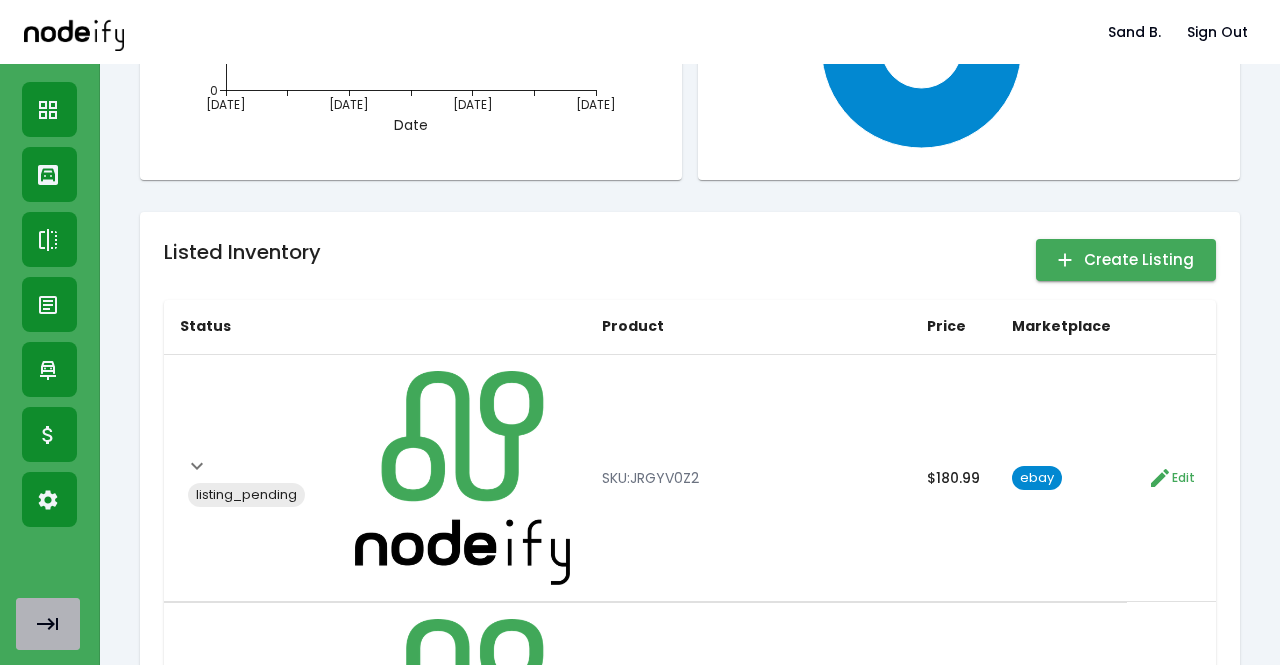 click 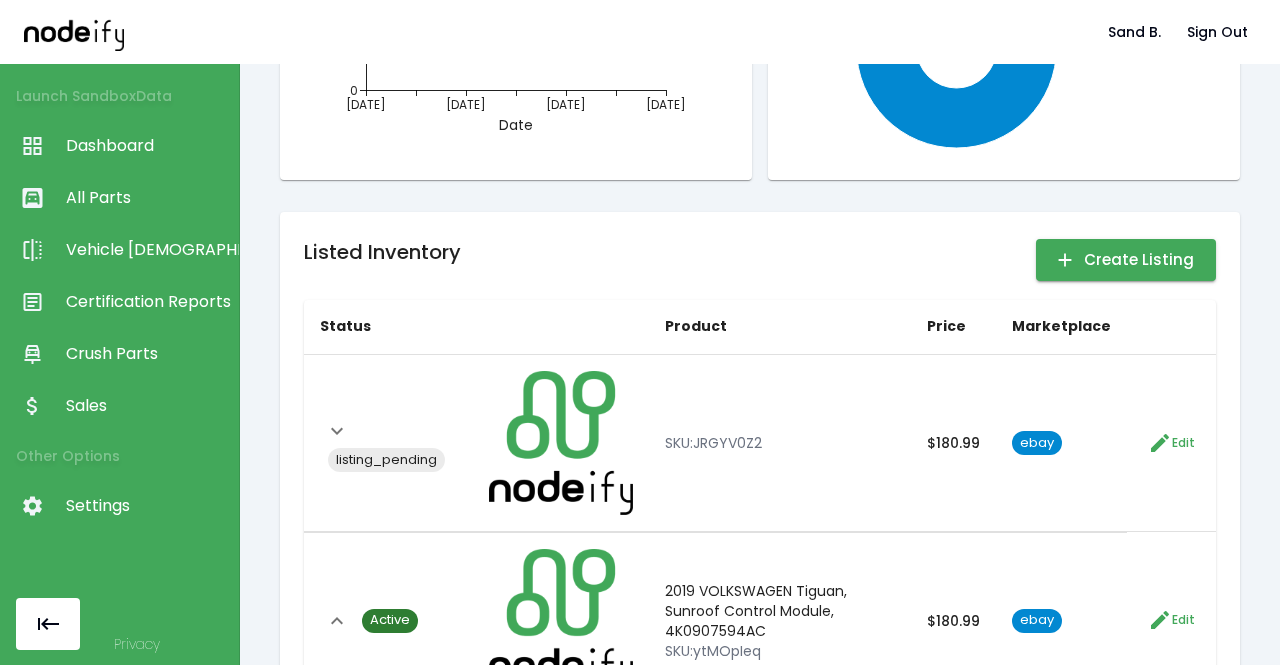 type 